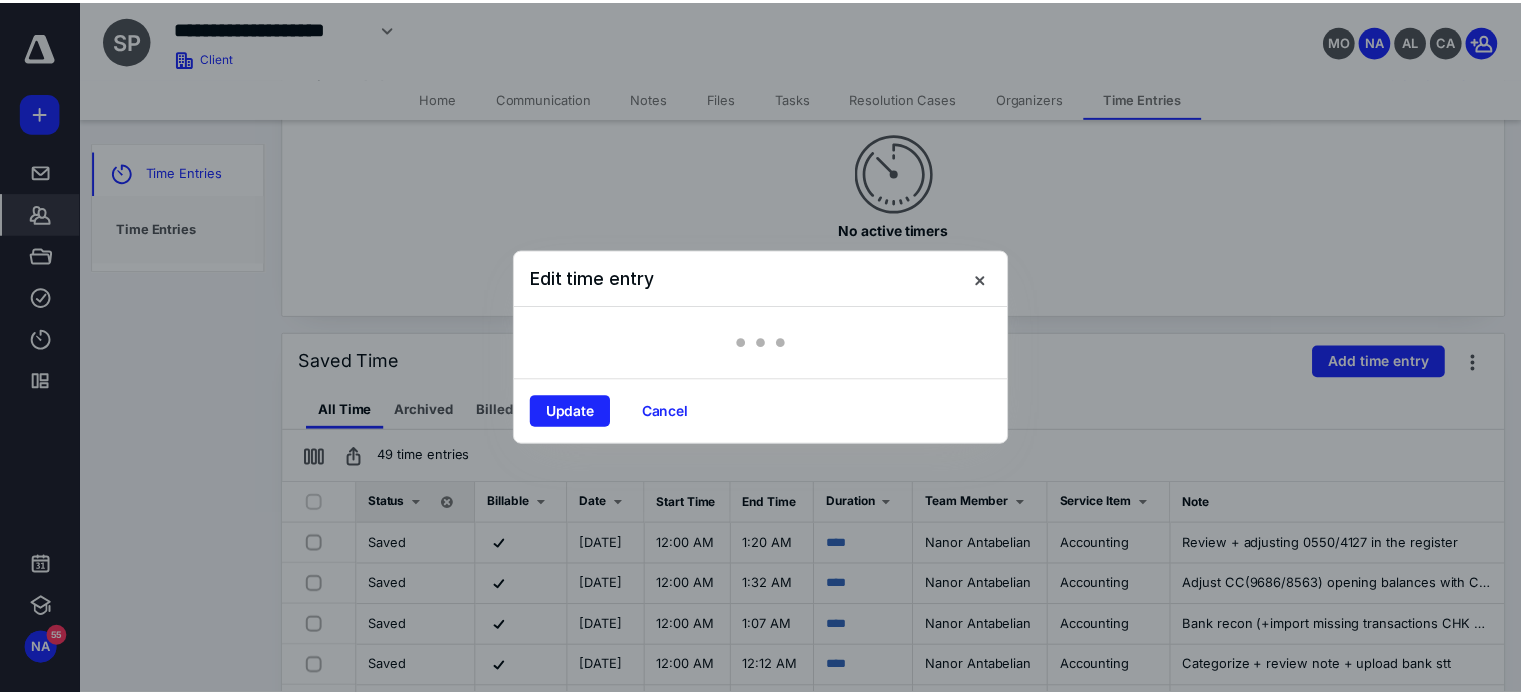 scroll, scrollTop: 0, scrollLeft: 0, axis: both 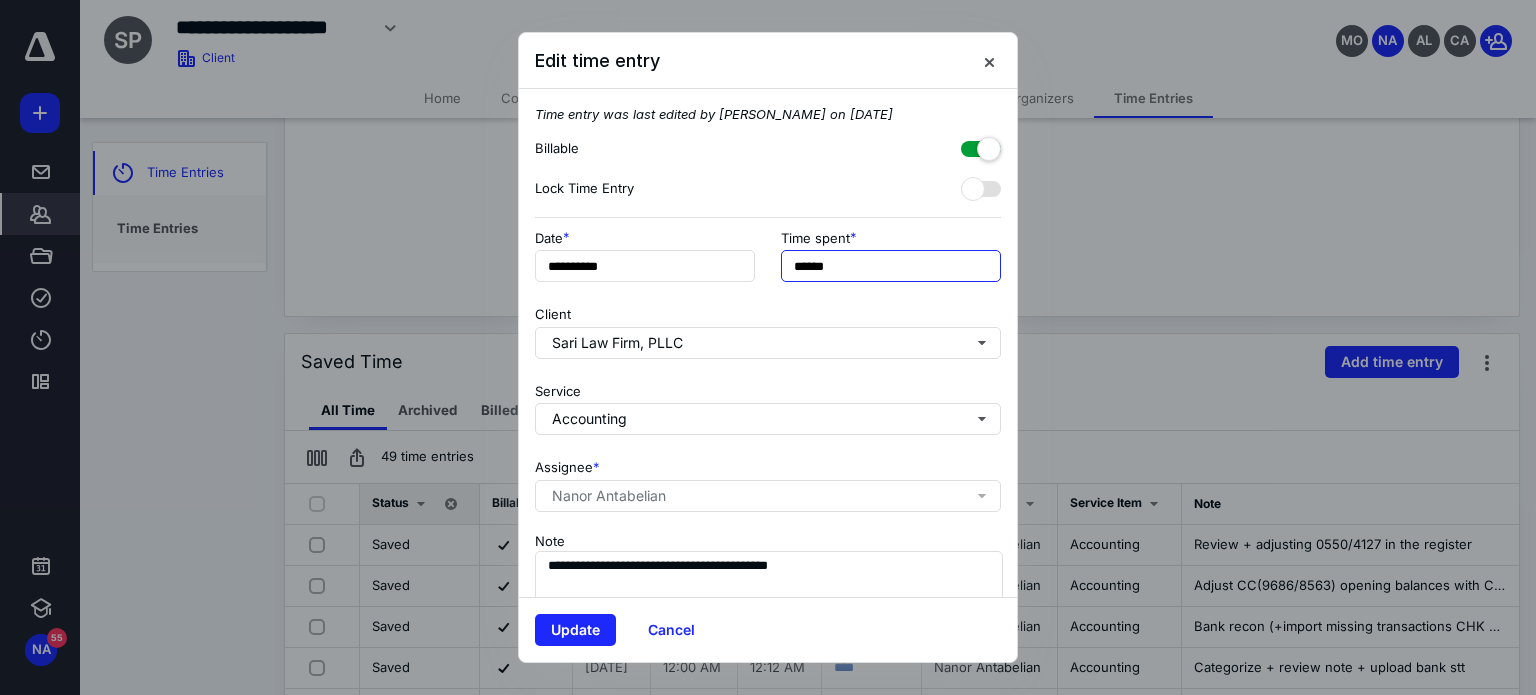 click on "******" at bounding box center (891, 266) 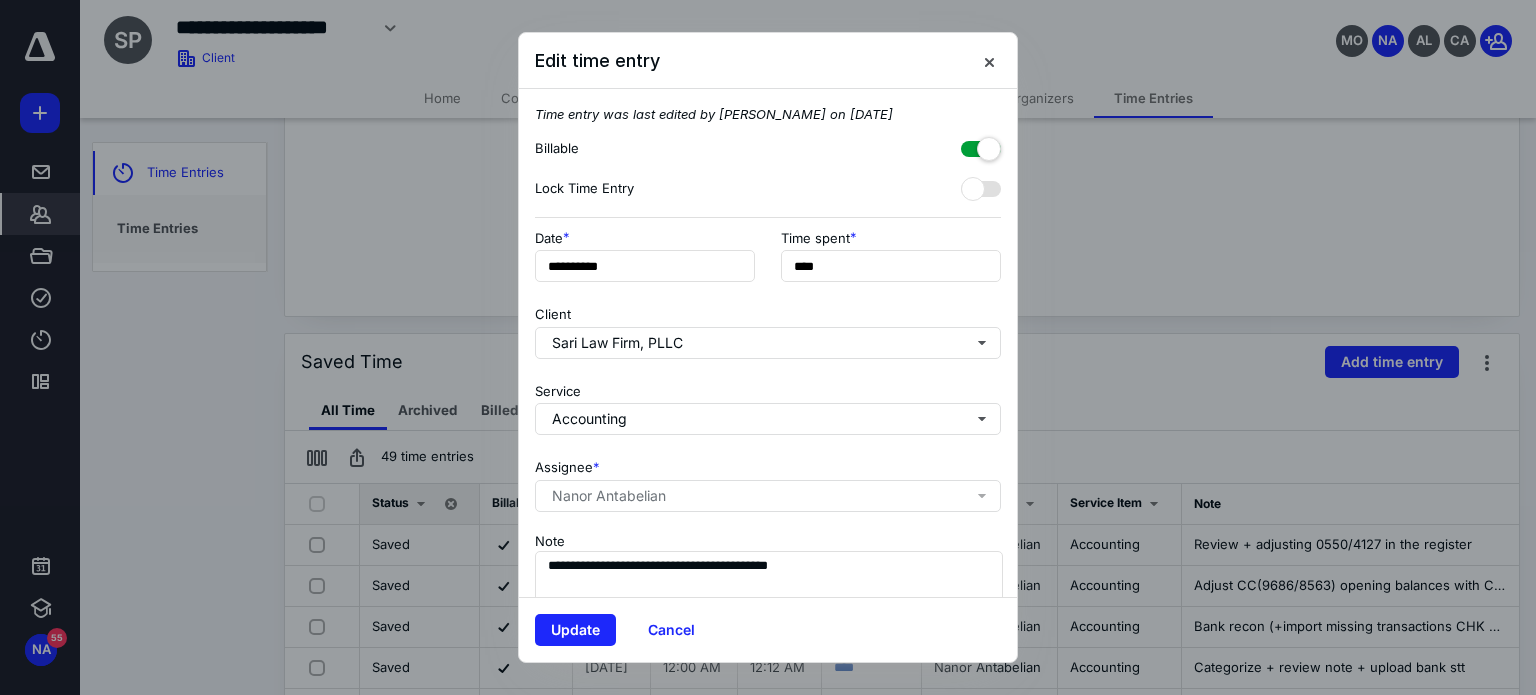 type on "******" 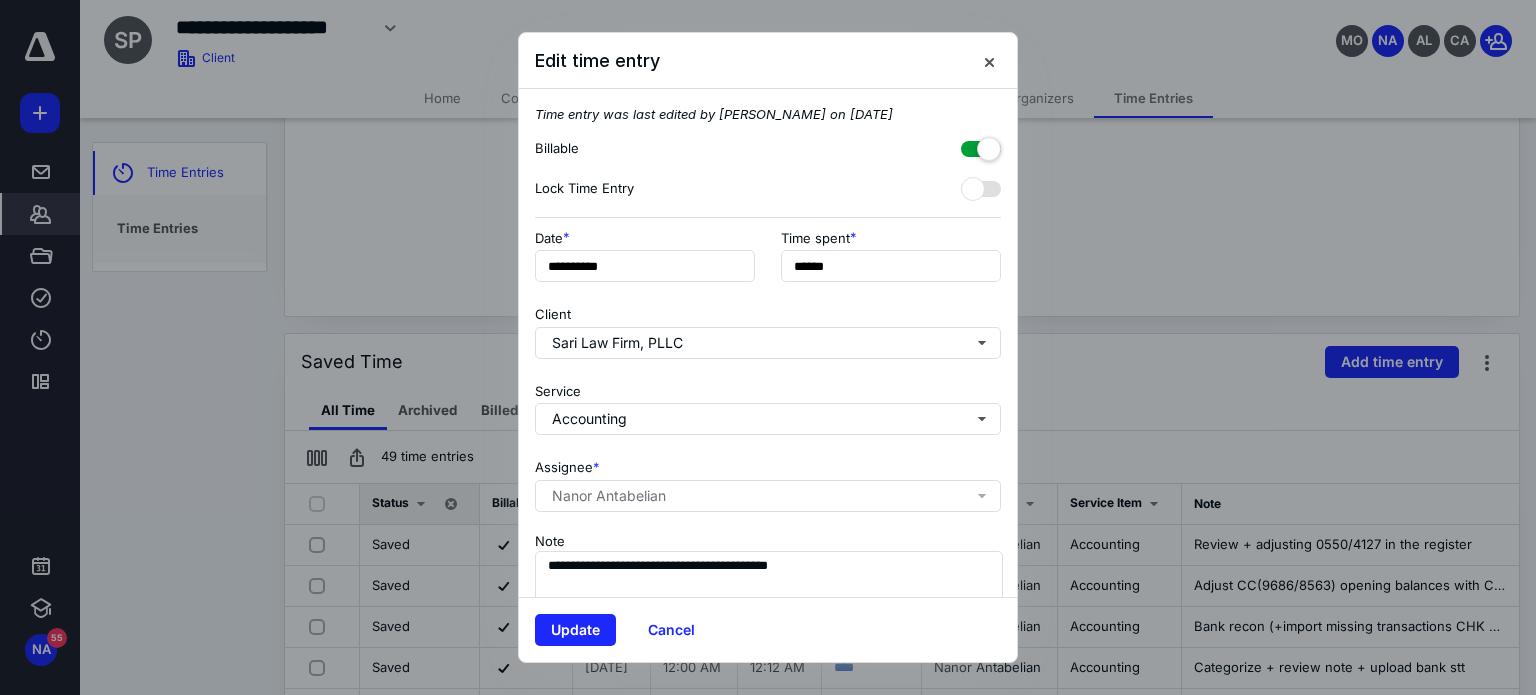 click on "**********" at bounding box center [768, 262] 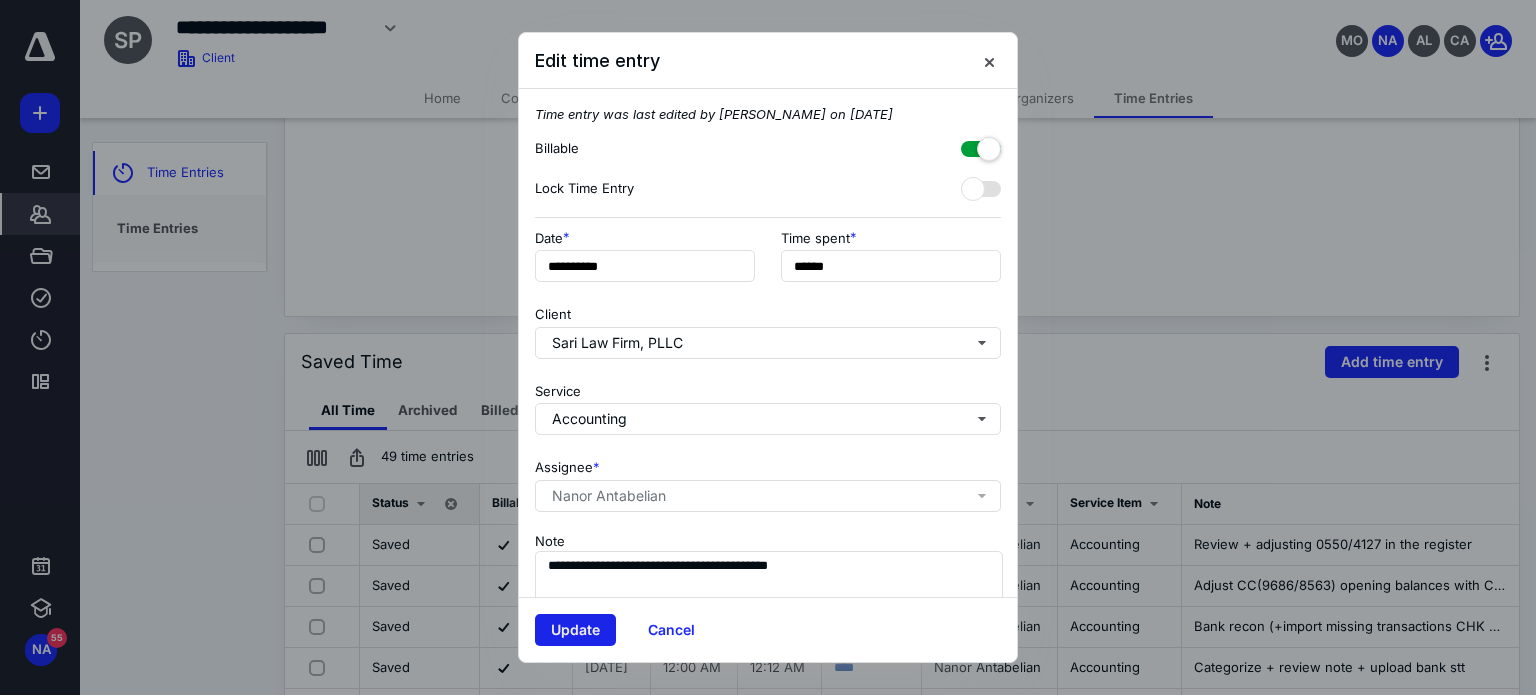 click on "Update" at bounding box center [575, 630] 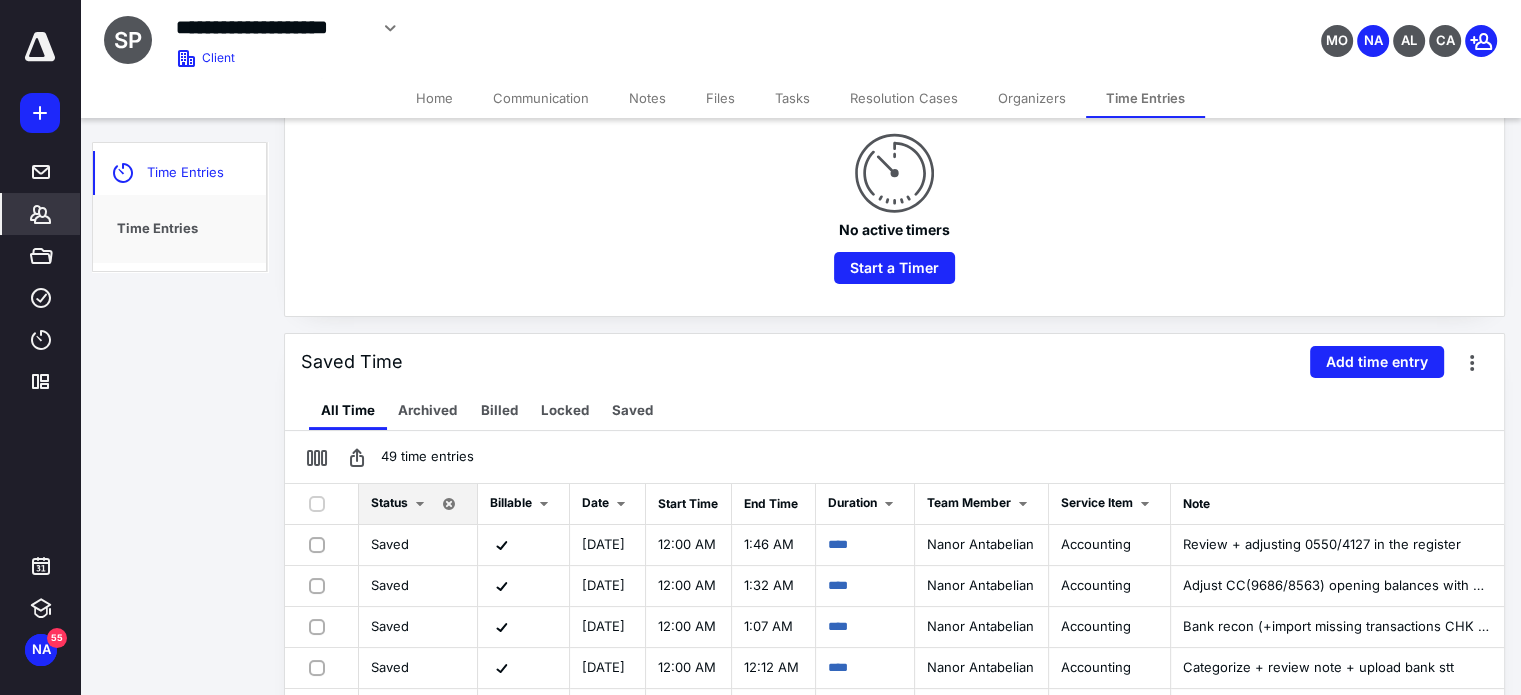 click on "Files" at bounding box center (720, 98) 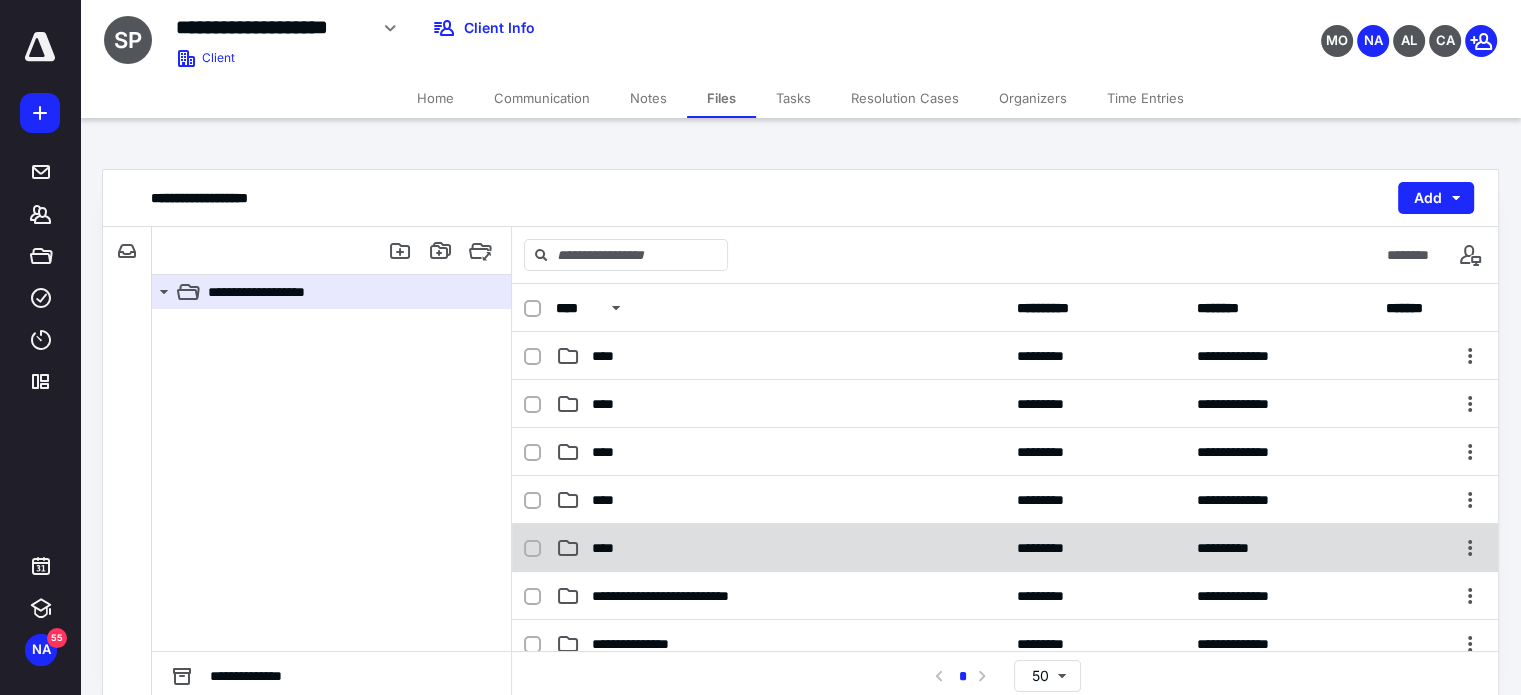 click on "****" at bounding box center (780, 548) 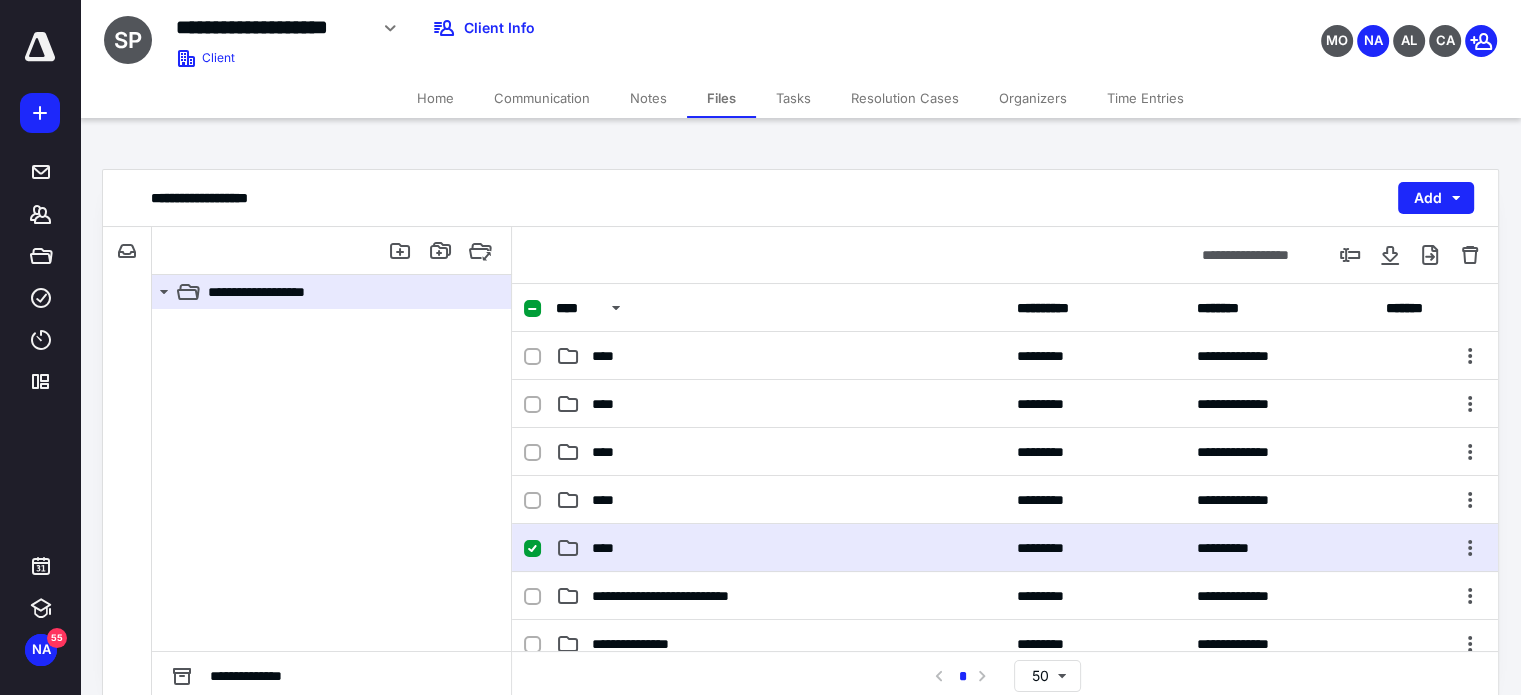 click on "****" at bounding box center [780, 548] 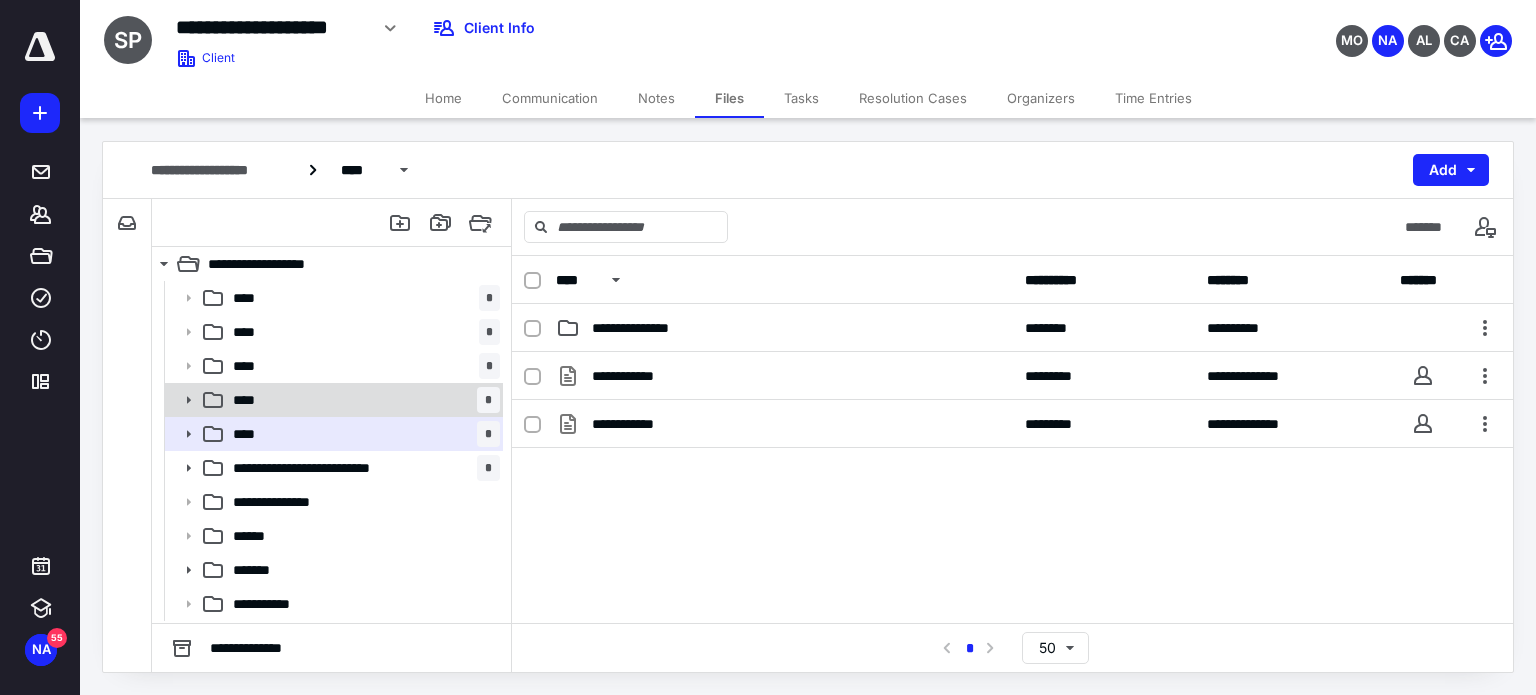 click on "**** *" at bounding box center (332, 400) 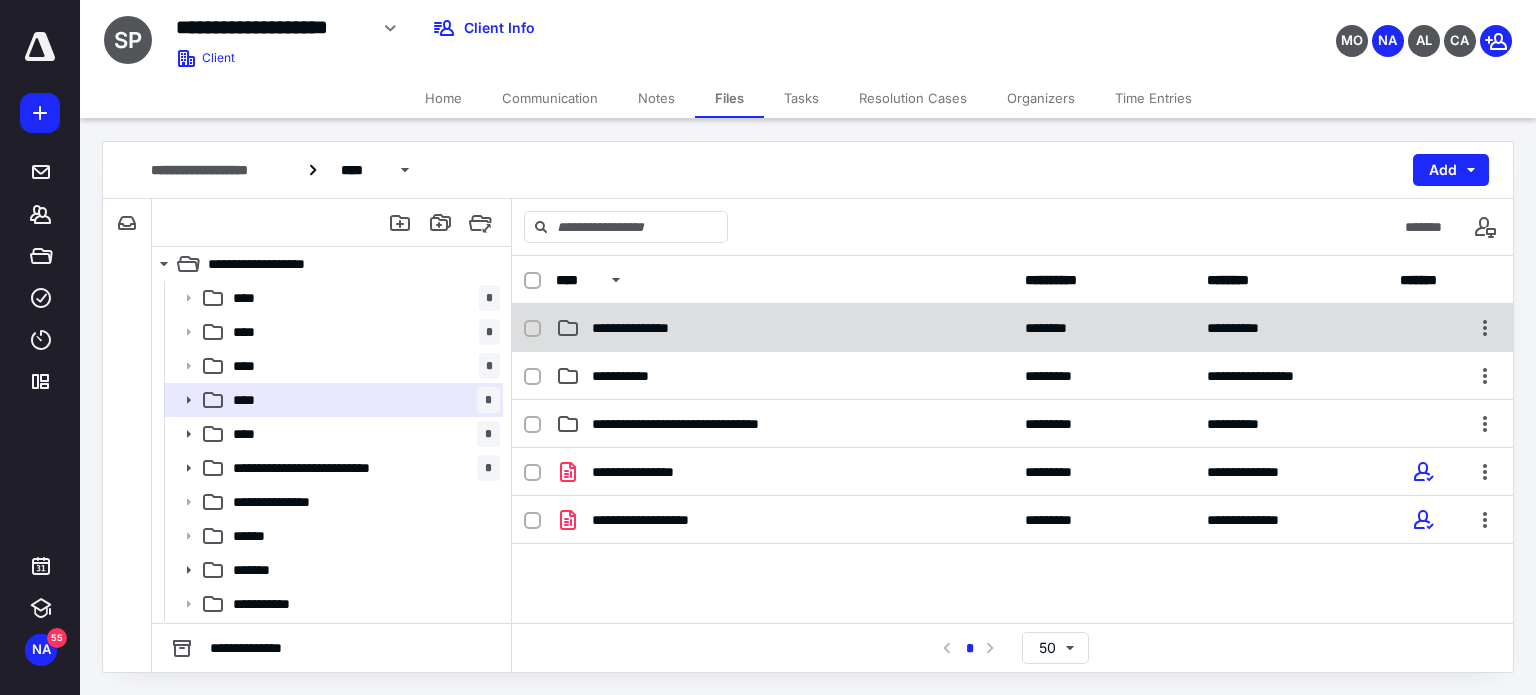 click on "**********" at bounding box center [784, 328] 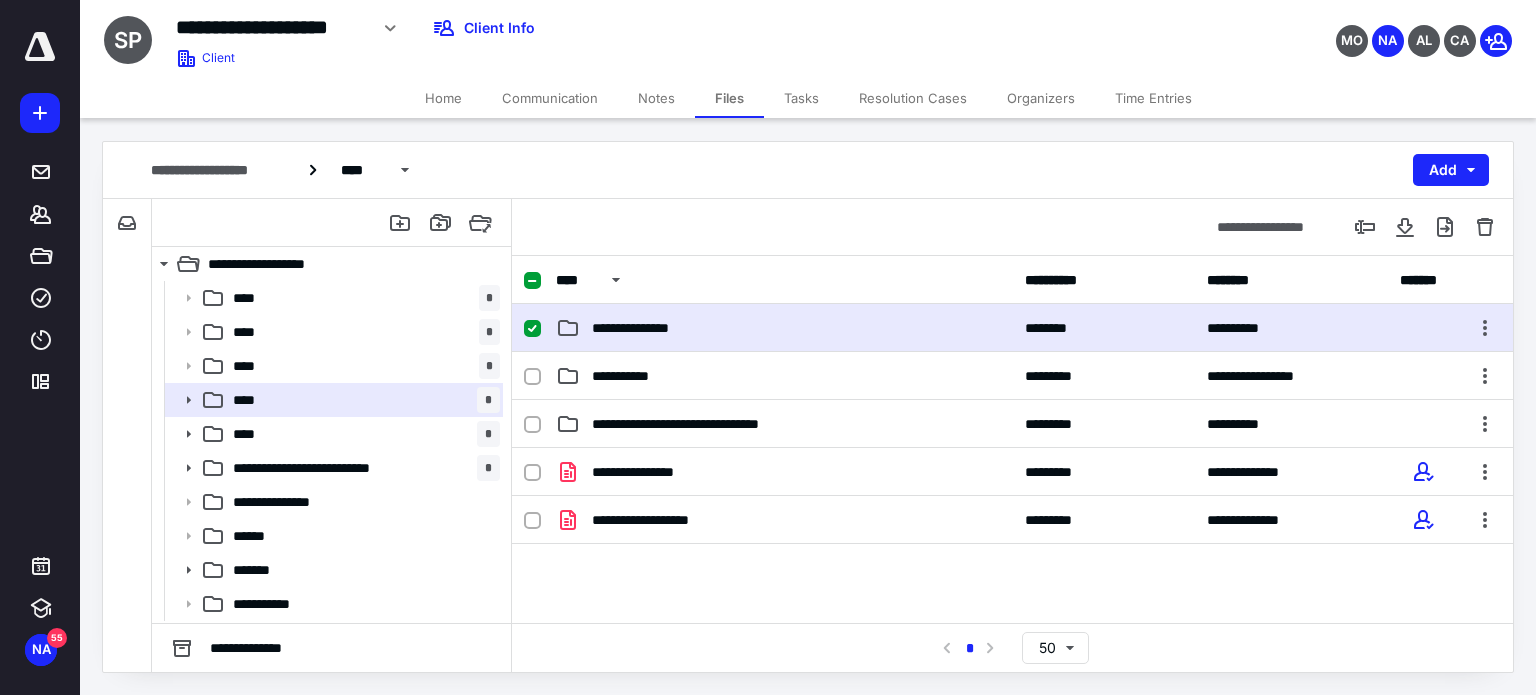 click on "**********" at bounding box center [784, 328] 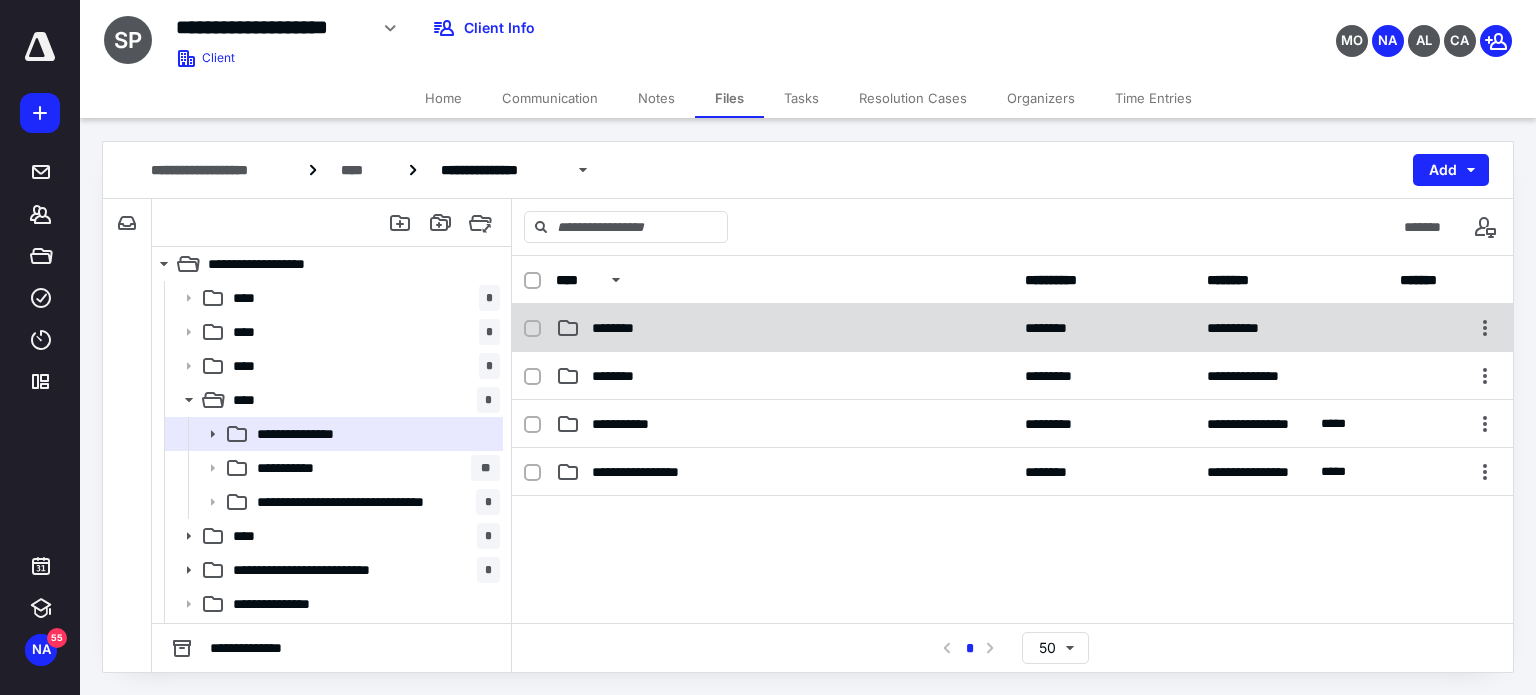 click on "********" at bounding box center (625, 328) 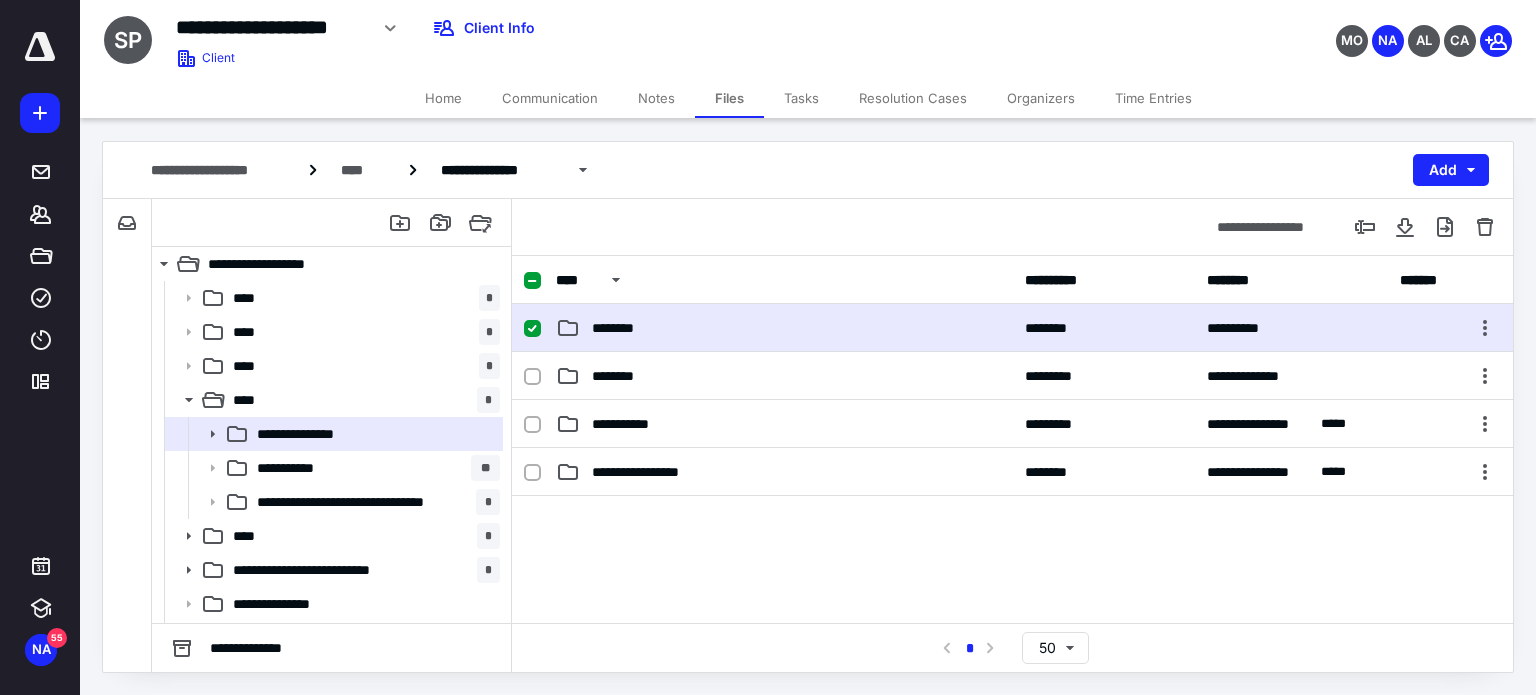 click on "********" at bounding box center [625, 328] 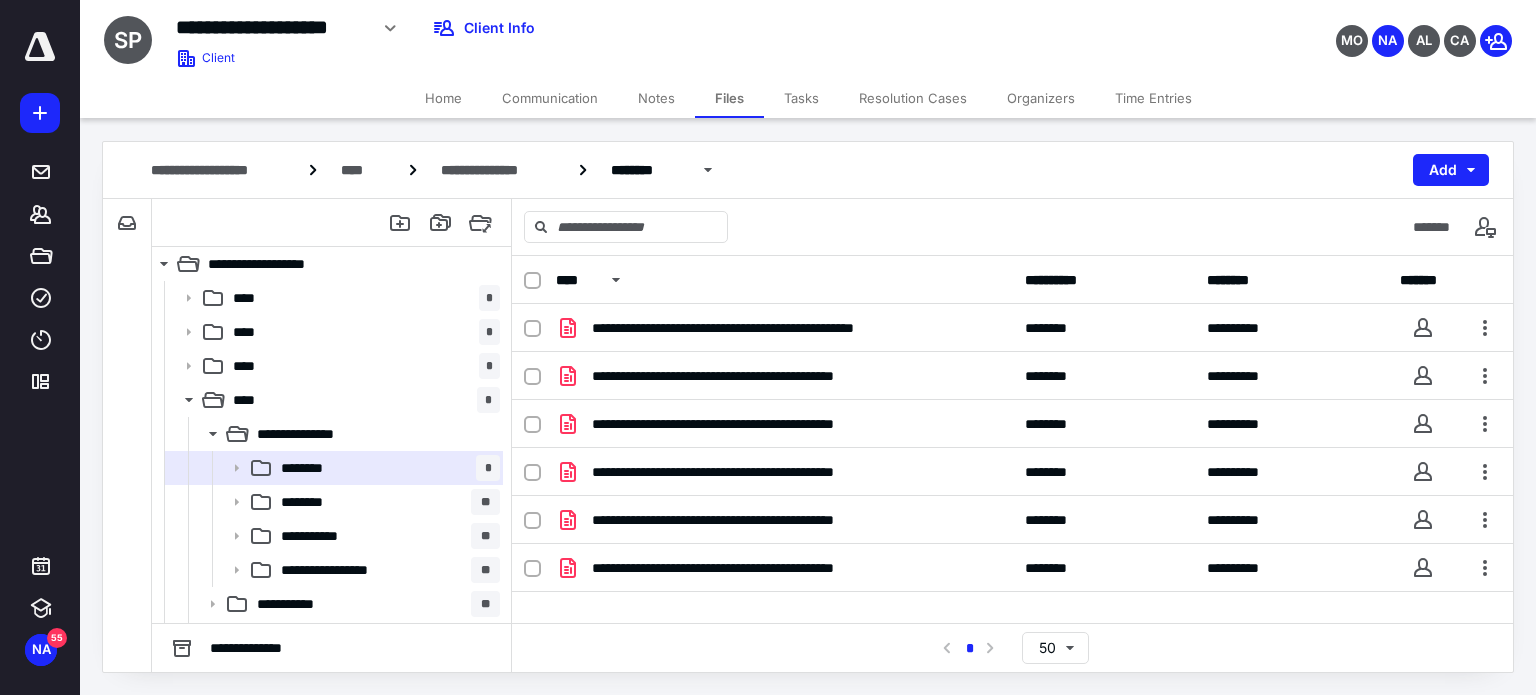 click on "Time Entries" at bounding box center [1153, 98] 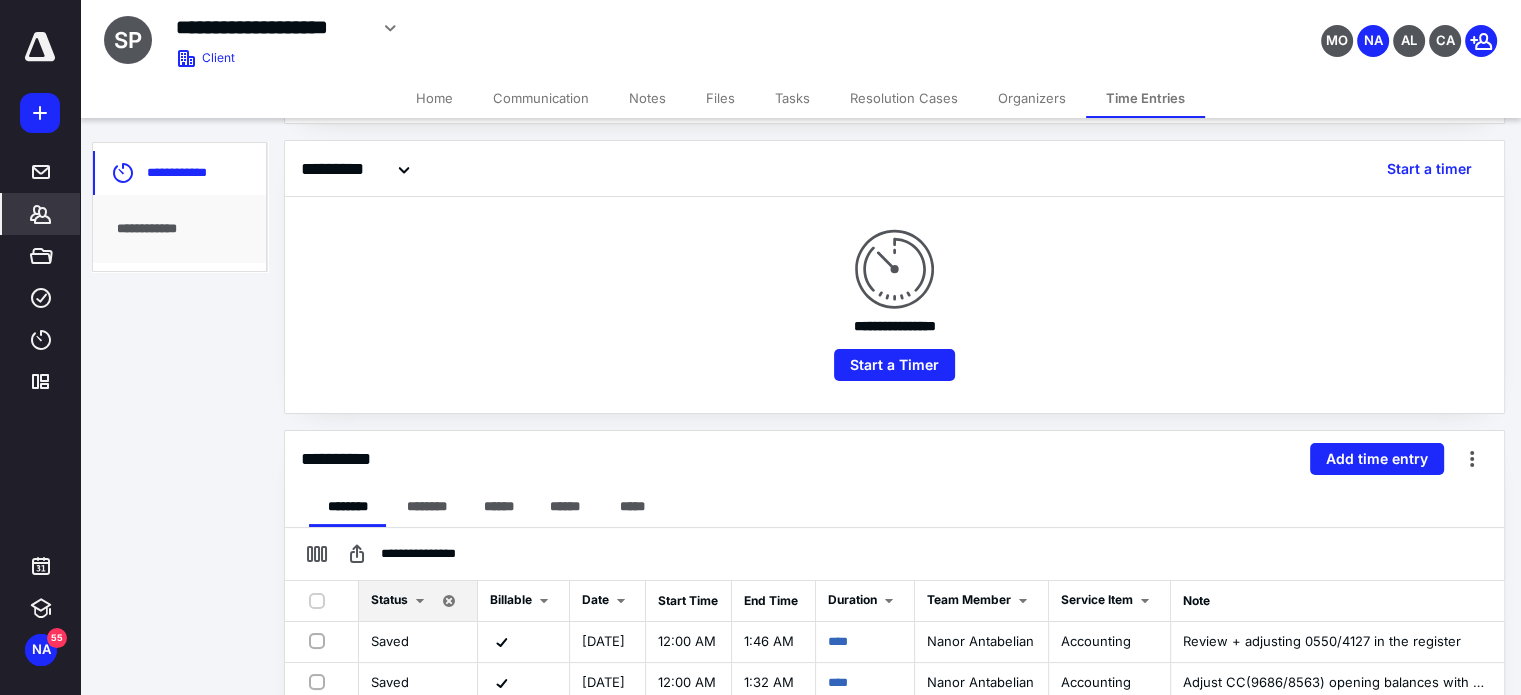 scroll, scrollTop: 300, scrollLeft: 0, axis: vertical 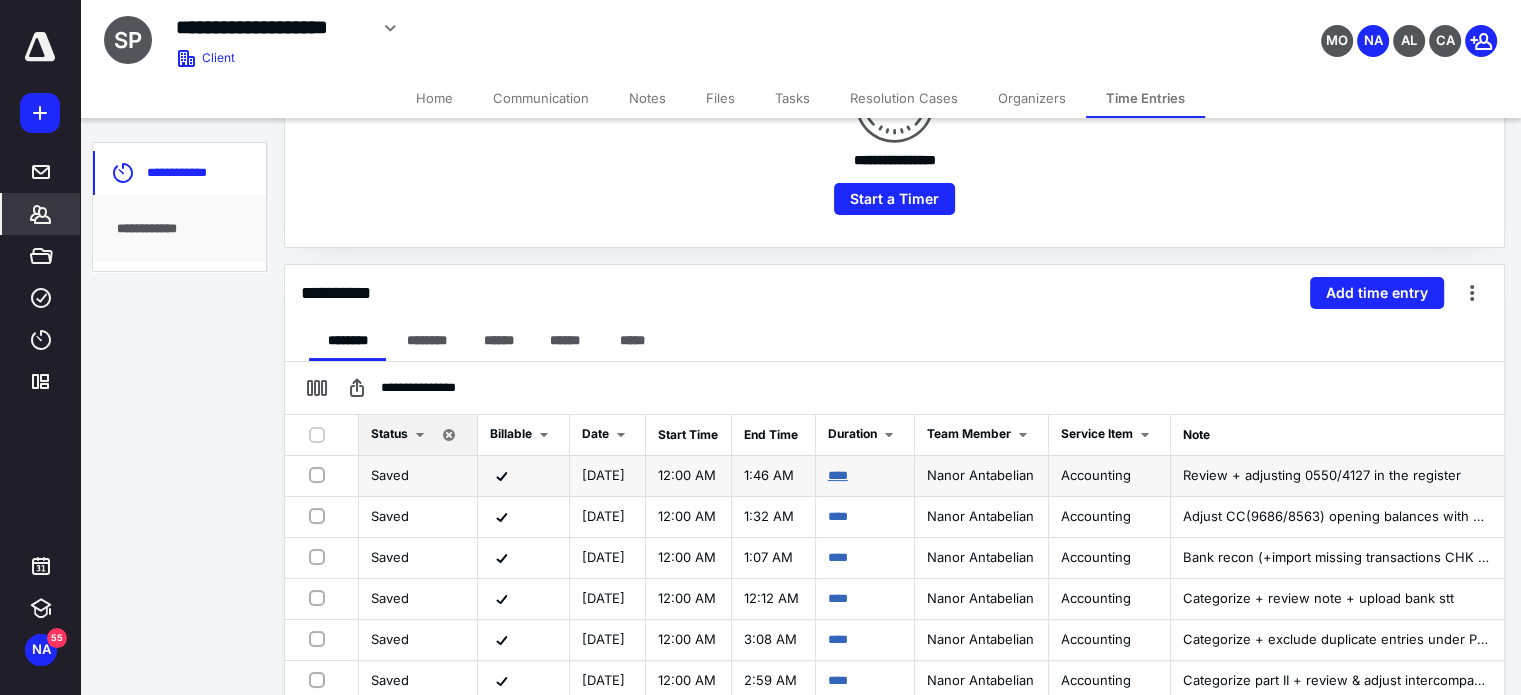 click on "****" at bounding box center (838, 475) 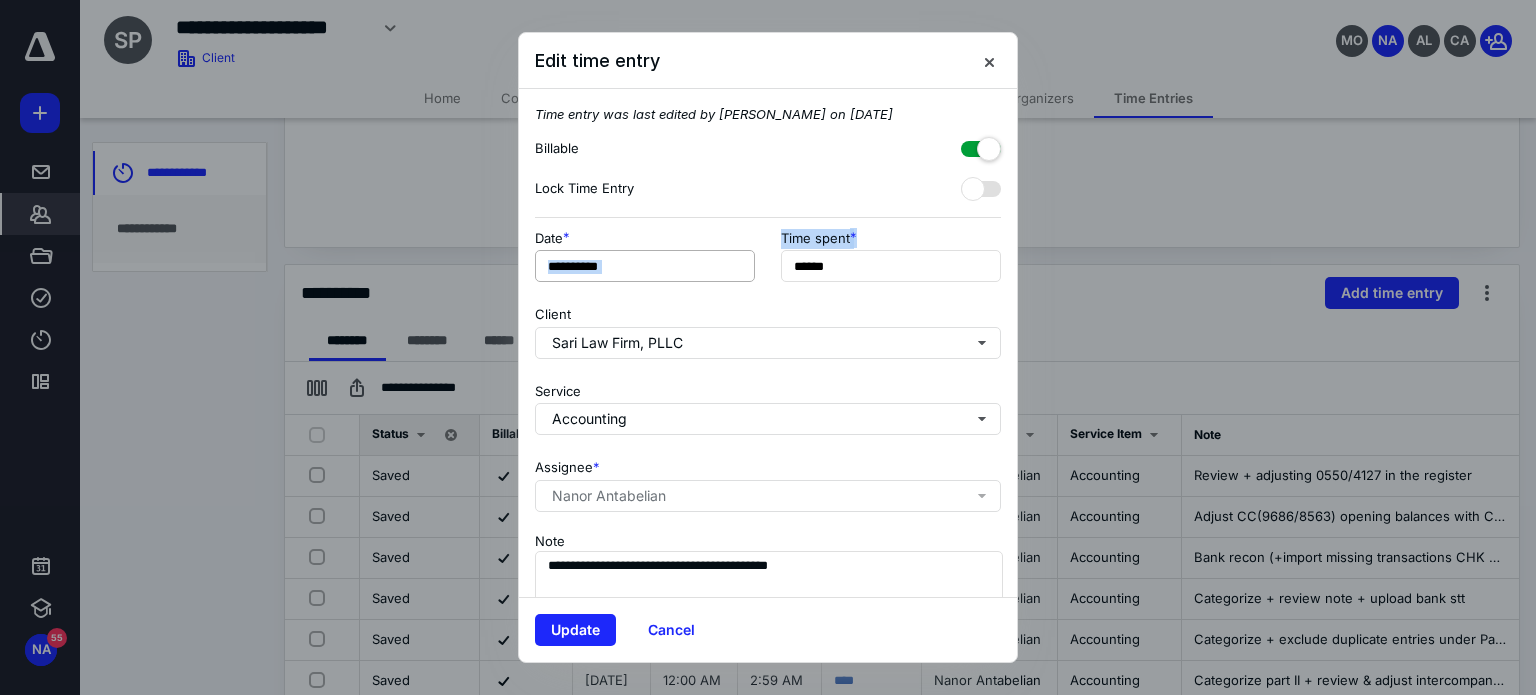 drag, startPoint x: 860, startPoint y: 245, endPoint x: 716, endPoint y: 249, distance: 144.05554 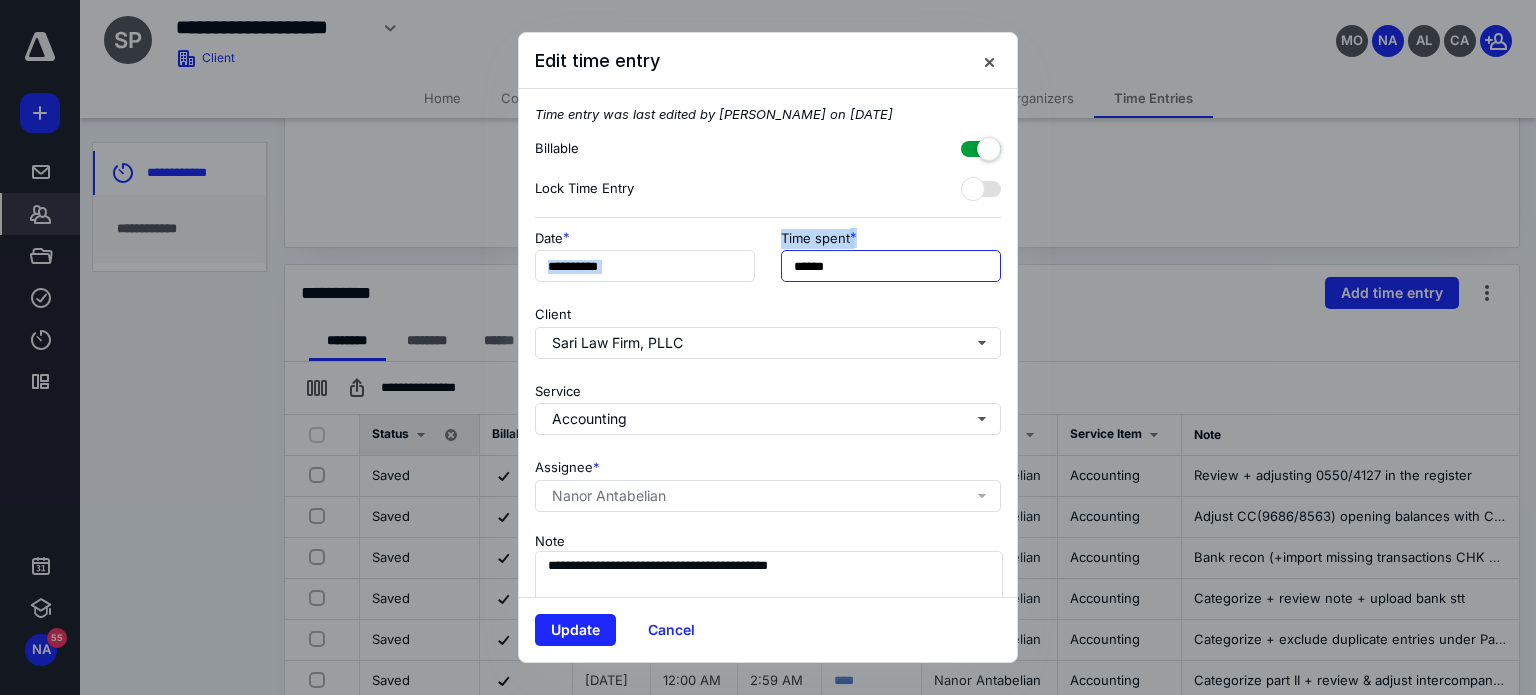 click on "******" at bounding box center (891, 266) 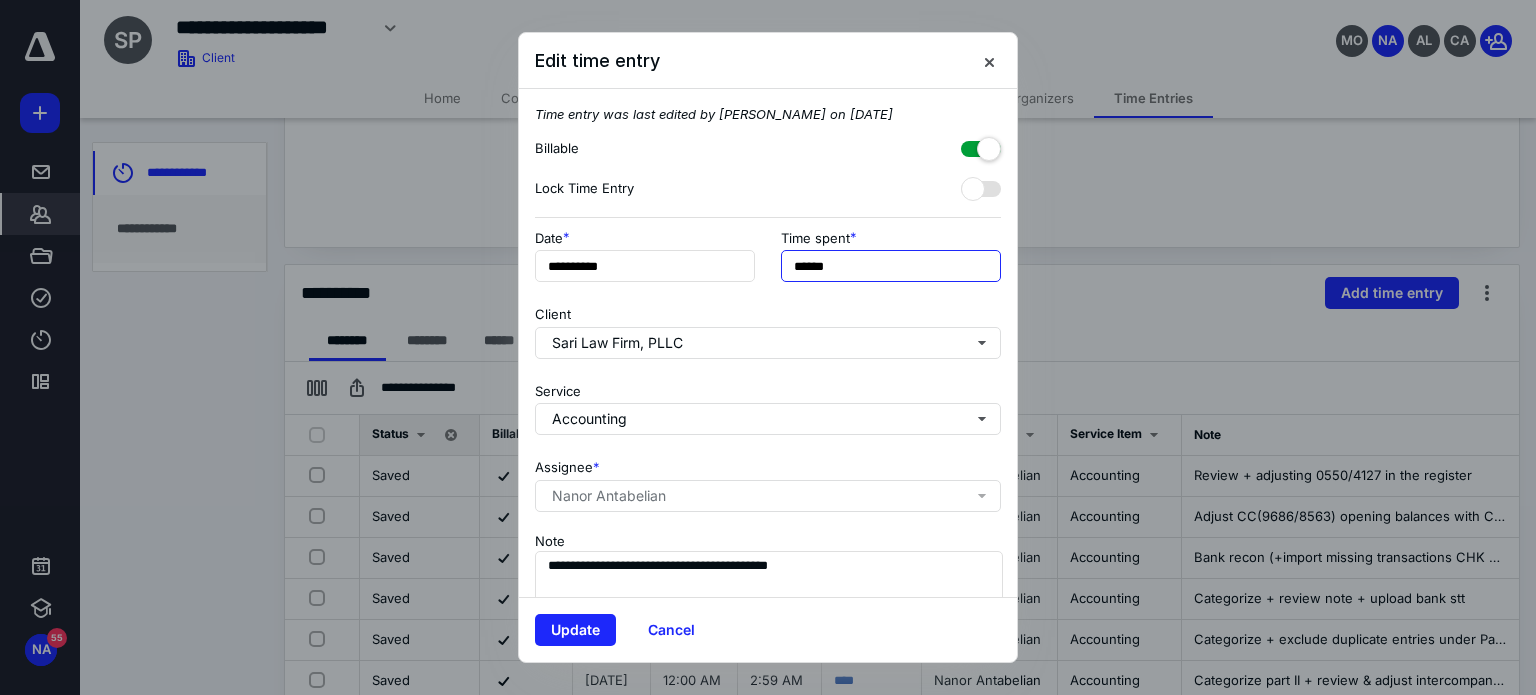 click on "******" at bounding box center (891, 266) 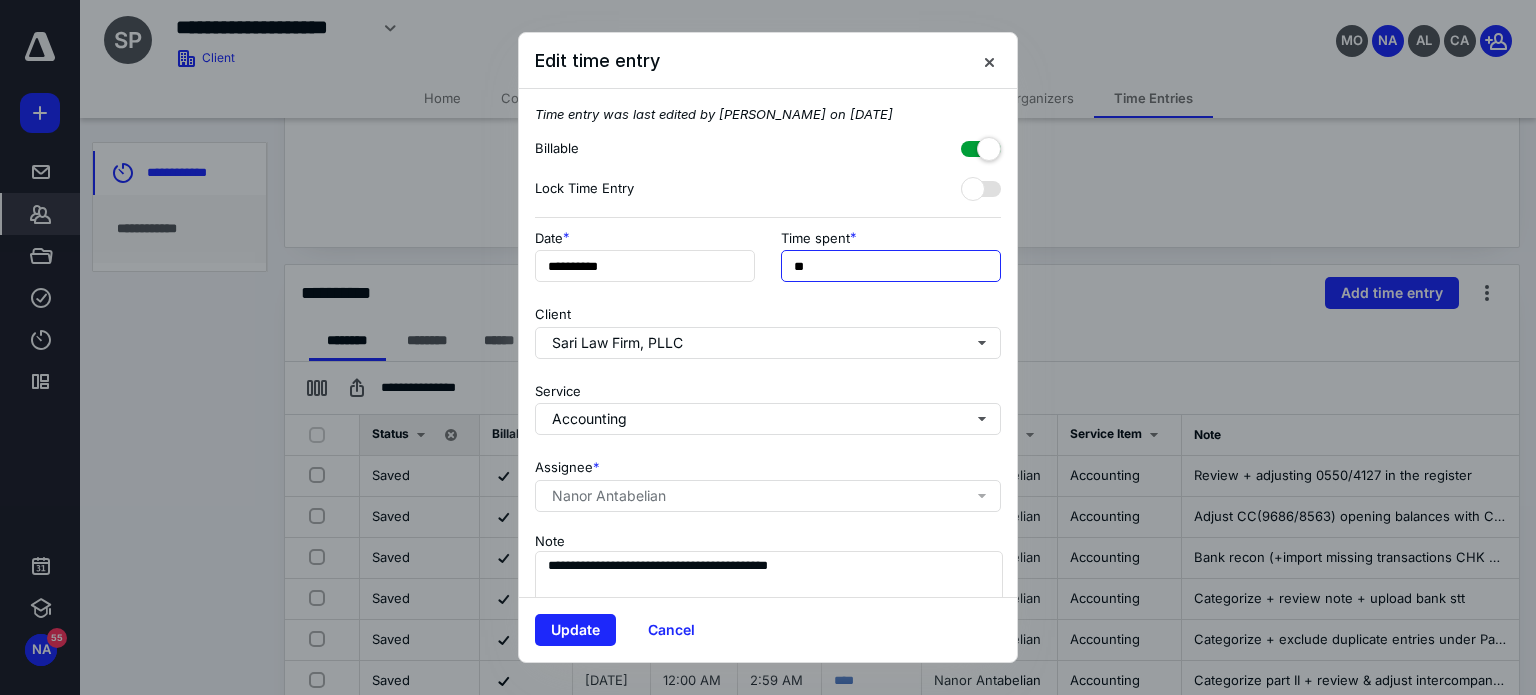 type on "*" 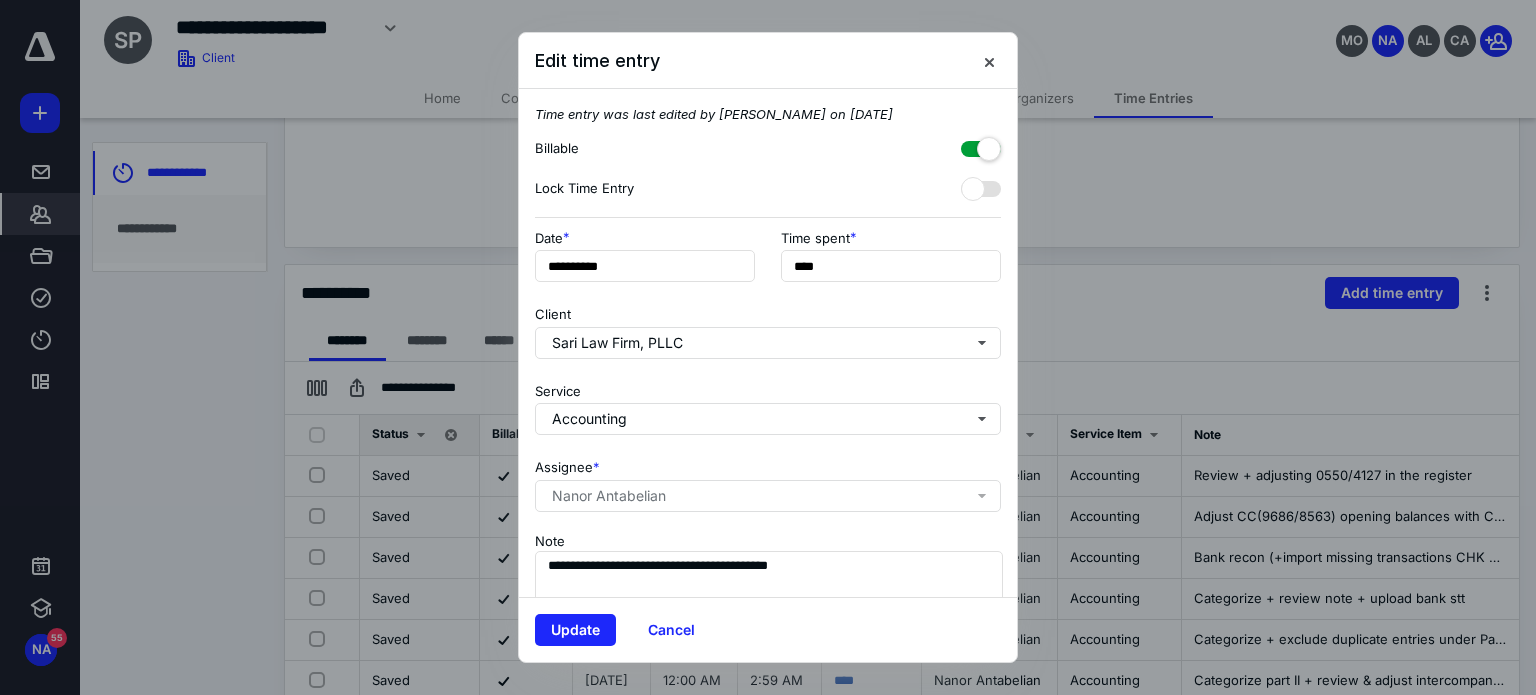 type on "******" 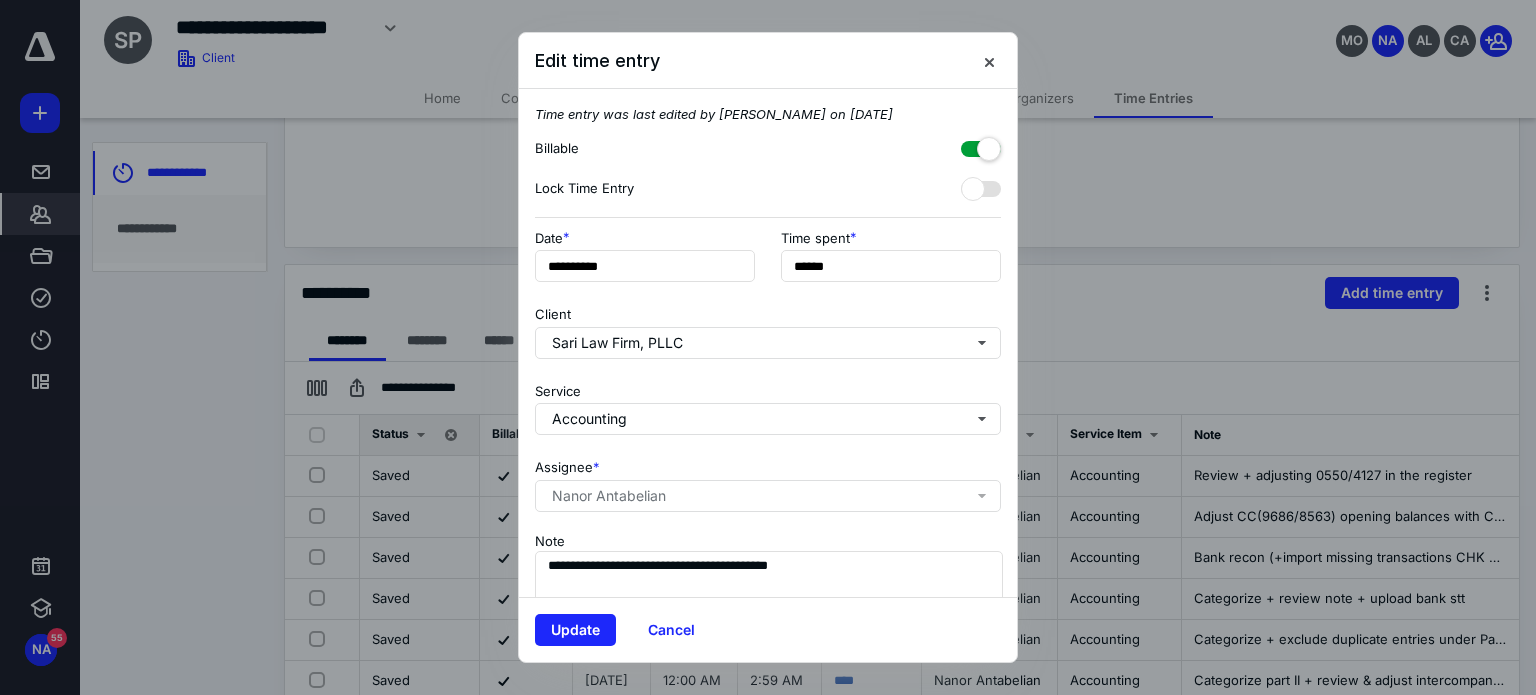 click on "Client Sari Law Firm, PLLC" at bounding box center (768, 328) 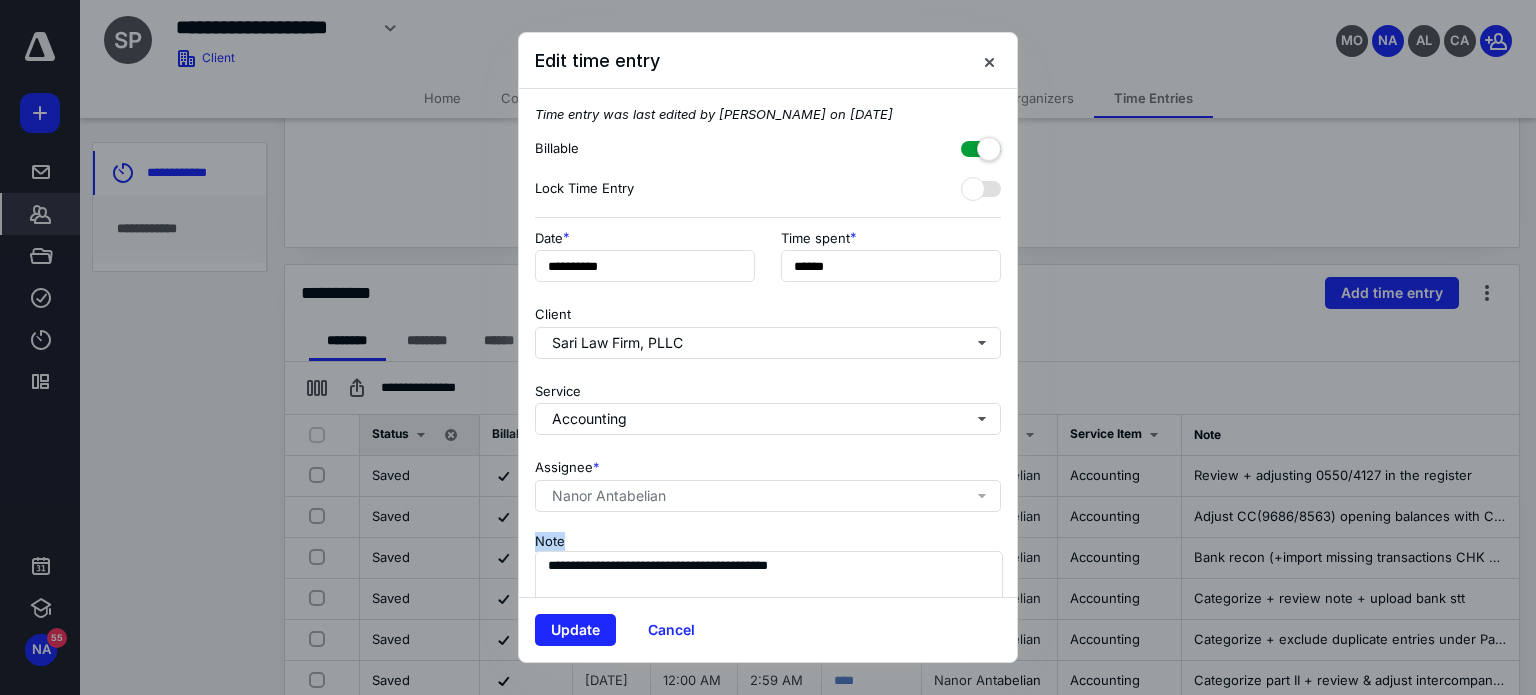 click on "Update Cancel" at bounding box center (768, 629) 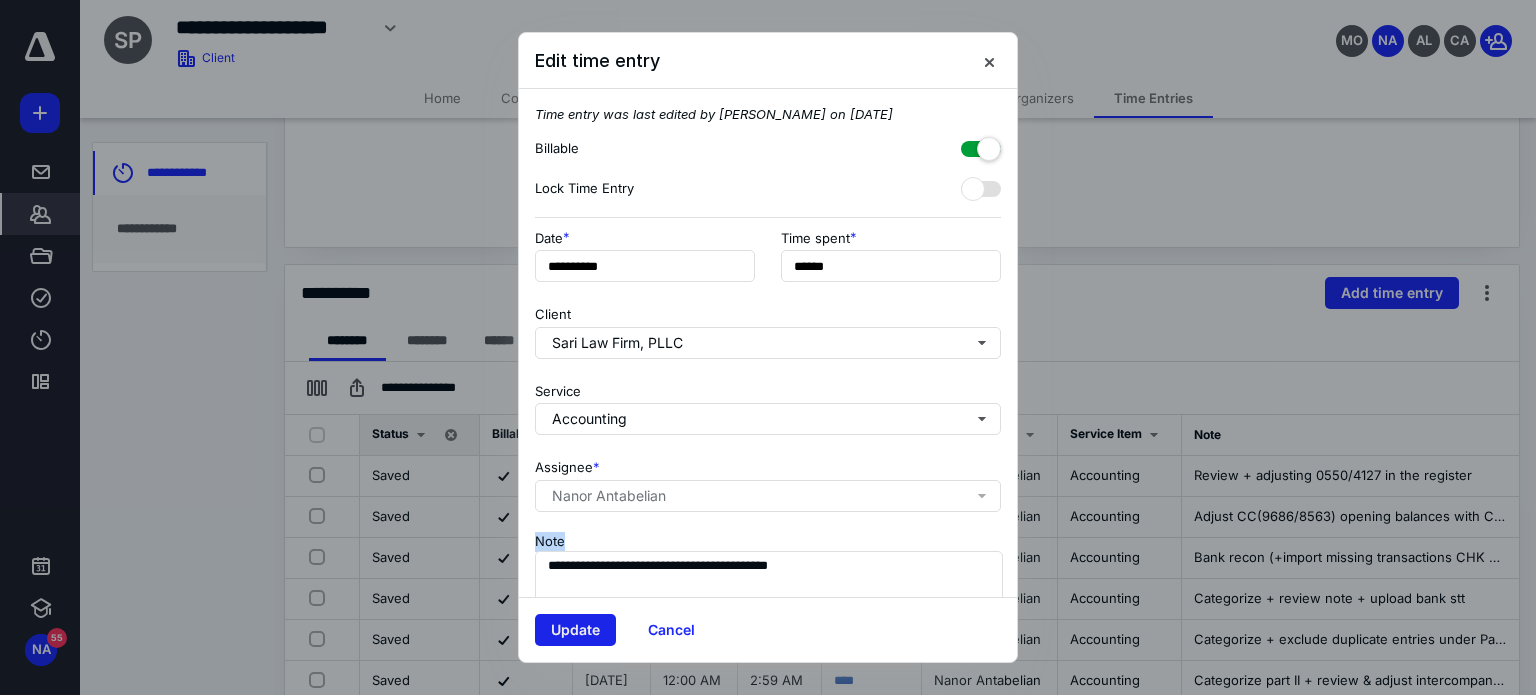 click on "Update" at bounding box center [575, 630] 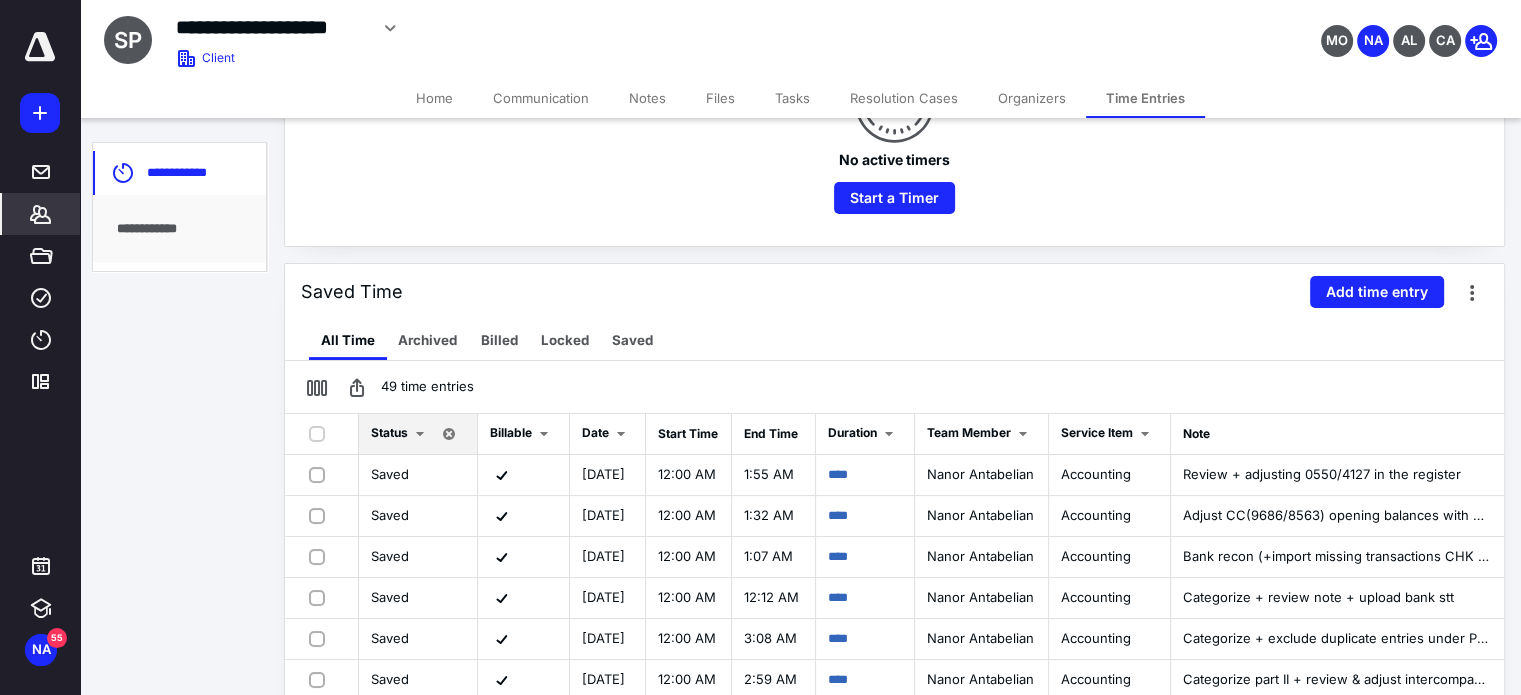 click on "Files" at bounding box center [720, 98] 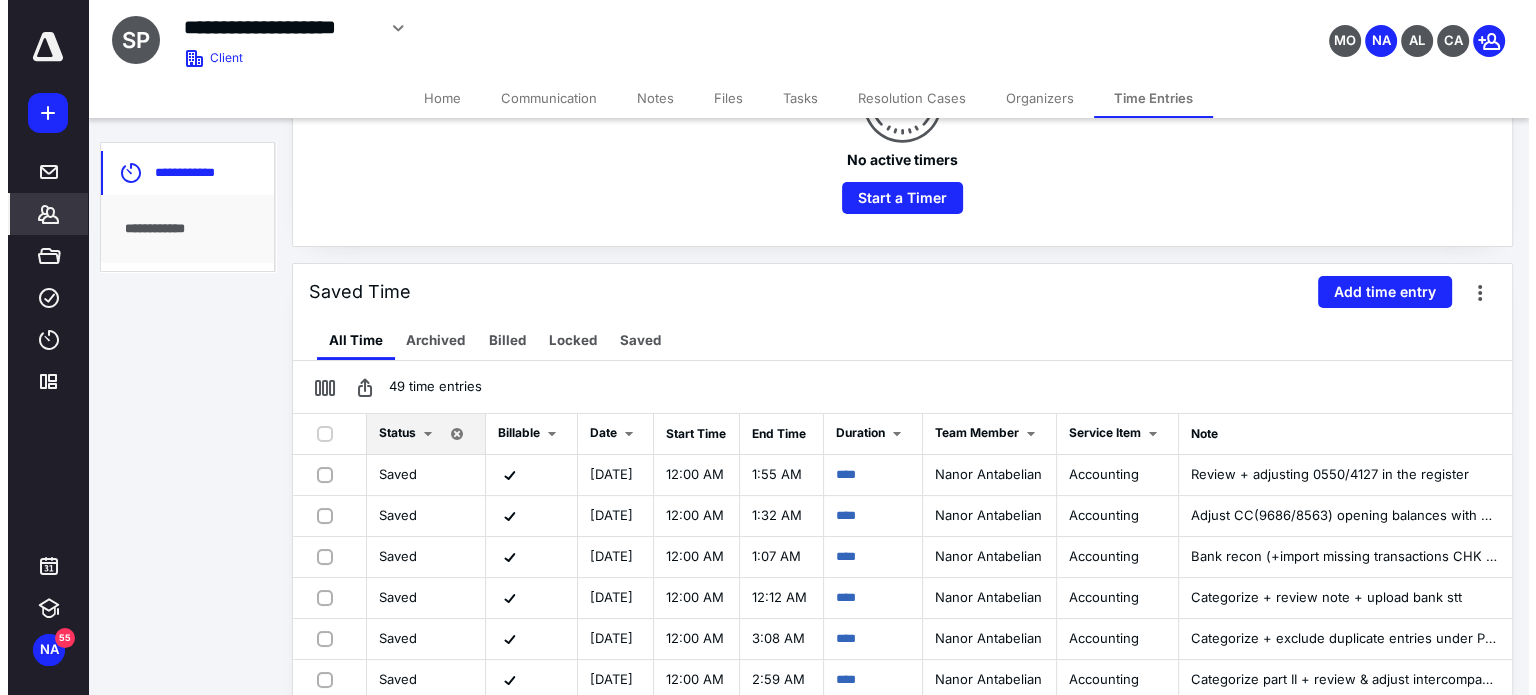scroll, scrollTop: 0, scrollLeft: 0, axis: both 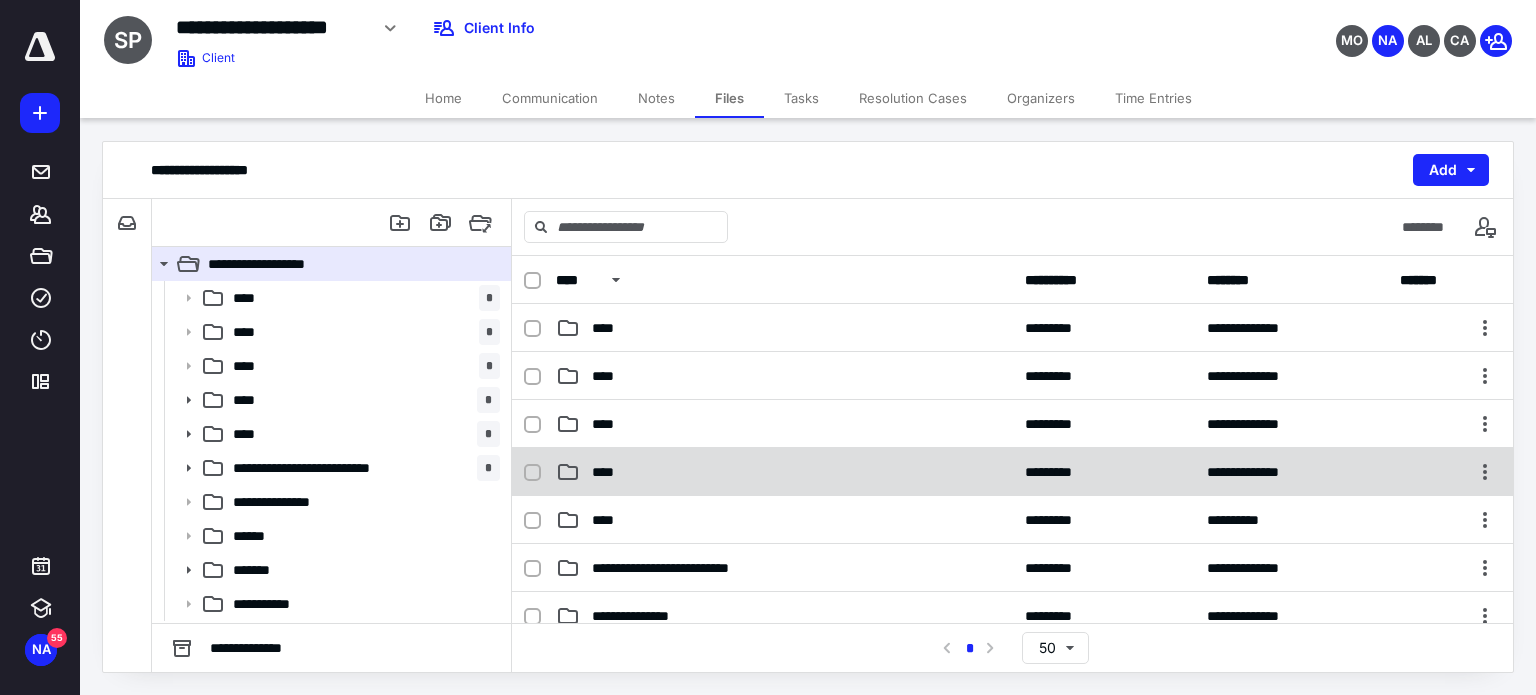 click on "****" at bounding box center [609, 472] 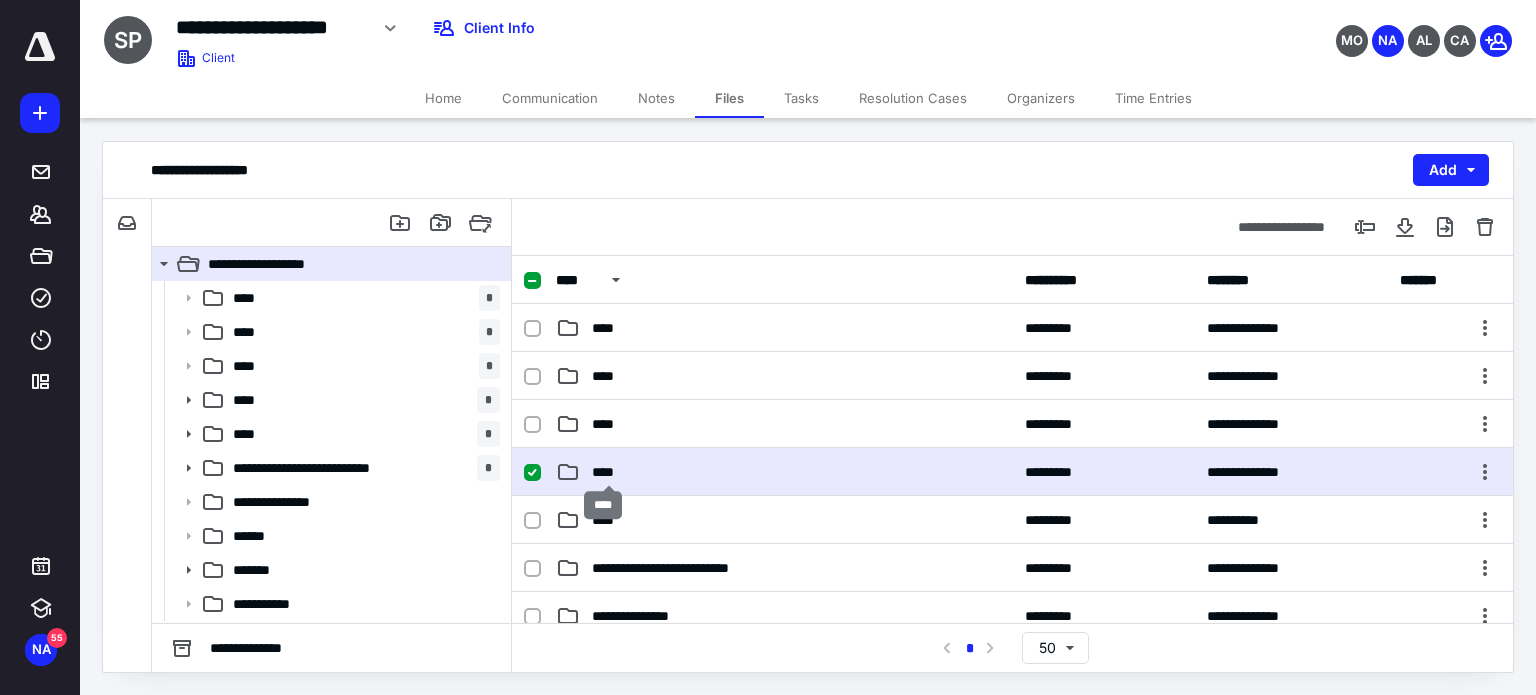 click on "****" at bounding box center [609, 472] 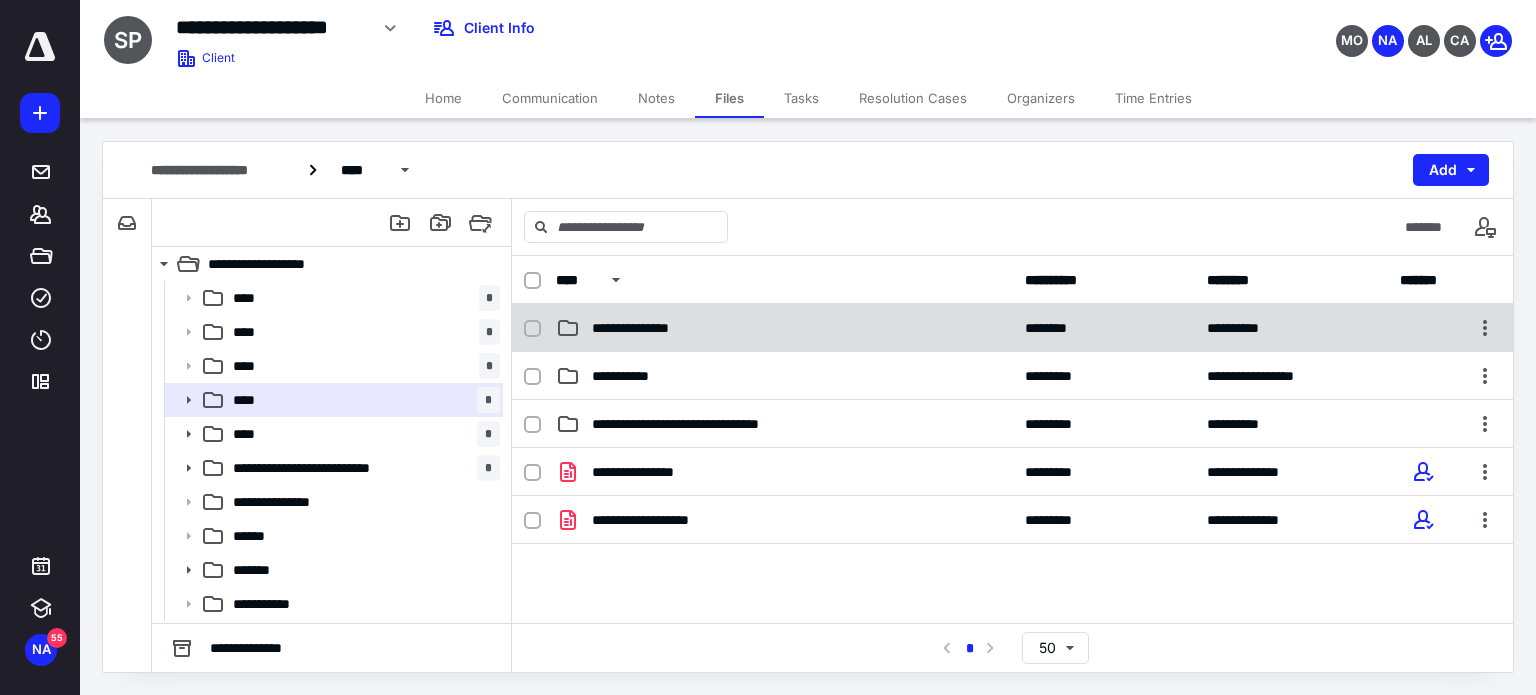 click on "**********" at bounding box center [784, 328] 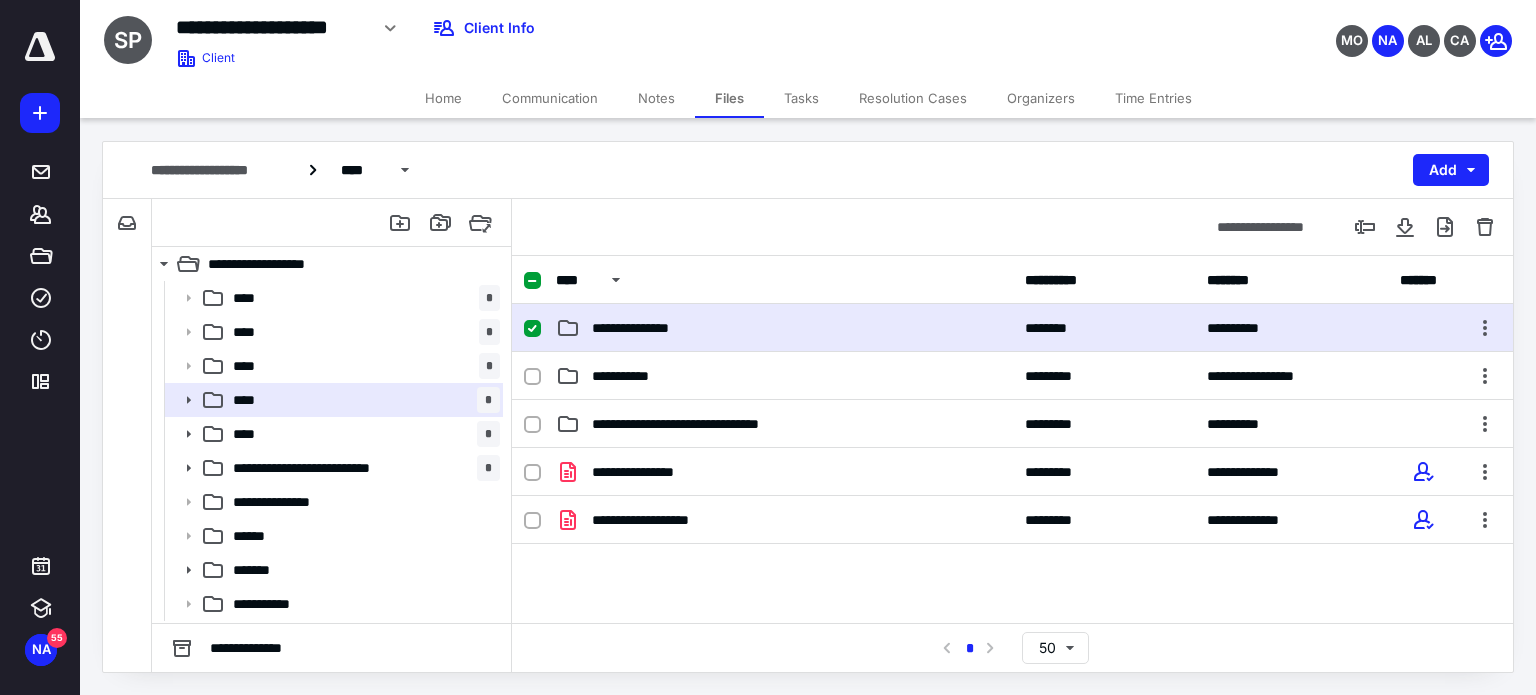 click on "**********" at bounding box center (784, 328) 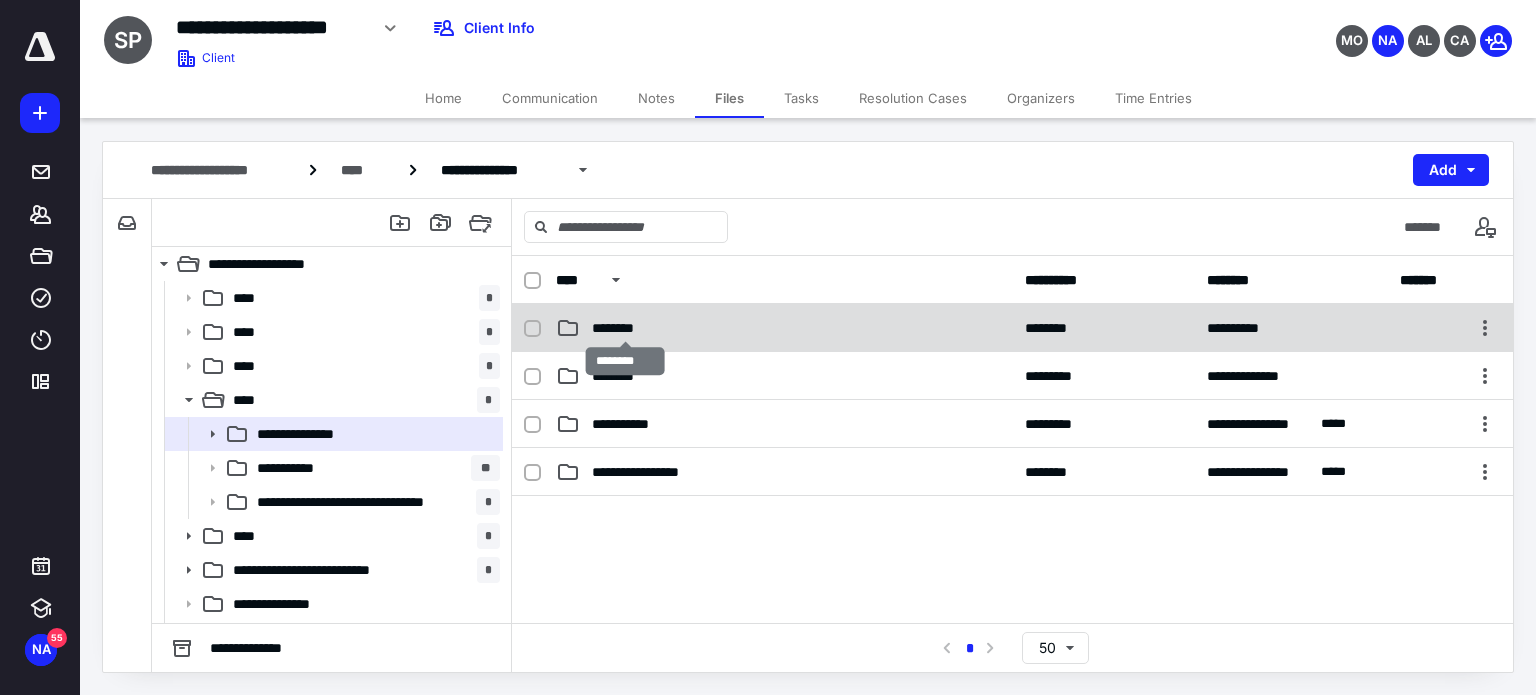 click on "********" at bounding box center (625, 328) 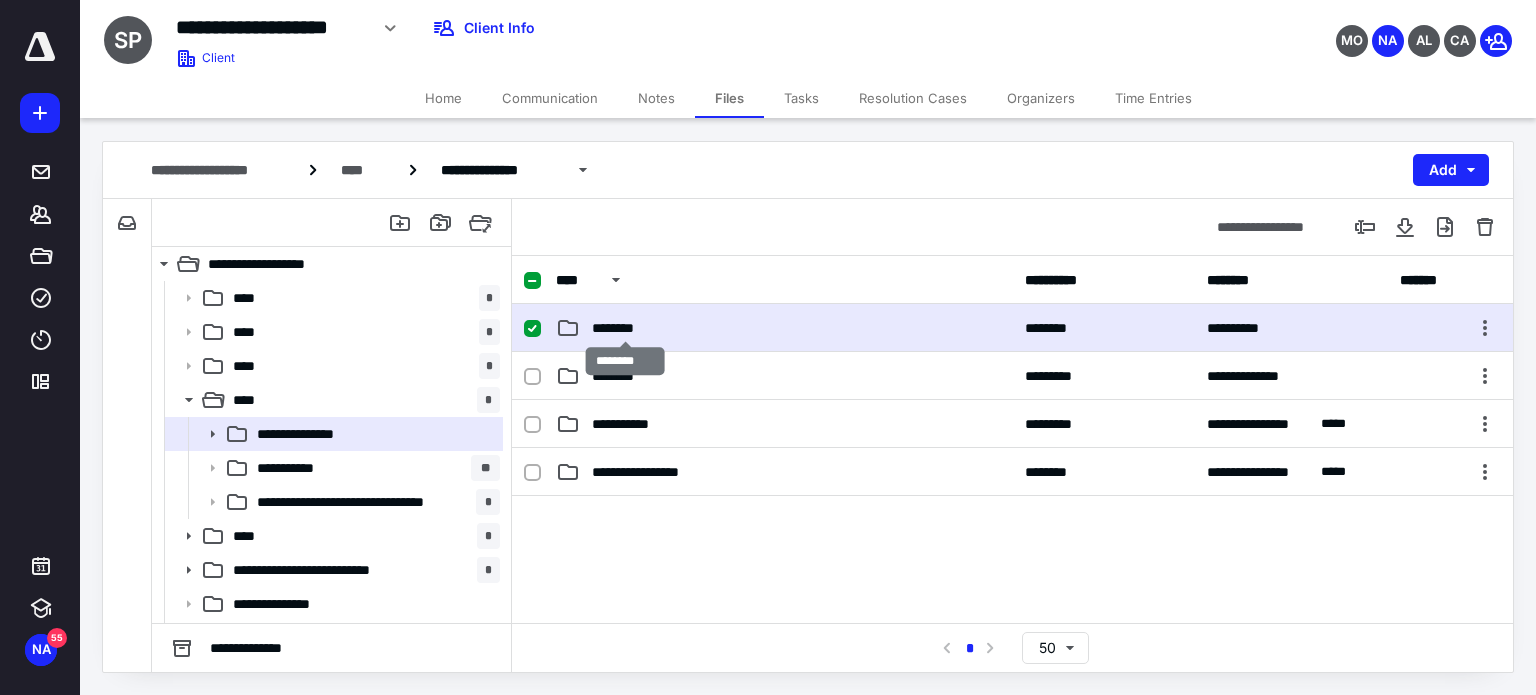 click on "********" at bounding box center [625, 328] 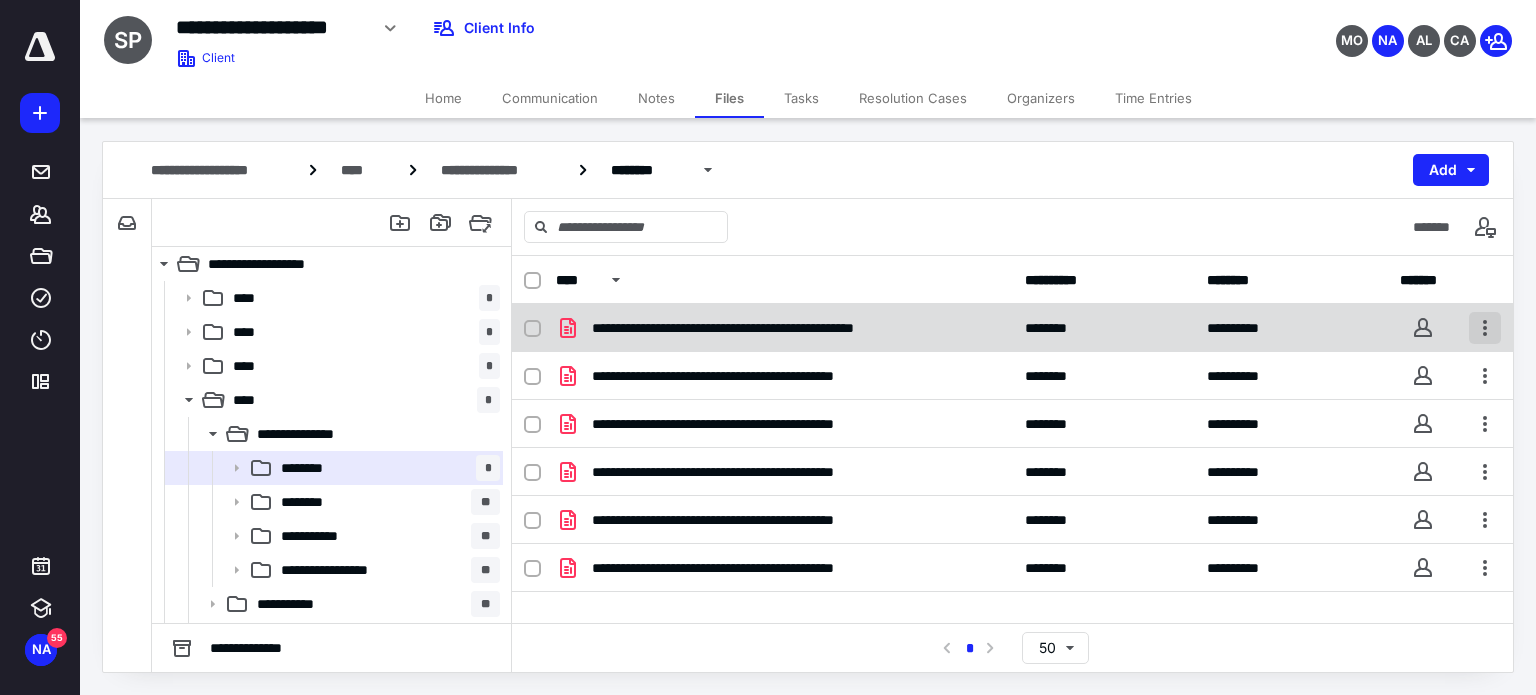 click at bounding box center [1485, 328] 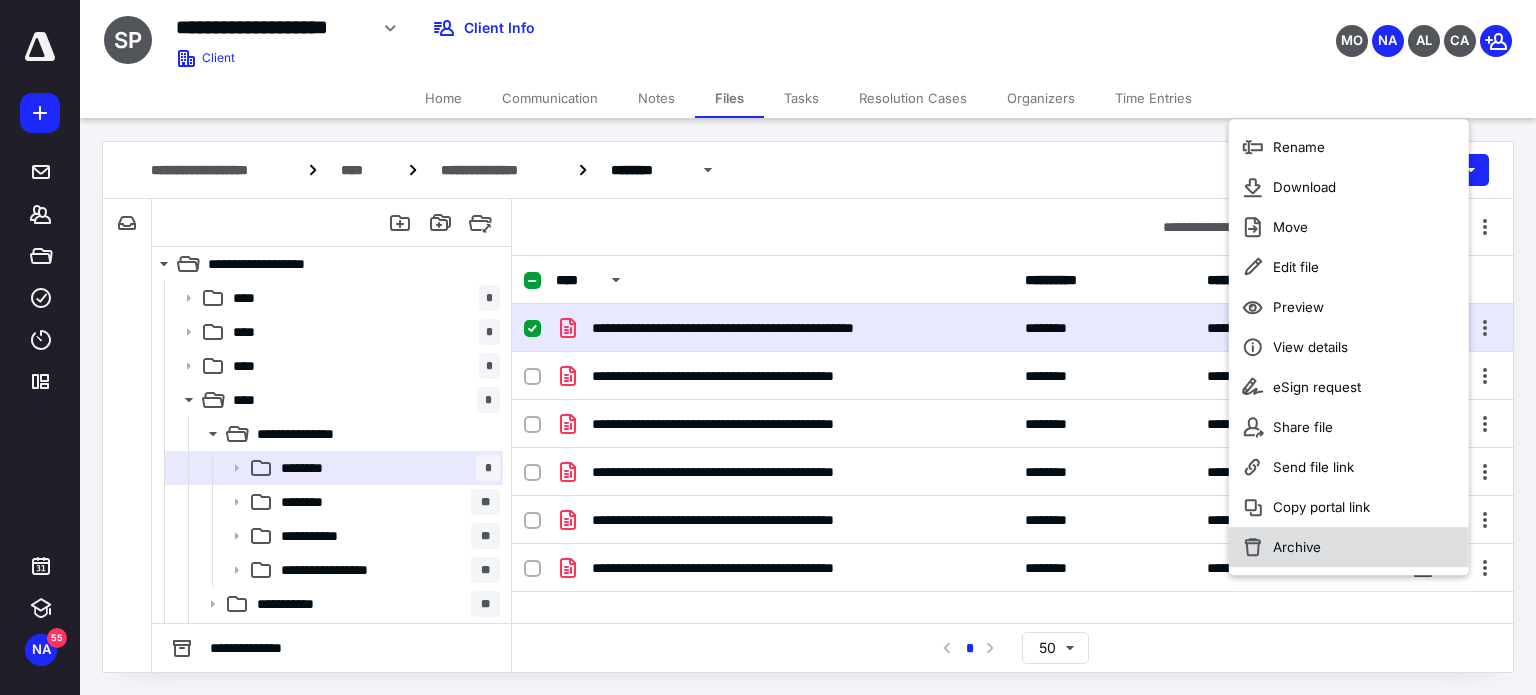 click on "Archive" at bounding box center [1349, 547] 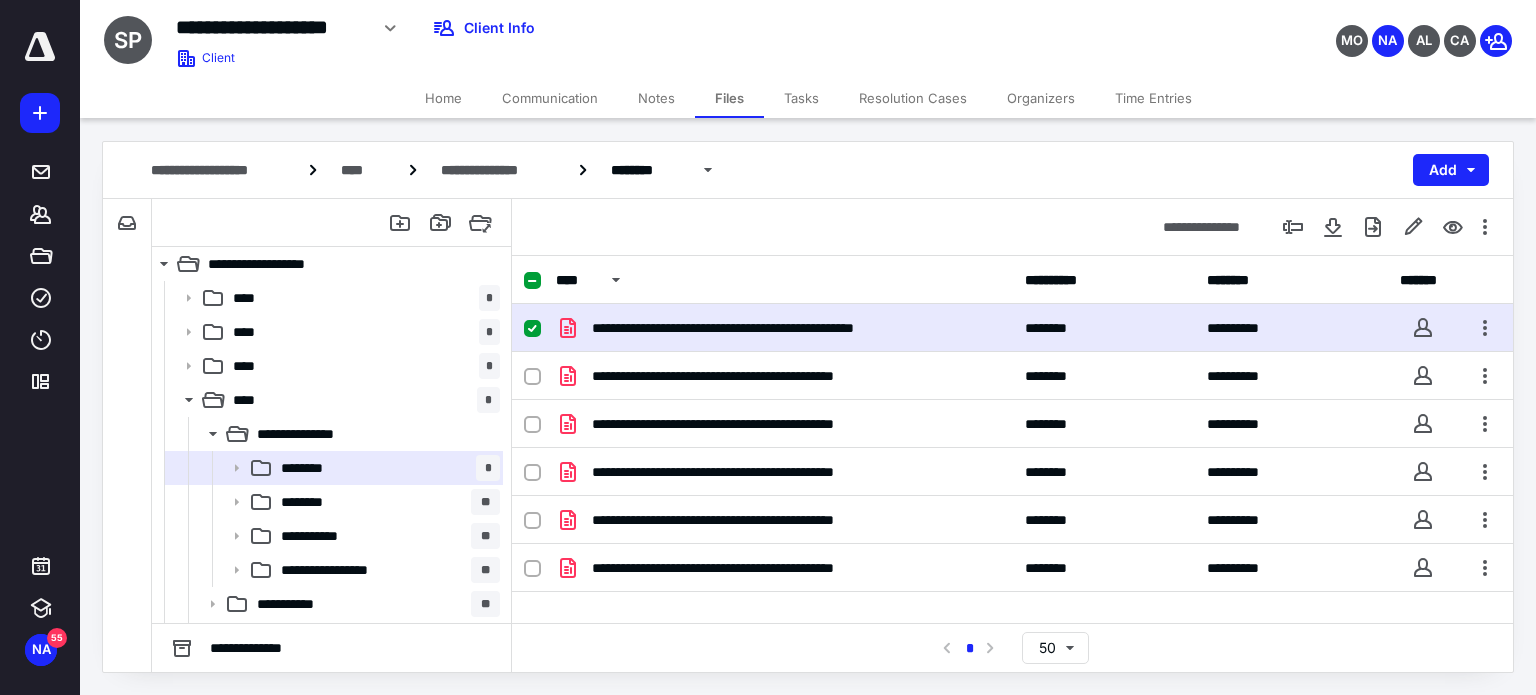 checkbox on "false" 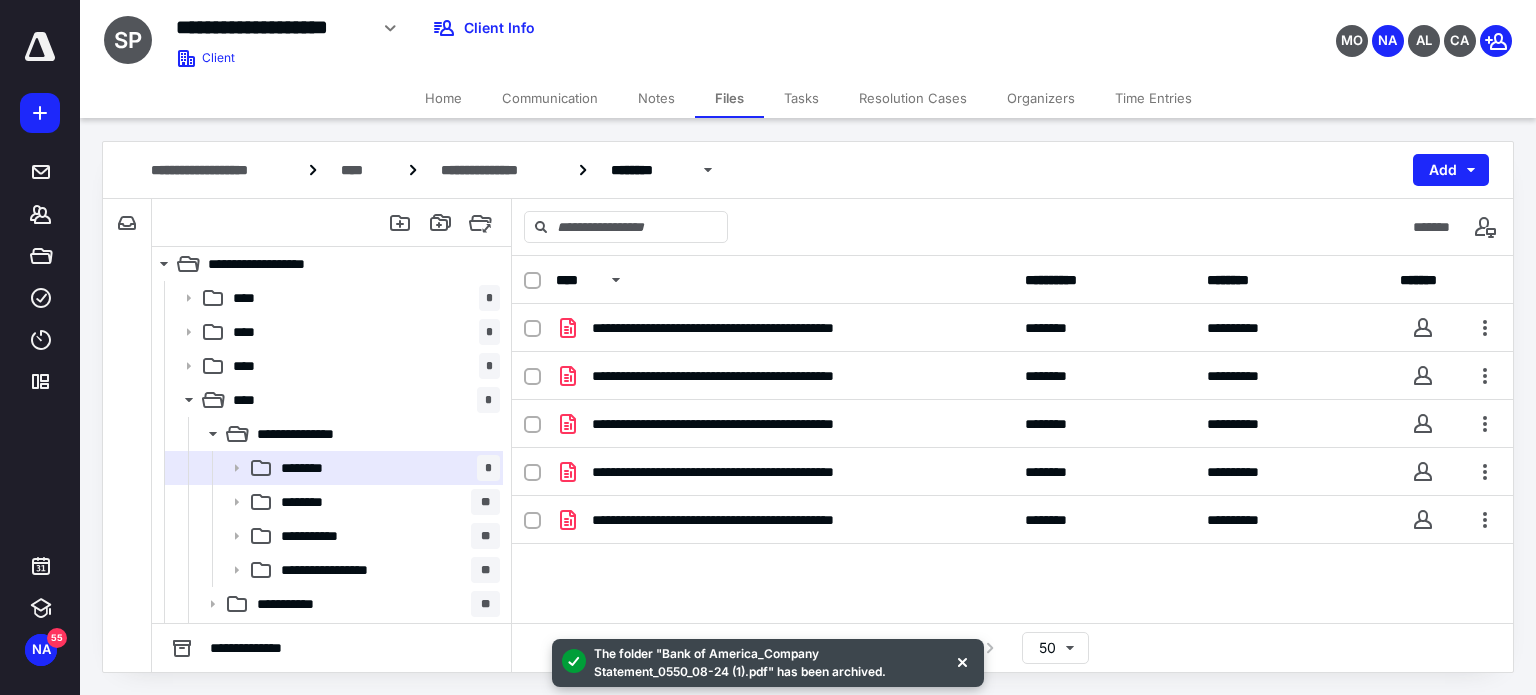 click on "**********" at bounding box center (808, 170) 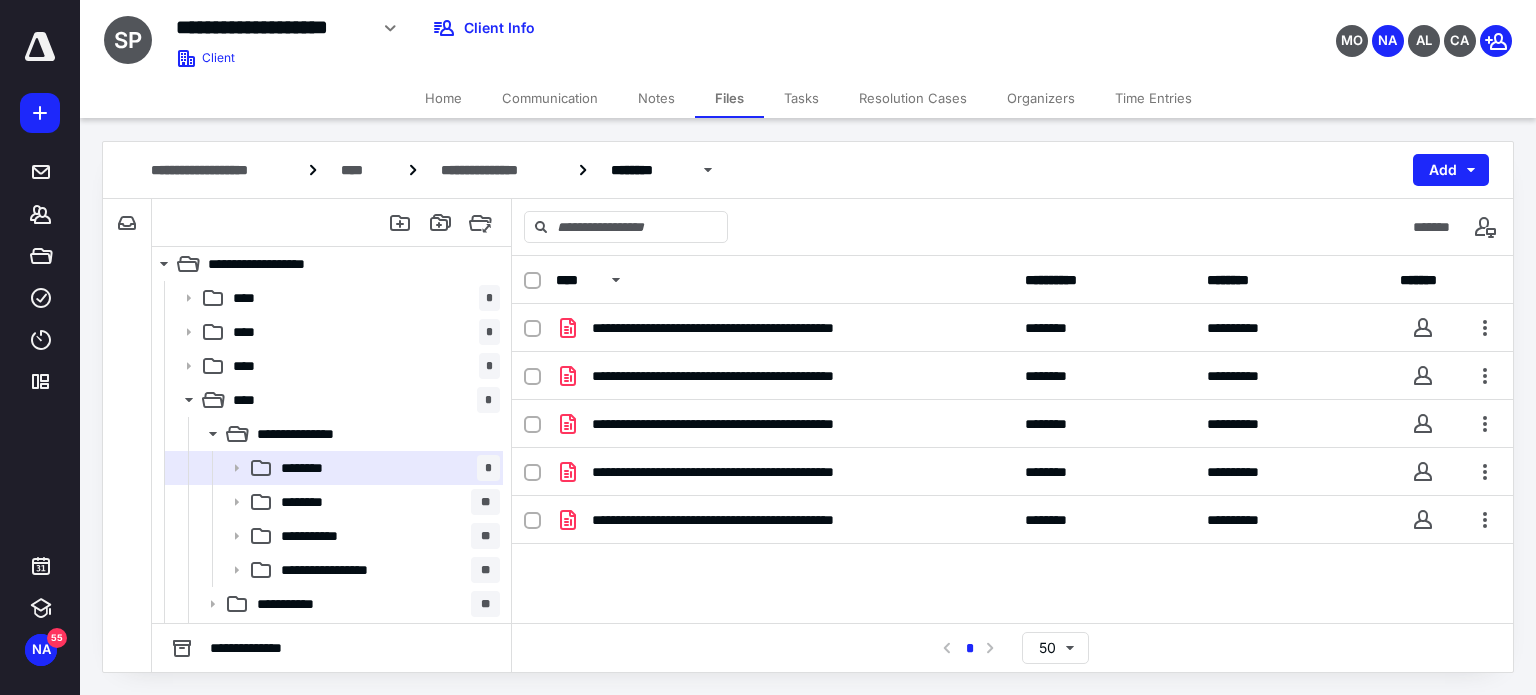 click on "**********" at bounding box center (606, 28) 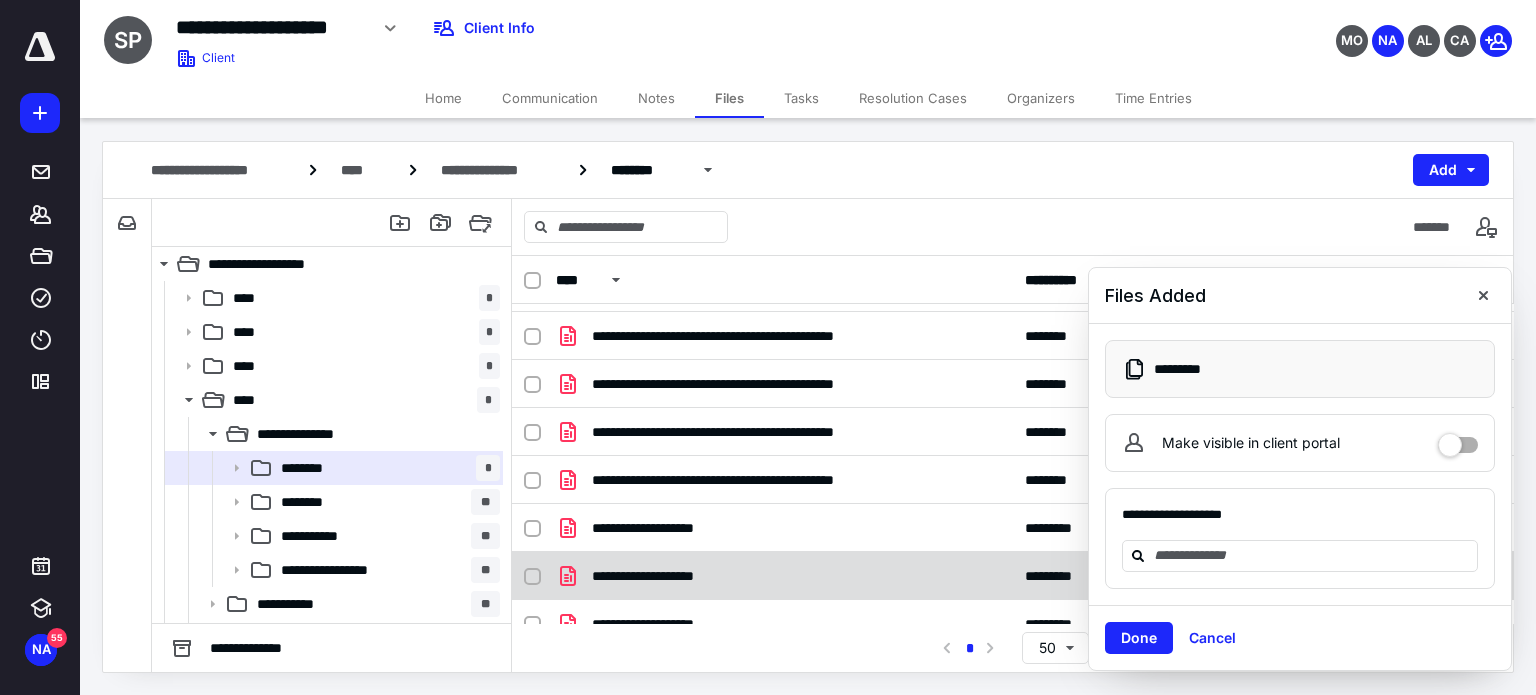 scroll, scrollTop: 62, scrollLeft: 0, axis: vertical 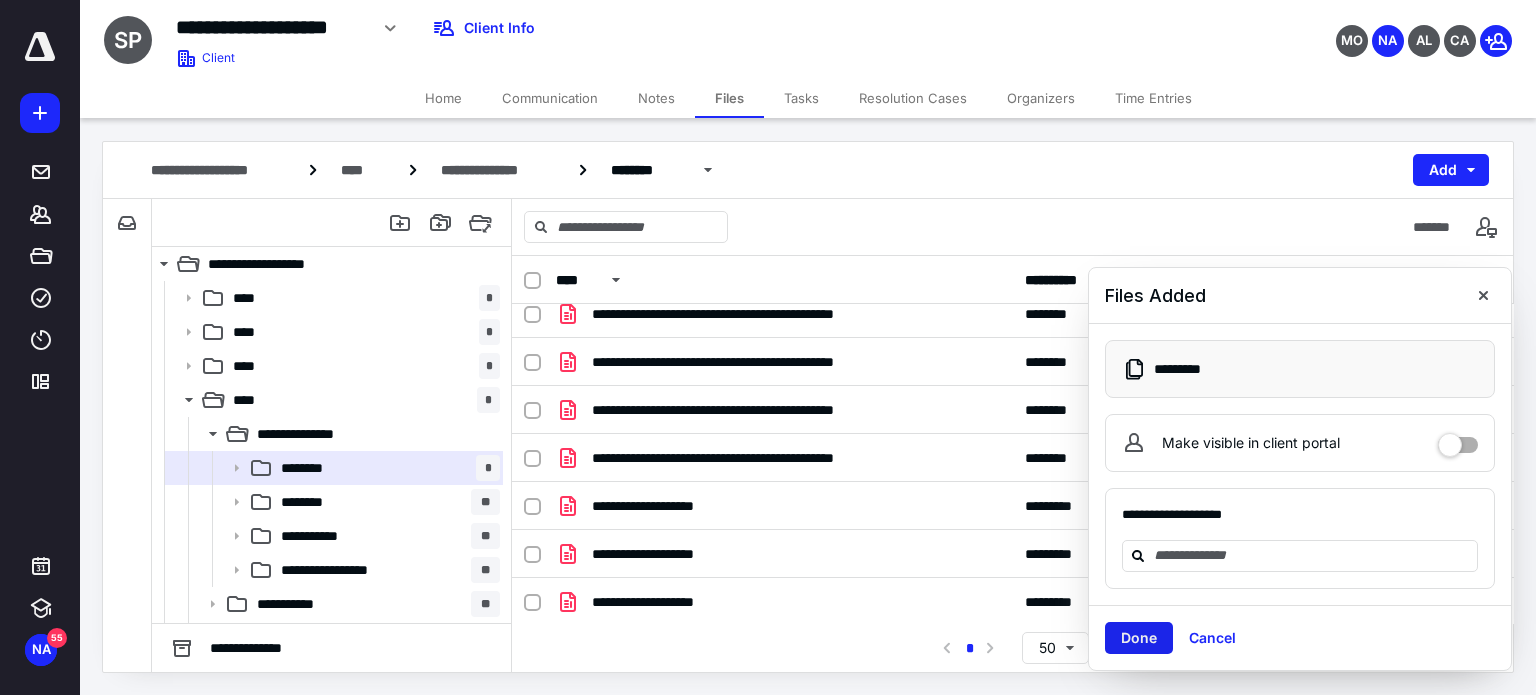 click on "Done" at bounding box center [1139, 638] 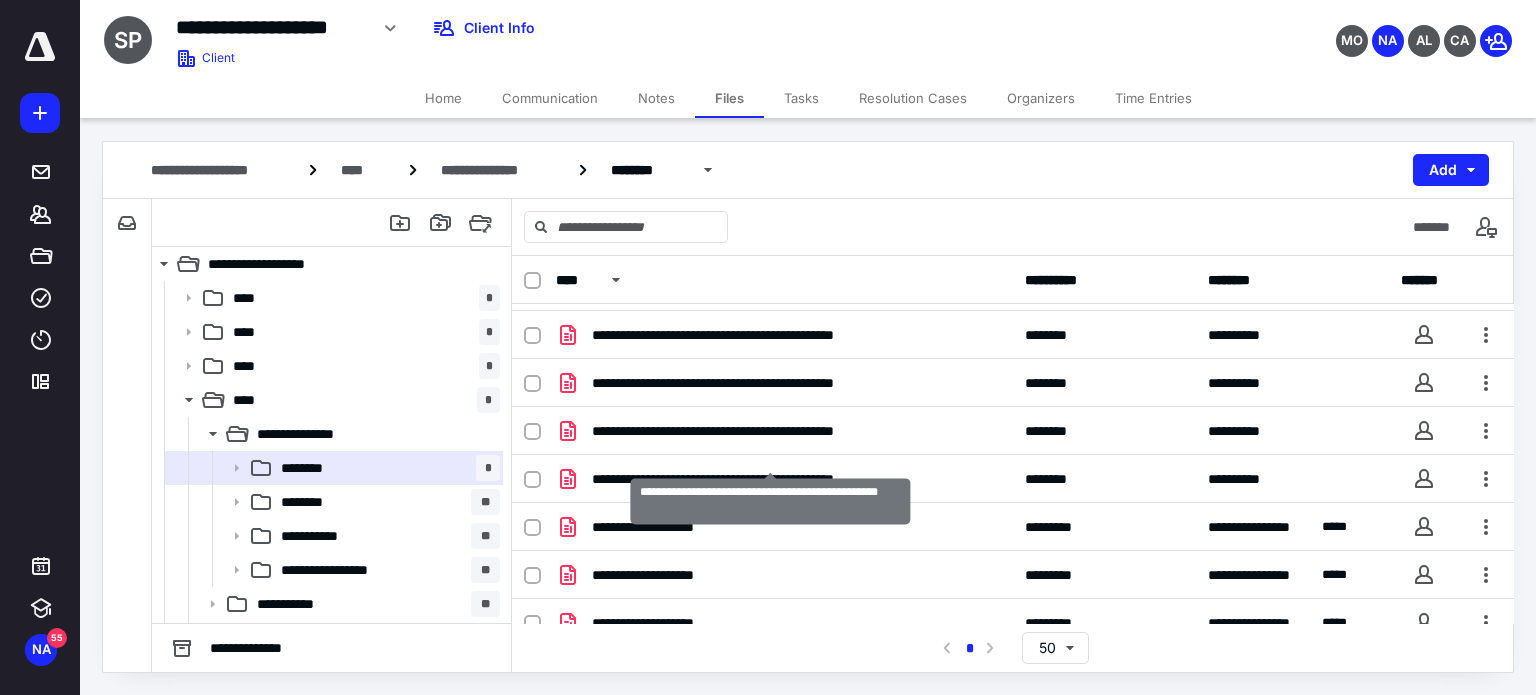 scroll, scrollTop: 62, scrollLeft: 0, axis: vertical 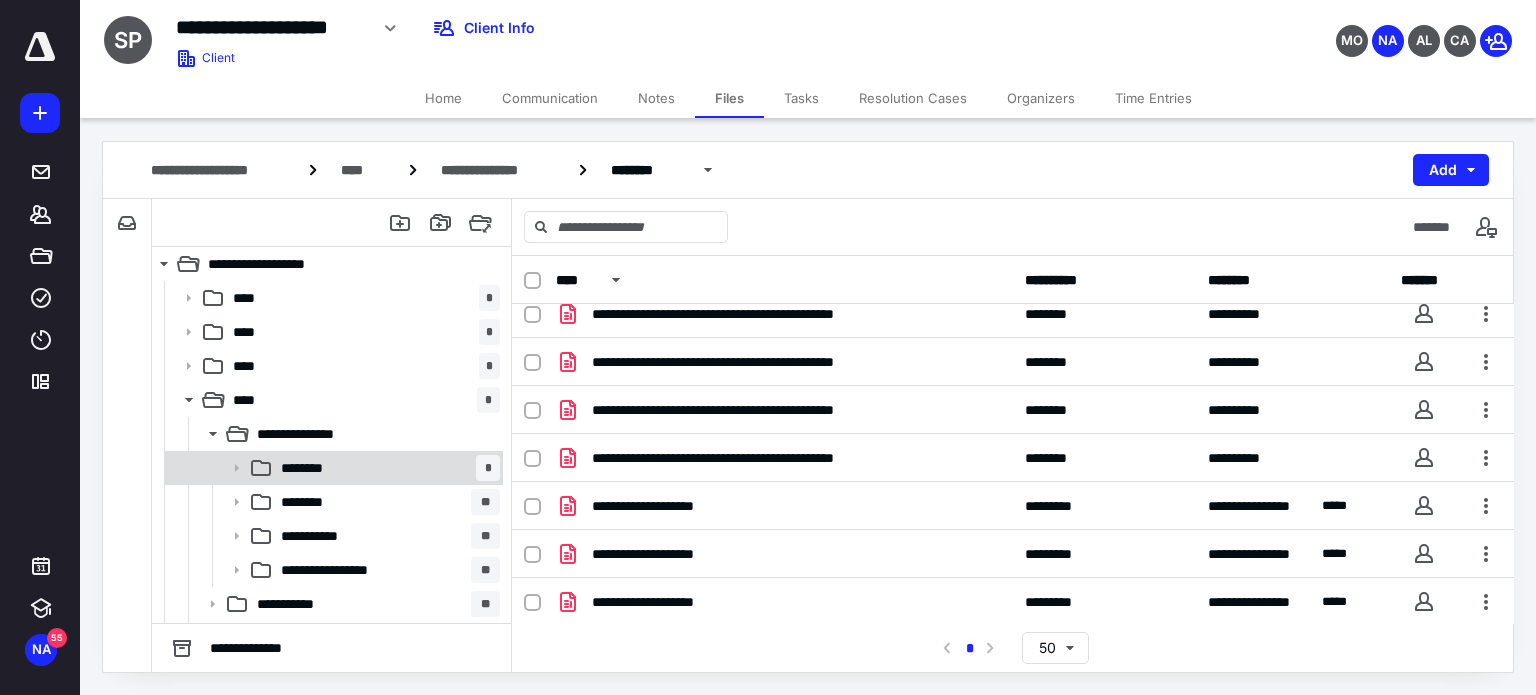 click on "******** *" at bounding box center [386, 468] 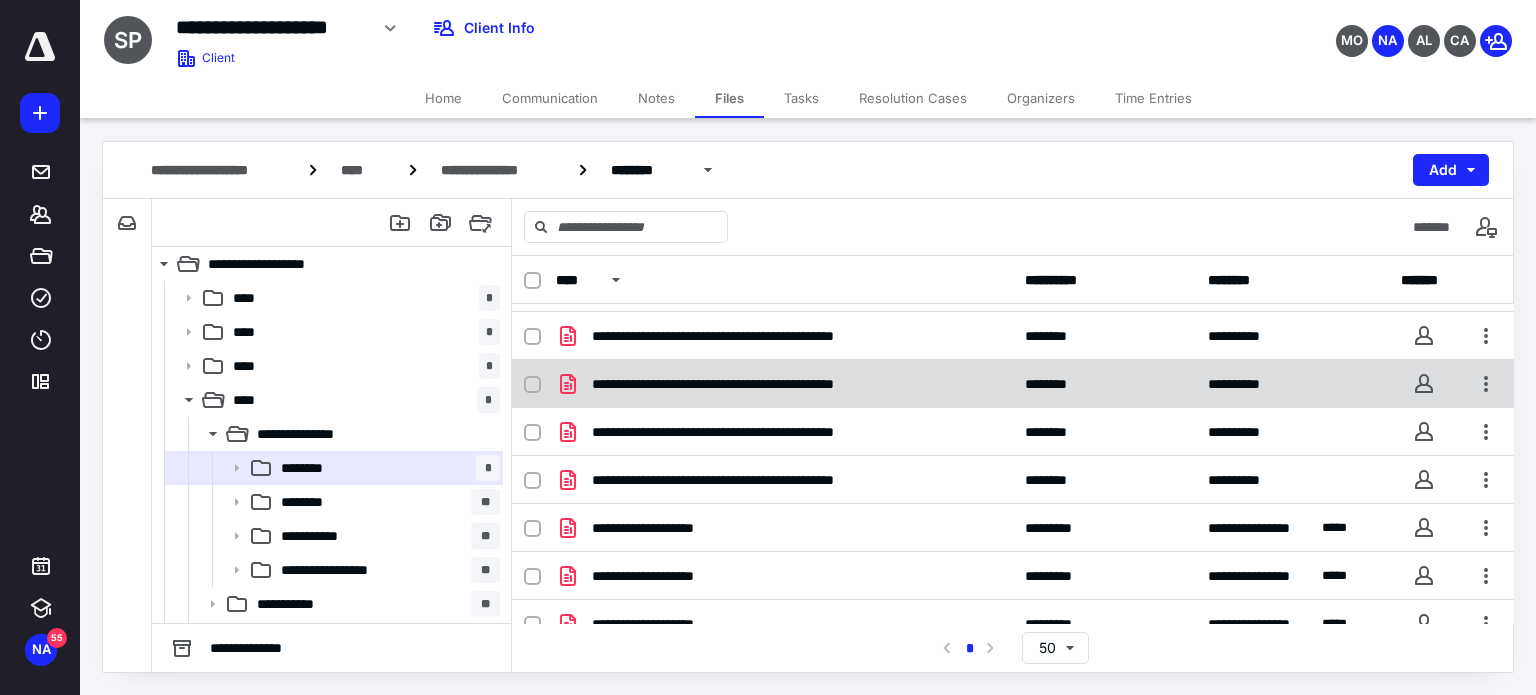 scroll, scrollTop: 62, scrollLeft: 0, axis: vertical 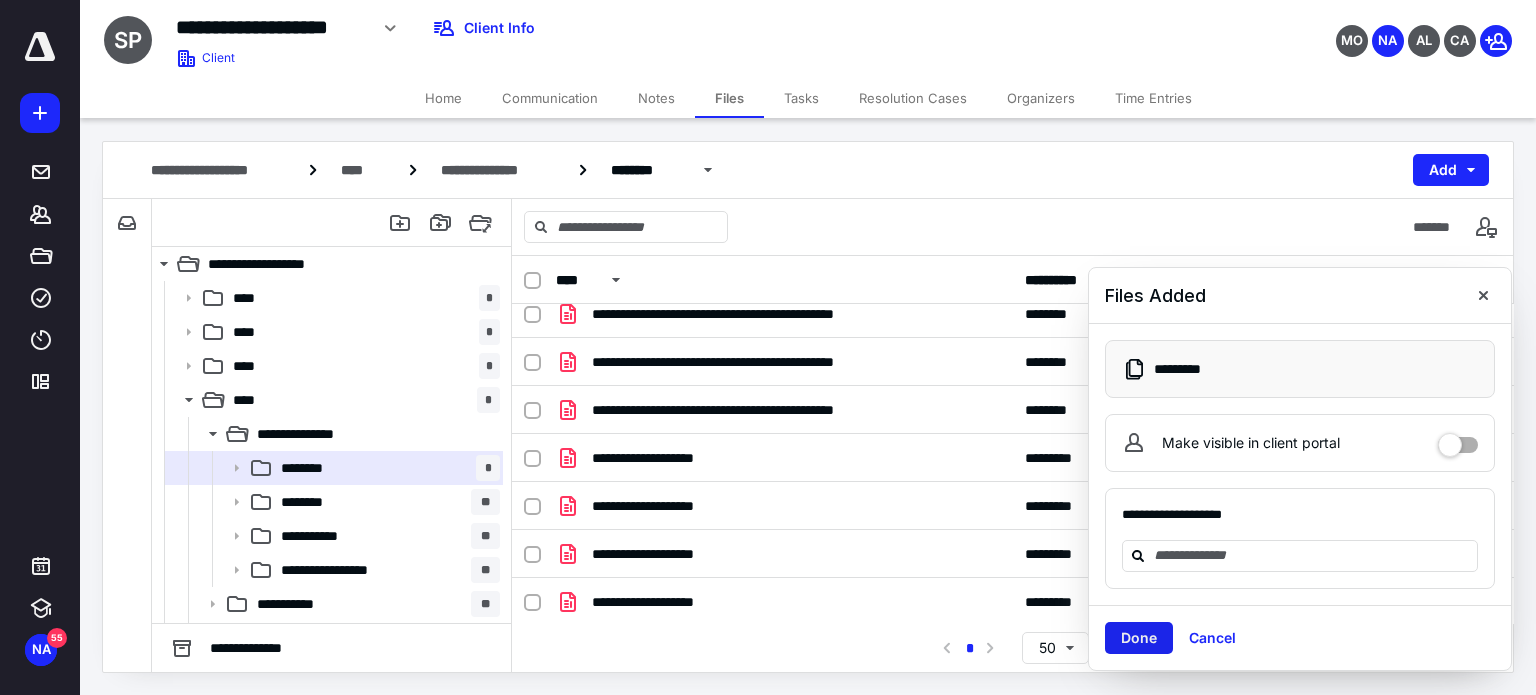 click on "Done" at bounding box center [1139, 638] 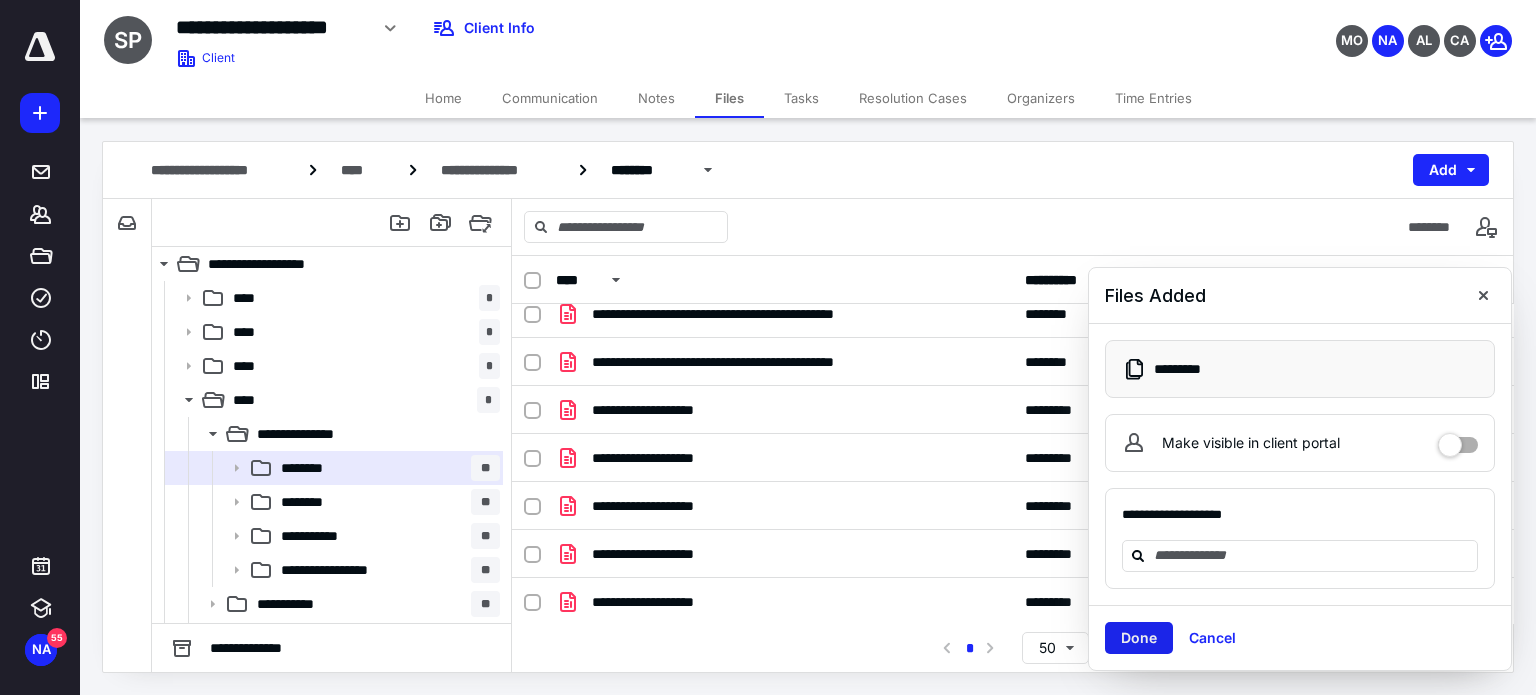 click on "Done" at bounding box center [1139, 638] 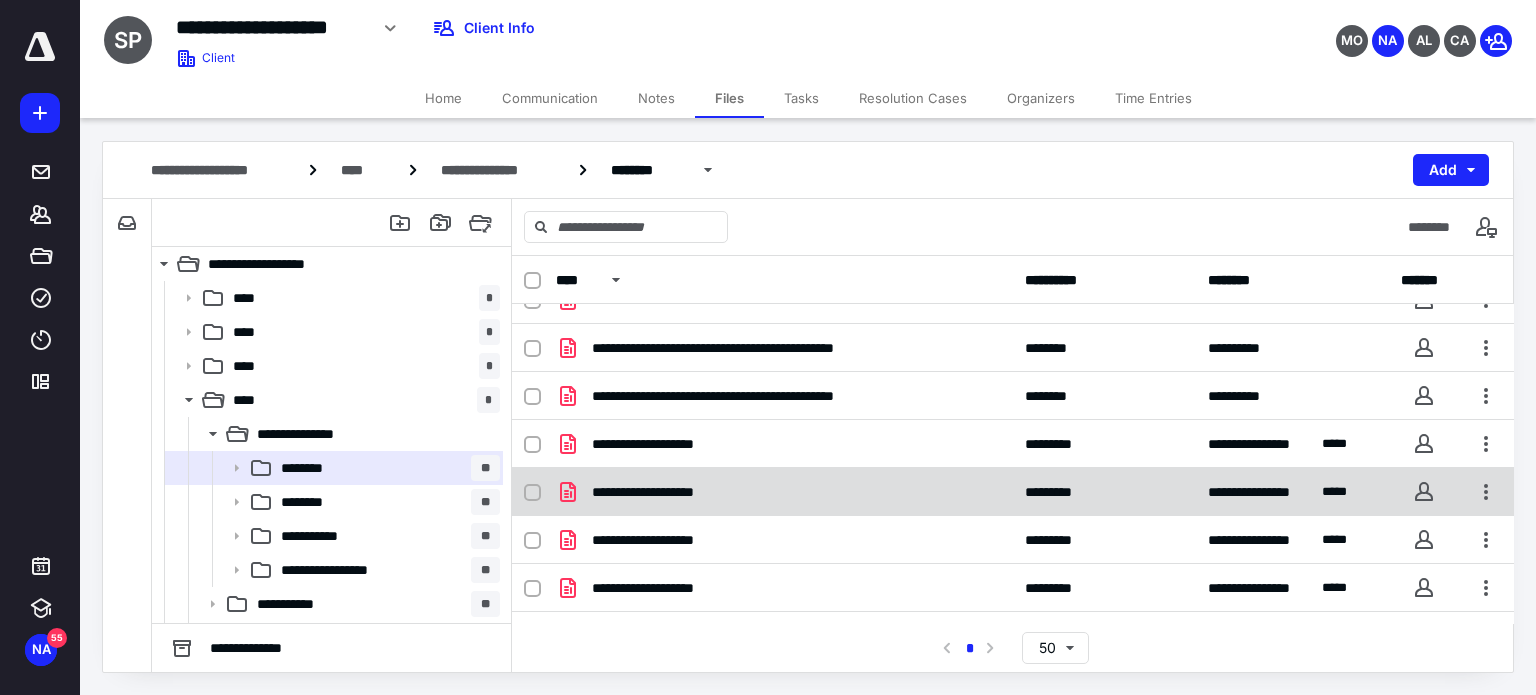 scroll, scrollTop: 158, scrollLeft: 0, axis: vertical 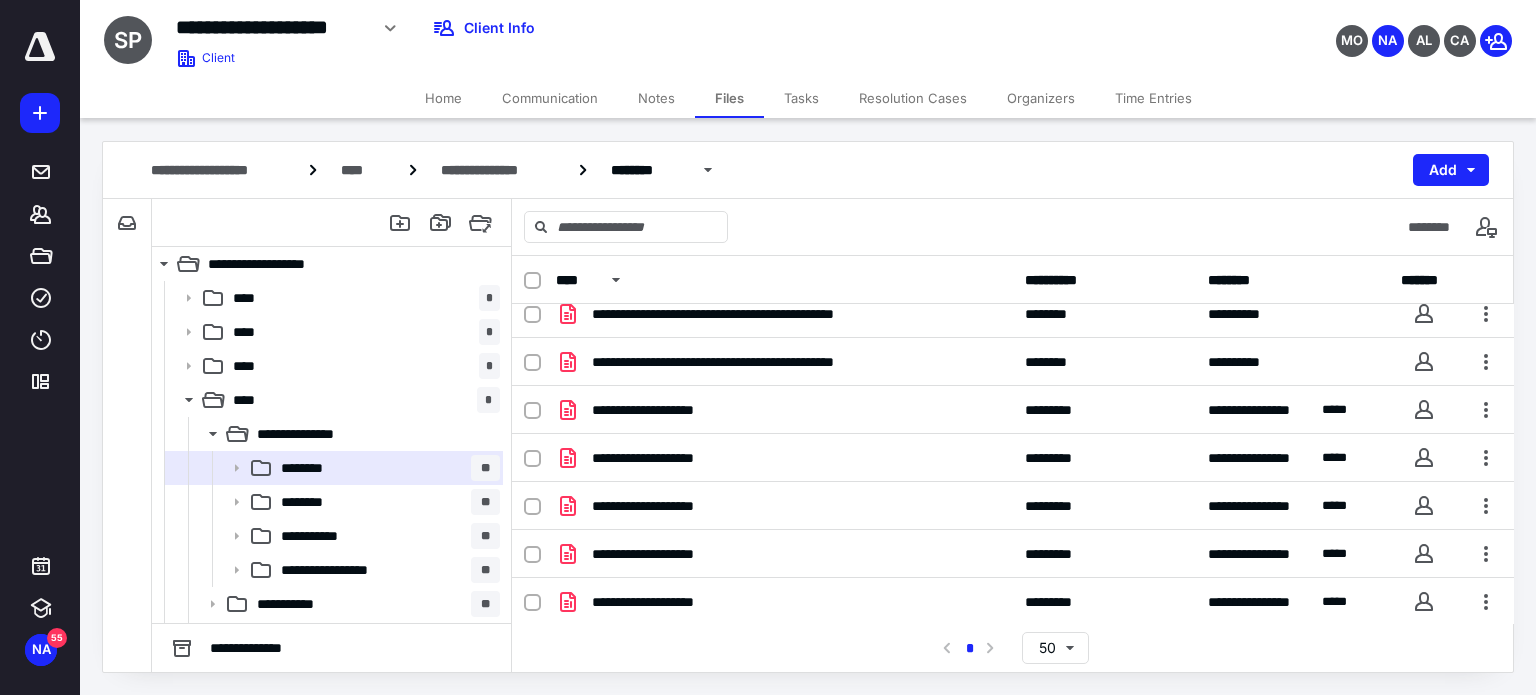 click on "**********" at bounding box center [808, 170] 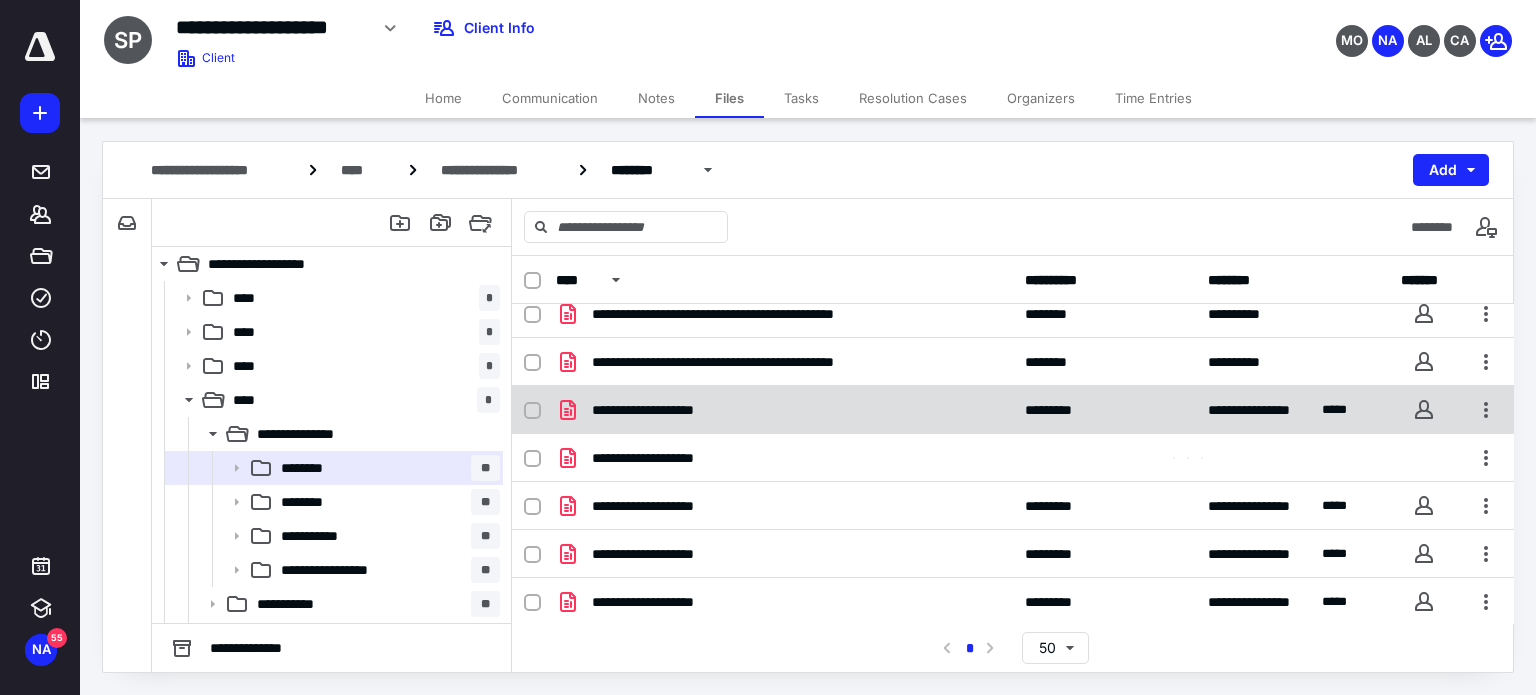 scroll, scrollTop: 205, scrollLeft: 0, axis: vertical 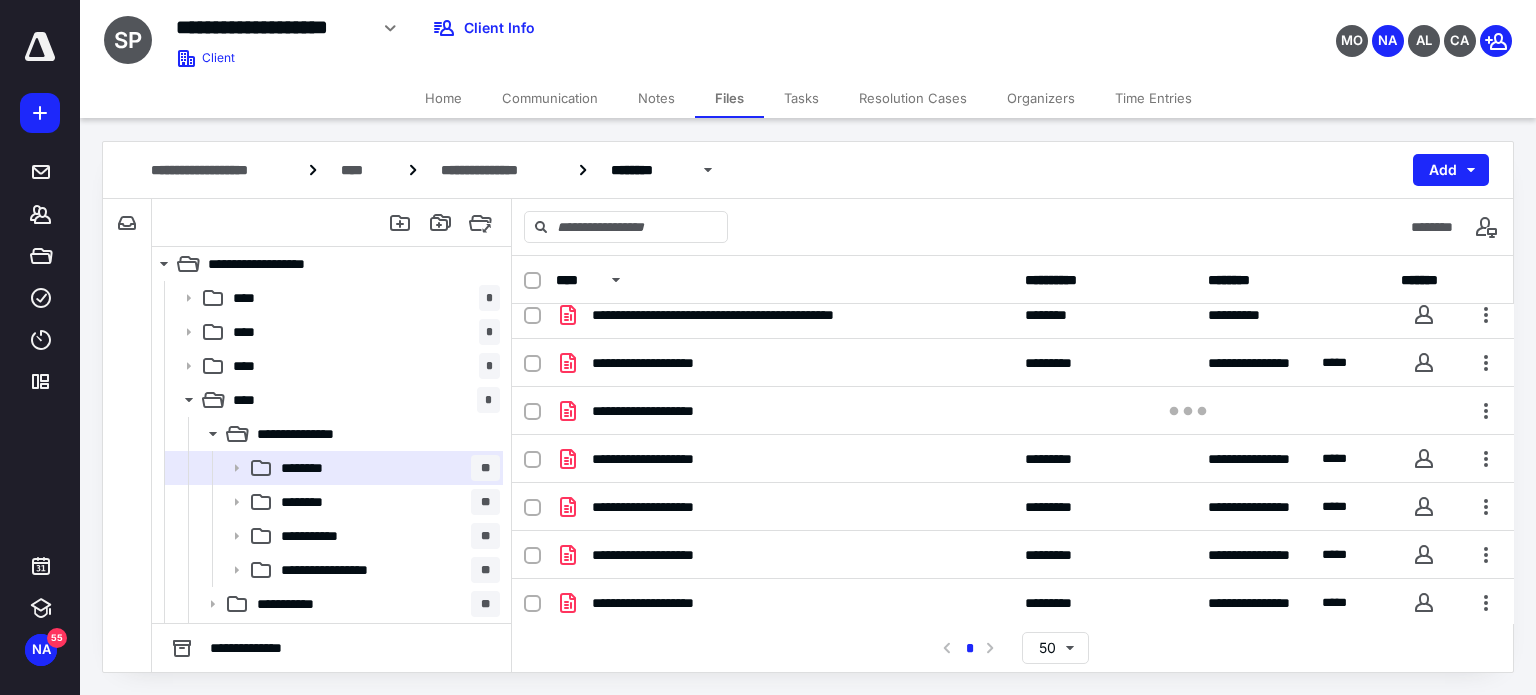 click on "**********" at bounding box center (808, 170) 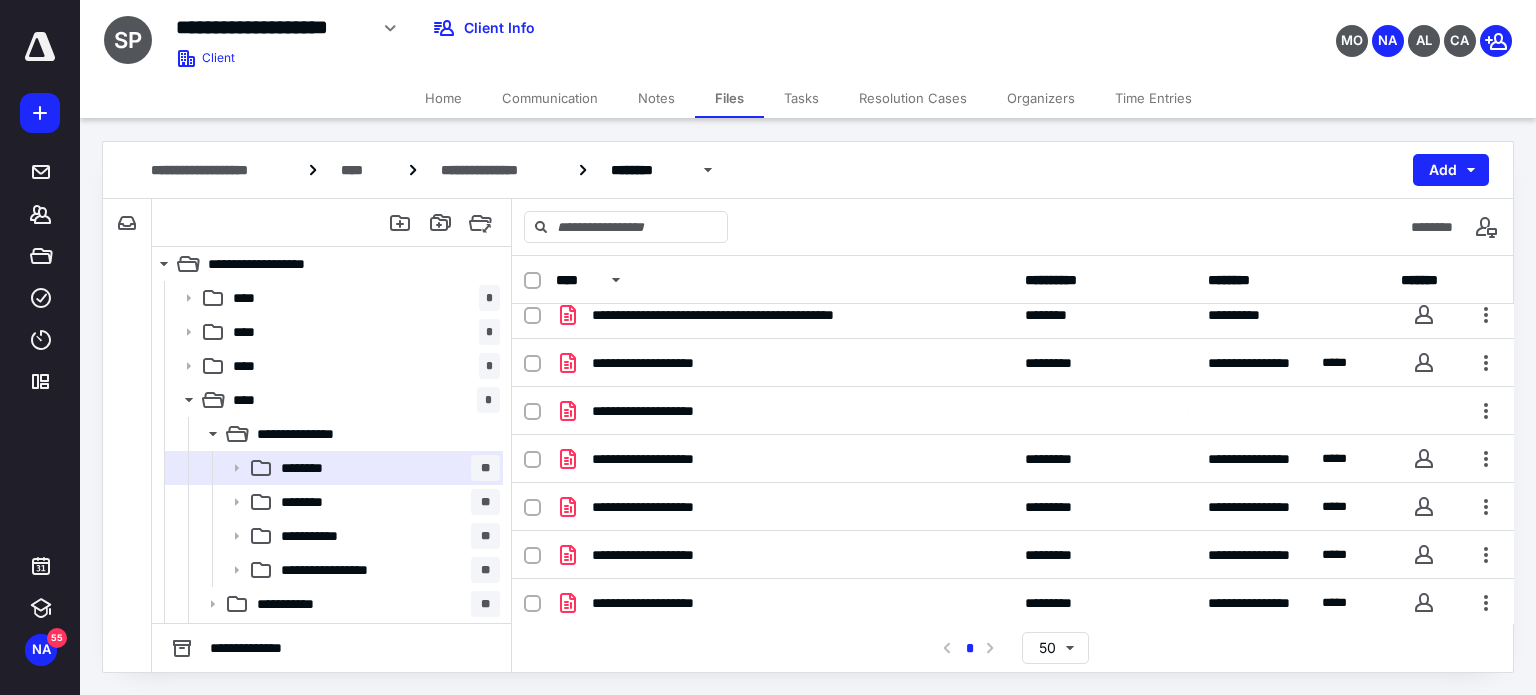 click on "**********" at bounding box center [570, 35] 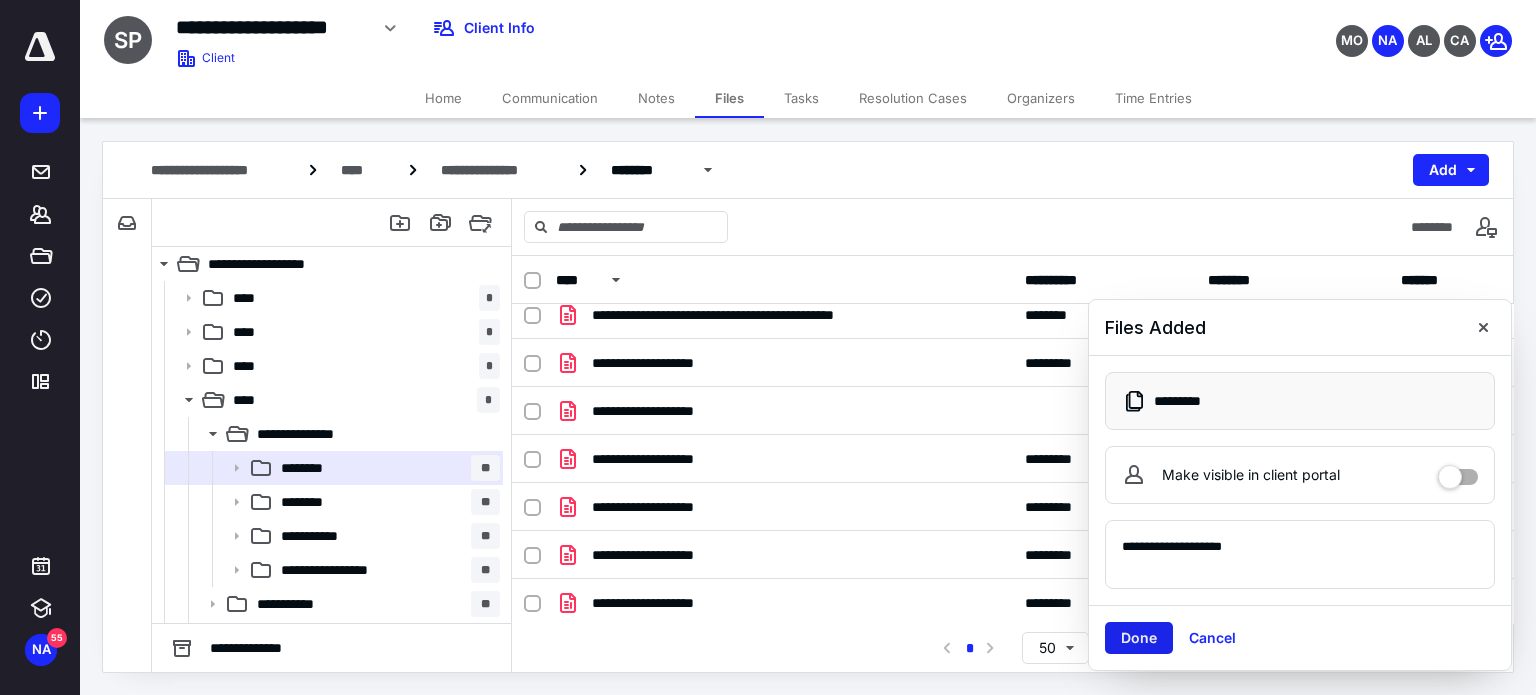 click on "Done" at bounding box center (1139, 638) 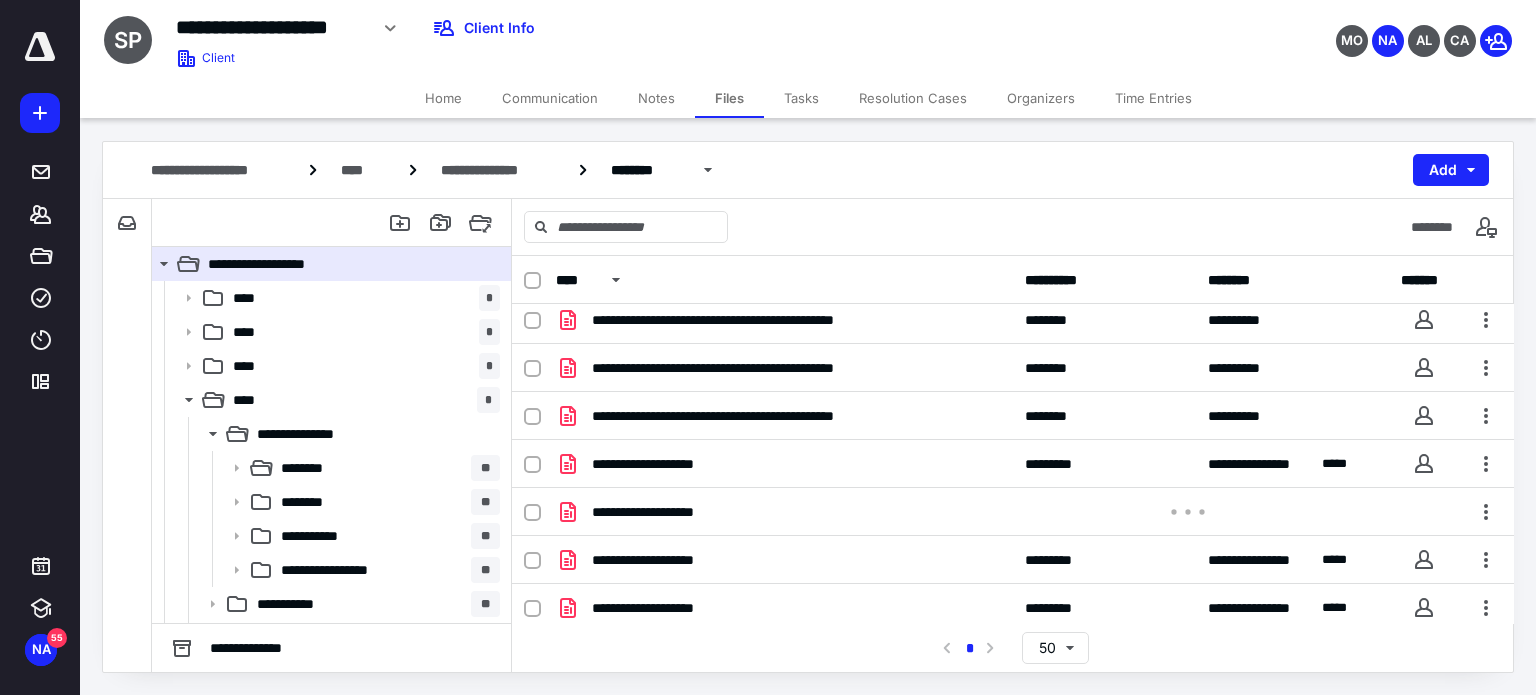 scroll, scrollTop: 205, scrollLeft: 0, axis: vertical 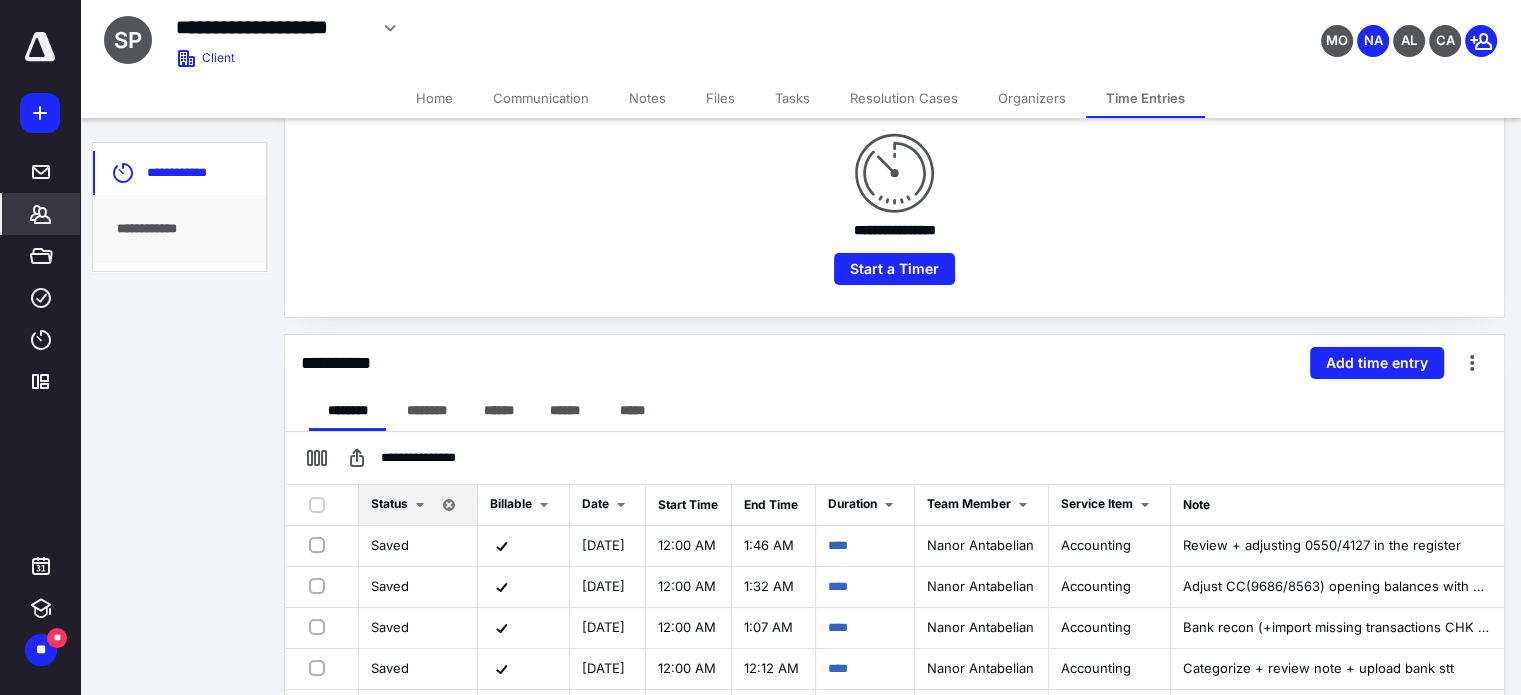 drag, startPoint x: 50, startPoint y: 193, endPoint x: 44, endPoint y: 204, distance: 12.529964 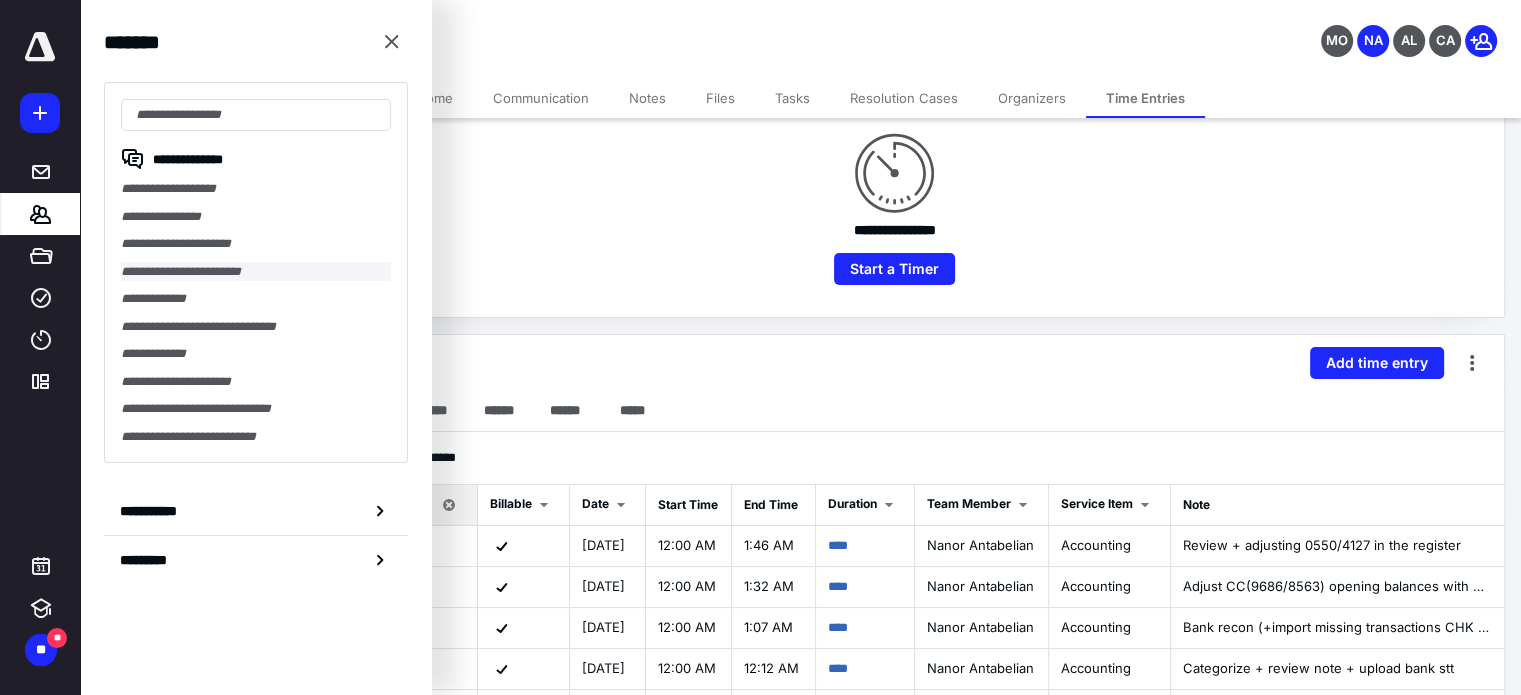 click on "**********" at bounding box center [256, 272] 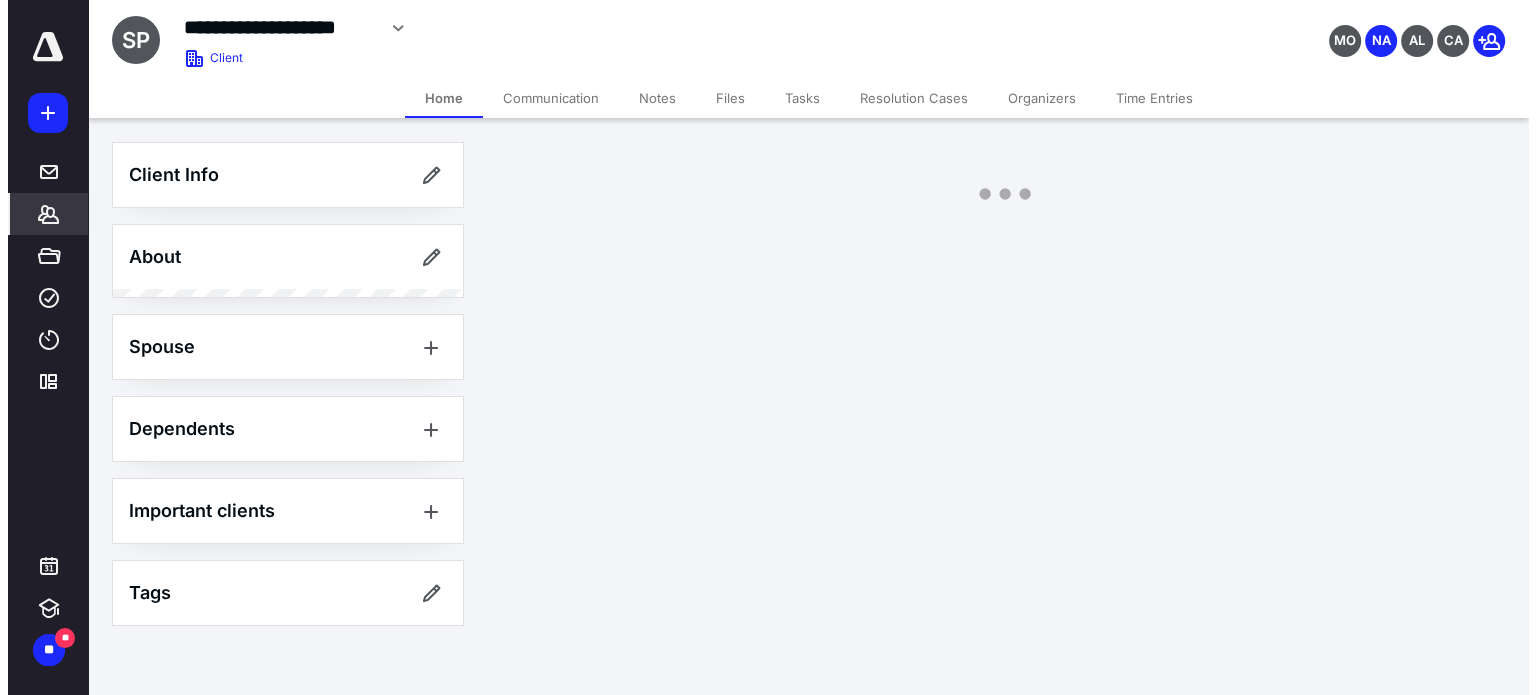 scroll, scrollTop: 0, scrollLeft: 0, axis: both 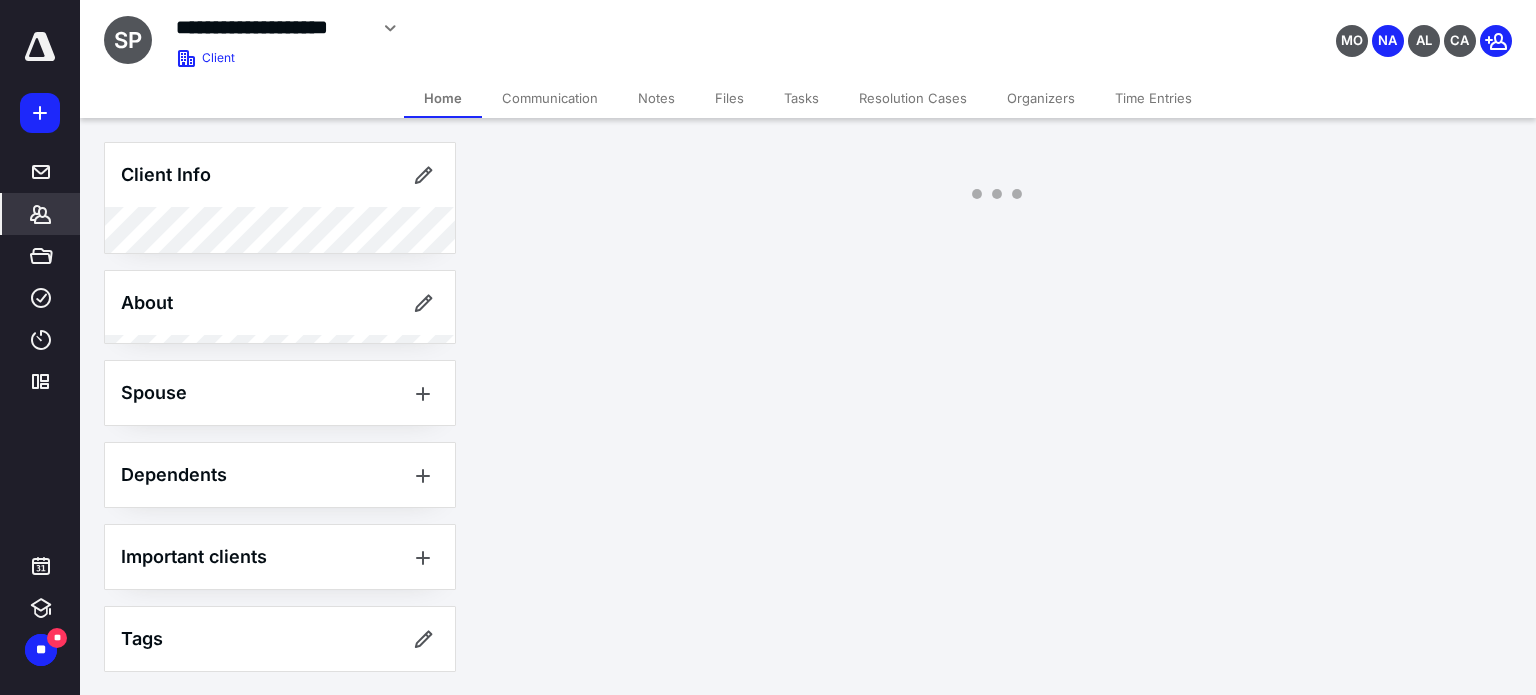 drag, startPoint x: 958, startPoint y: 479, endPoint x: 572, endPoint y: 203, distance: 474.52292 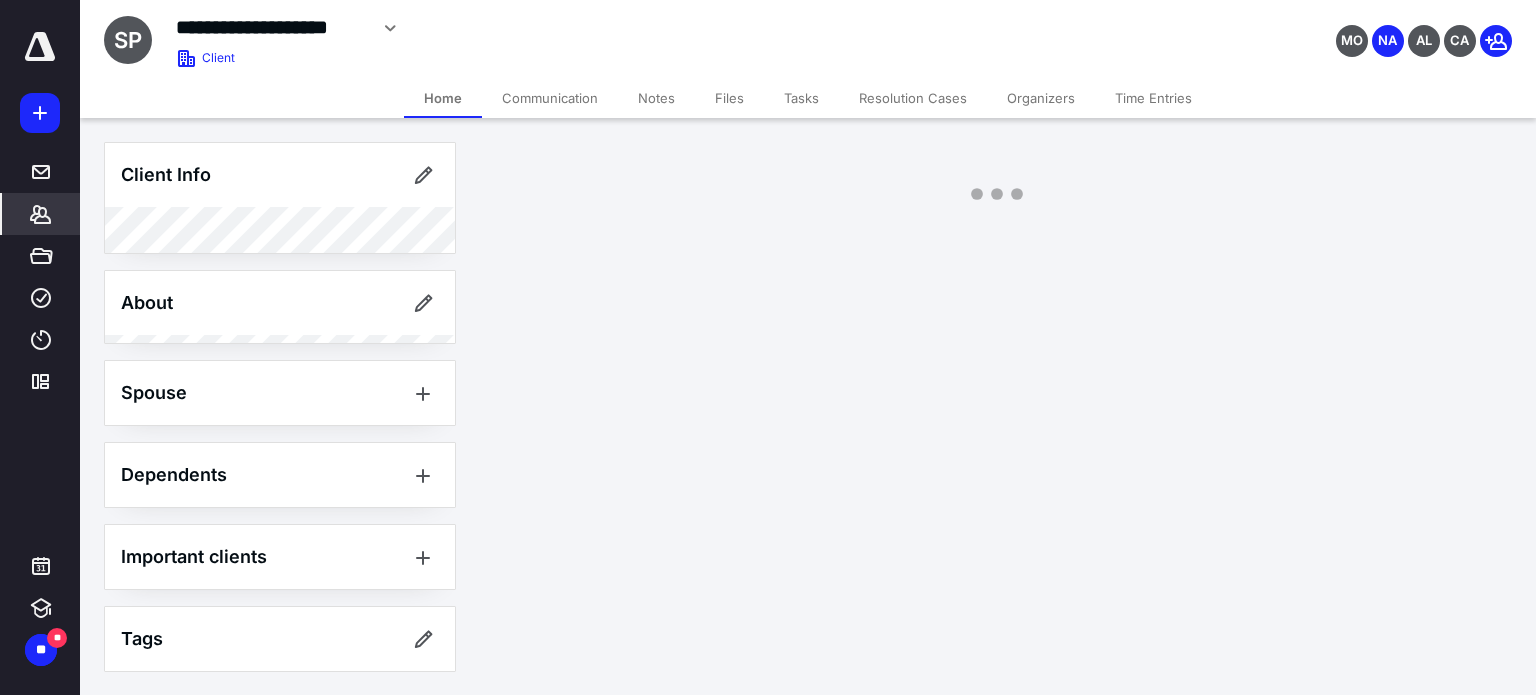 click on "**********" at bounding box center (768, 347) 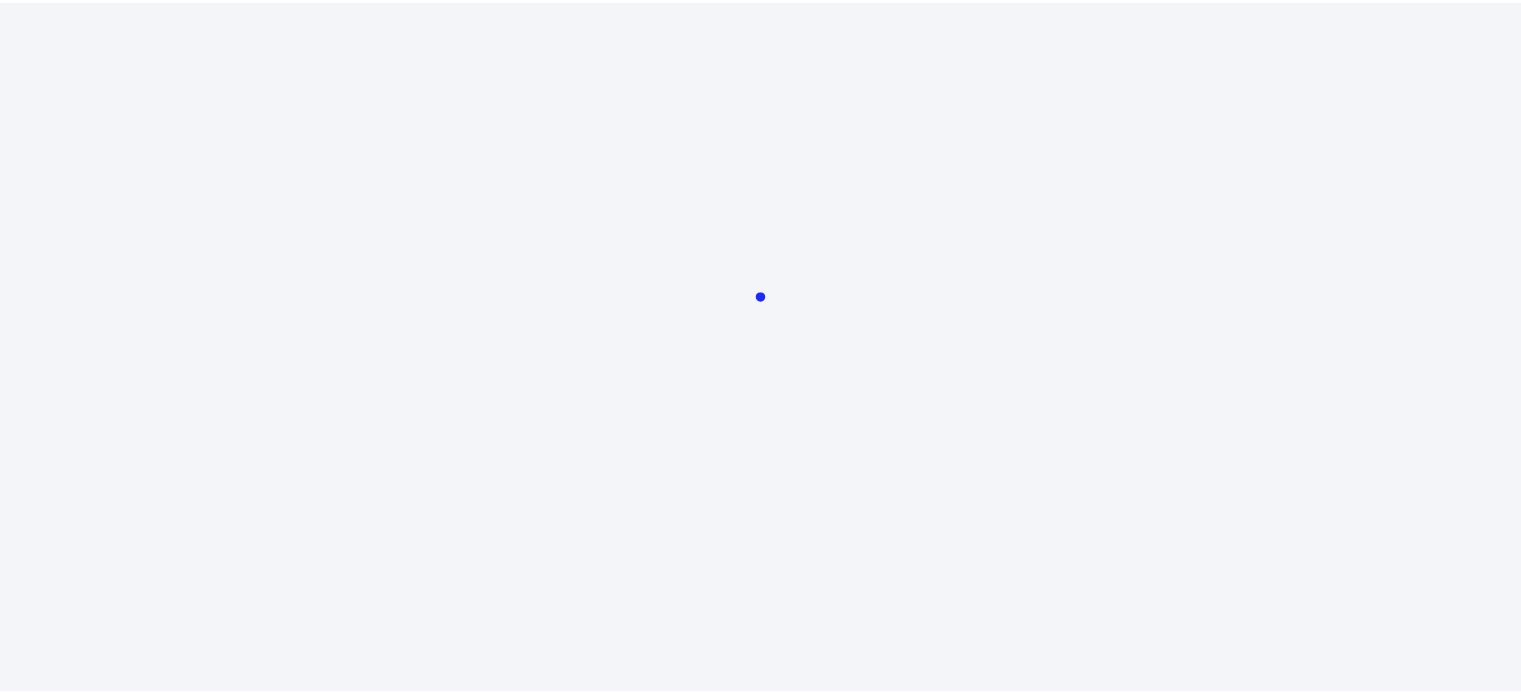 scroll, scrollTop: 0, scrollLeft: 0, axis: both 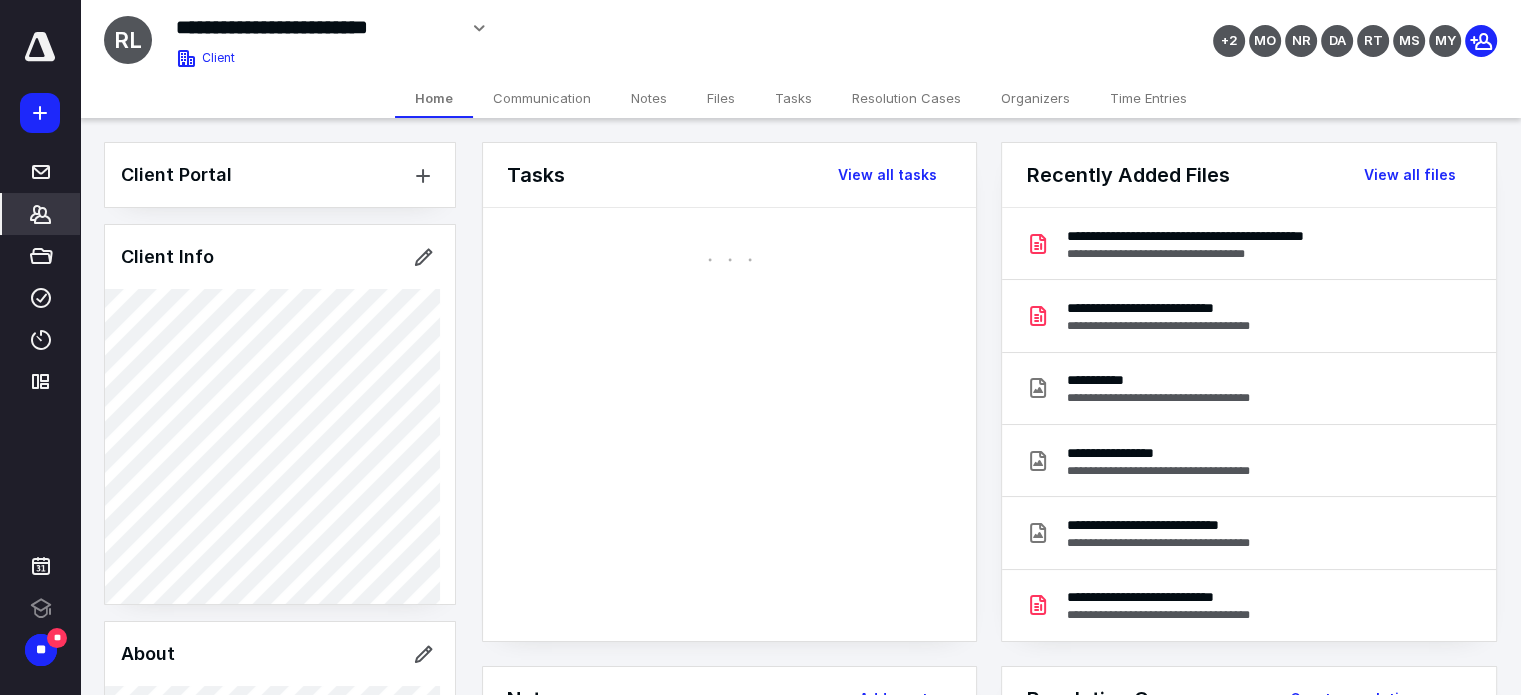 click on "Time Entries" at bounding box center (1148, 98) 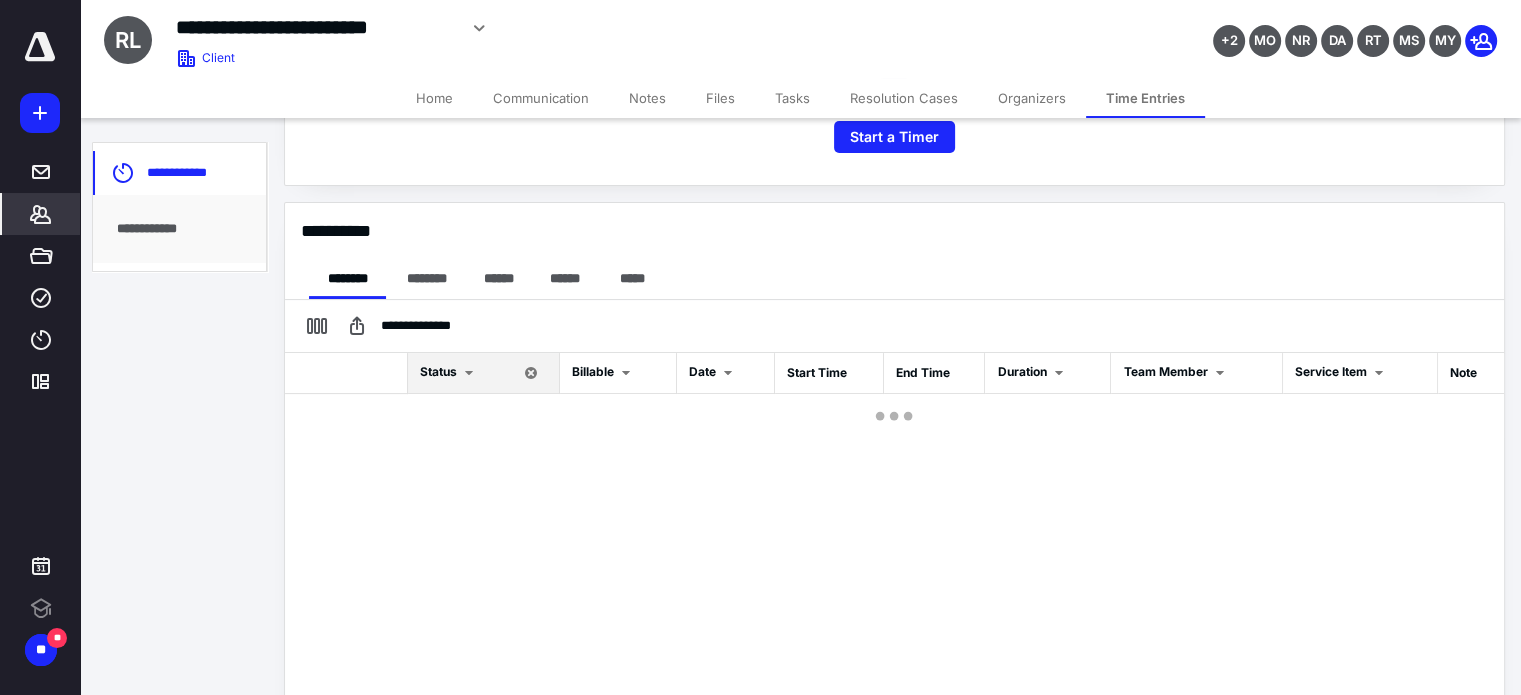 scroll, scrollTop: 444, scrollLeft: 0, axis: vertical 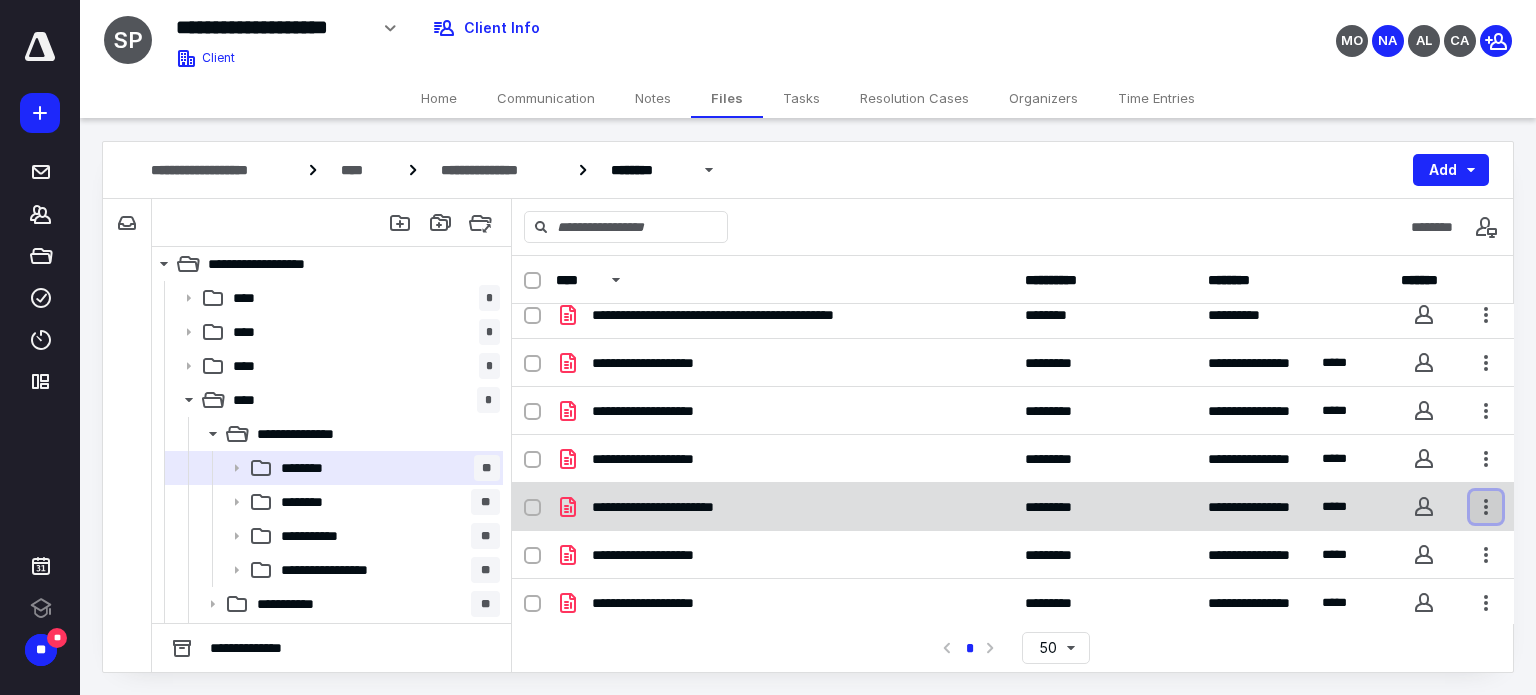 drag, startPoint x: 1468, startPoint y: 503, endPoint x: 1462, endPoint y: 519, distance: 17.088007 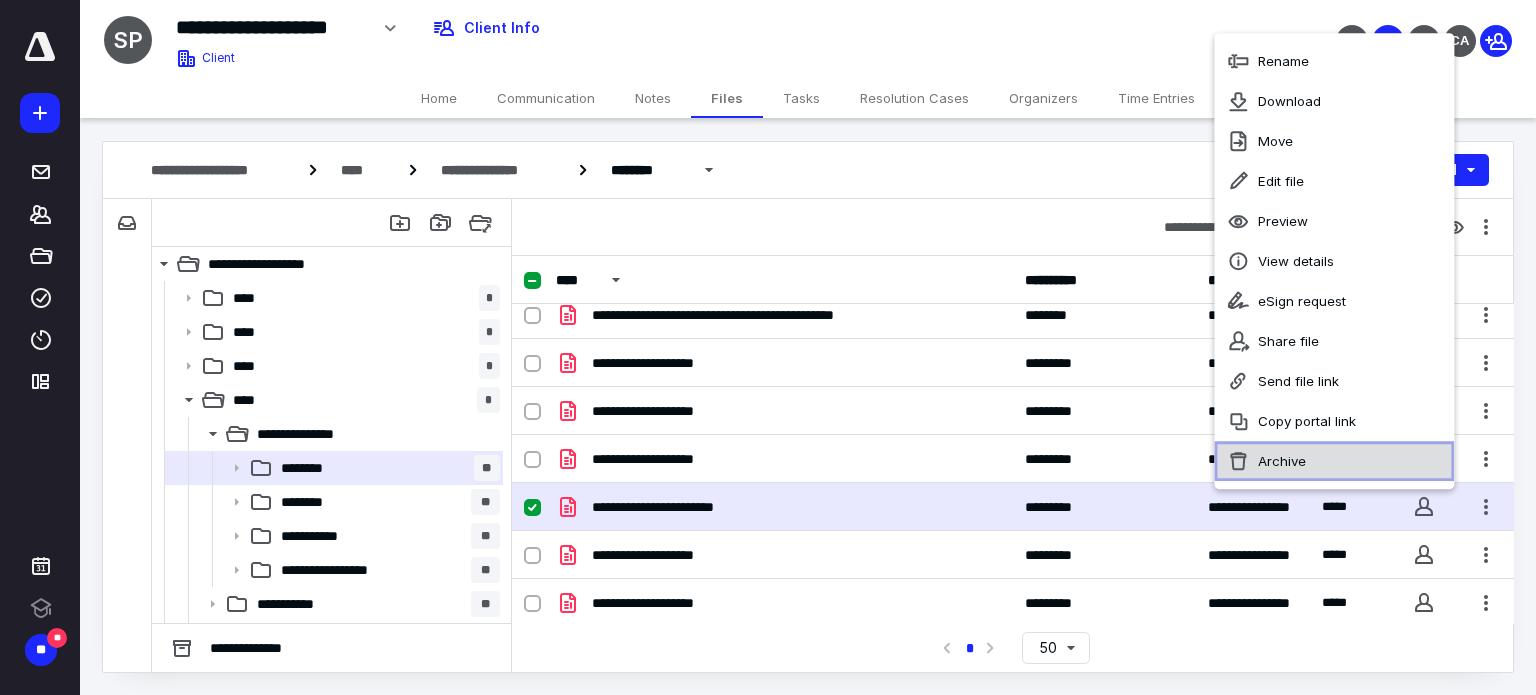 click on "Archive" at bounding box center [1334, 461] 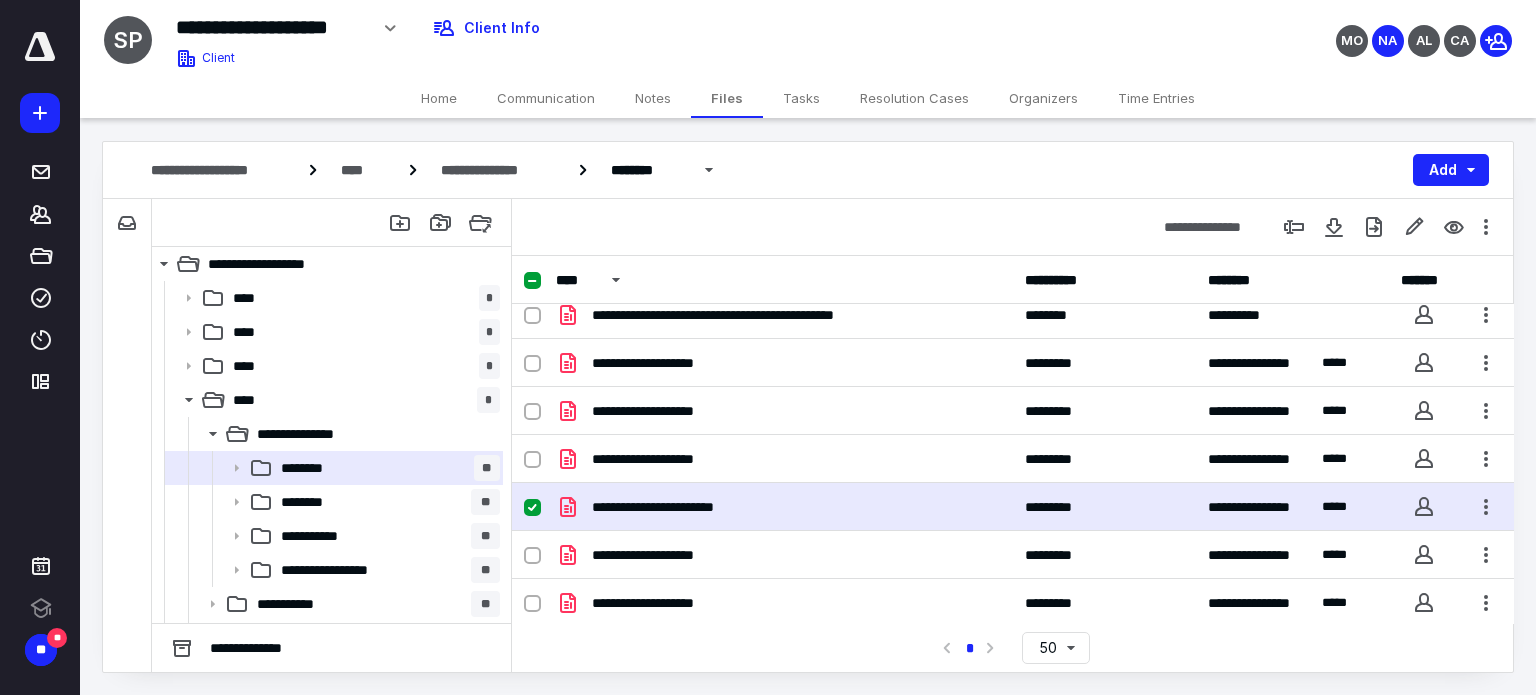 checkbox on "false" 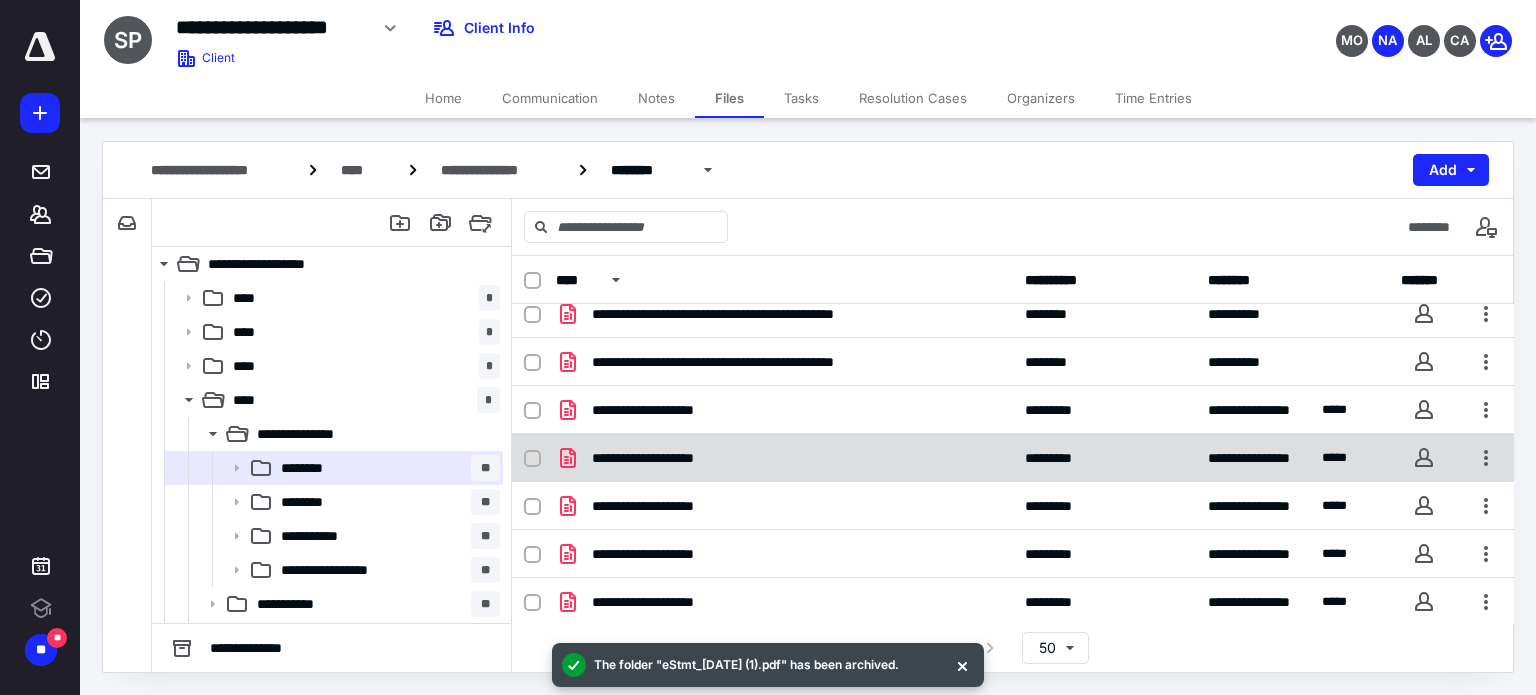 scroll, scrollTop: 158, scrollLeft: 0, axis: vertical 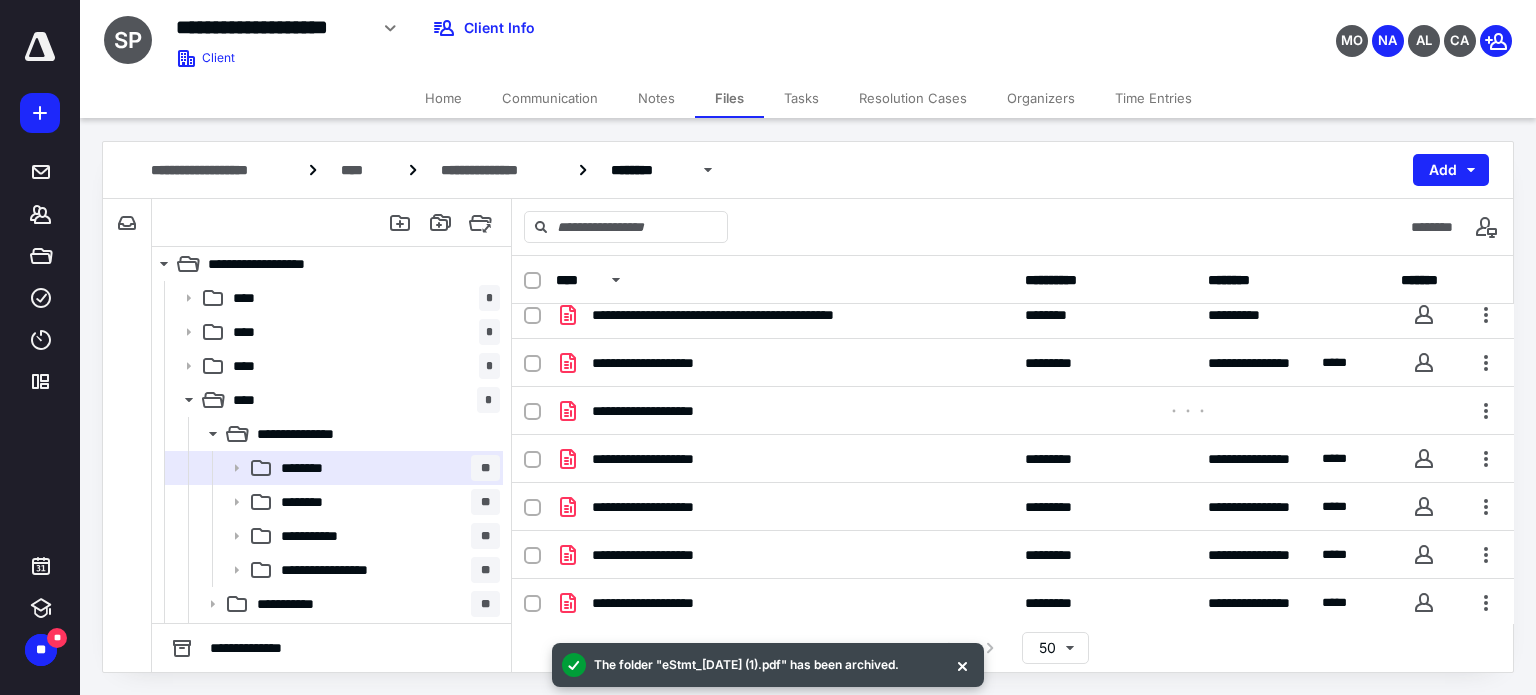 drag, startPoint x: 861, startPoint y: 159, endPoint x: 871, endPoint y: 161, distance: 10.198039 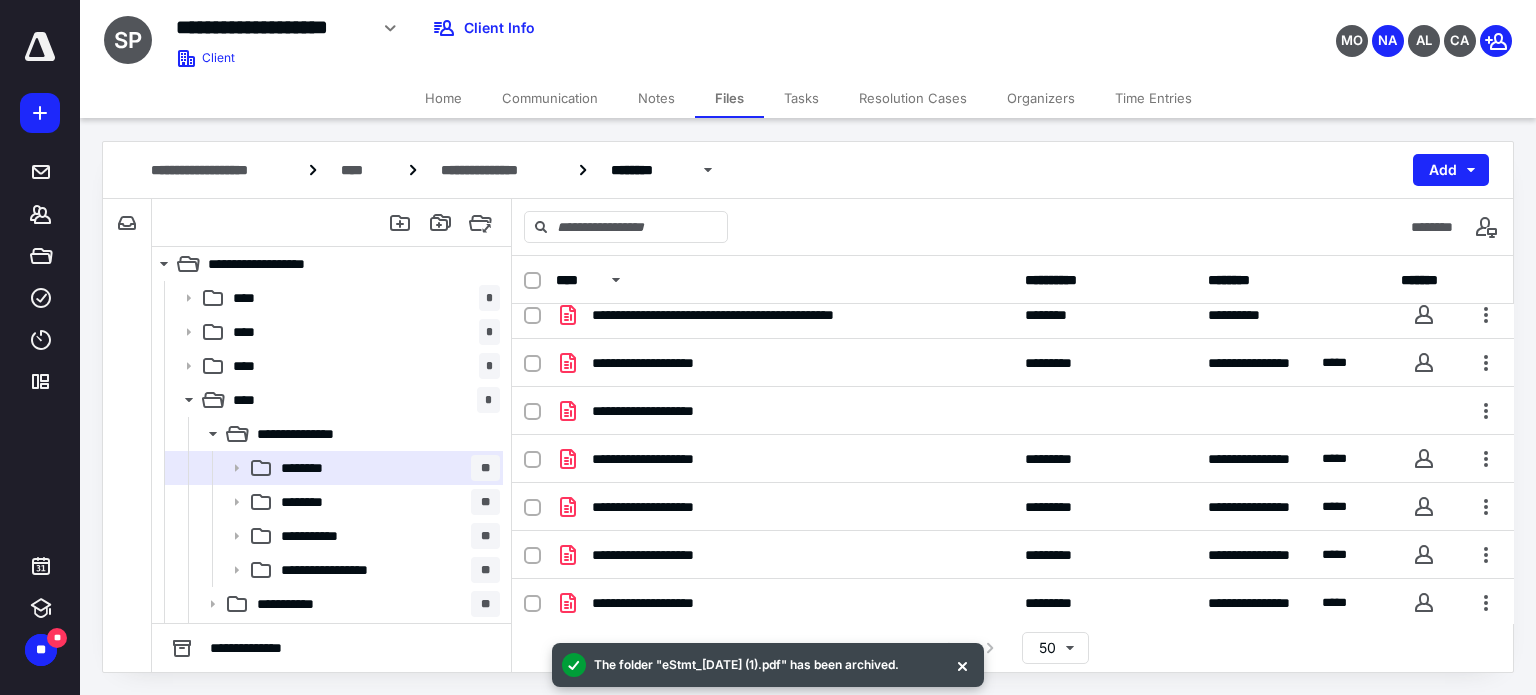 click on "**********" at bounding box center [808, 170] 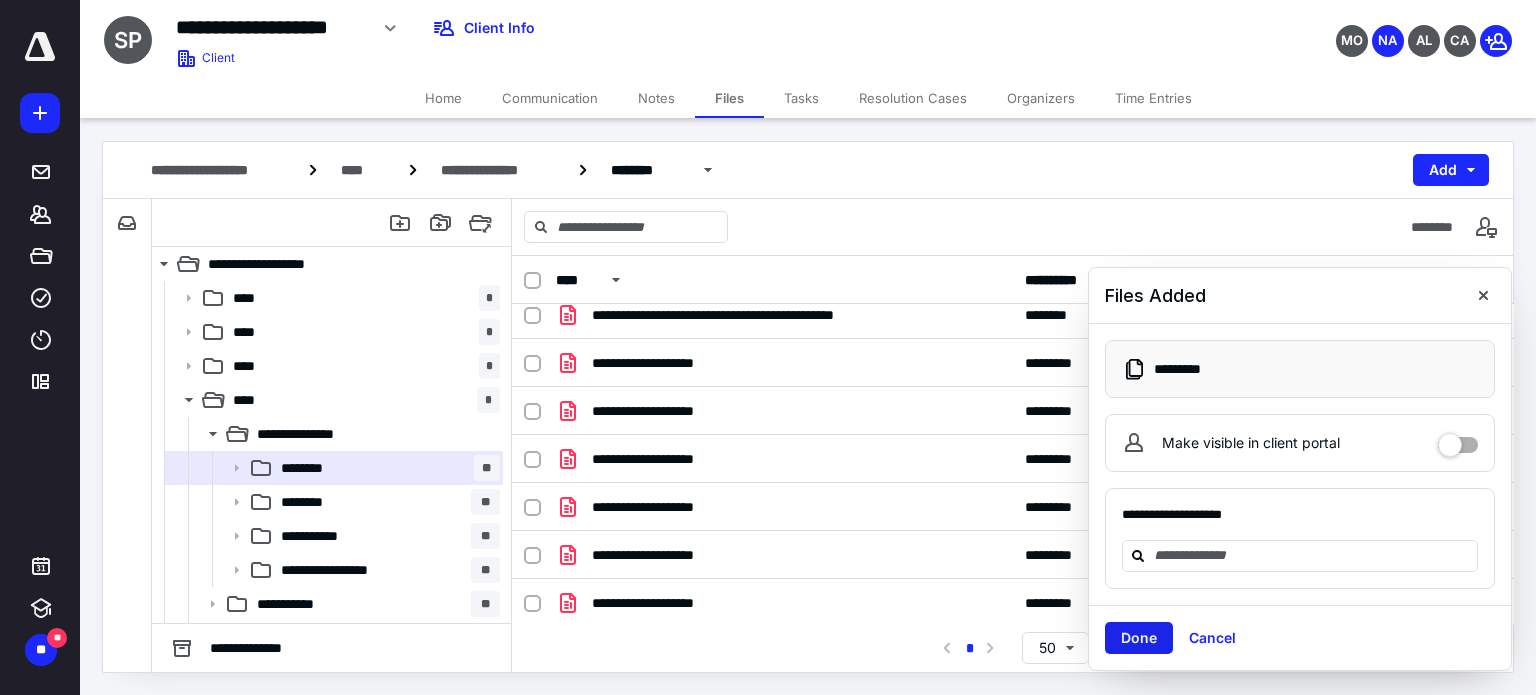 click on "Done" at bounding box center [1139, 638] 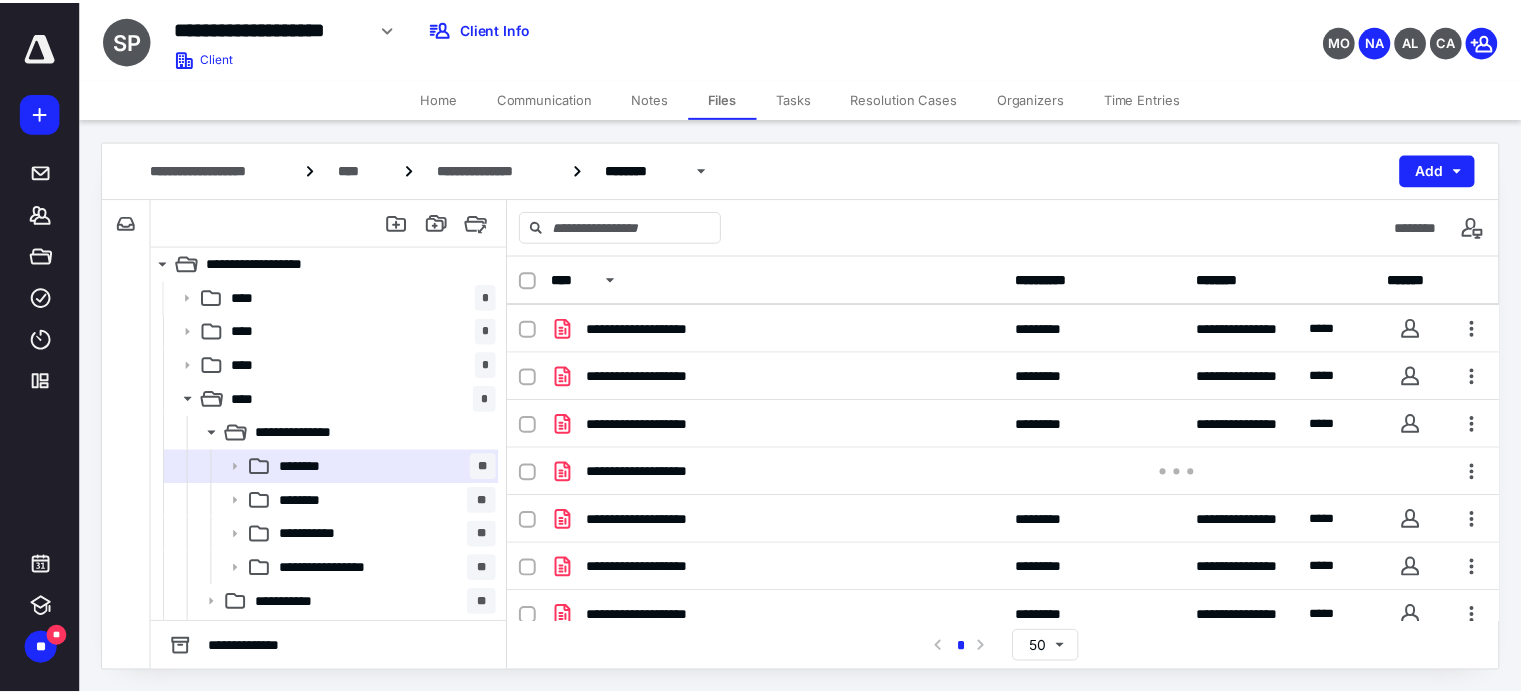 scroll, scrollTop: 253, scrollLeft: 0, axis: vertical 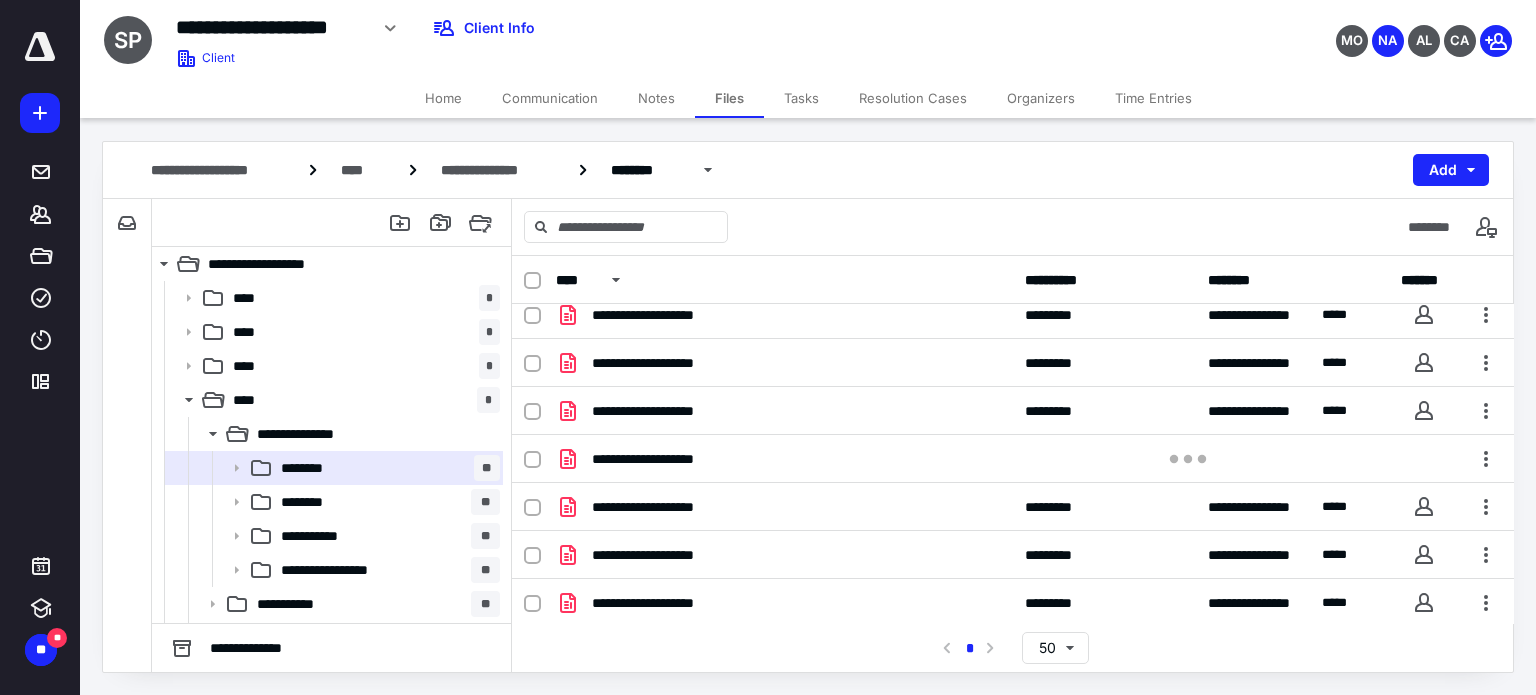 click on "**********" at bounding box center [808, 170] 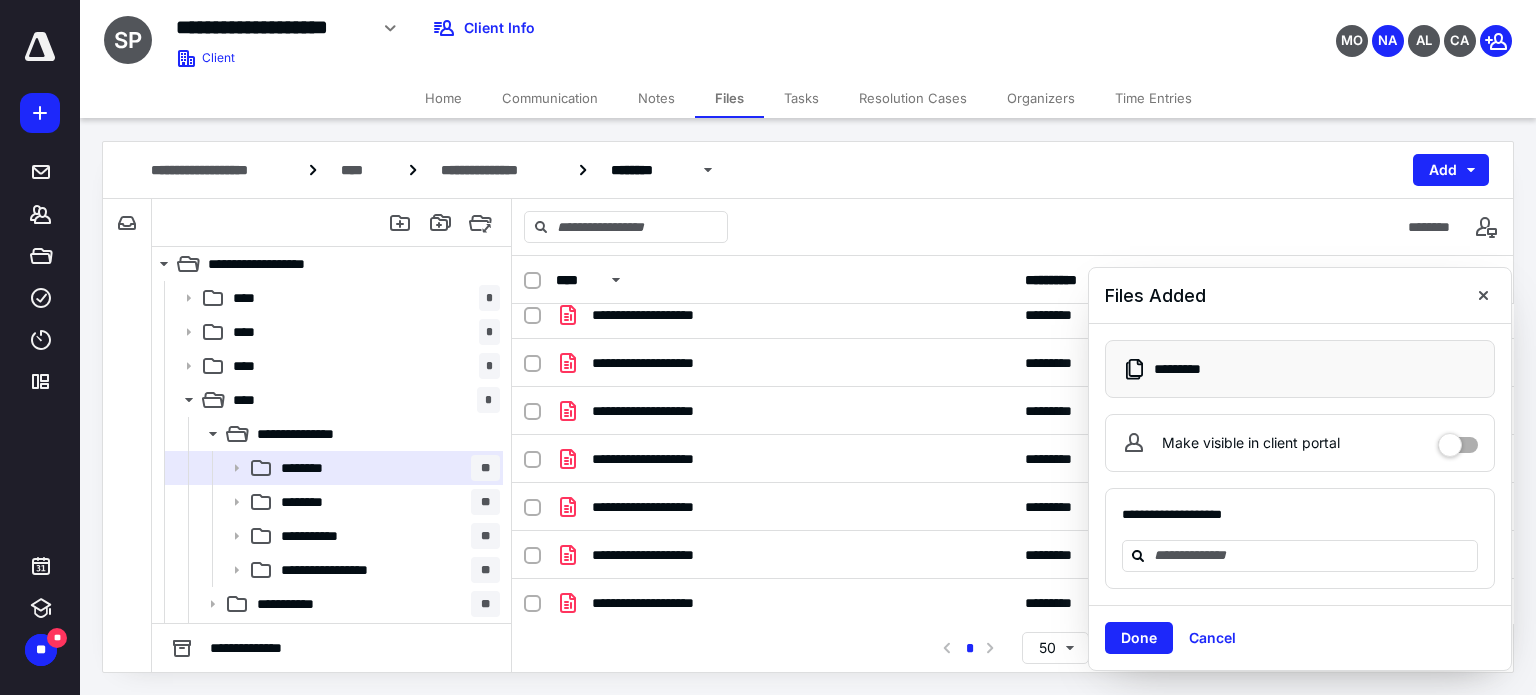 click on "Done" at bounding box center (1139, 638) 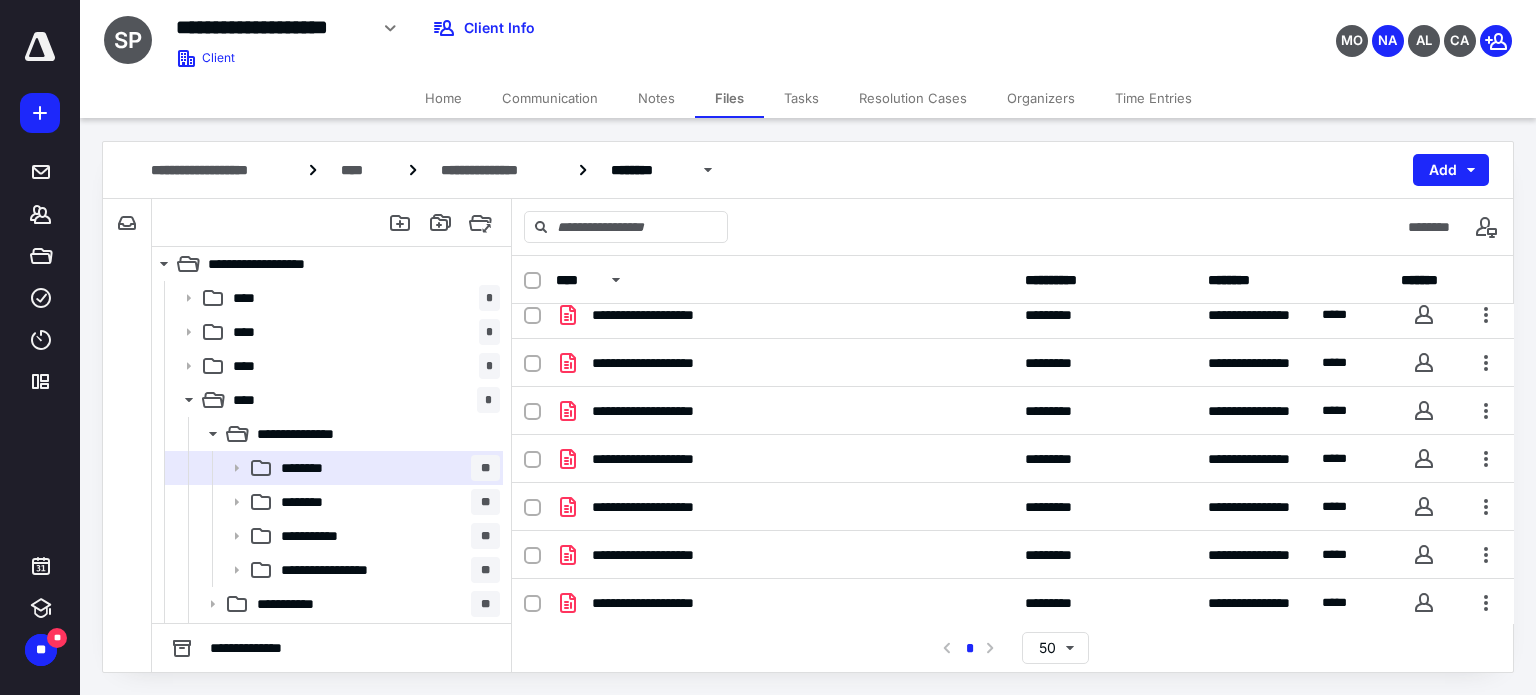 click on "Time Entries" at bounding box center [1153, 98] 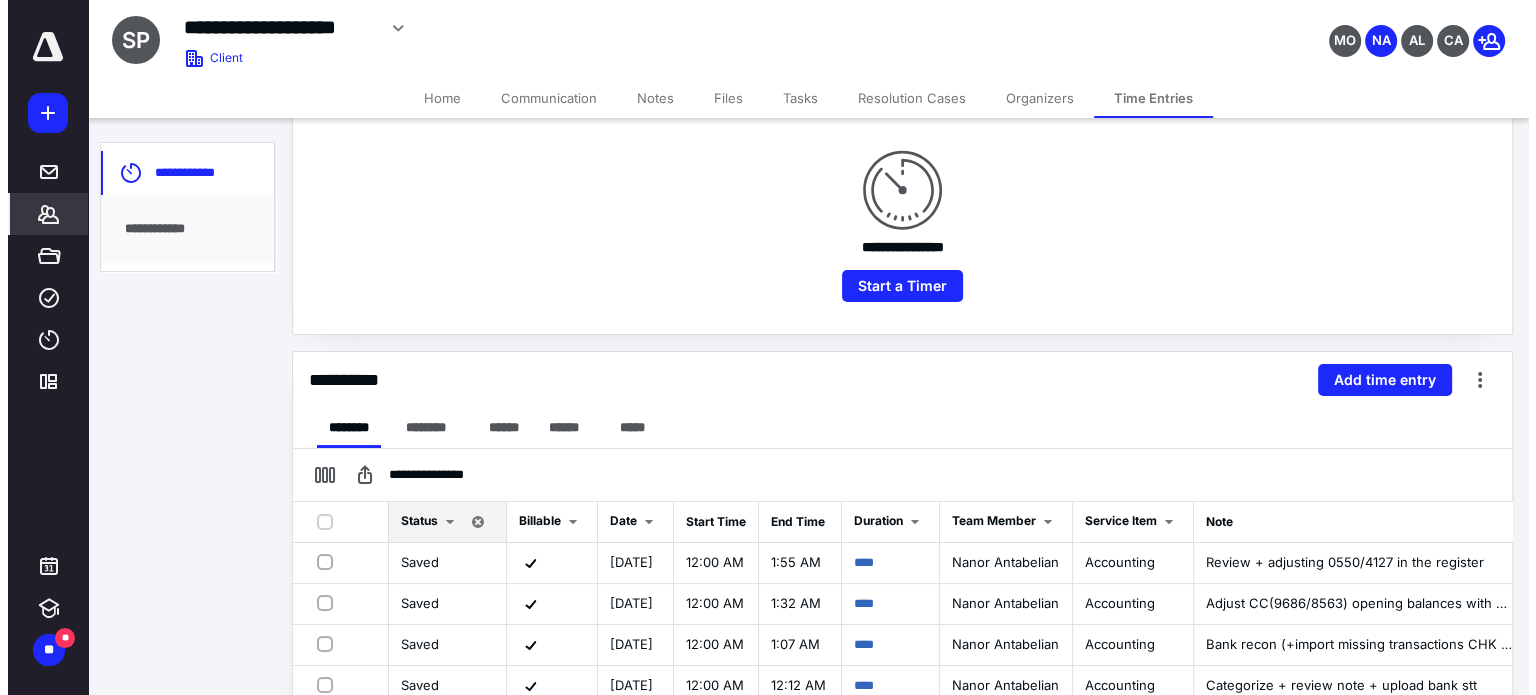 scroll, scrollTop: 300, scrollLeft: 0, axis: vertical 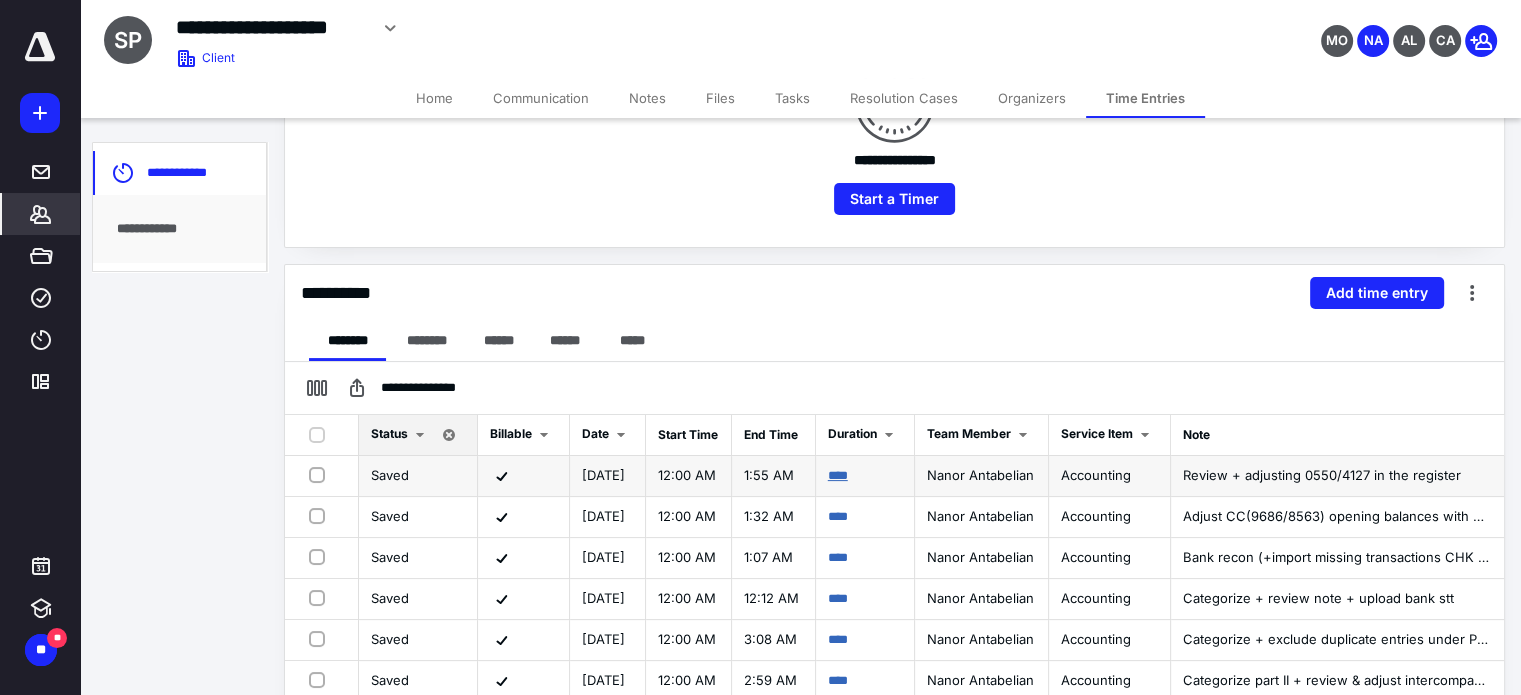 click on "****" at bounding box center (838, 475) 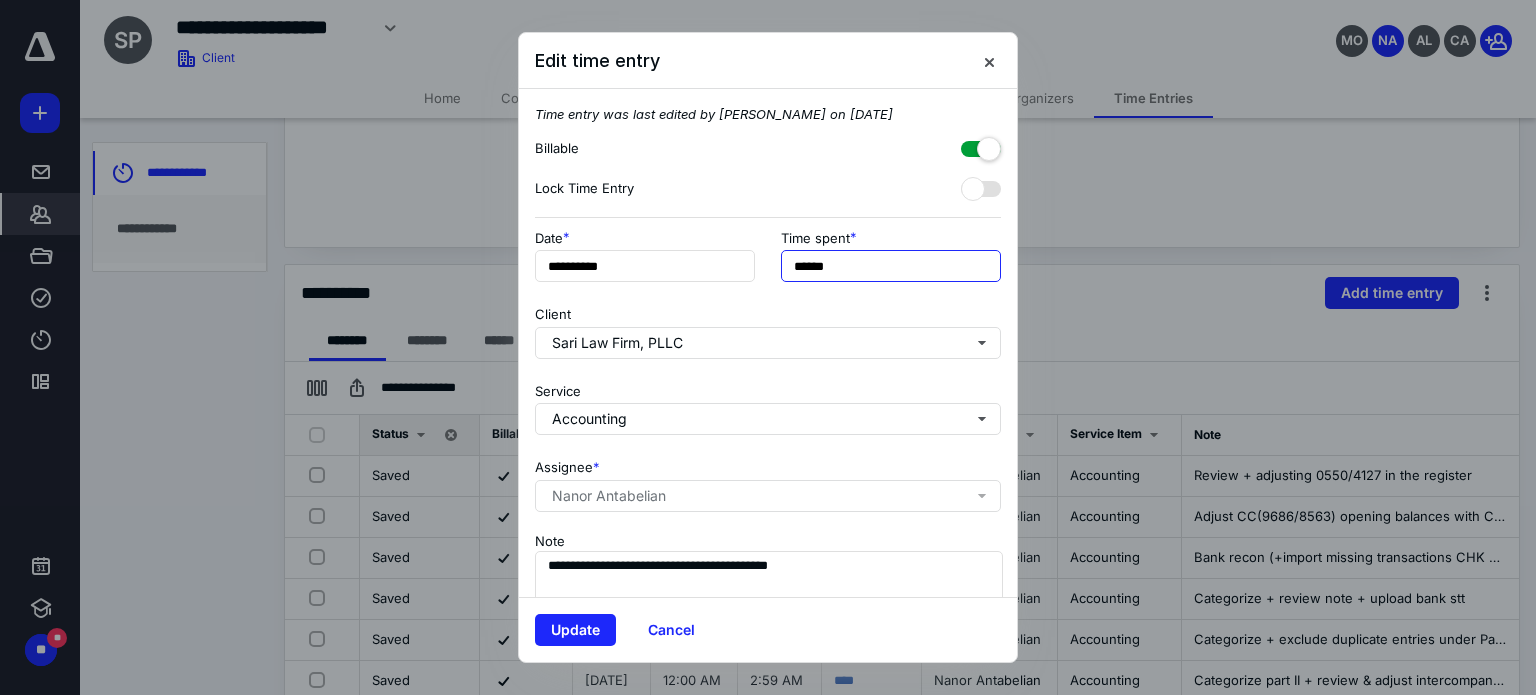 click on "******" at bounding box center (891, 266) 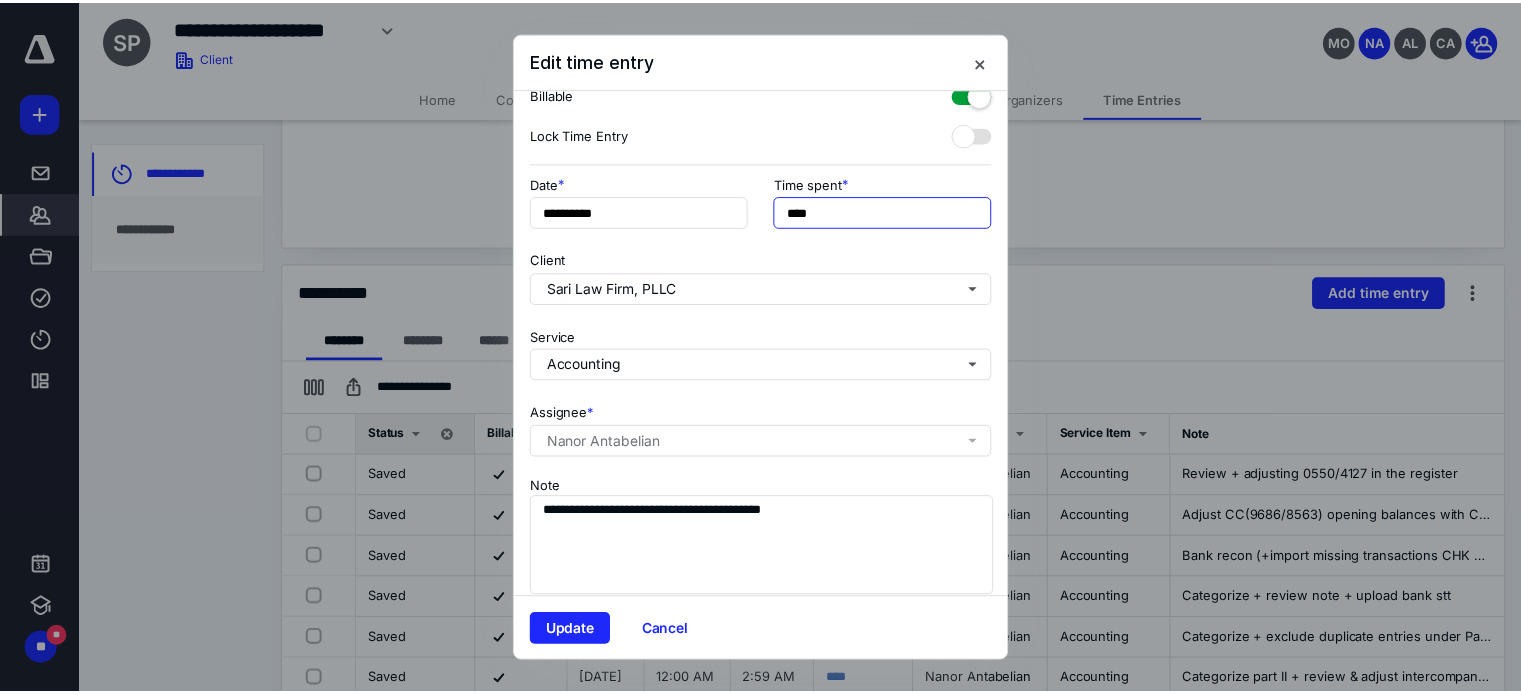 scroll, scrollTop: 84, scrollLeft: 0, axis: vertical 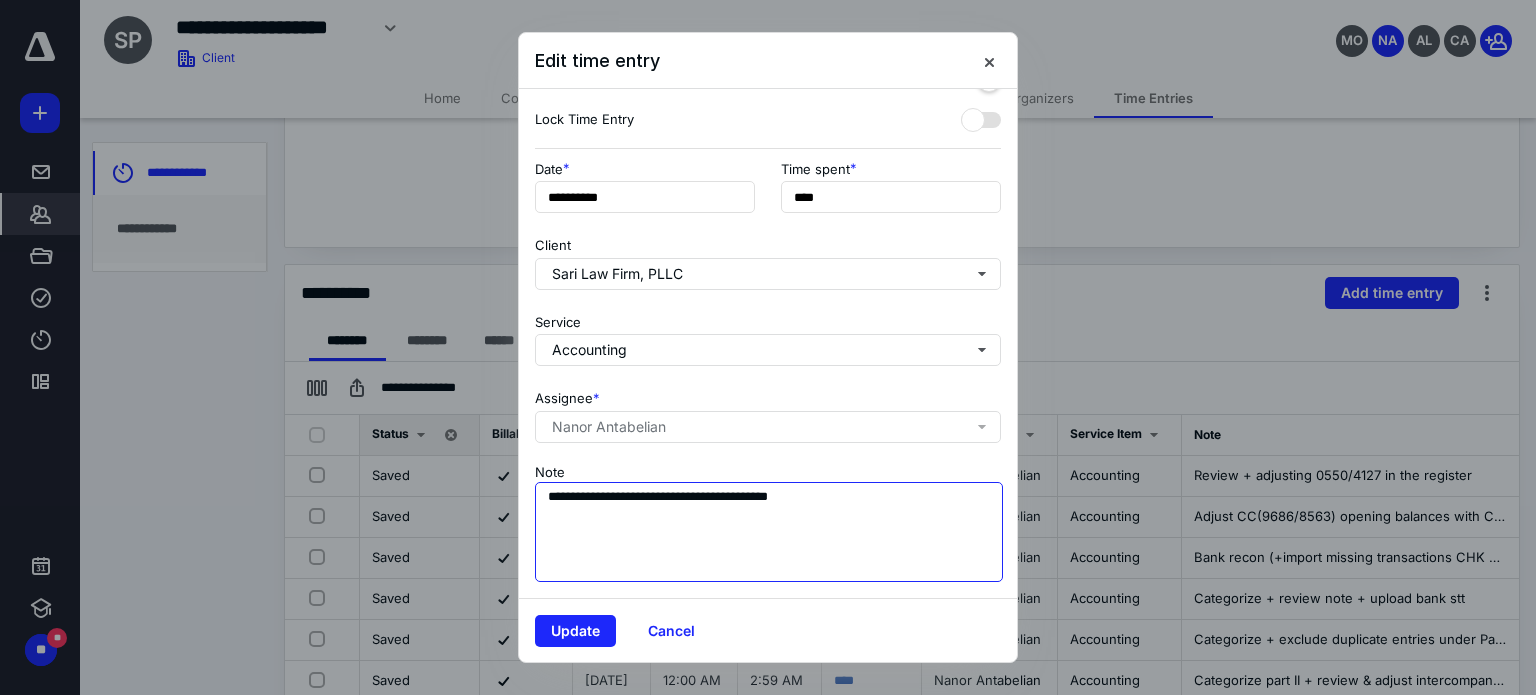 type on "******" 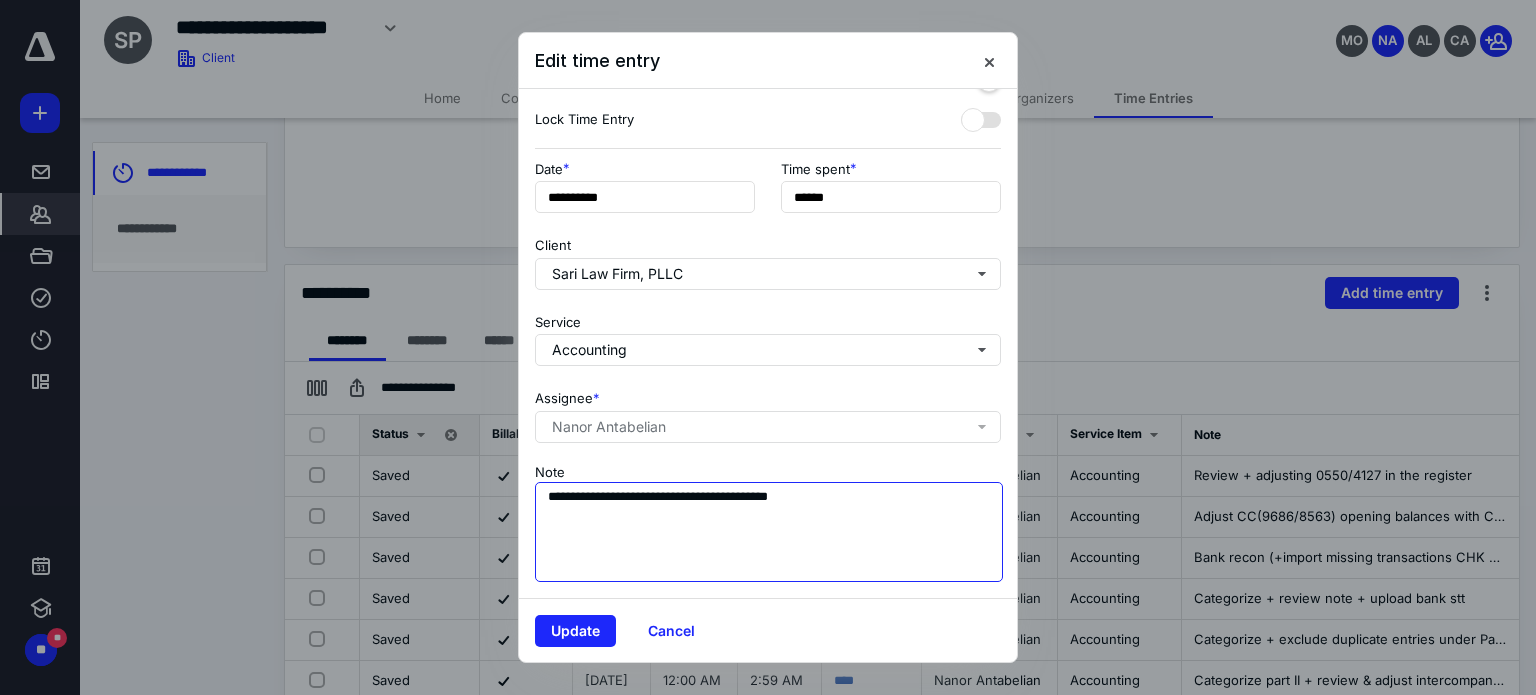 click on "**********" at bounding box center [769, 532] 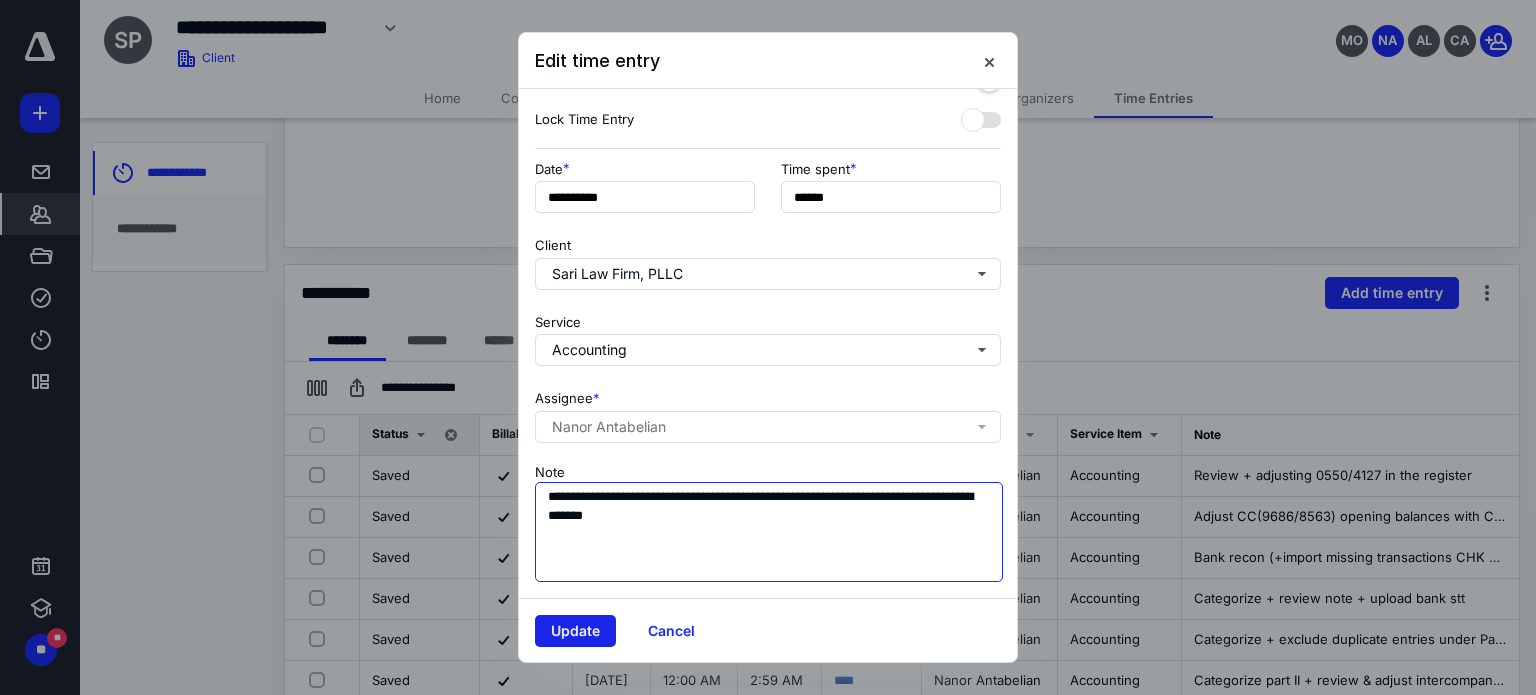 type on "**********" 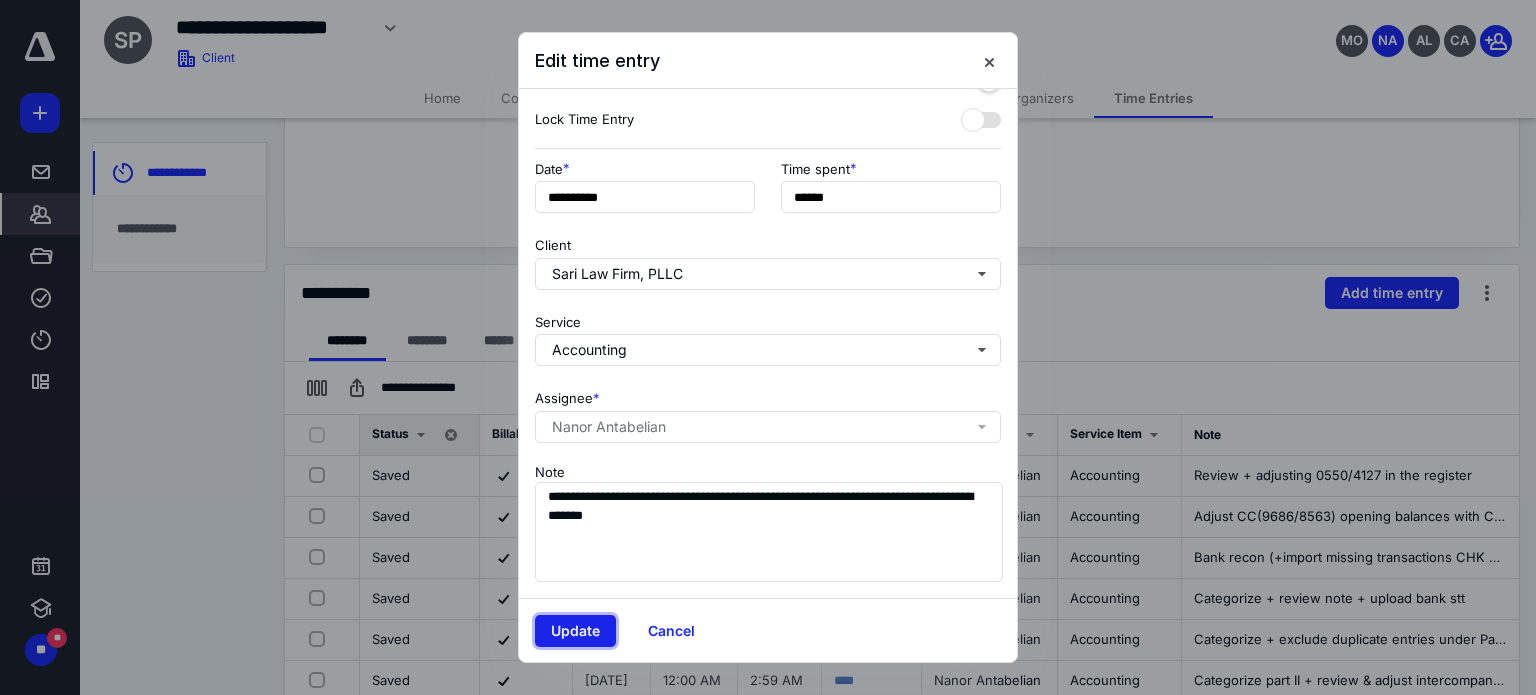 click on "Update" at bounding box center (575, 631) 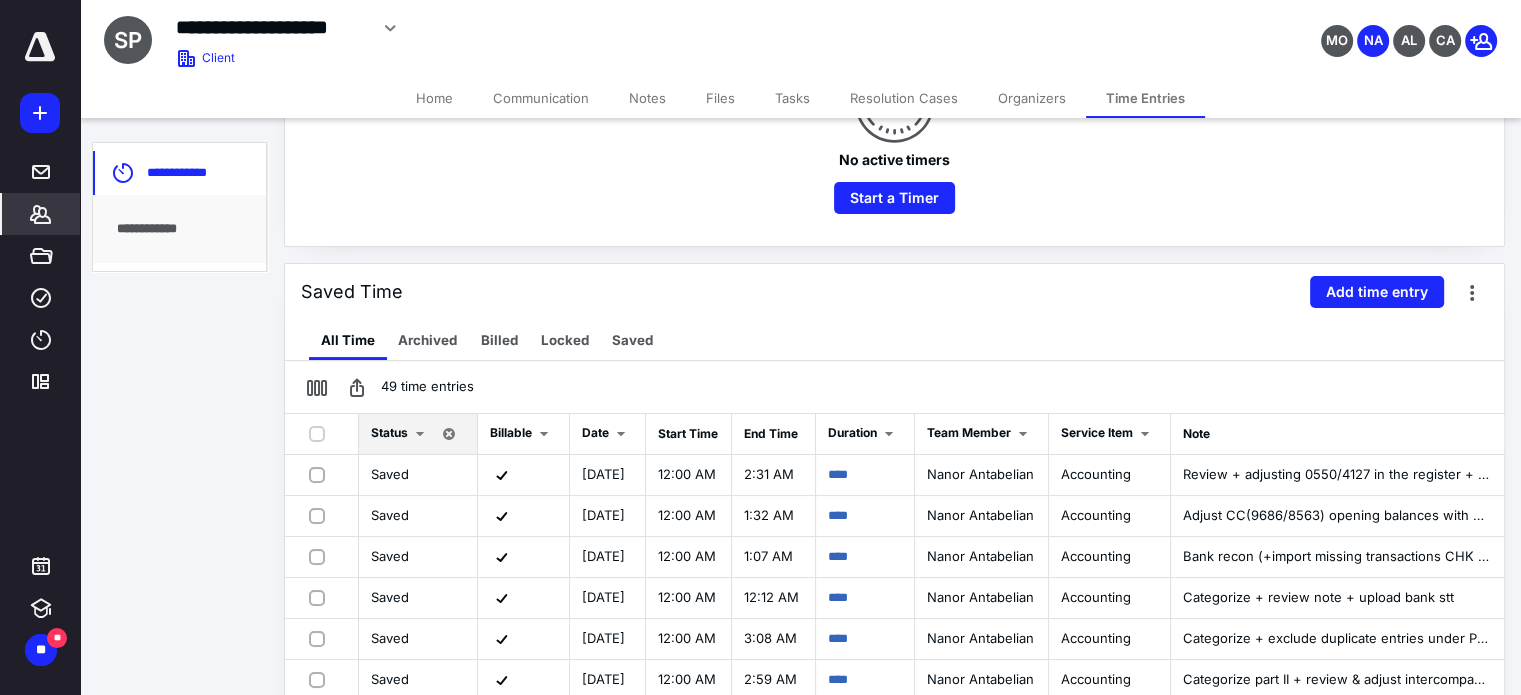 click on "Files" at bounding box center [720, 98] 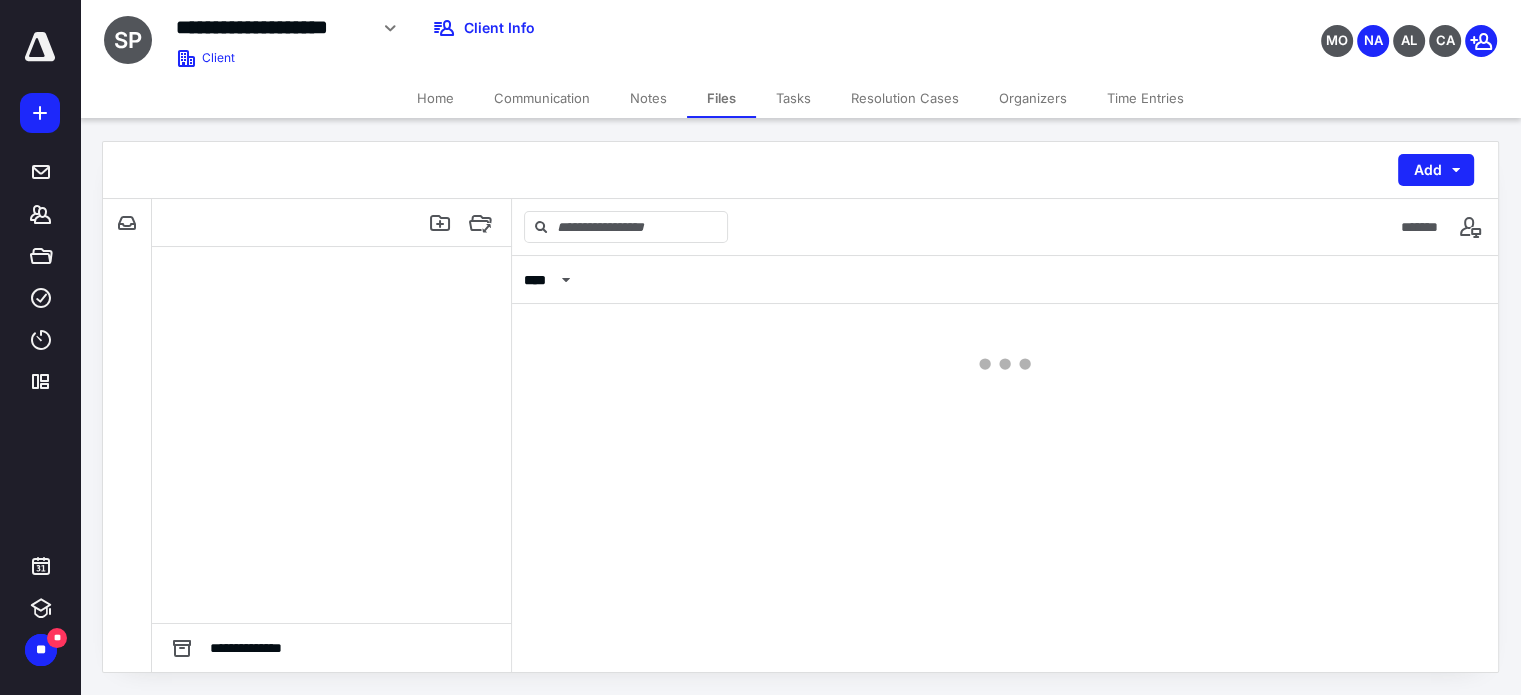 scroll, scrollTop: 0, scrollLeft: 0, axis: both 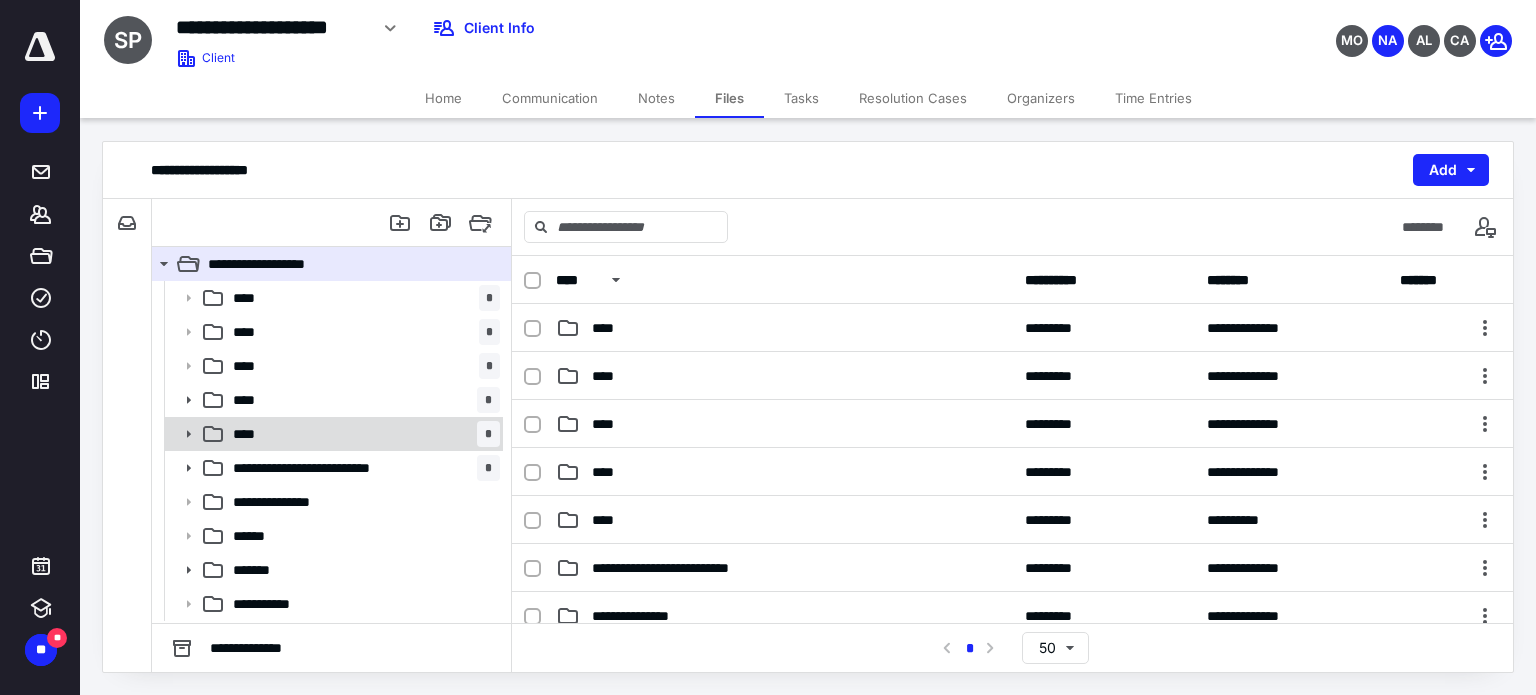 click on "**** *" at bounding box center [362, 434] 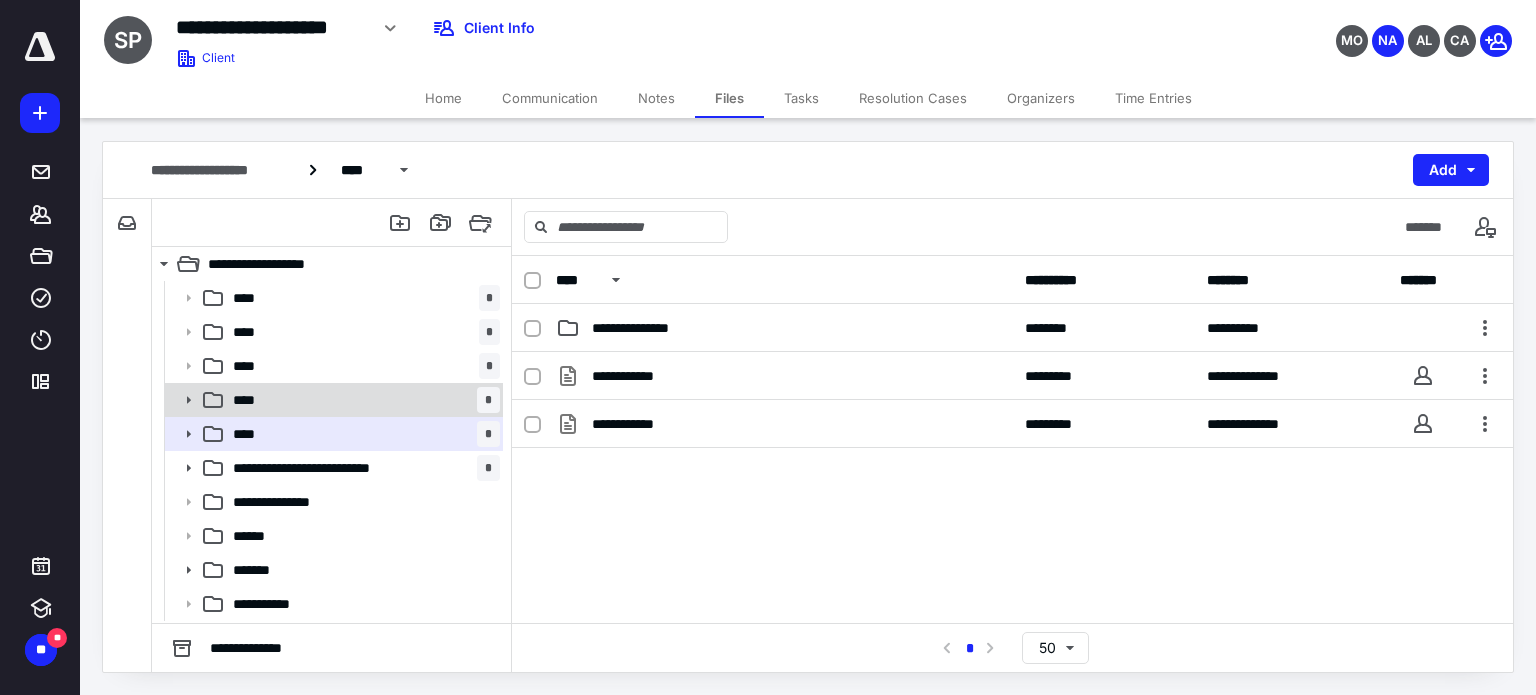 click on "**** *" at bounding box center (362, 400) 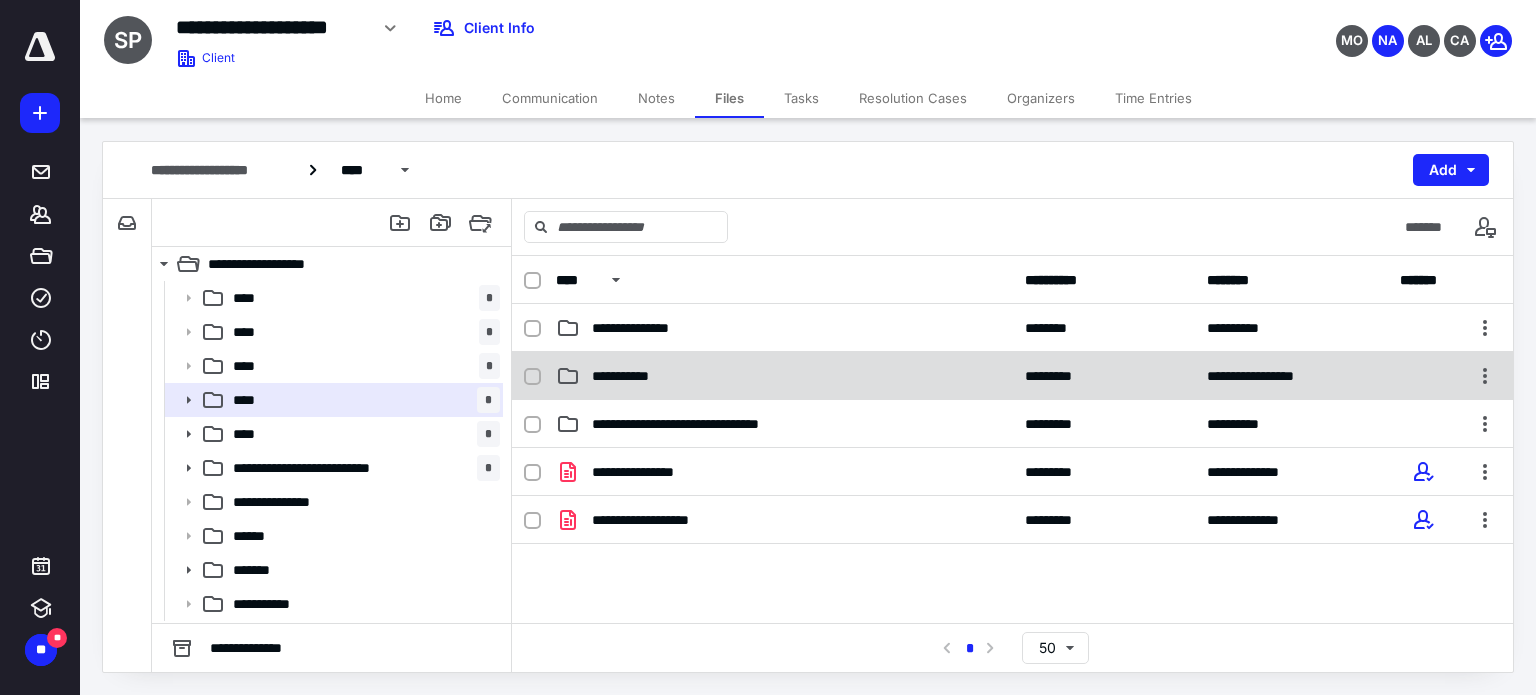 click on "**********" at bounding box center (1012, 376) 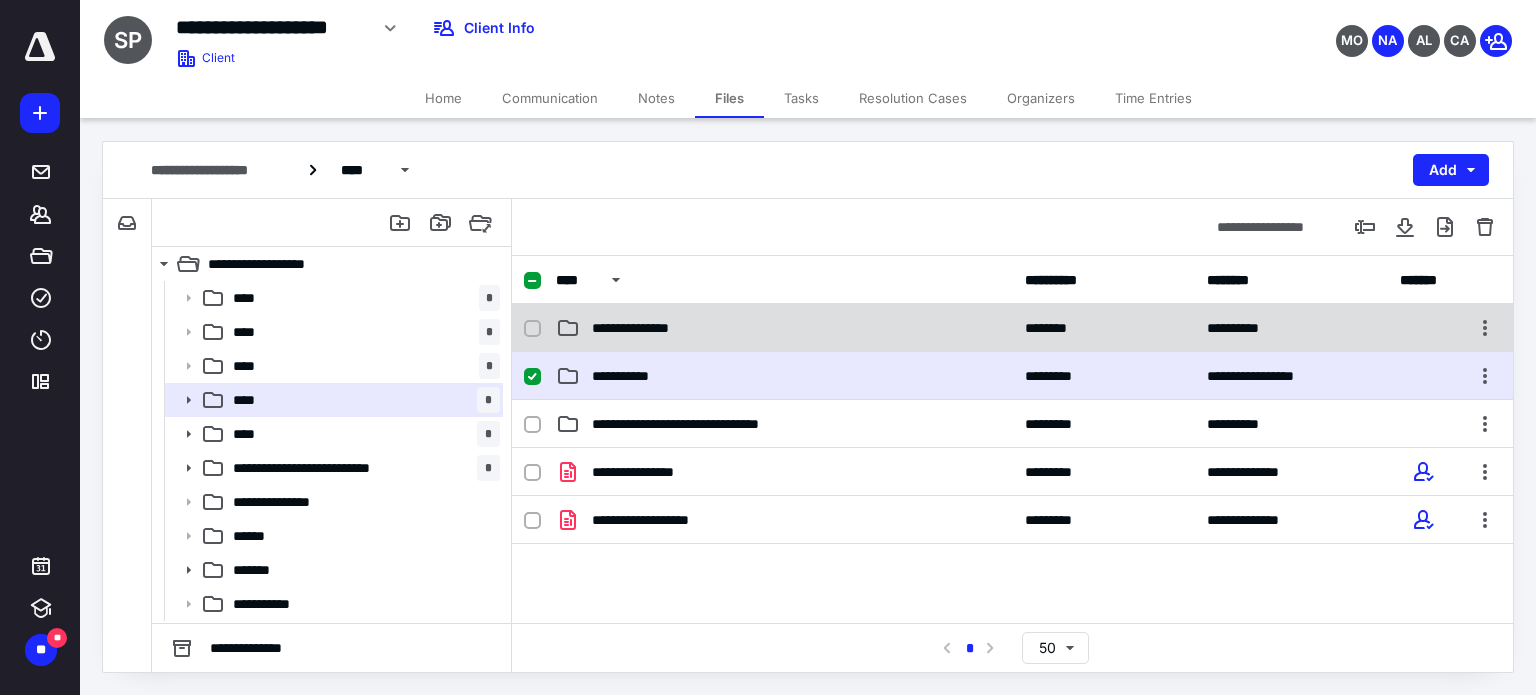 click on "**********" at bounding box center [648, 328] 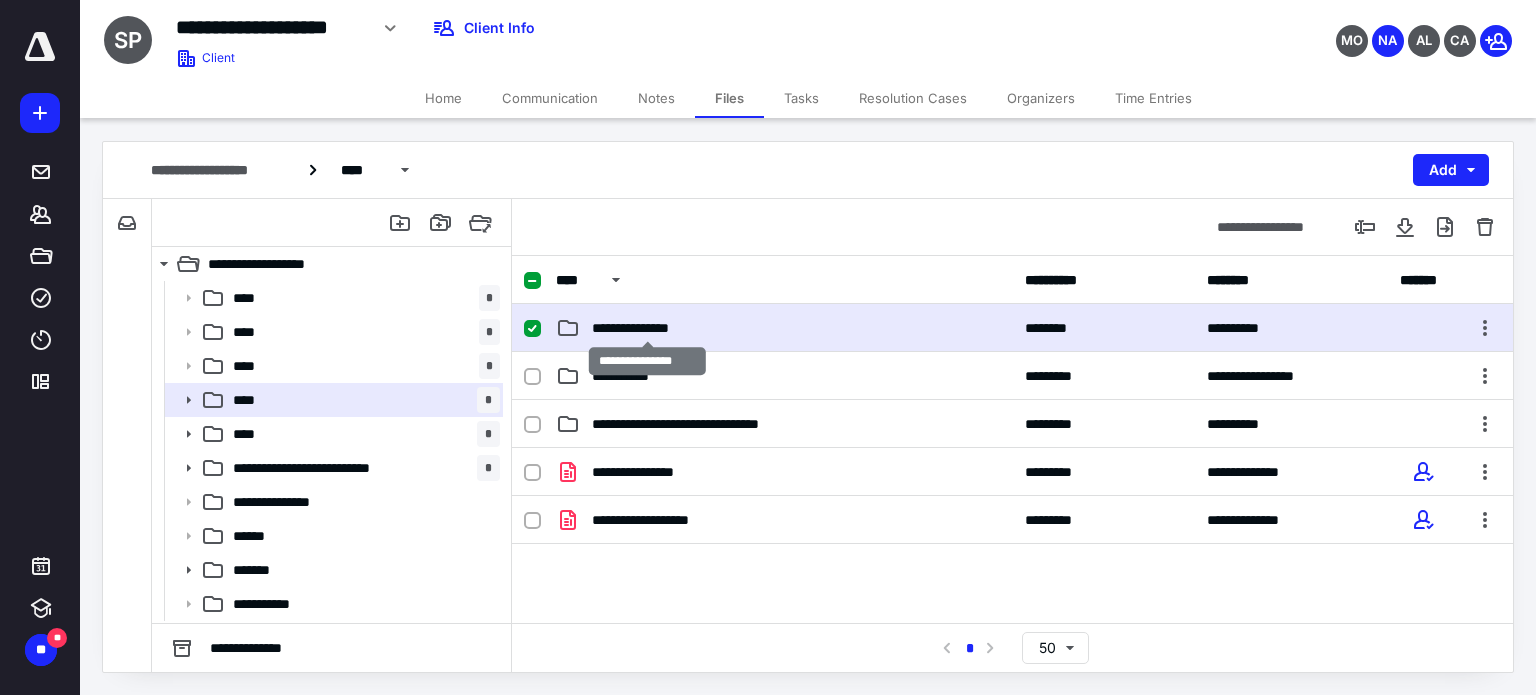 click on "**********" at bounding box center [648, 328] 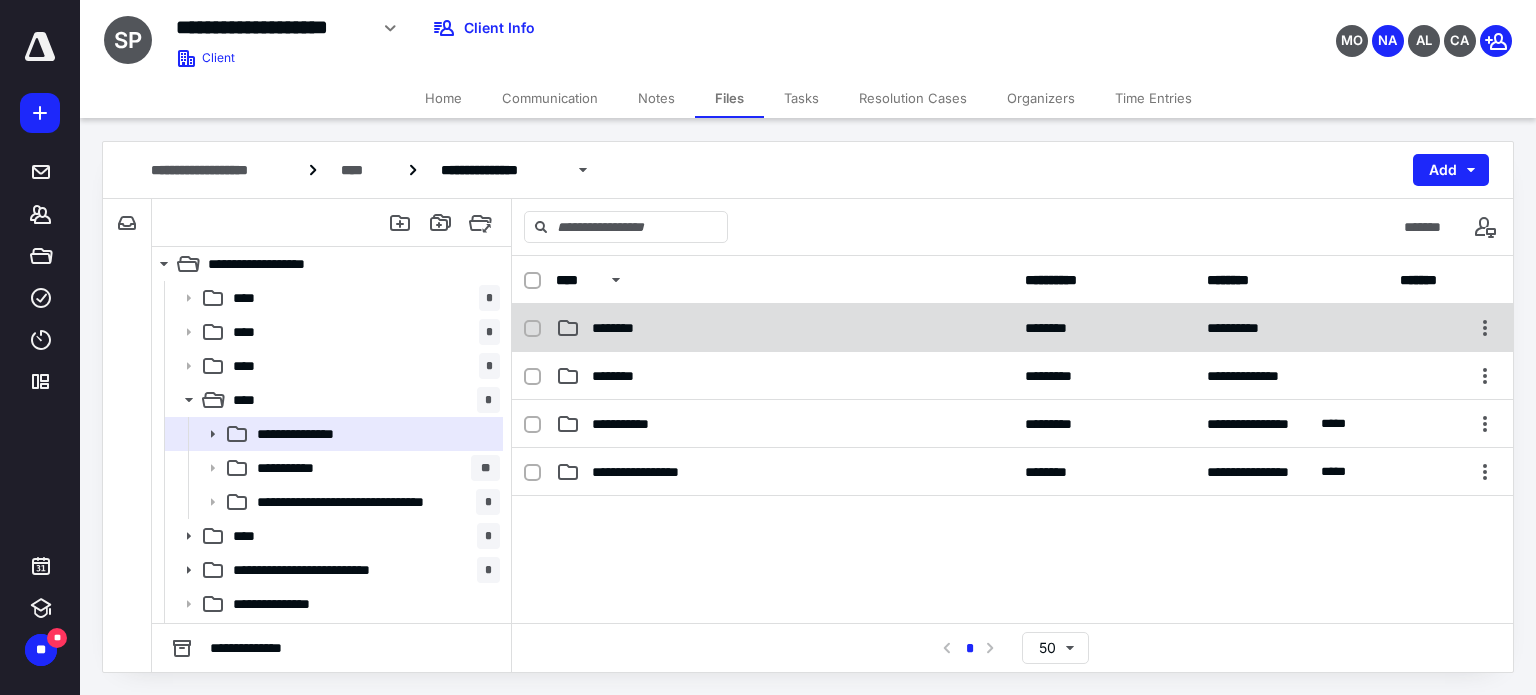 click on "********" at bounding box center (625, 328) 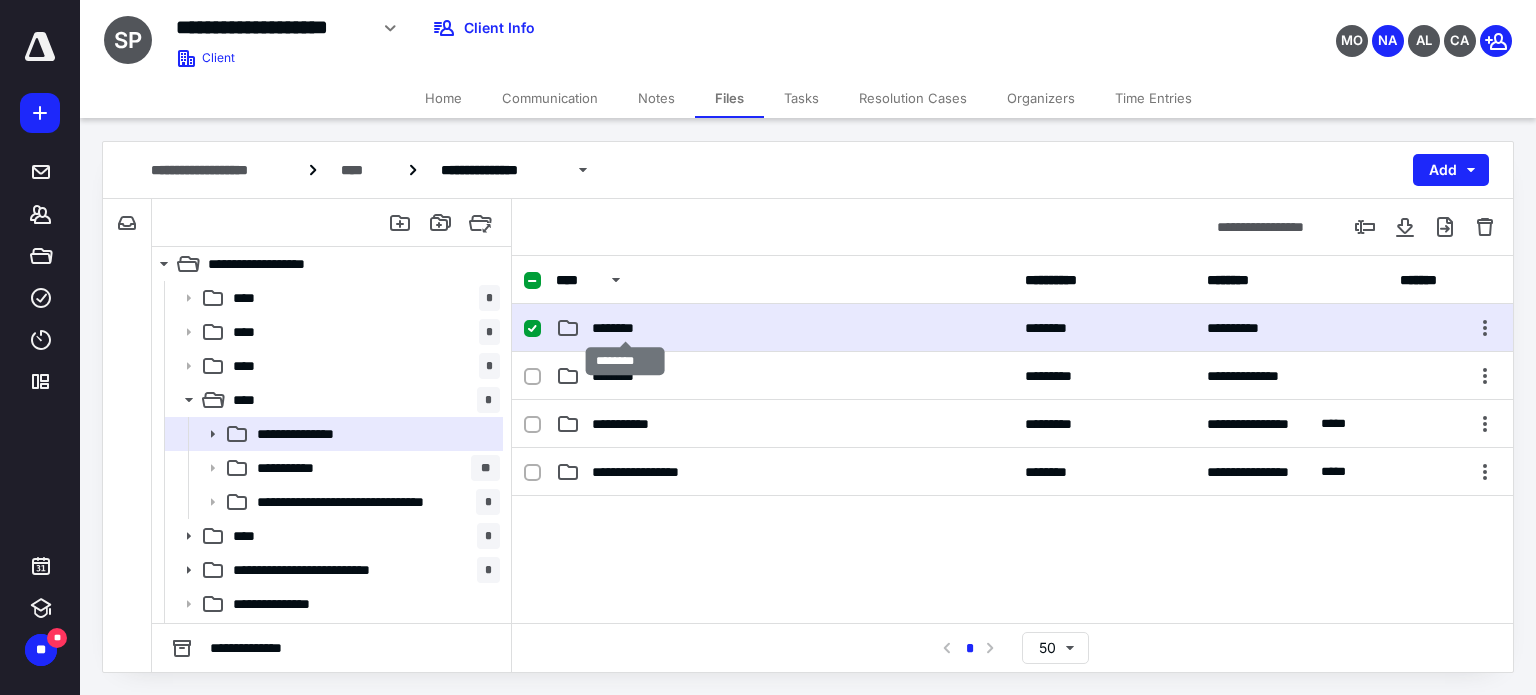 click on "********" at bounding box center [625, 328] 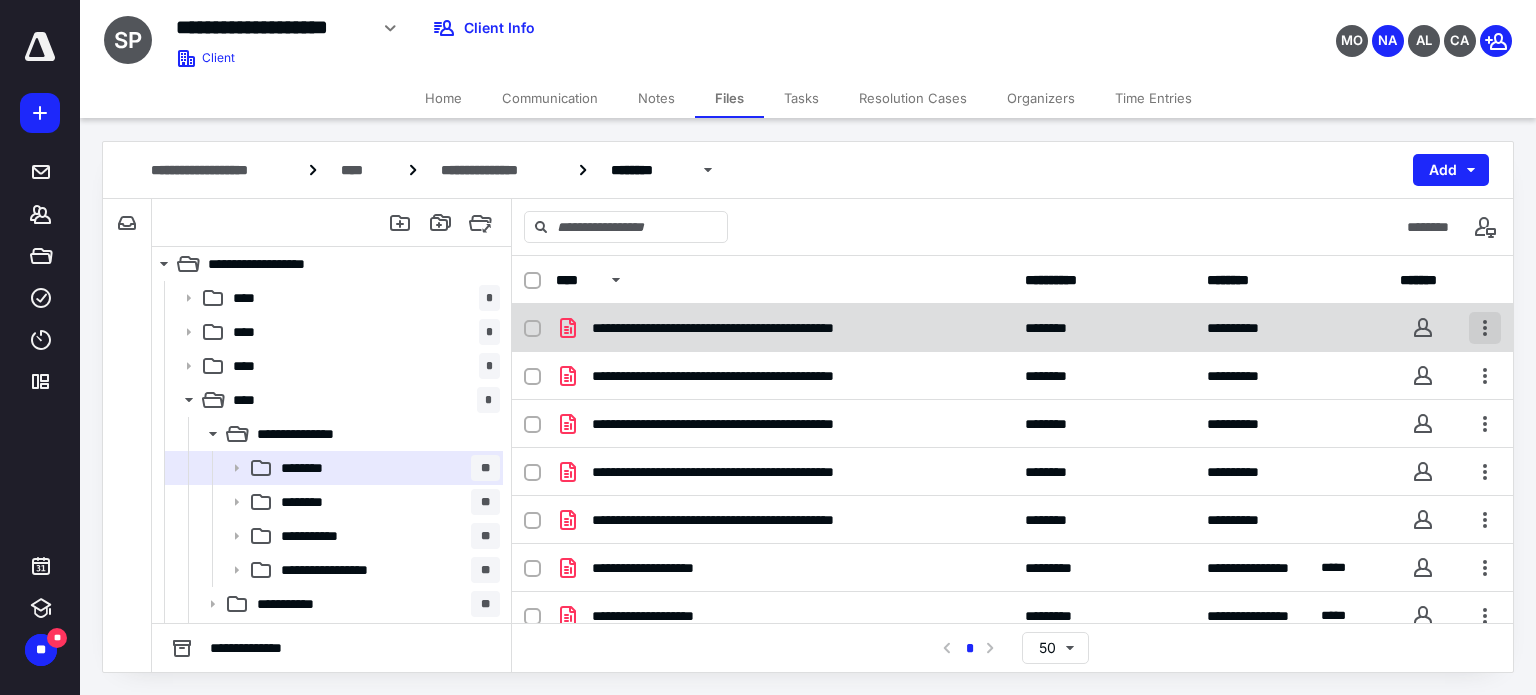 click at bounding box center (1485, 328) 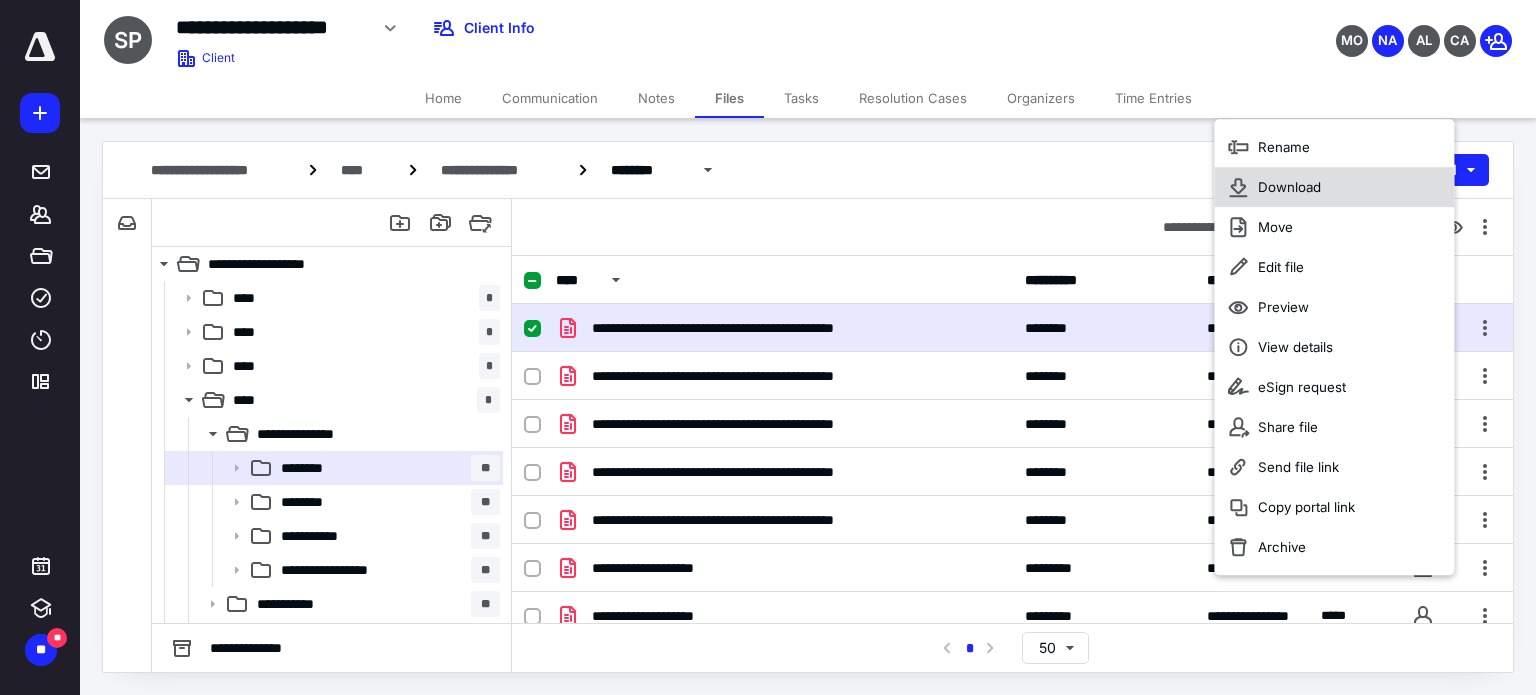 click on "Download" at bounding box center [1334, 187] 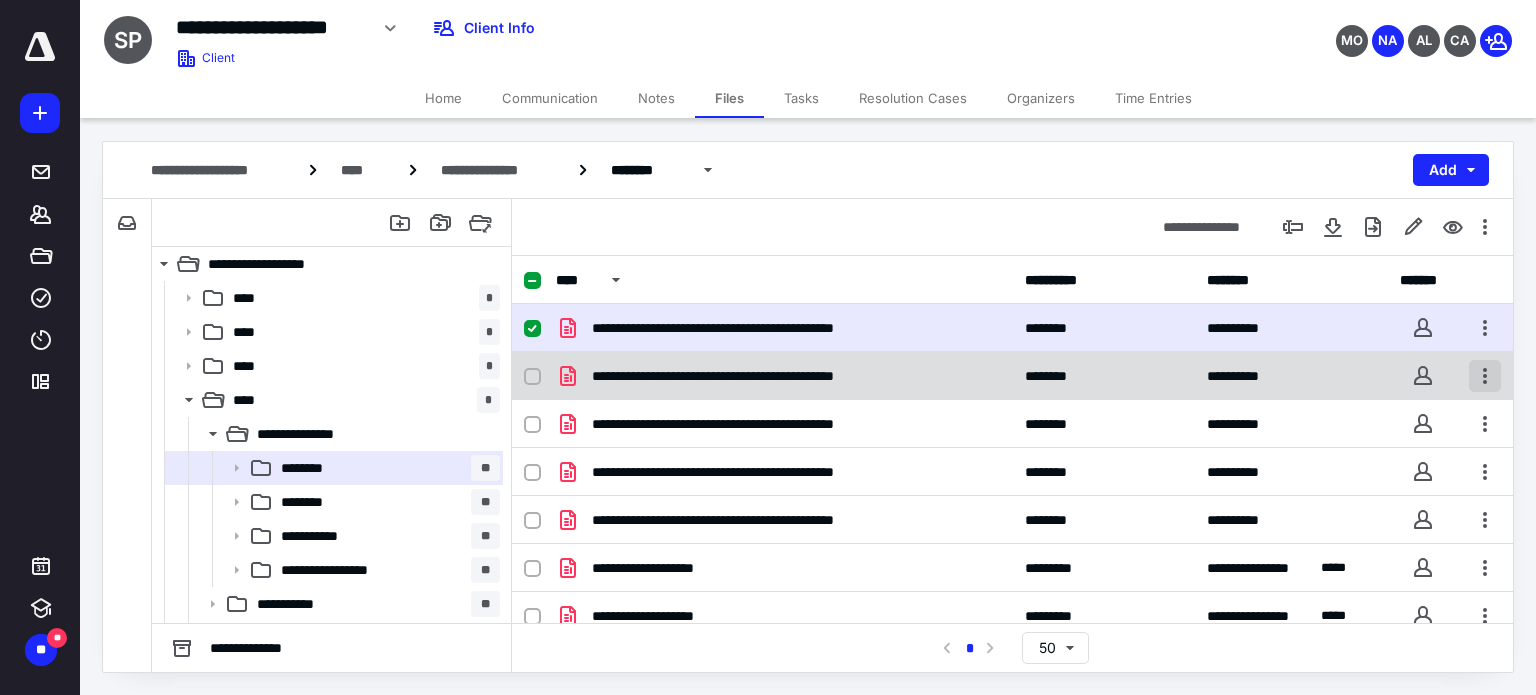 click at bounding box center (1485, 376) 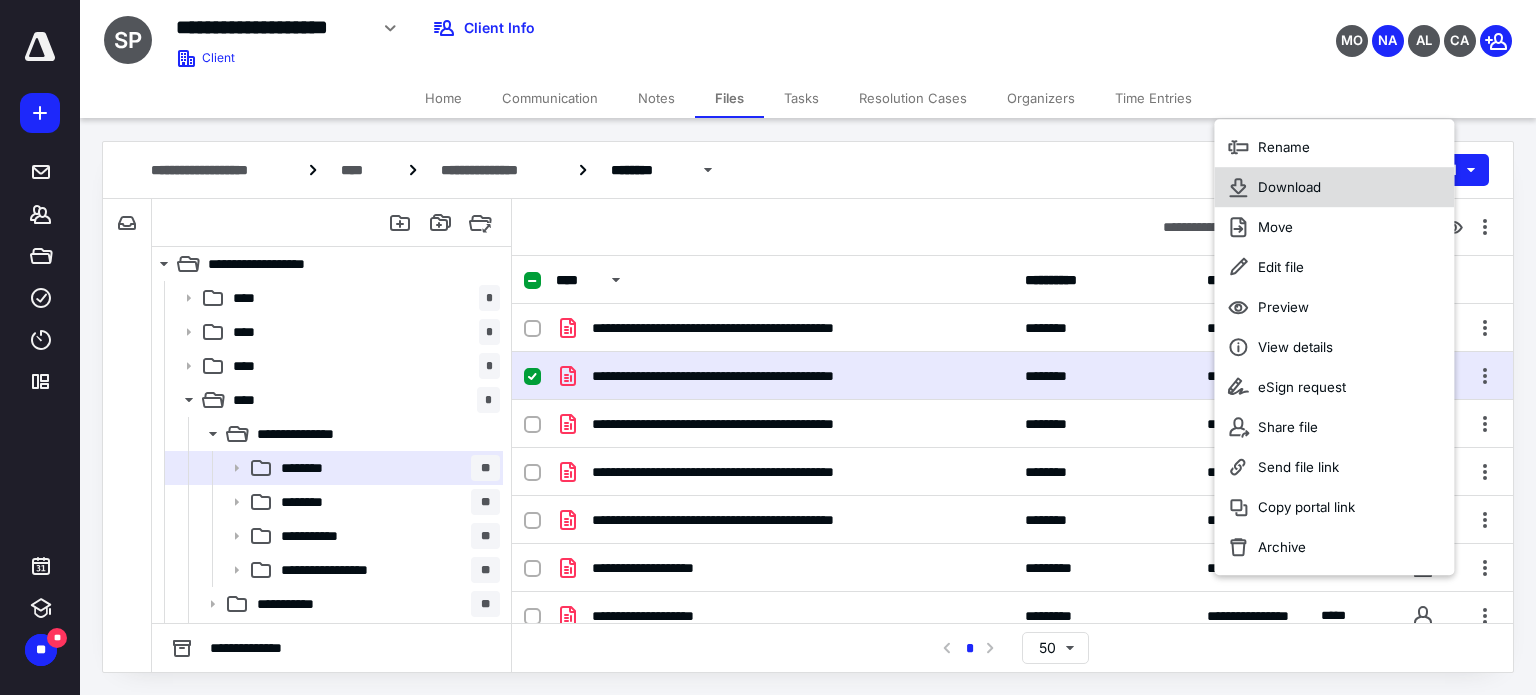 click on "Download" at bounding box center (1289, 187) 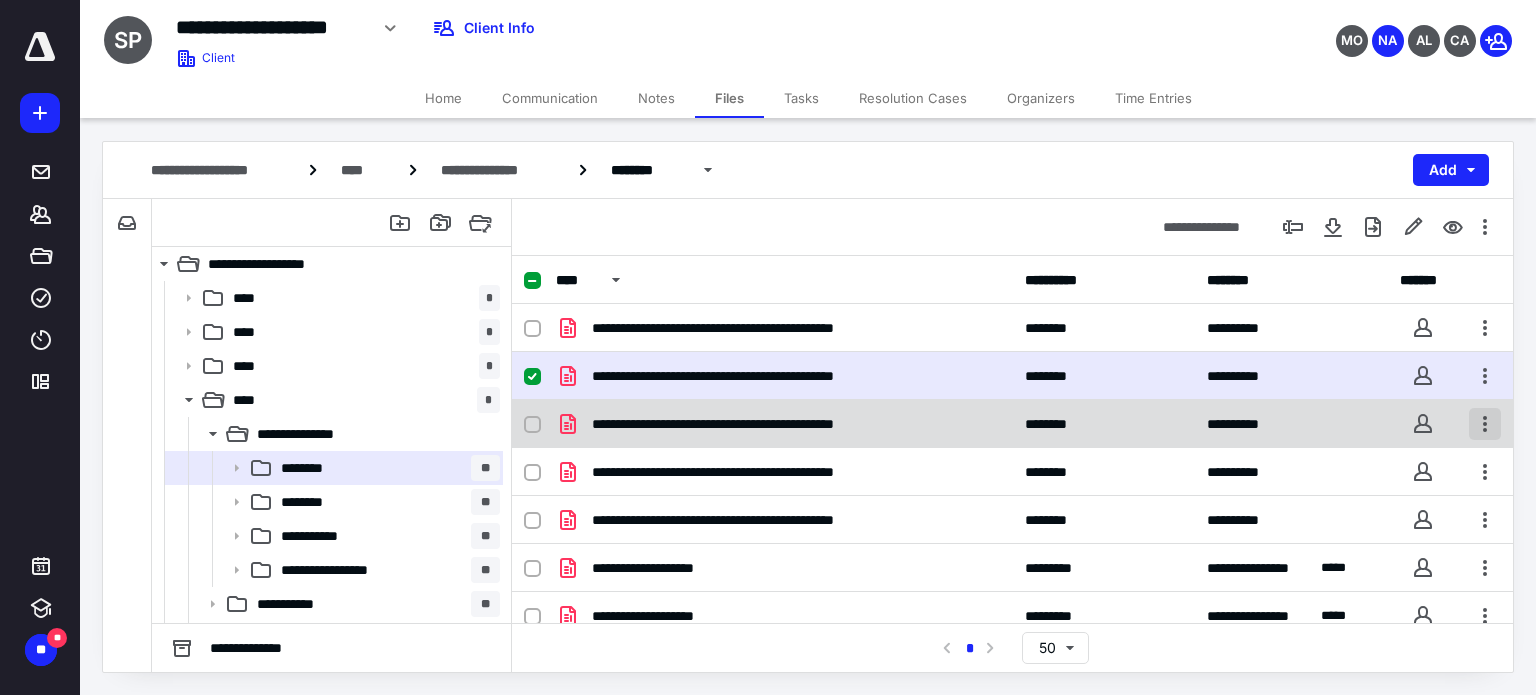 click at bounding box center [1485, 424] 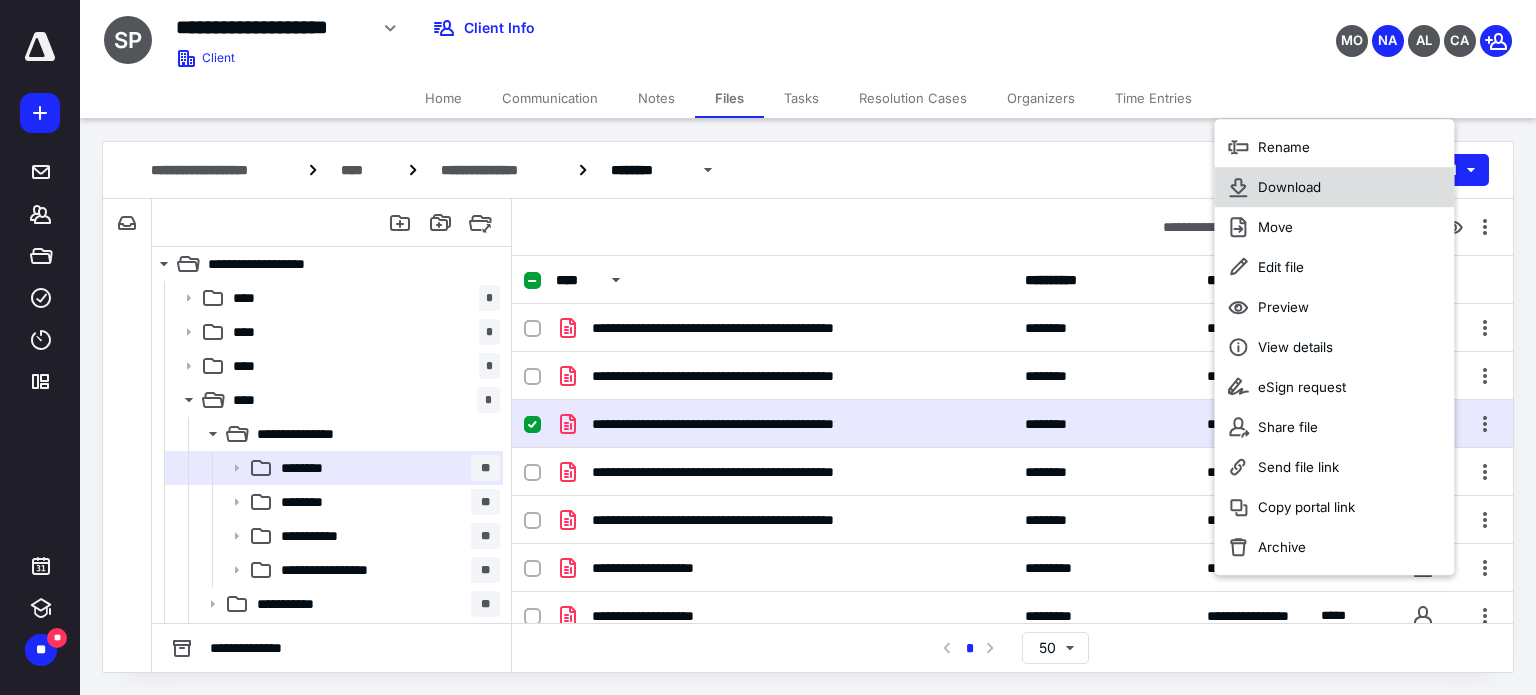 drag, startPoint x: 1296, startPoint y: 200, endPoint x: 1306, endPoint y: 204, distance: 10.770329 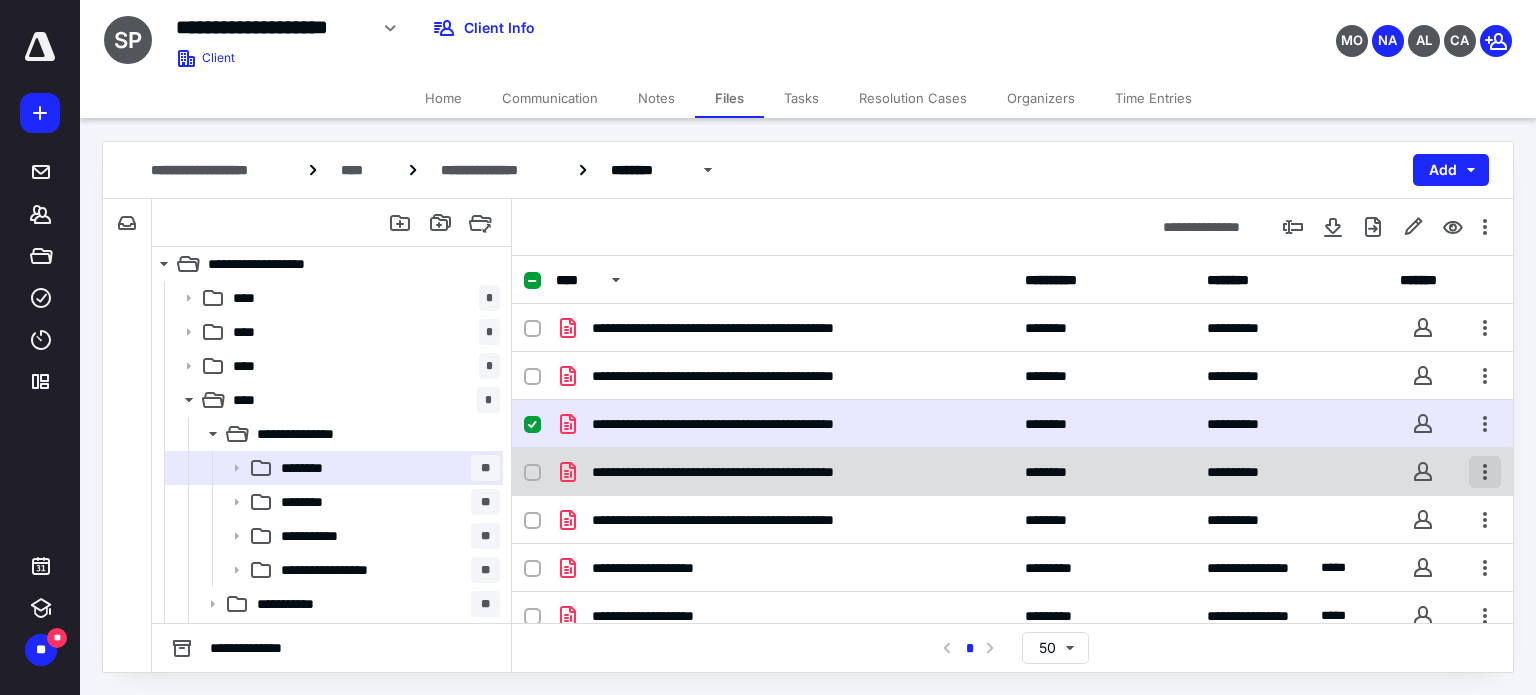 click at bounding box center (1485, 472) 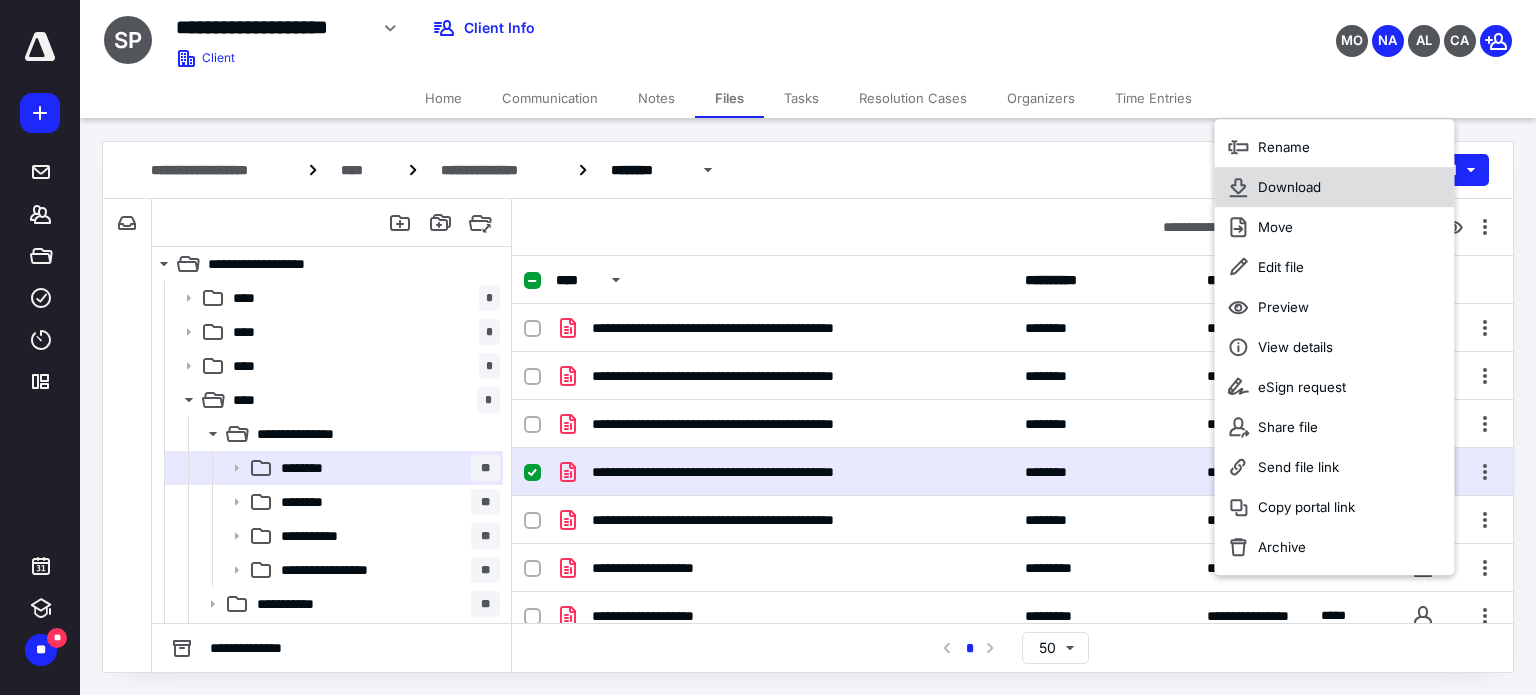 click on "Download" at bounding box center (1289, 187) 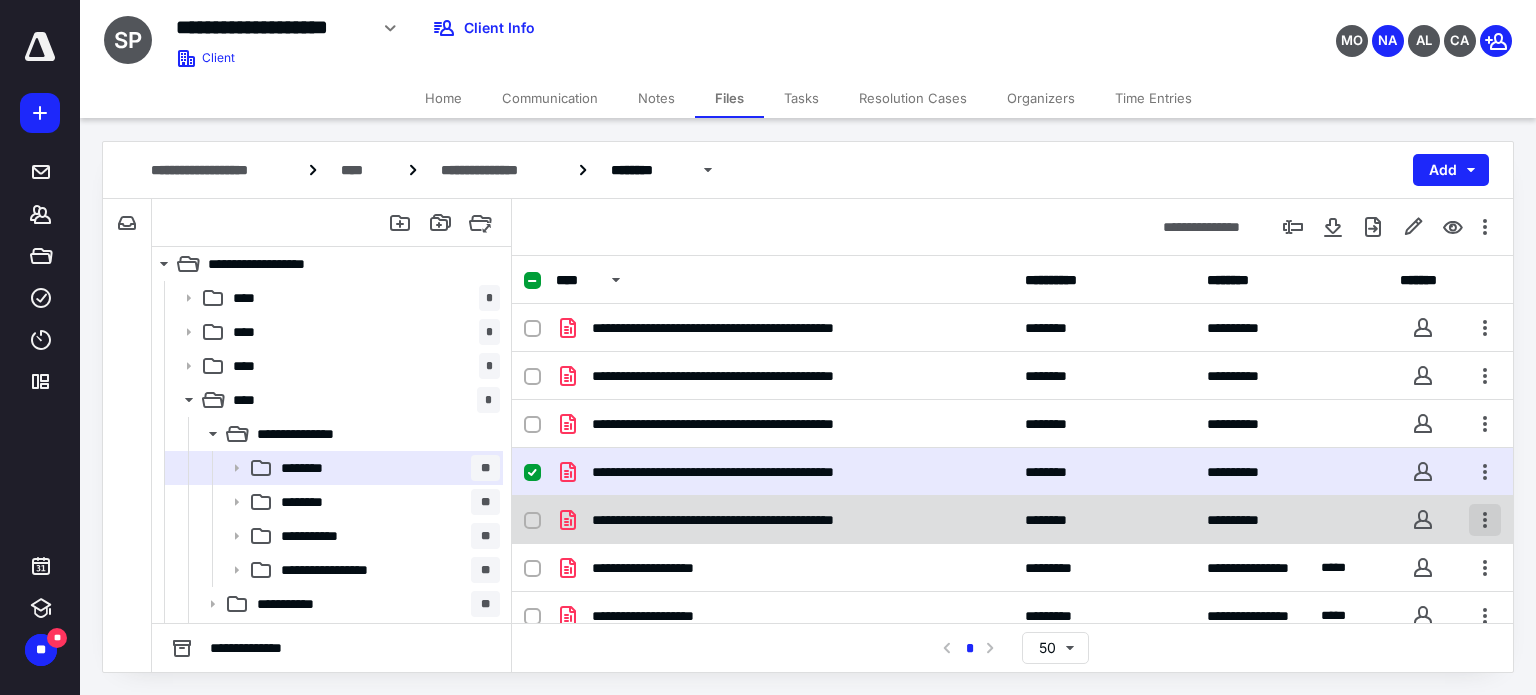 click at bounding box center [1485, 520] 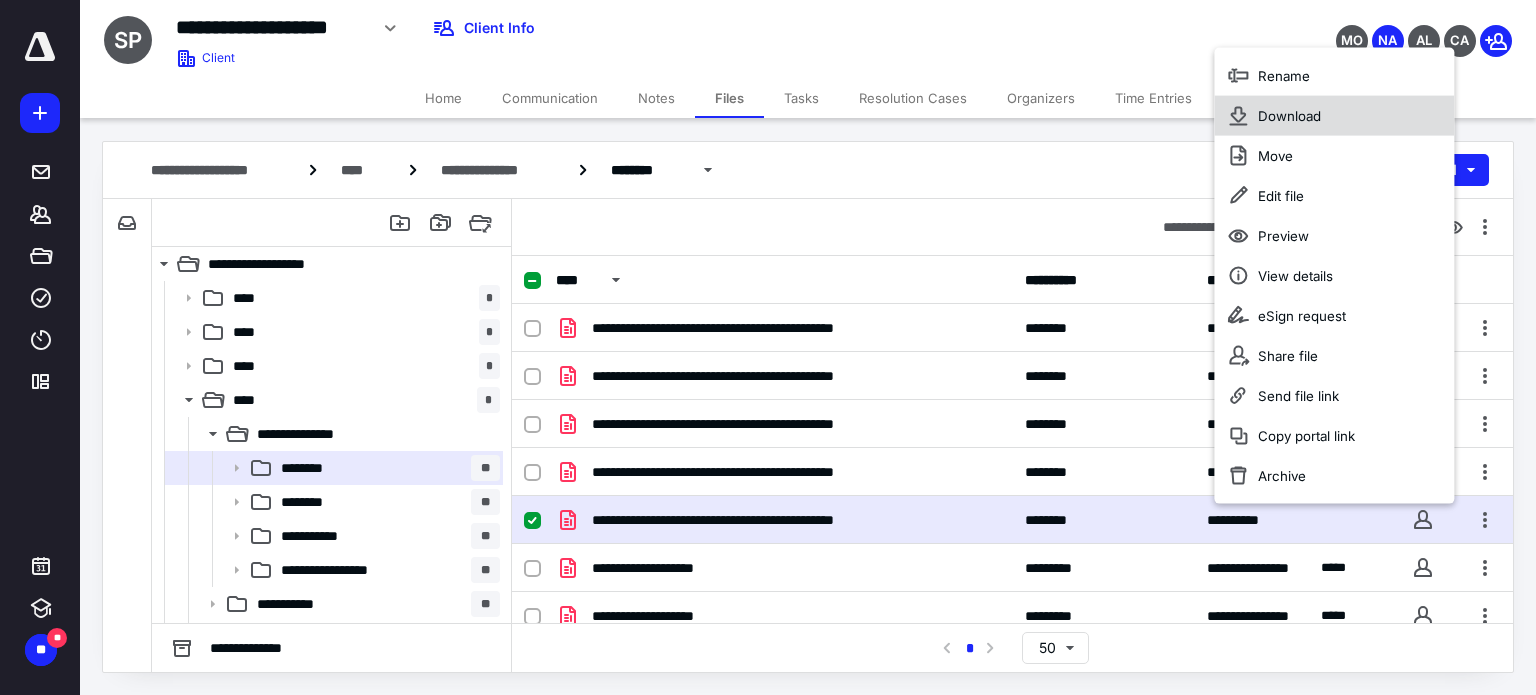 click on "Download" at bounding box center [1289, 116] 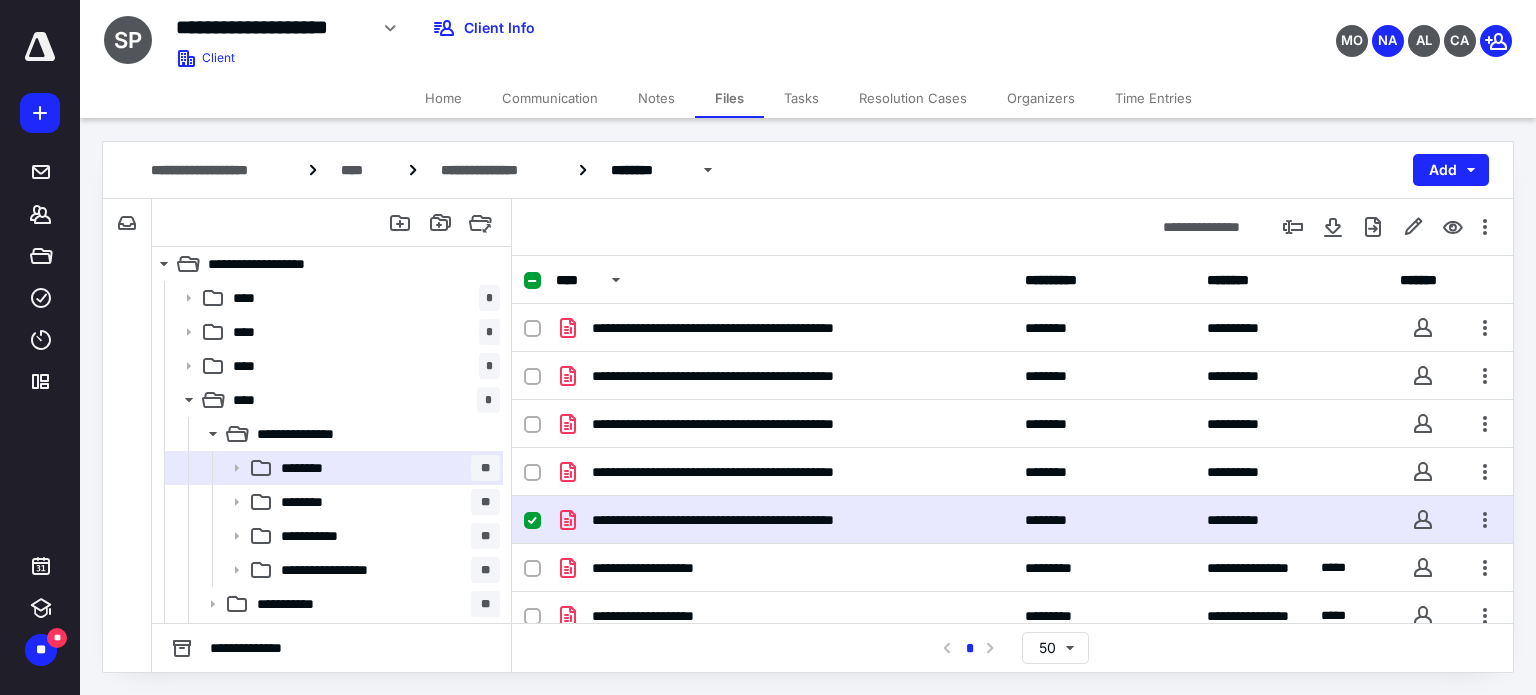click on "**********" at bounding box center (808, 407) 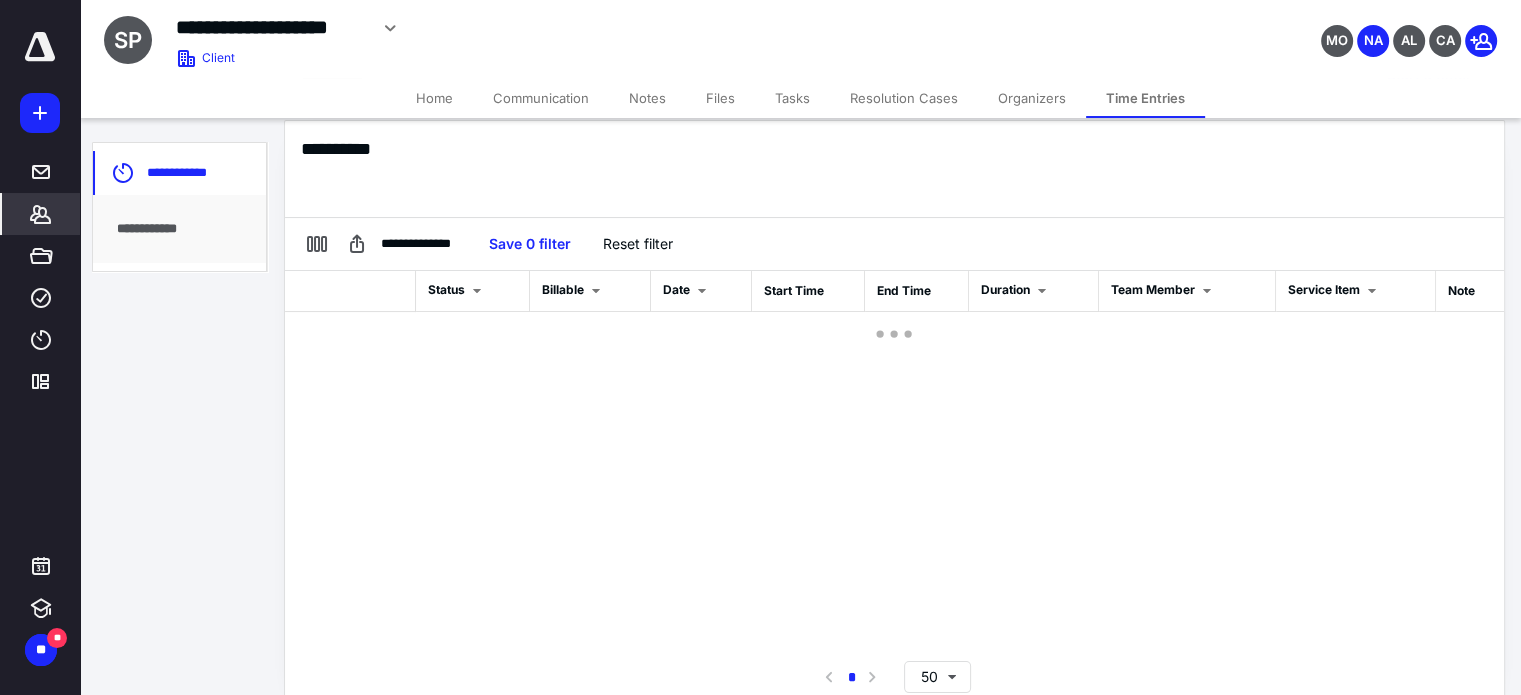 scroll, scrollTop: 230, scrollLeft: 0, axis: vertical 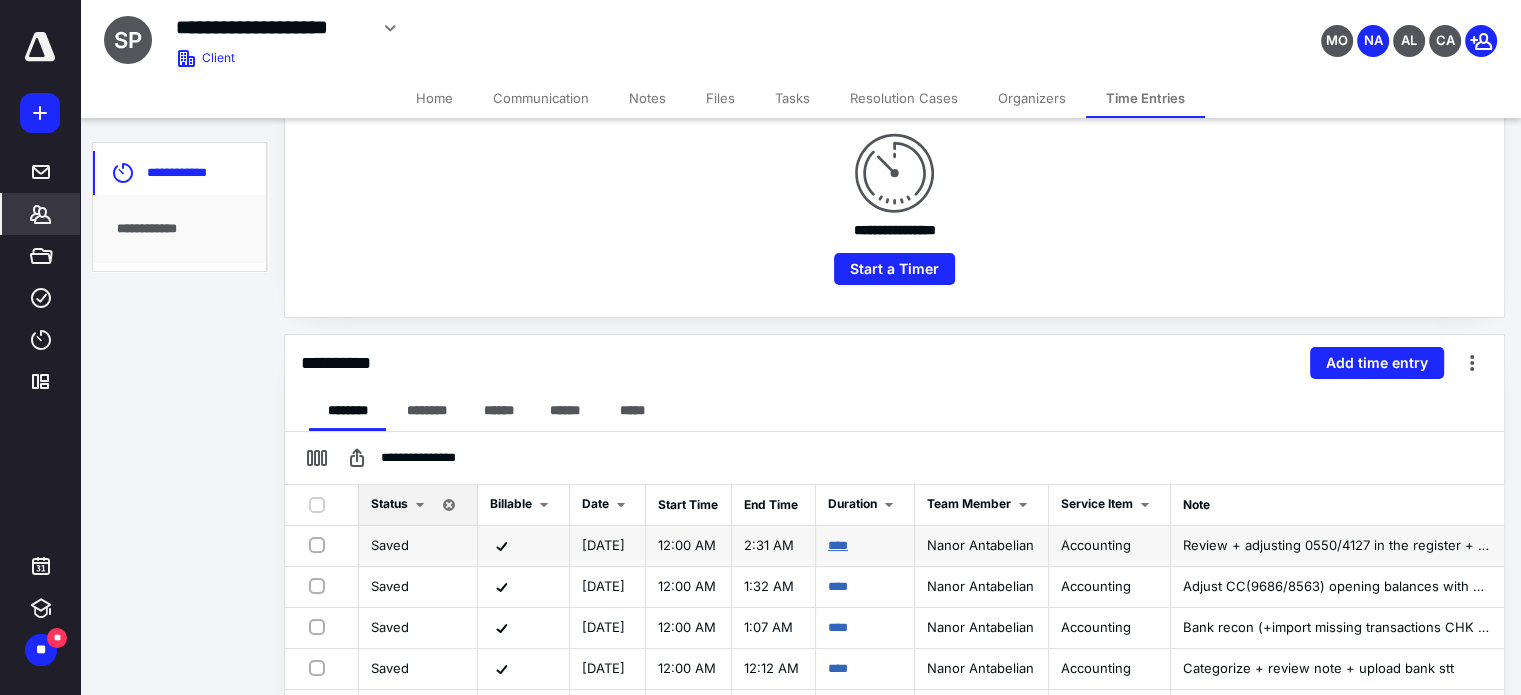 click on "****" at bounding box center (838, 545) 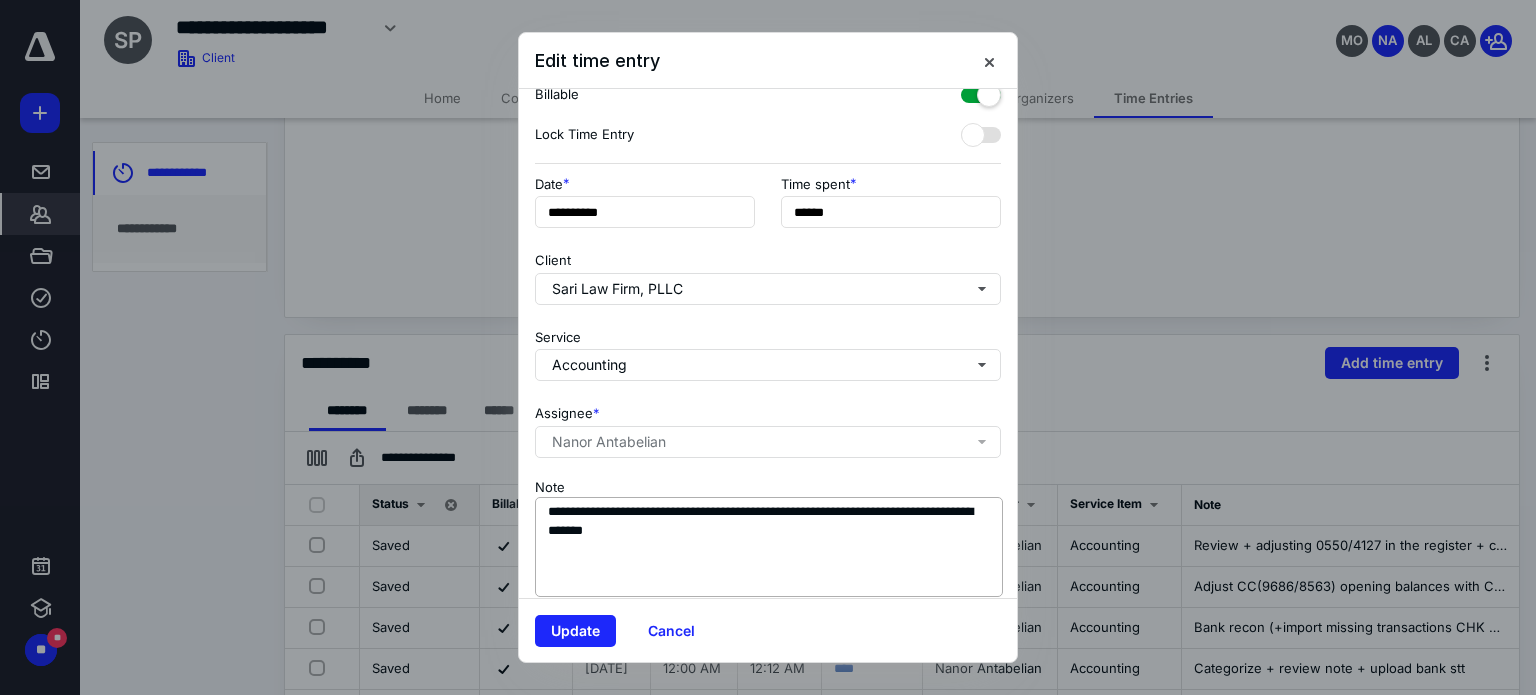 scroll, scrollTop: 84, scrollLeft: 0, axis: vertical 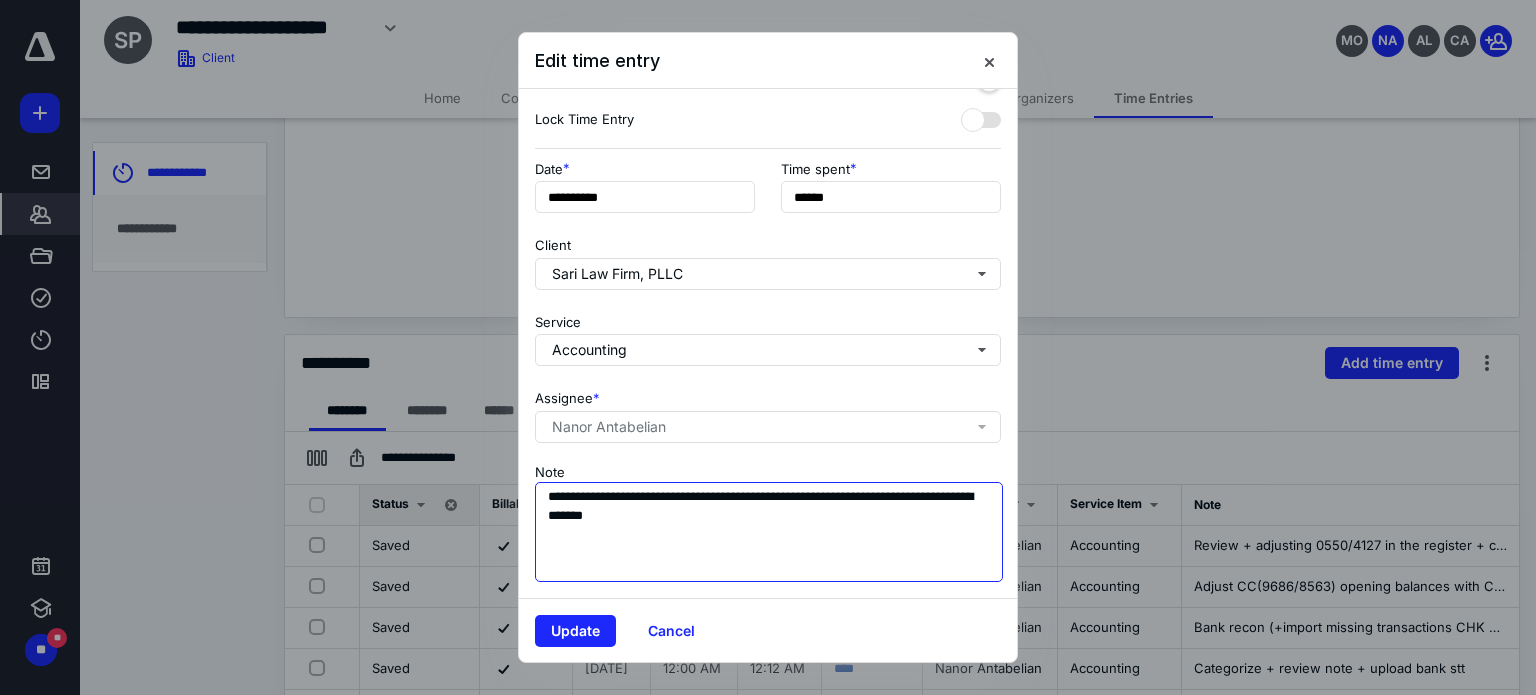 drag, startPoint x: 665, startPoint y: 483, endPoint x: 607, endPoint y: 479, distance: 58.137768 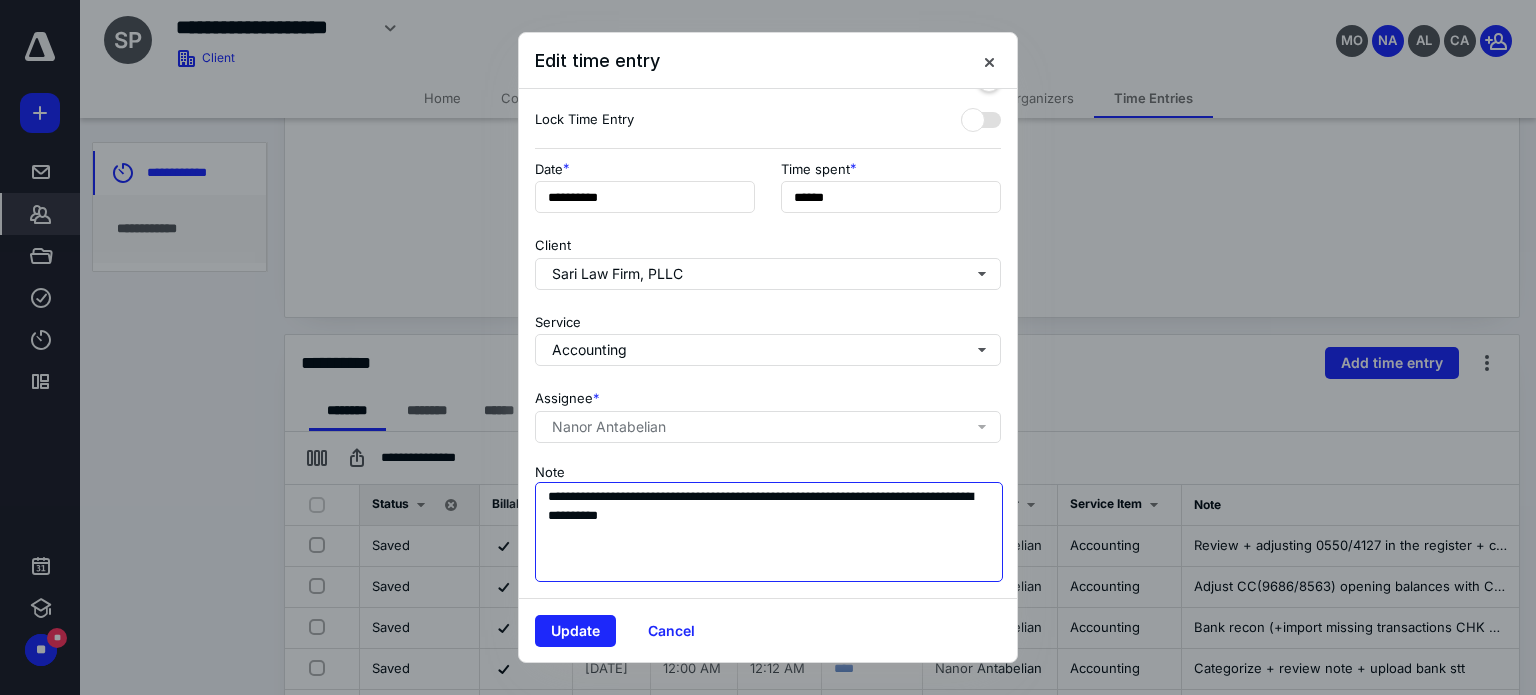 type on "**********" 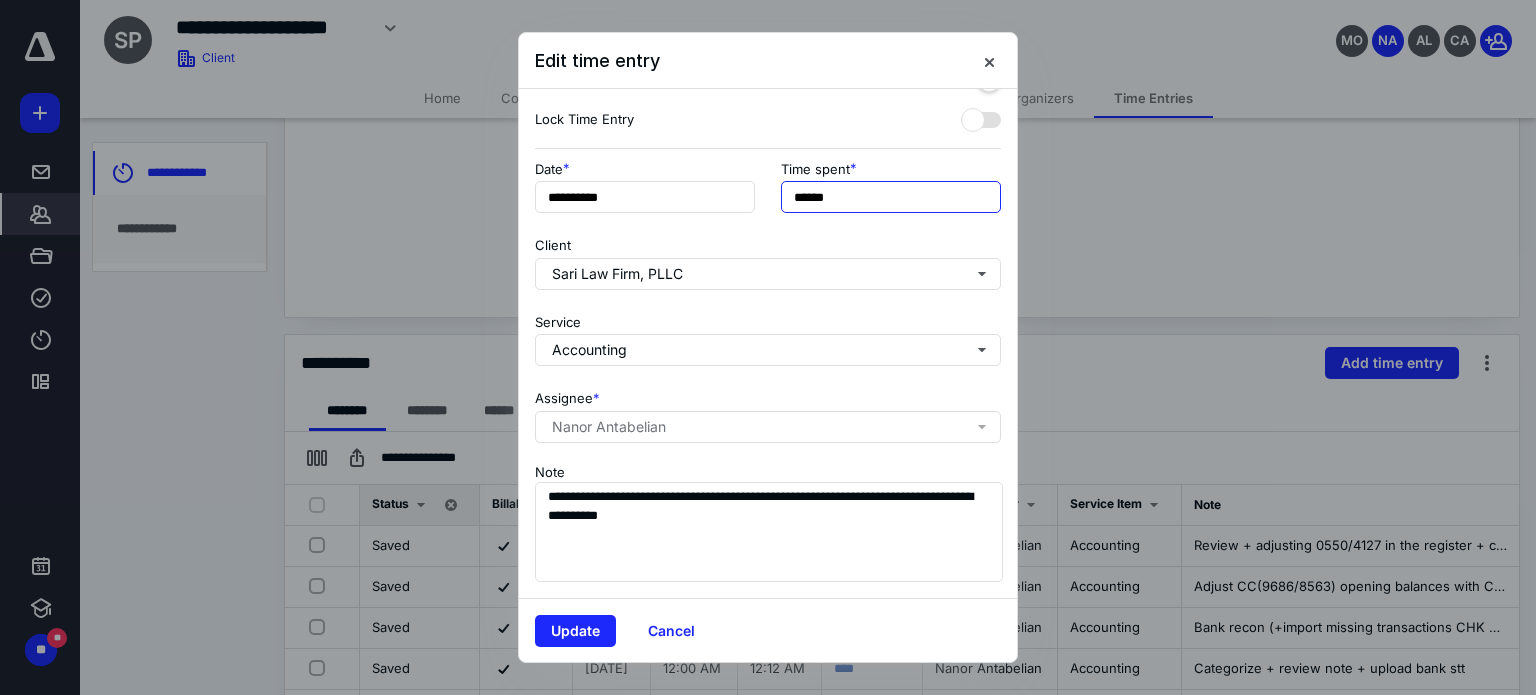 drag, startPoint x: 868, startPoint y: 183, endPoint x: 401, endPoint y: 165, distance: 467.34677 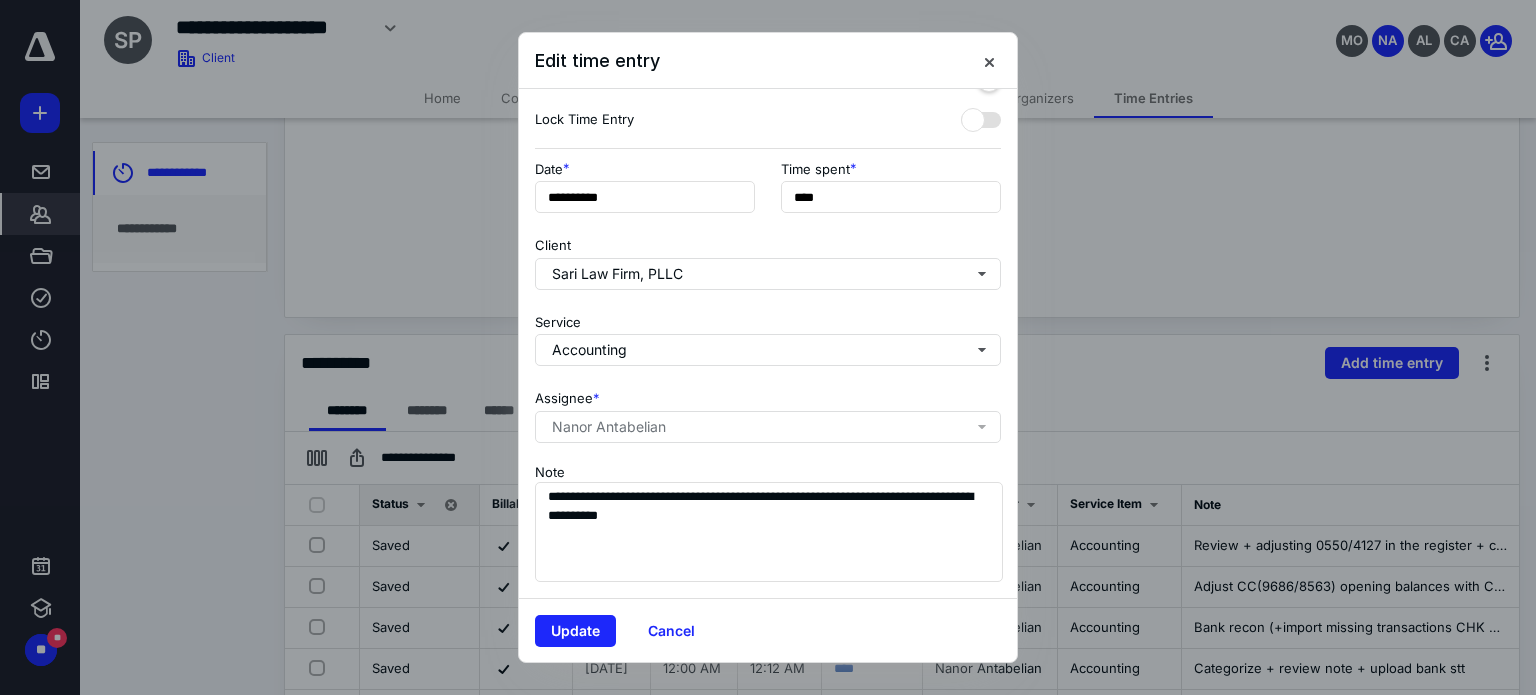 type on "**" 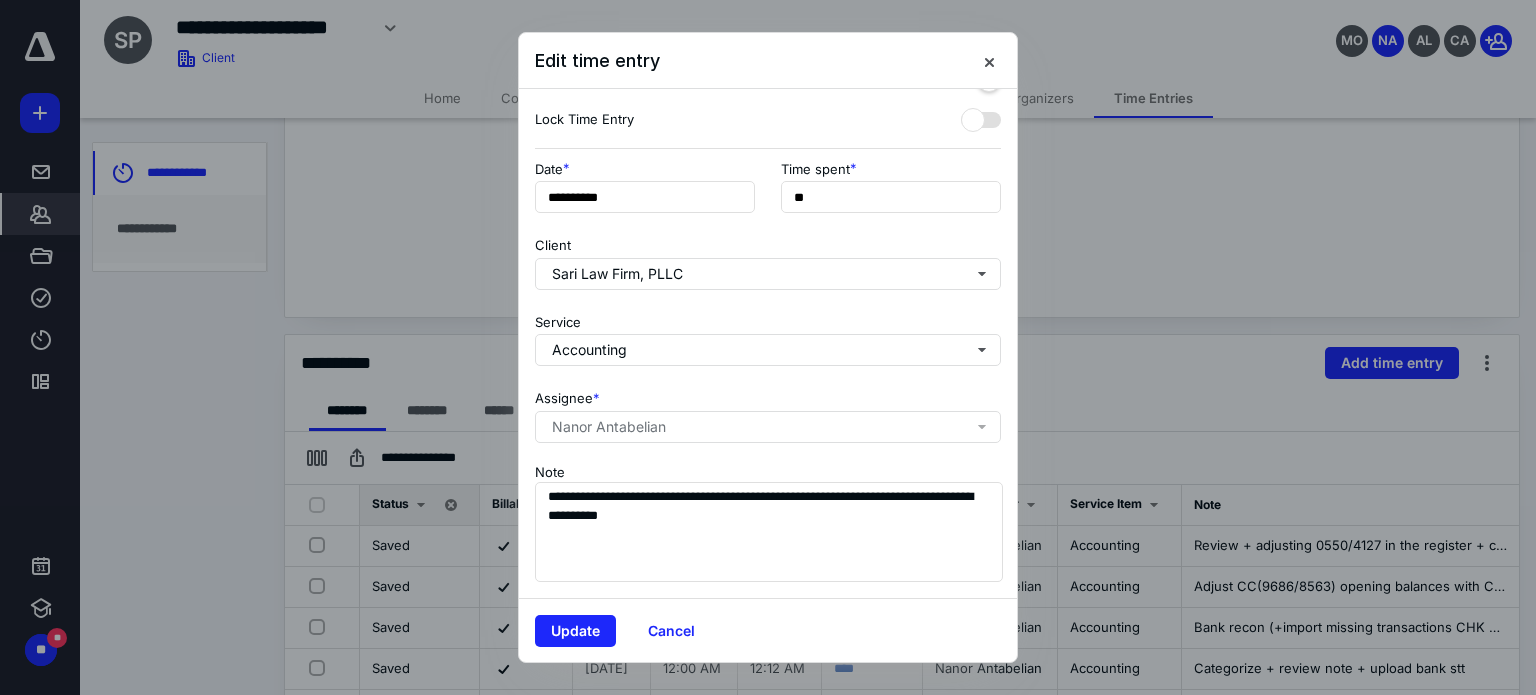 click on "**********" at bounding box center (768, 193) 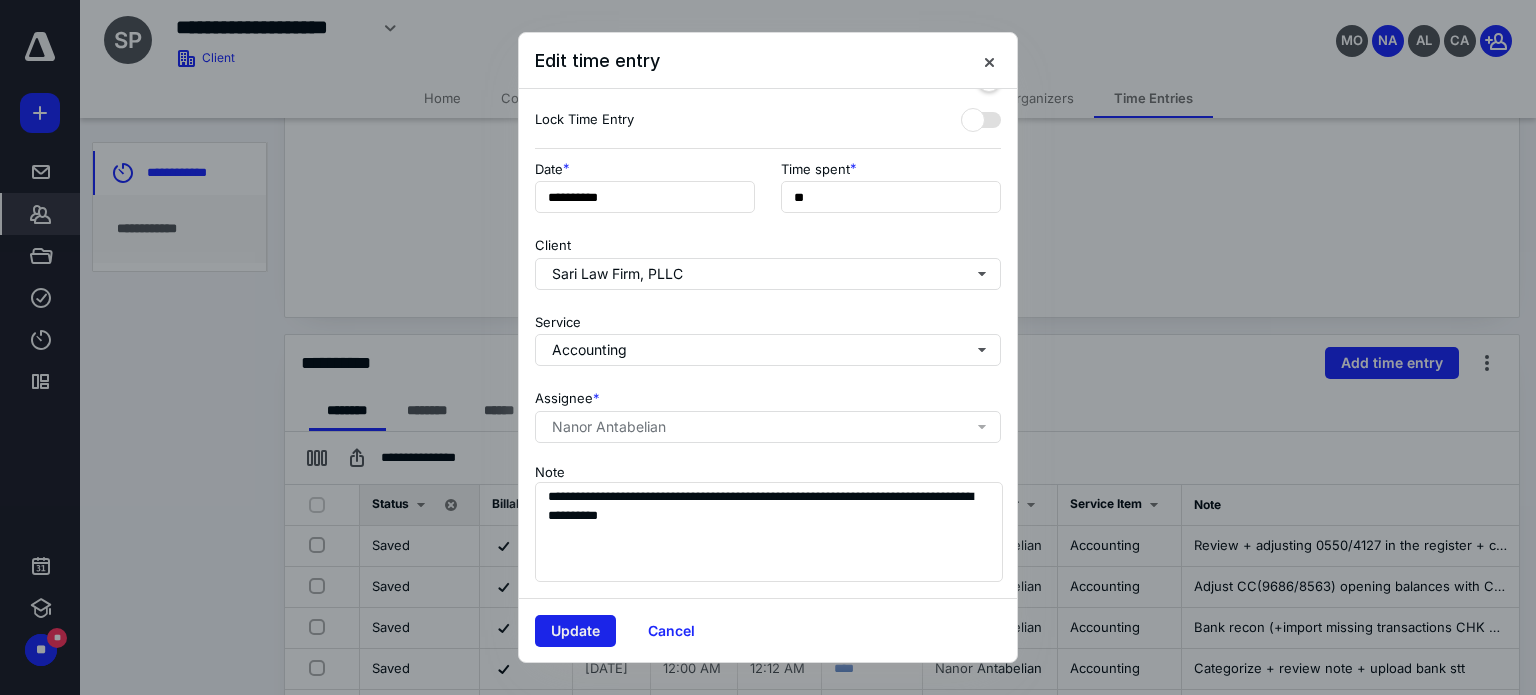 click on "Update" at bounding box center [575, 631] 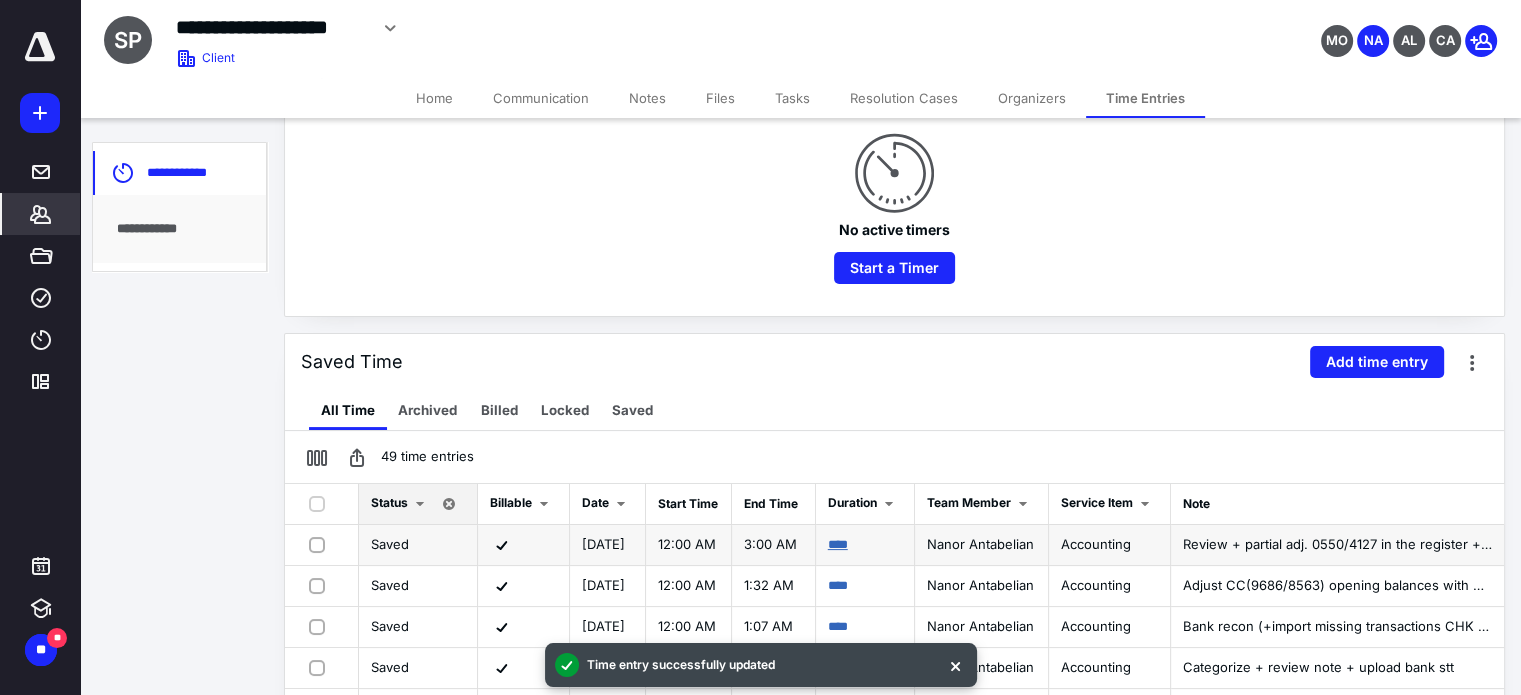click on "****" at bounding box center [865, 545] 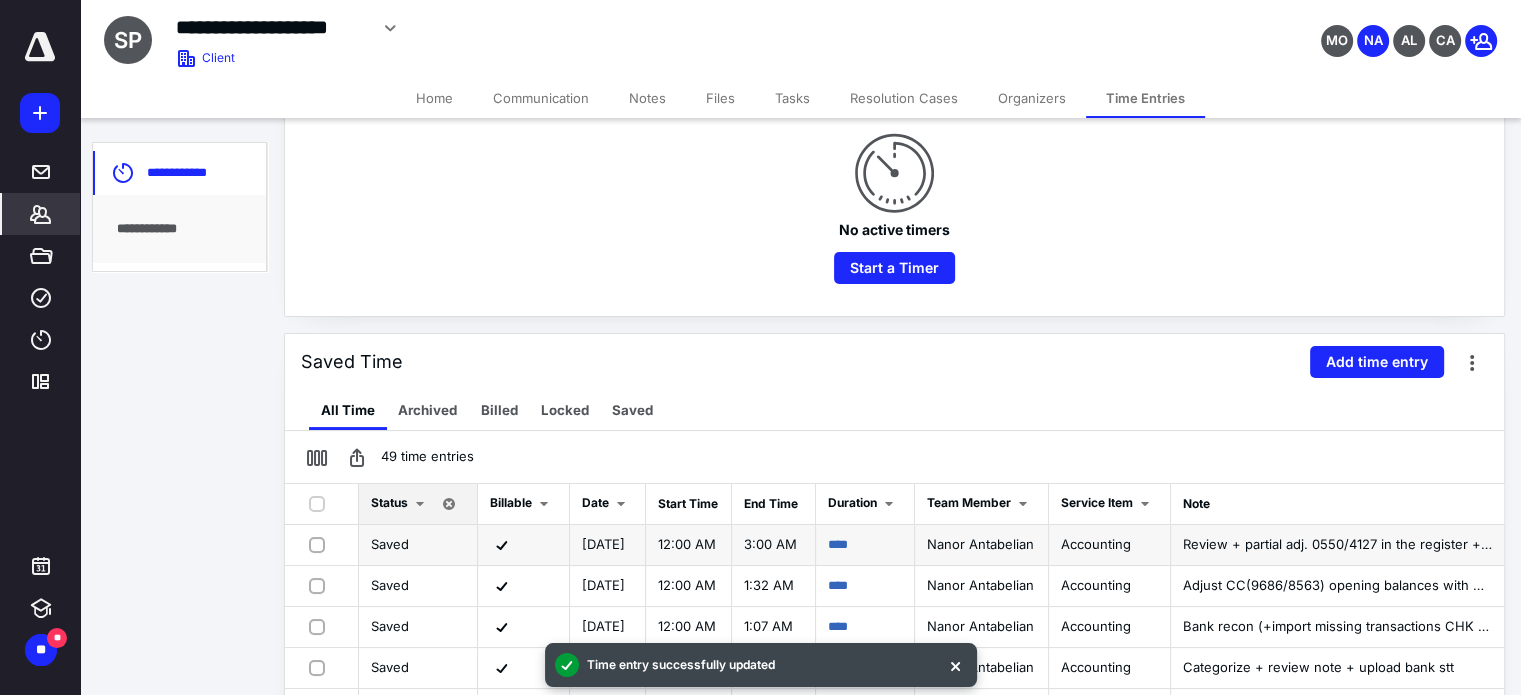 click on "****" at bounding box center (865, 545) 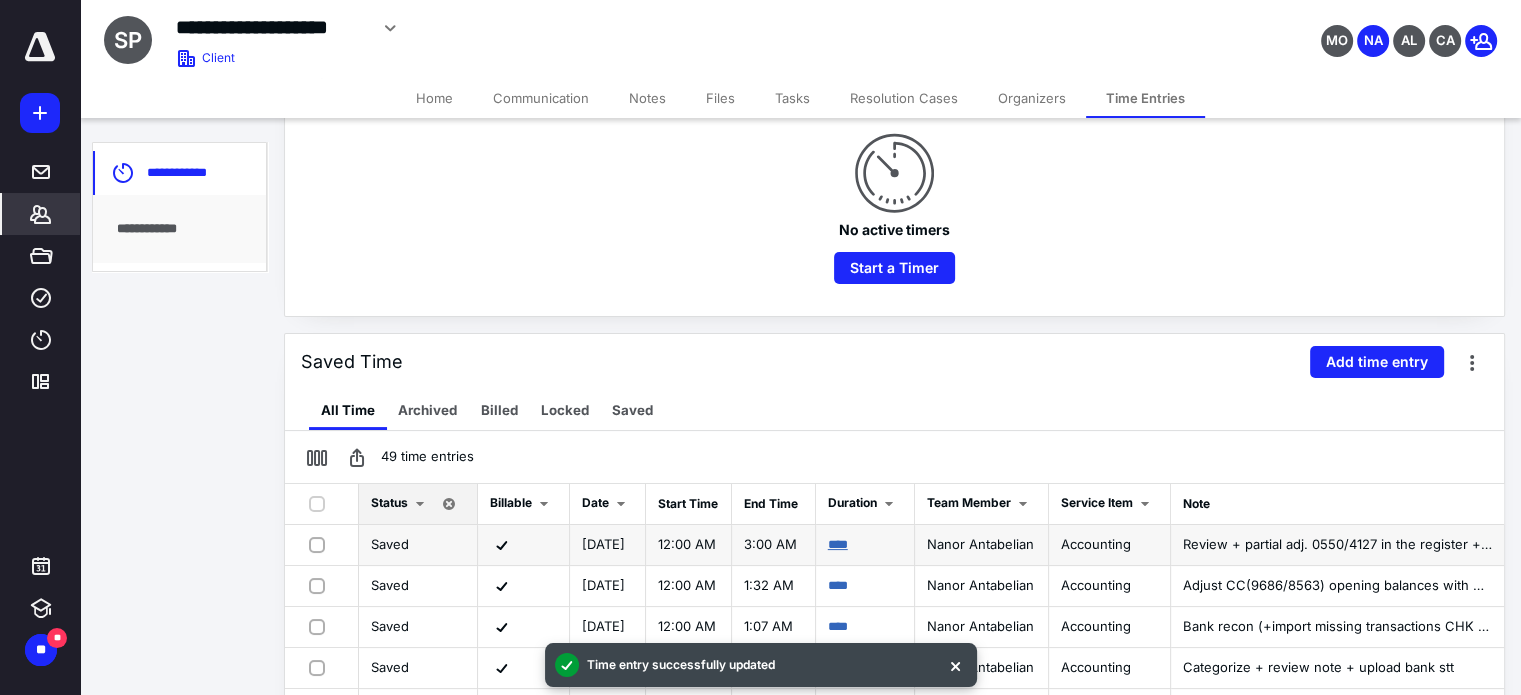 click on "****" at bounding box center (838, 544) 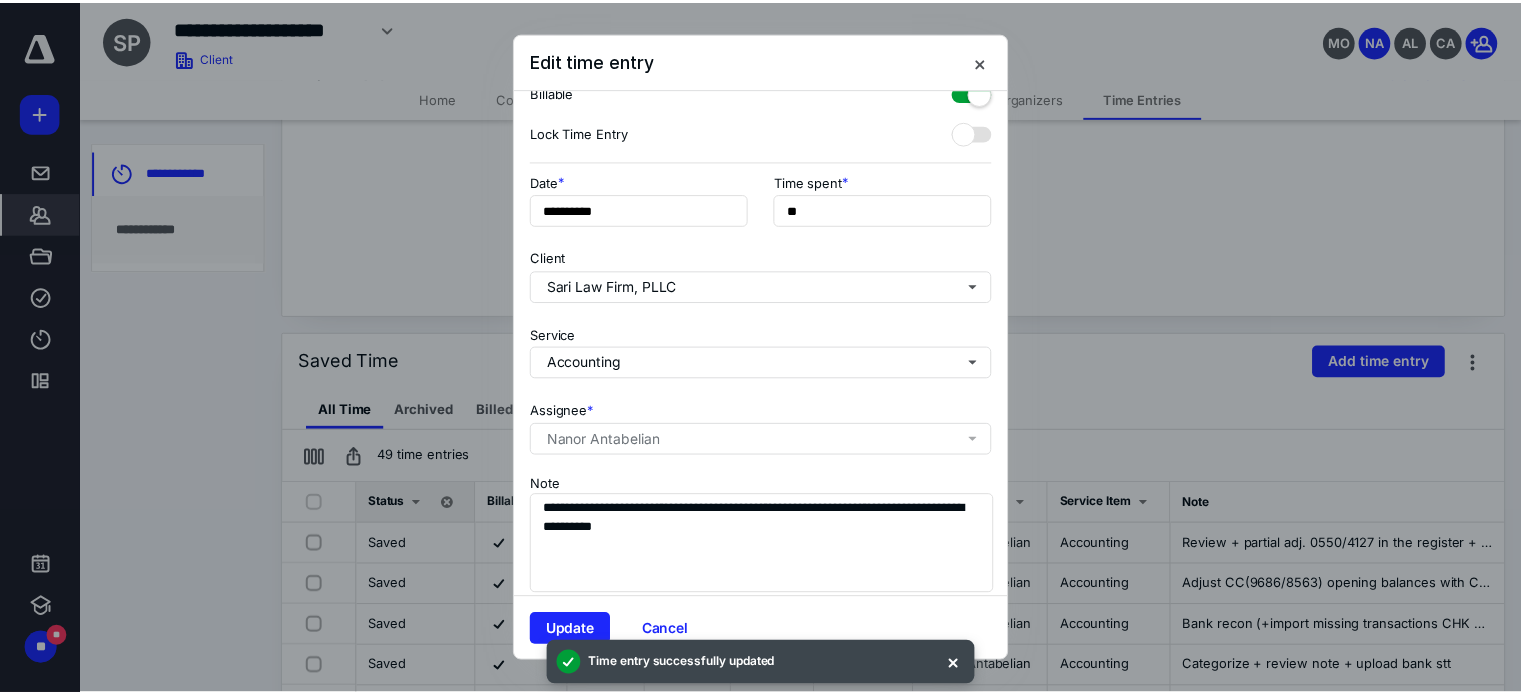 scroll, scrollTop: 84, scrollLeft: 0, axis: vertical 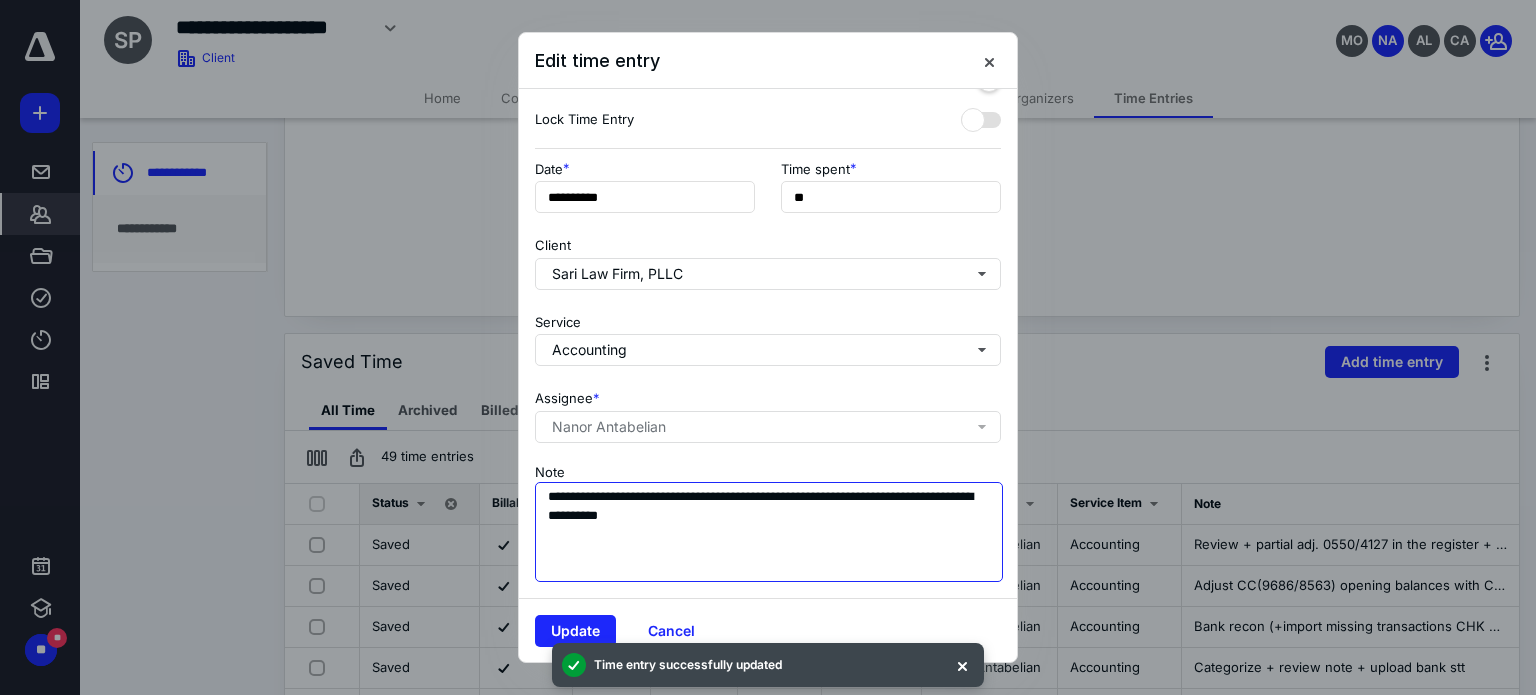 click on "**********" at bounding box center [769, 532] 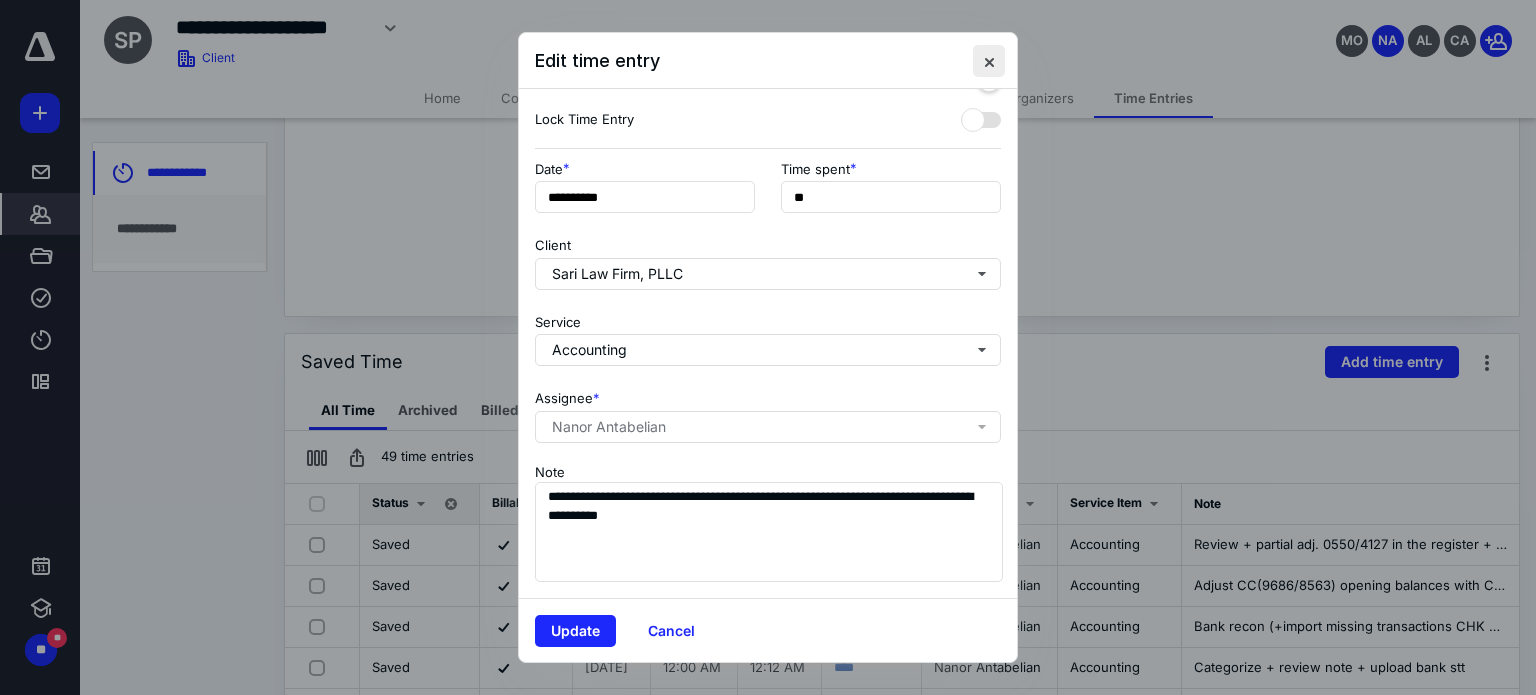 click at bounding box center (989, 61) 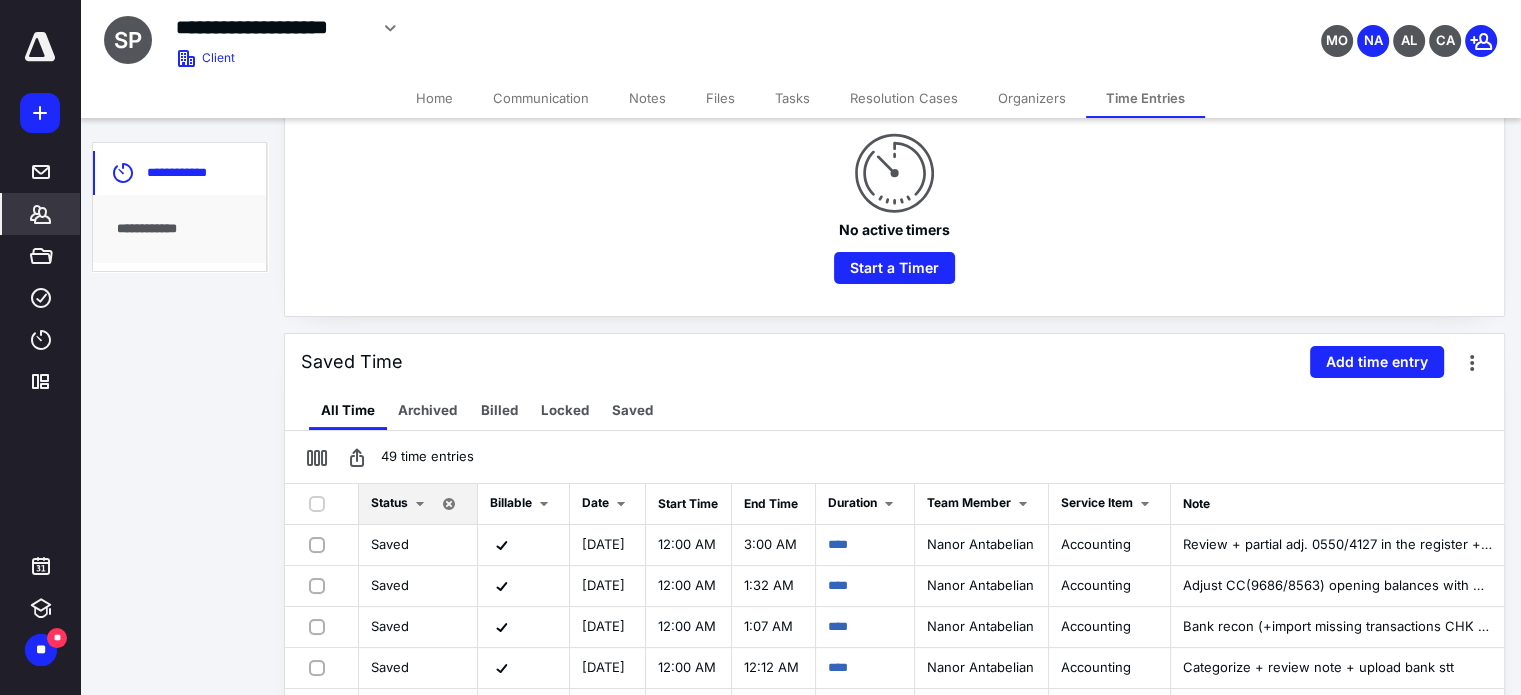 click on "No active timers Start a Timer" at bounding box center [894, 208] 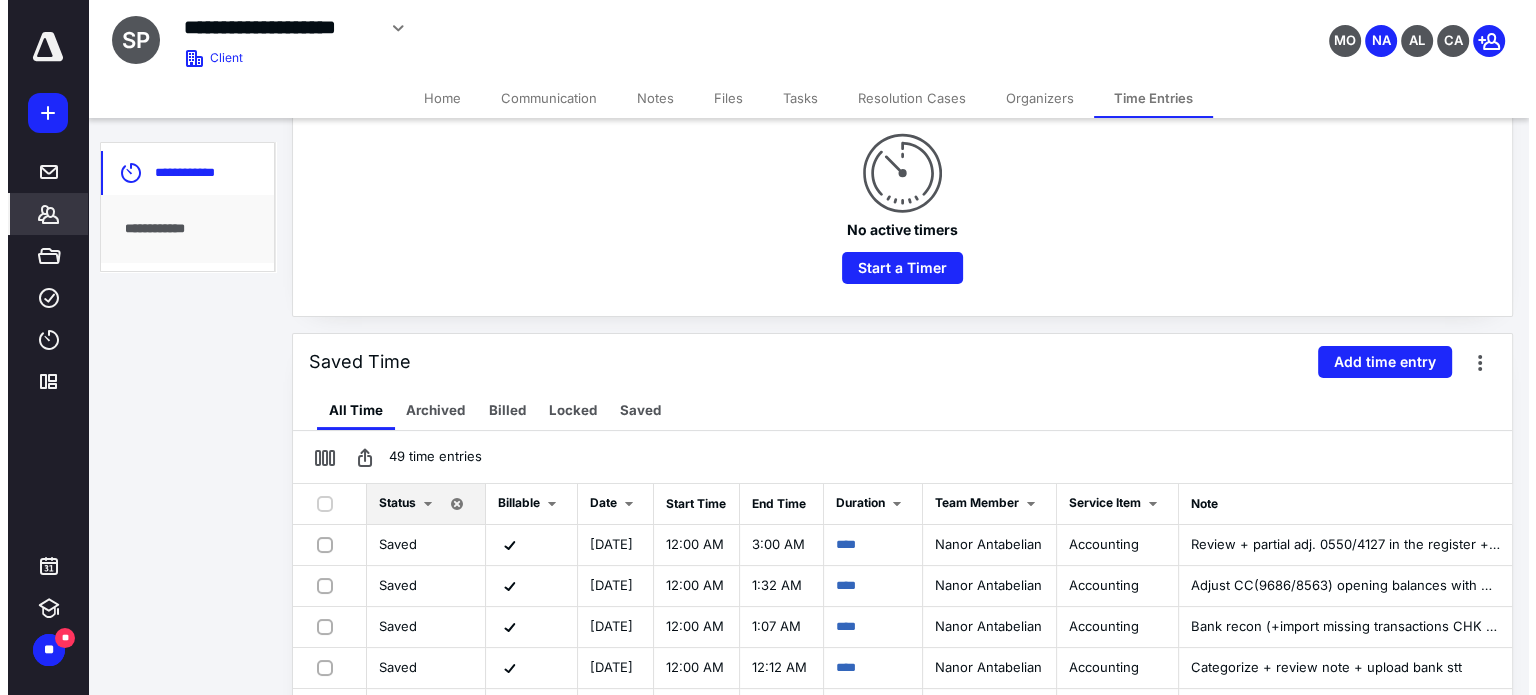 scroll, scrollTop: 0, scrollLeft: 0, axis: both 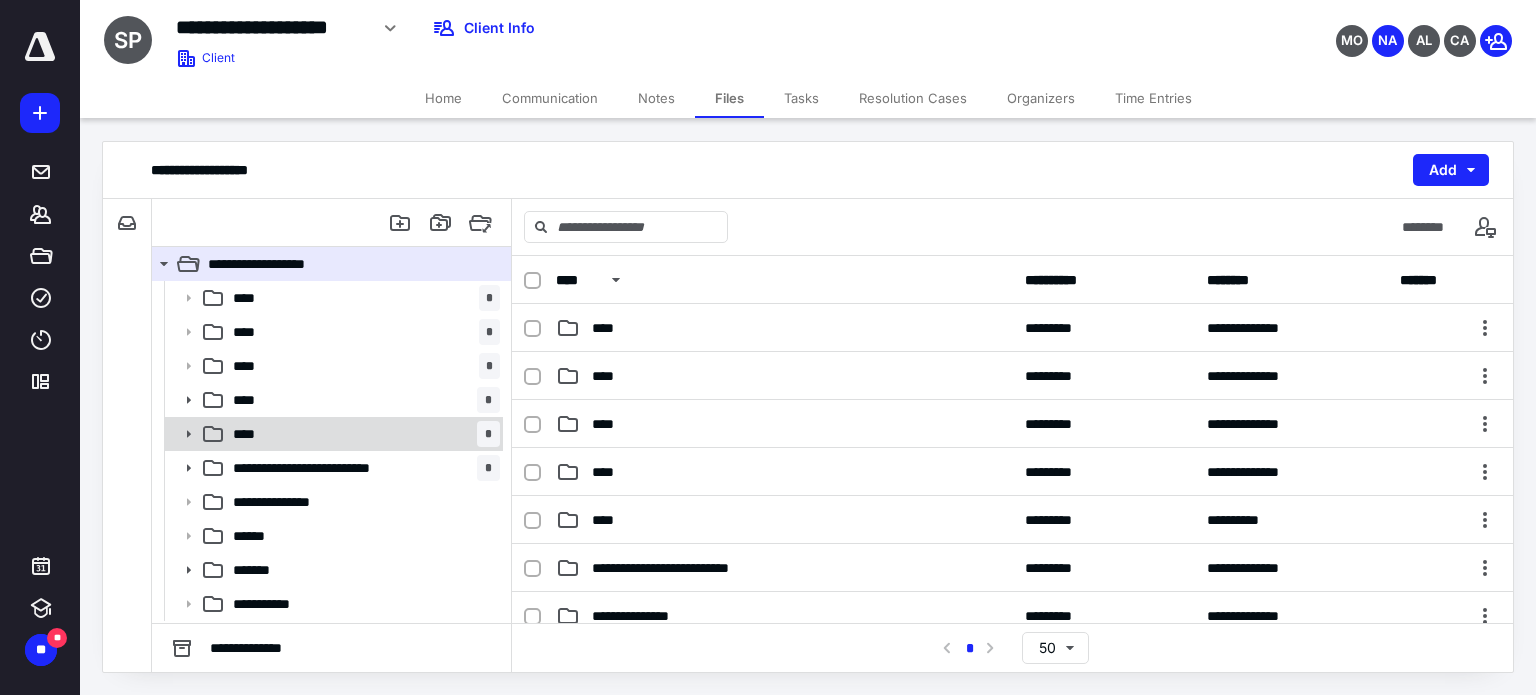 click on "**** *" at bounding box center (362, 434) 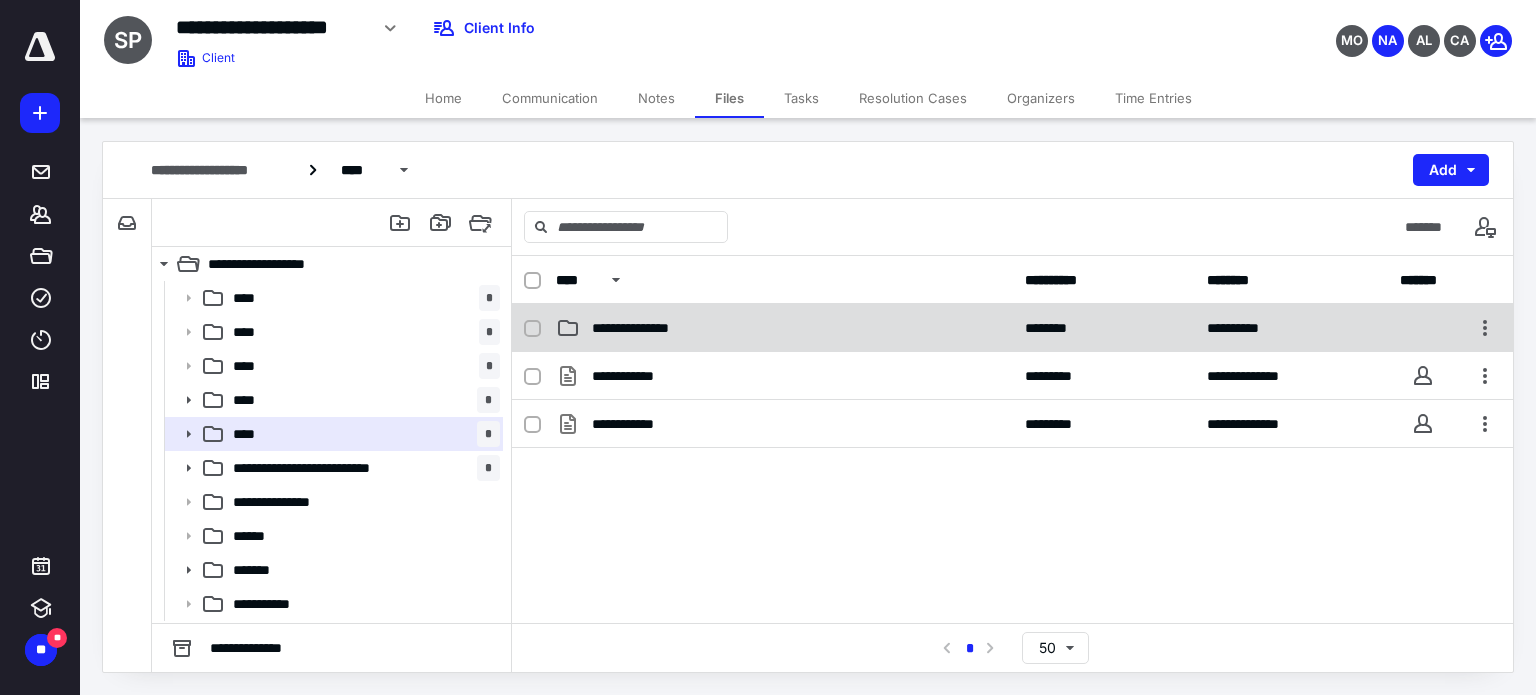 click on "**********" at bounding box center (648, 328) 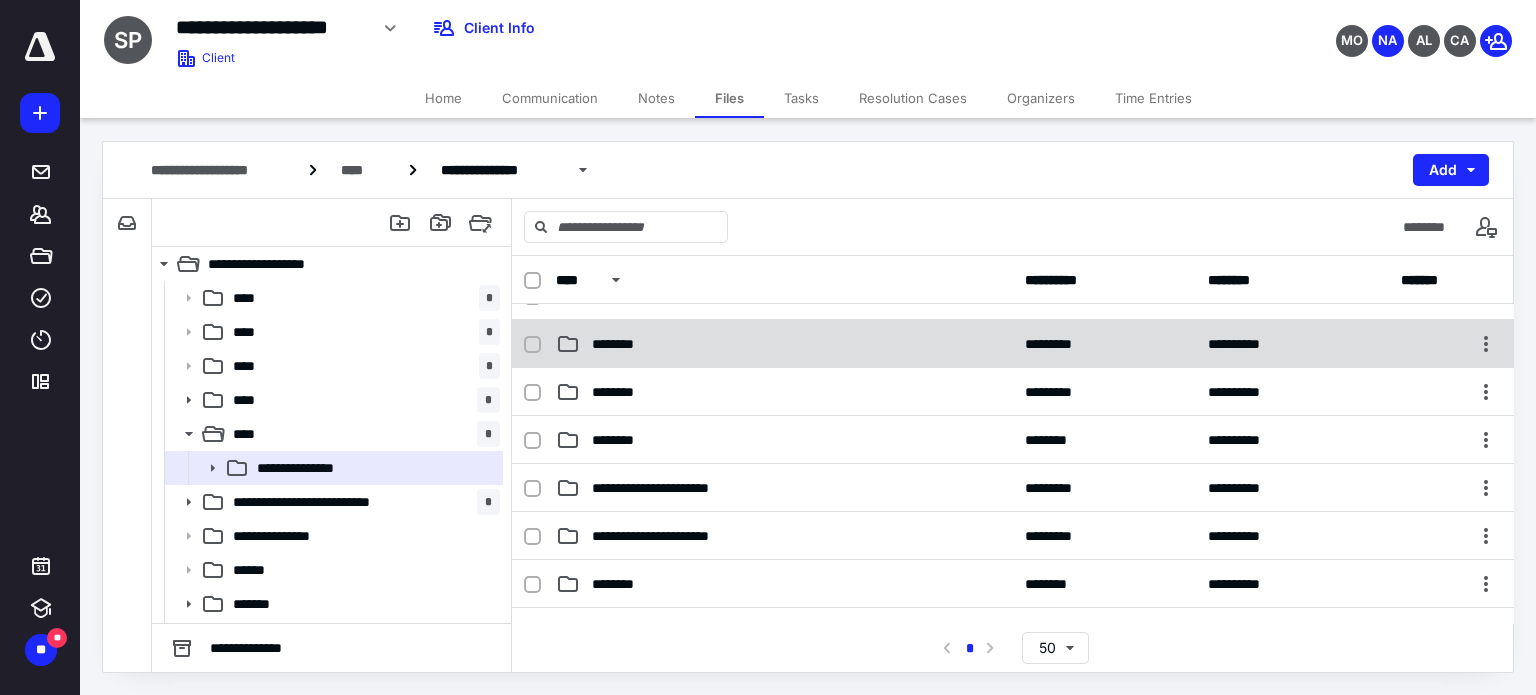 scroll, scrollTop: 0, scrollLeft: 0, axis: both 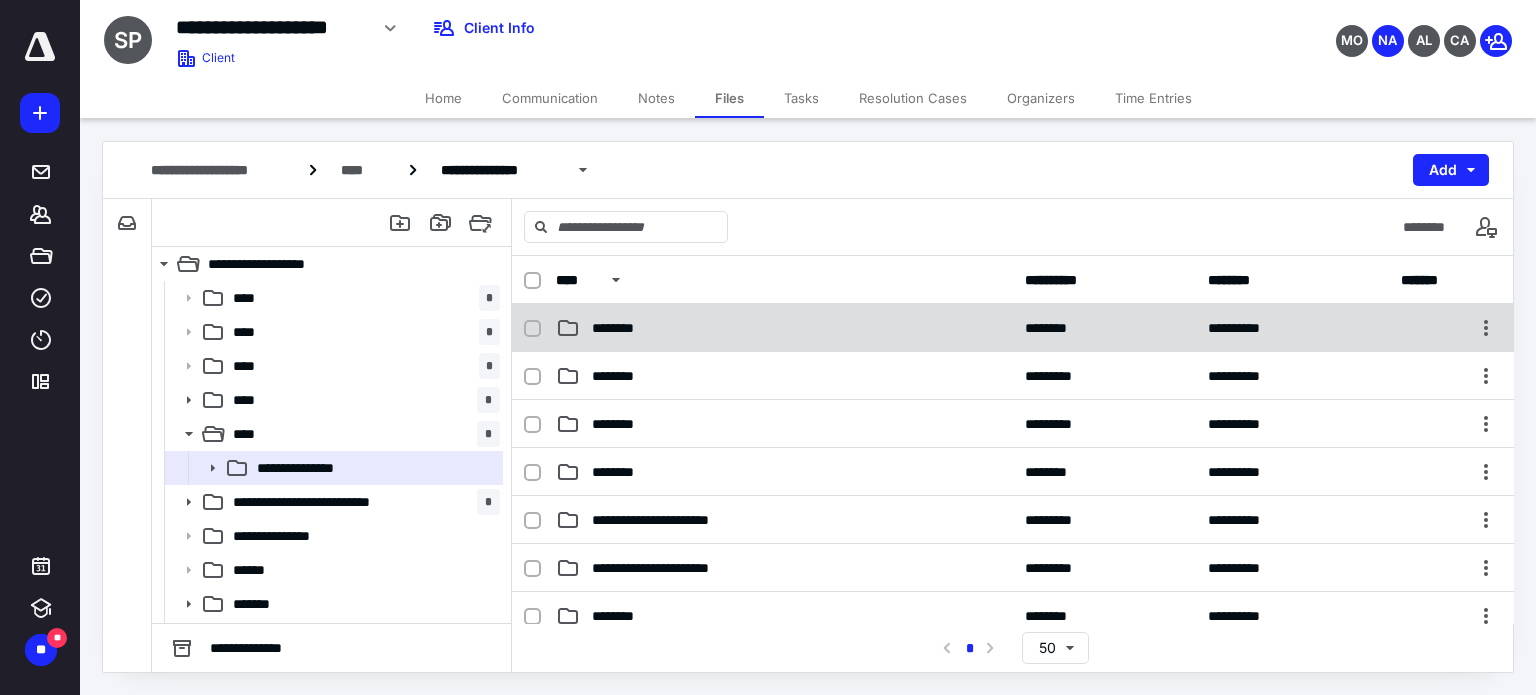 click on "********" at bounding box center (625, 328) 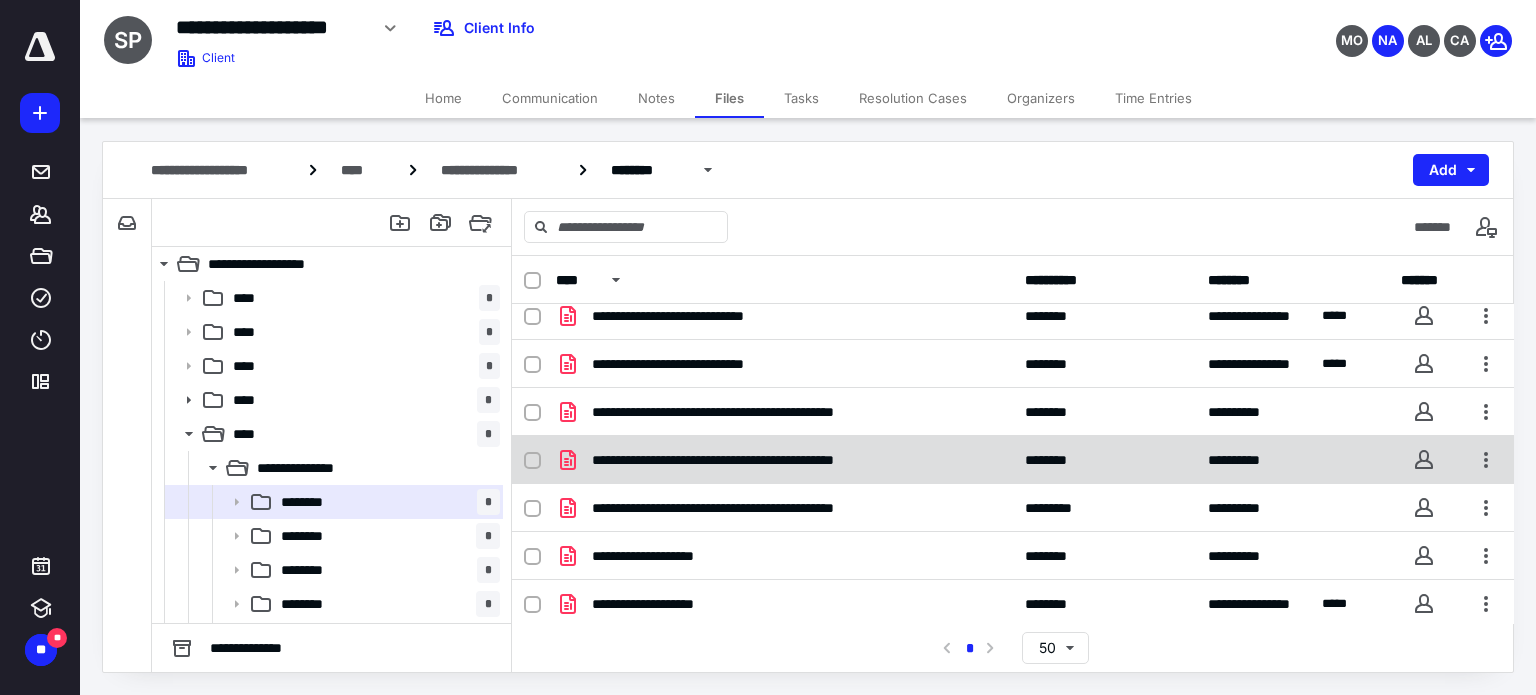 scroll, scrollTop: 14, scrollLeft: 0, axis: vertical 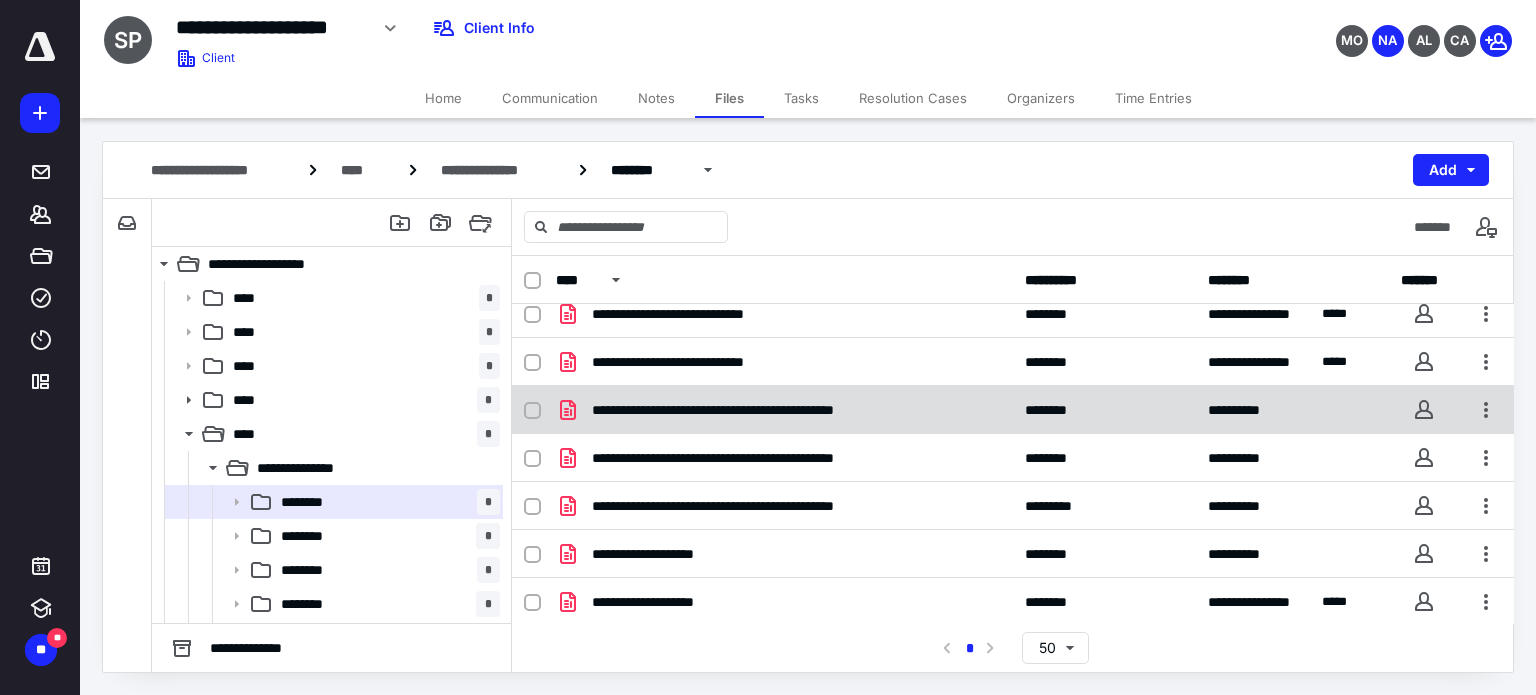 click on "**********" at bounding box center (784, 410) 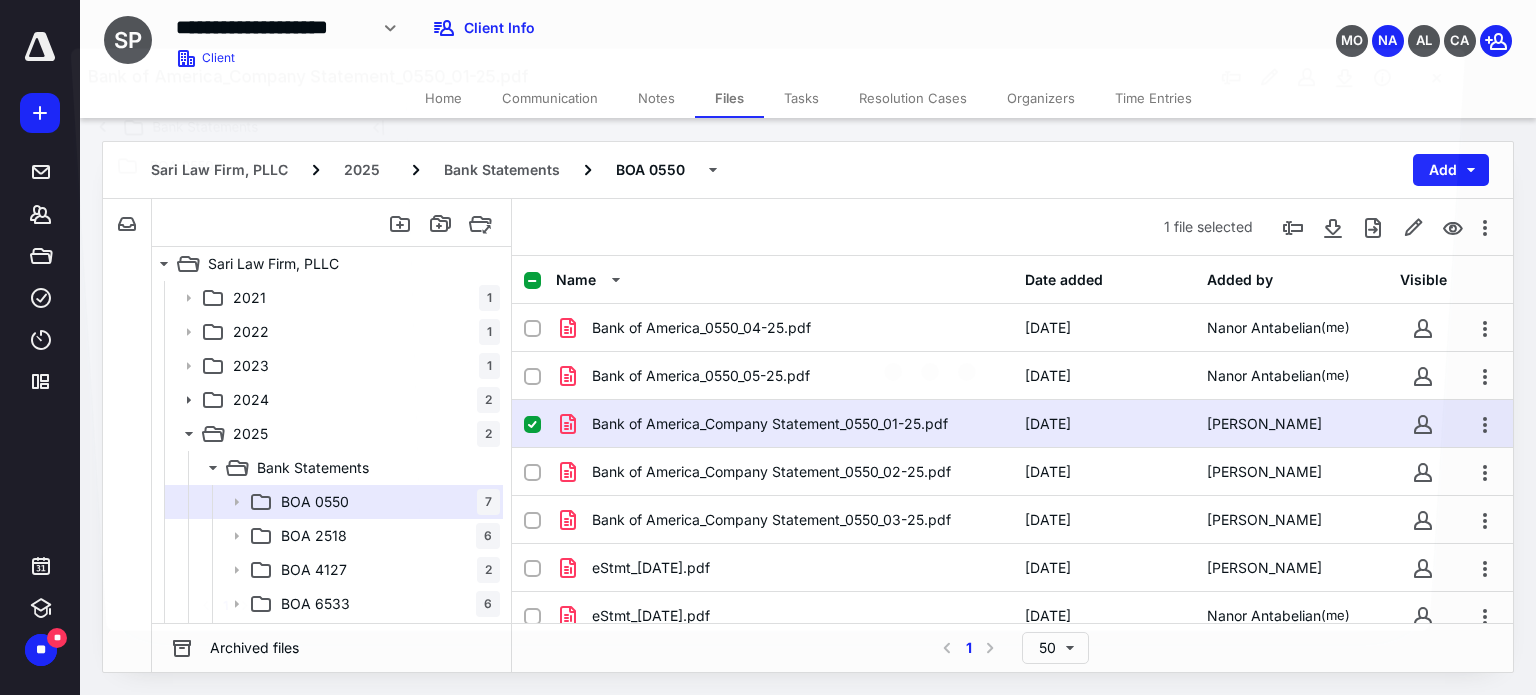 scroll, scrollTop: 14, scrollLeft: 0, axis: vertical 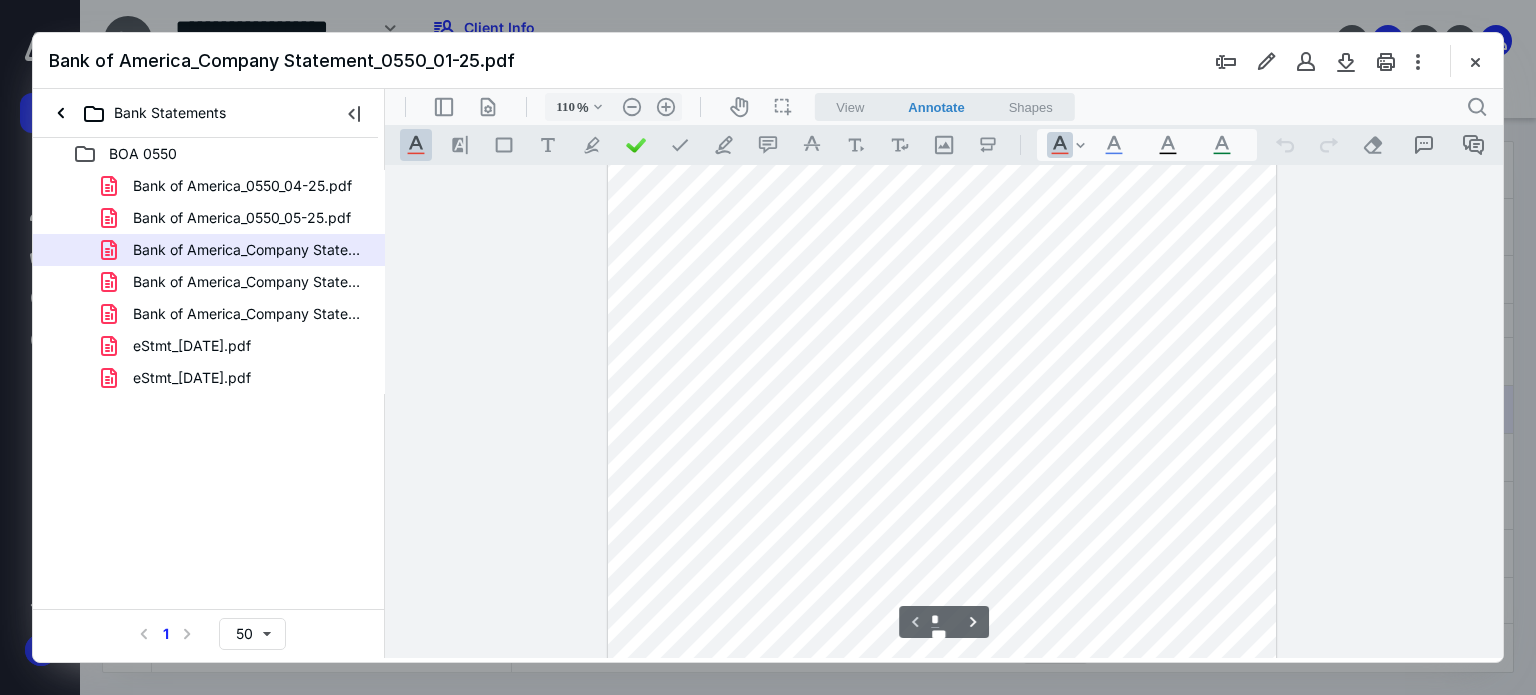 type on "160" 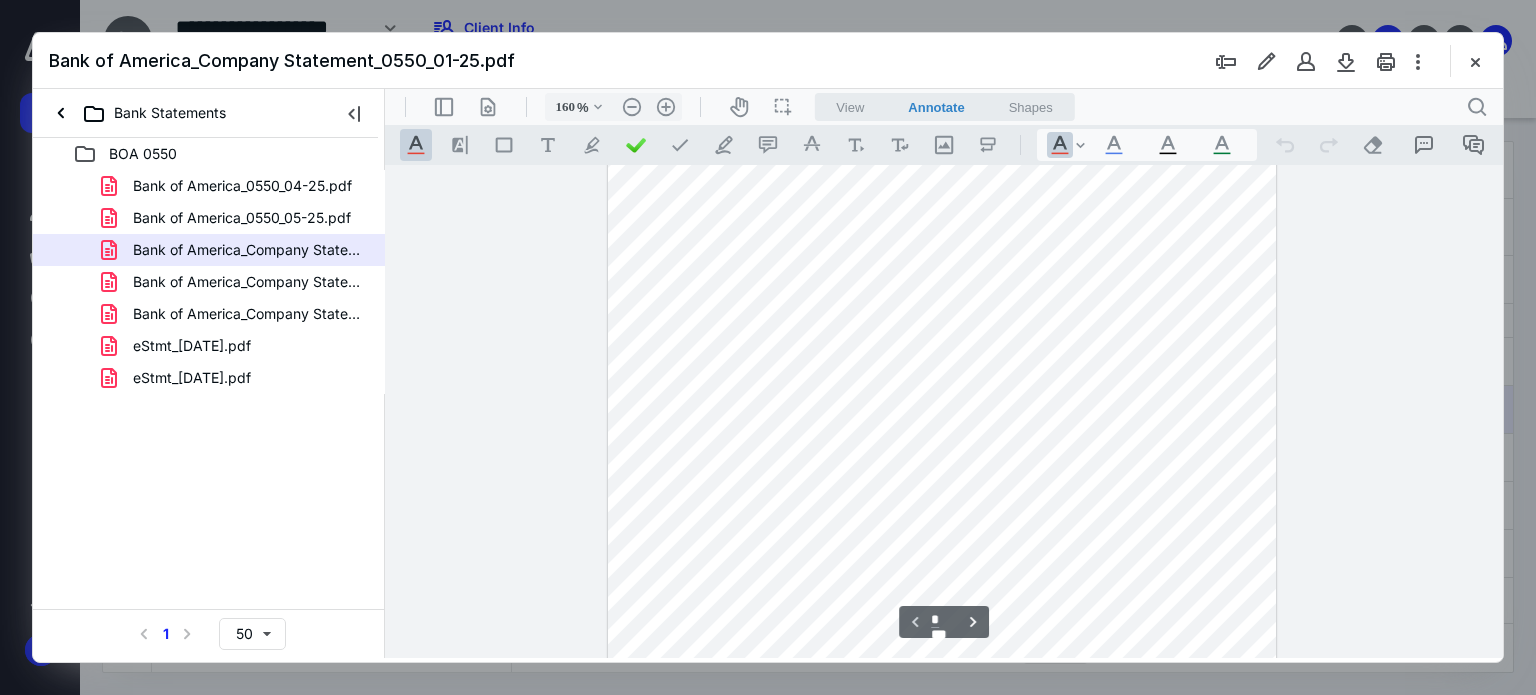 scroll, scrollTop: 174, scrollLeft: 0, axis: vertical 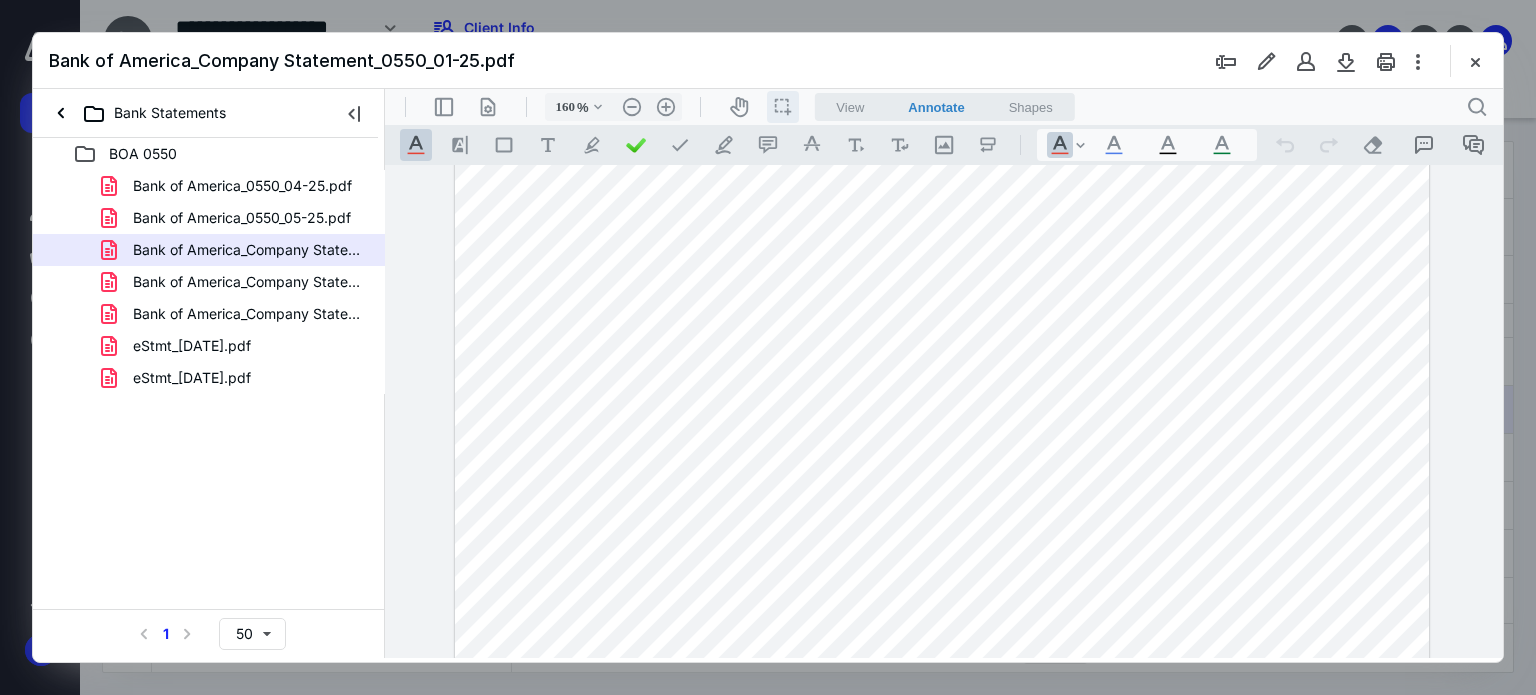 click on "icon / operation / multi select" at bounding box center (783, 107) 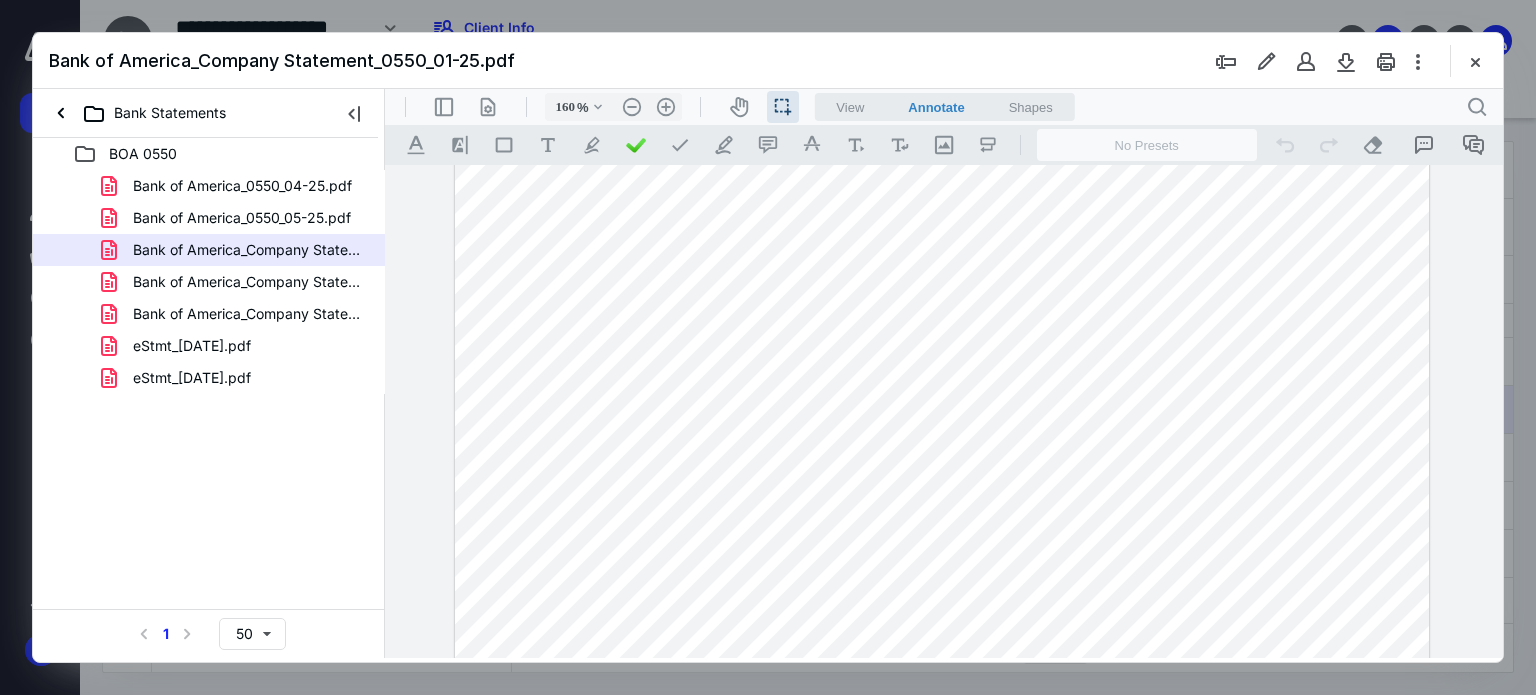 drag, startPoint x: 1324, startPoint y: 444, endPoint x: 1383, endPoint y: 442, distance: 59.03389 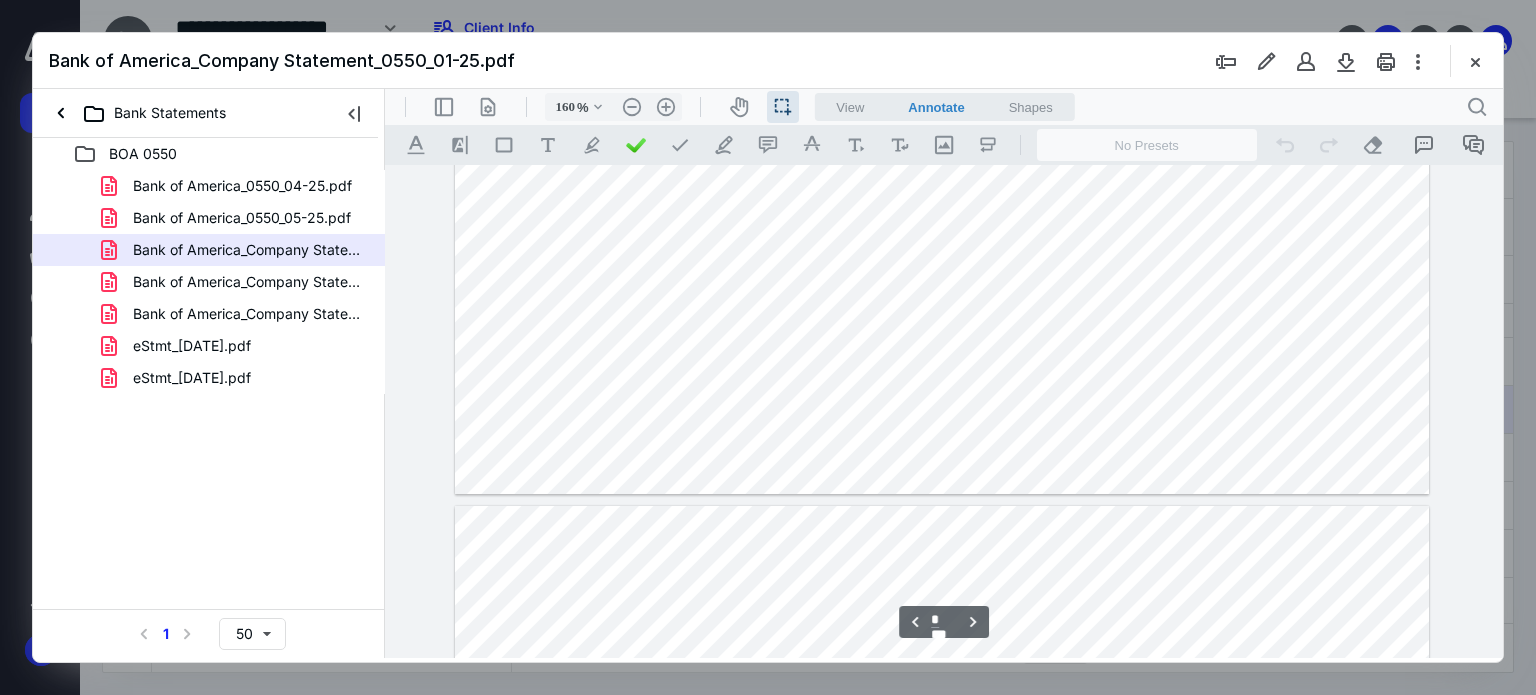 scroll, scrollTop: 3374, scrollLeft: 0, axis: vertical 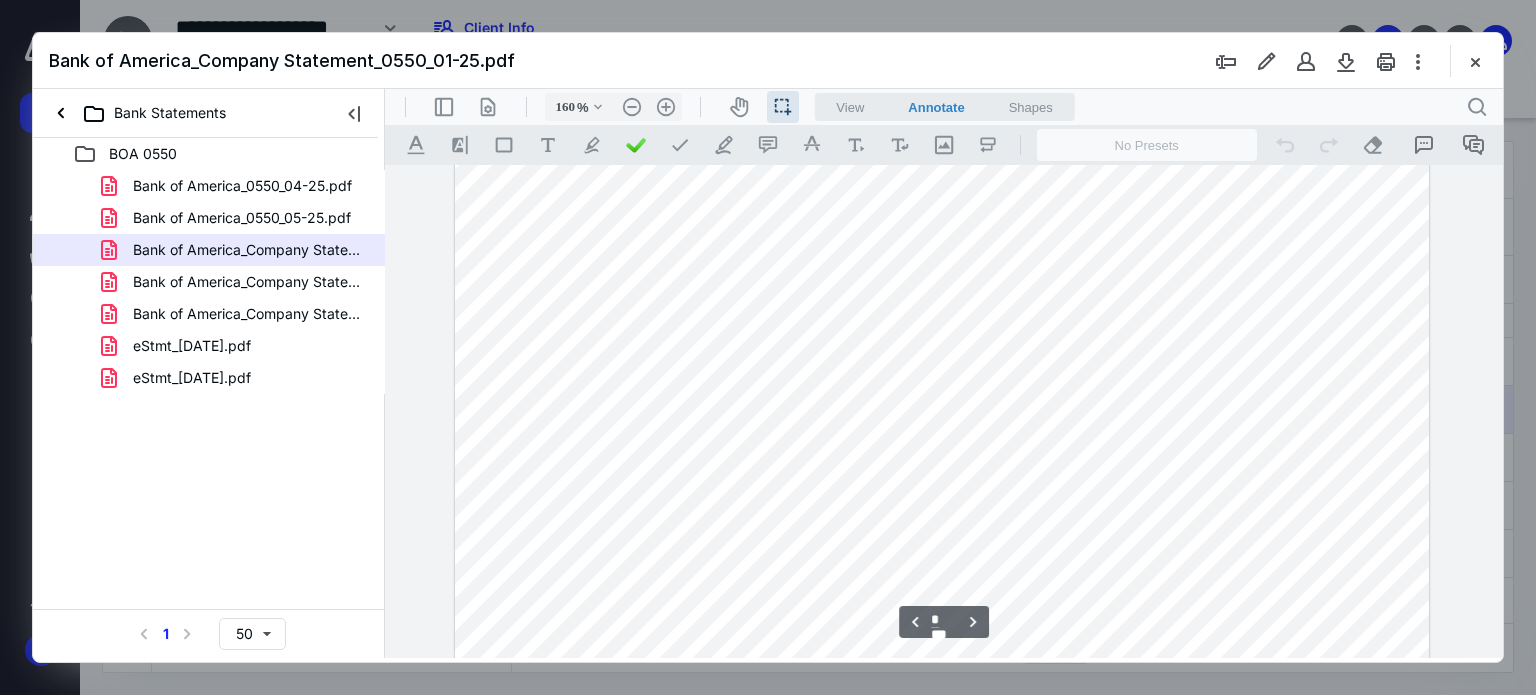 type on "*" 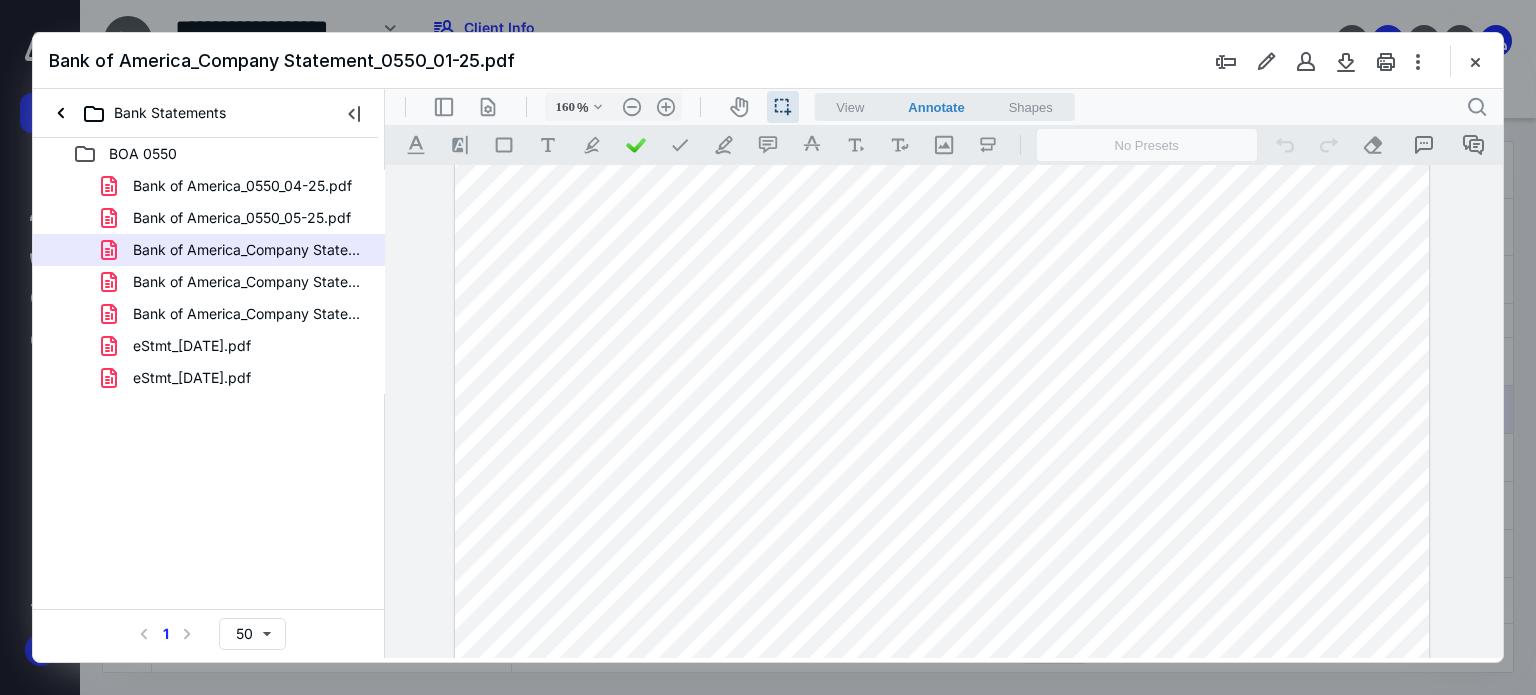 scroll, scrollTop: 200, scrollLeft: 0, axis: vertical 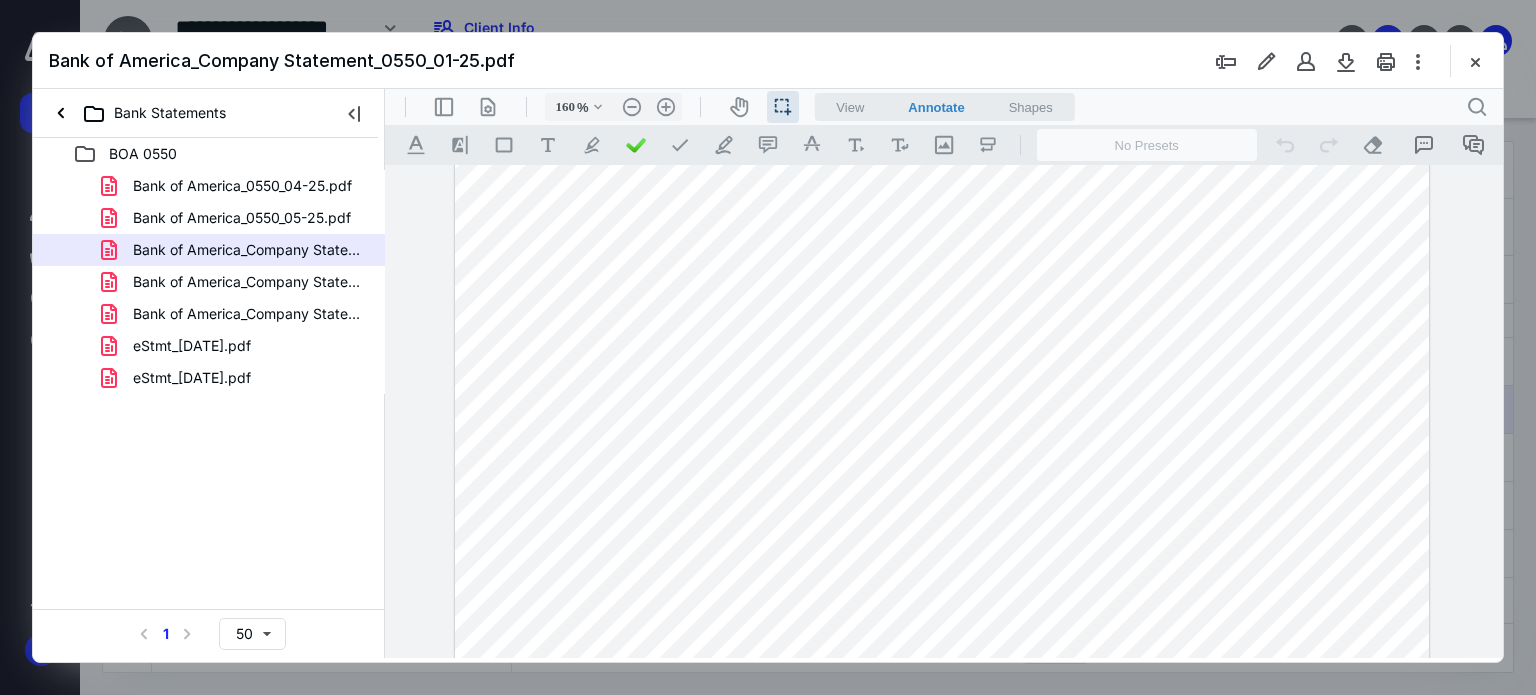 click on "Bank of America_Company Statement_0550_01-25.pdf" at bounding box center [768, 61] 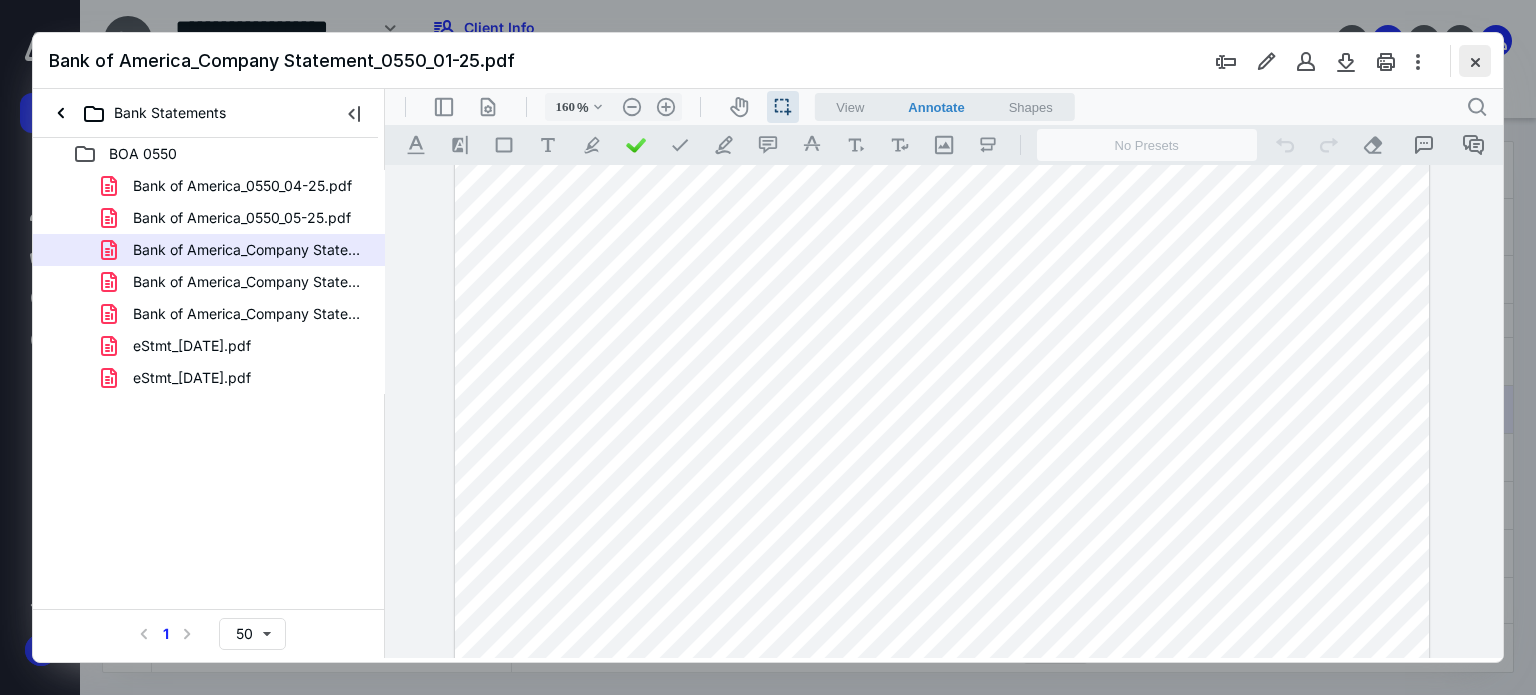 click at bounding box center [1475, 61] 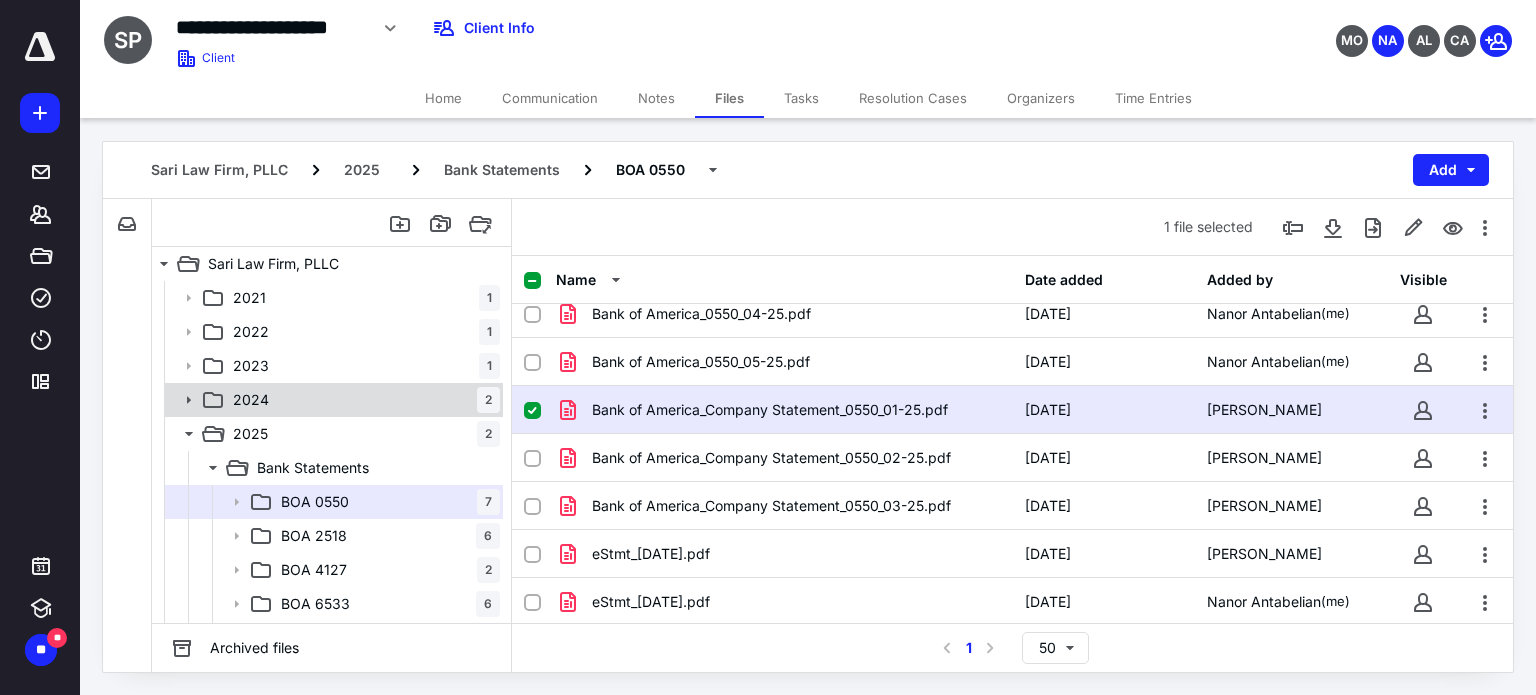 click on "2024 2" at bounding box center (362, 400) 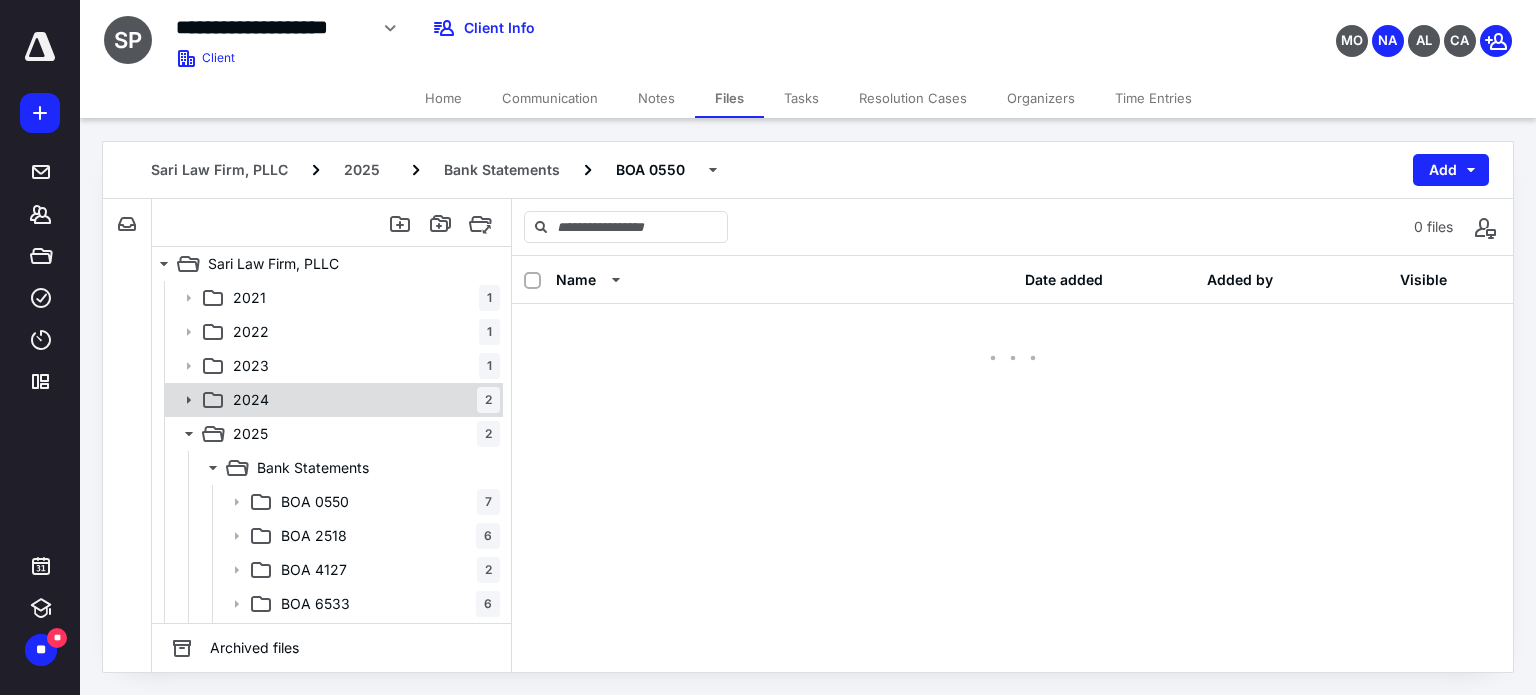 scroll, scrollTop: 0, scrollLeft: 0, axis: both 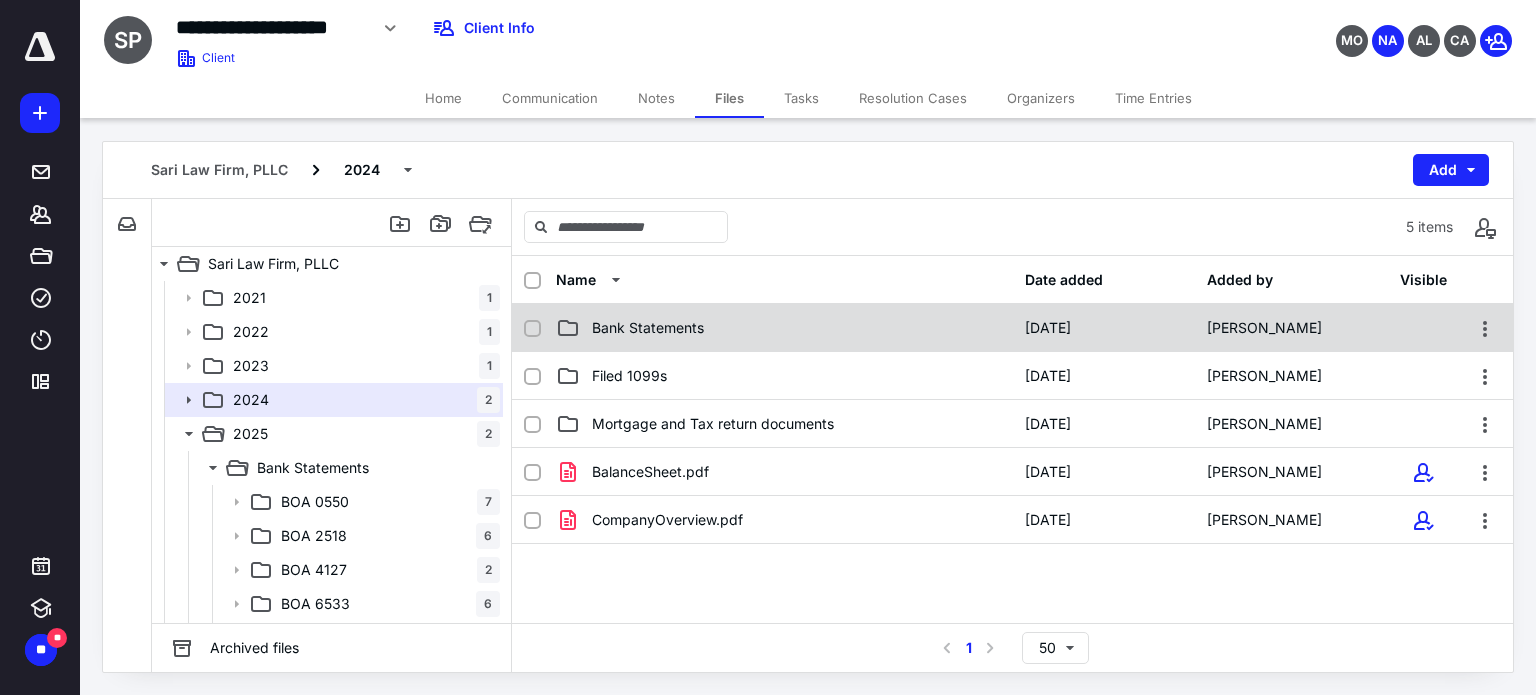 click on "Bank Statements [DATE] [PERSON_NAME]" at bounding box center [1012, 328] 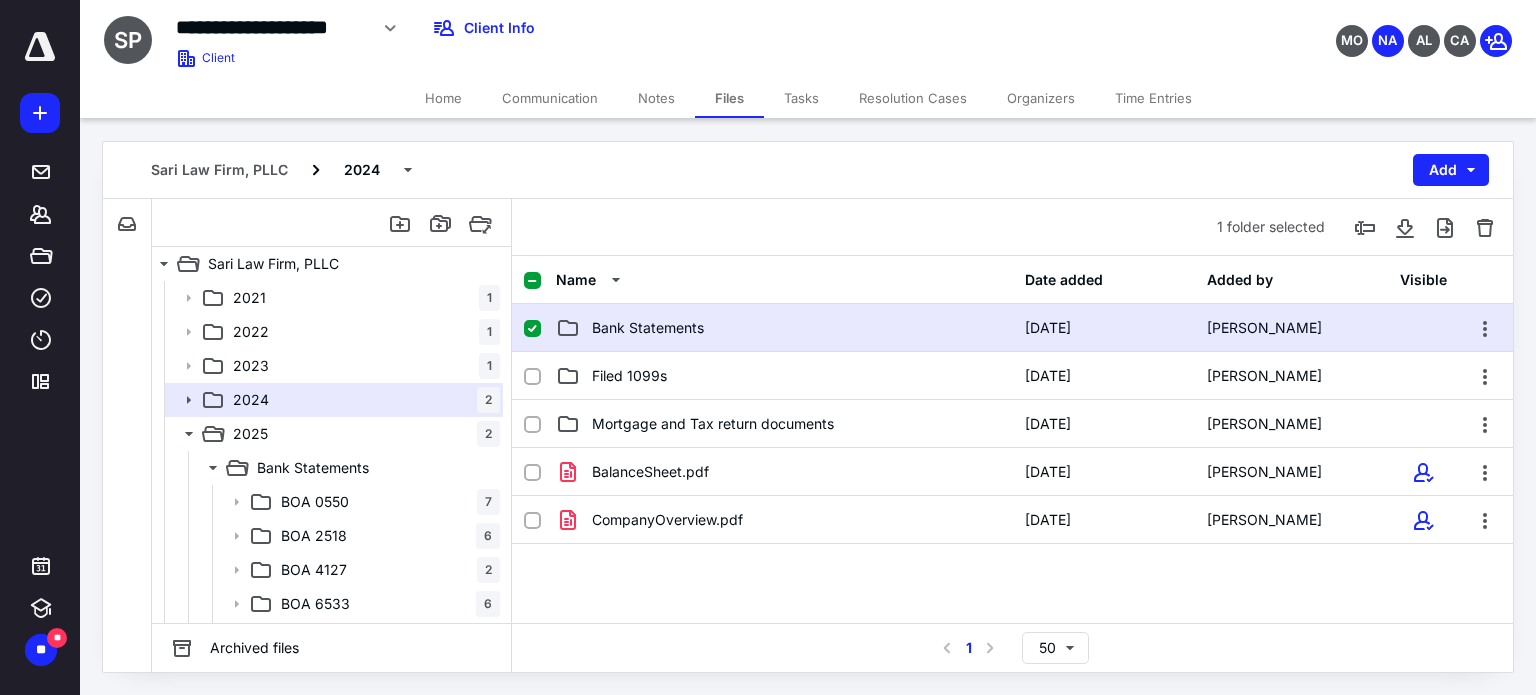 click on "Bank Statements [DATE] [PERSON_NAME]" at bounding box center (1012, 328) 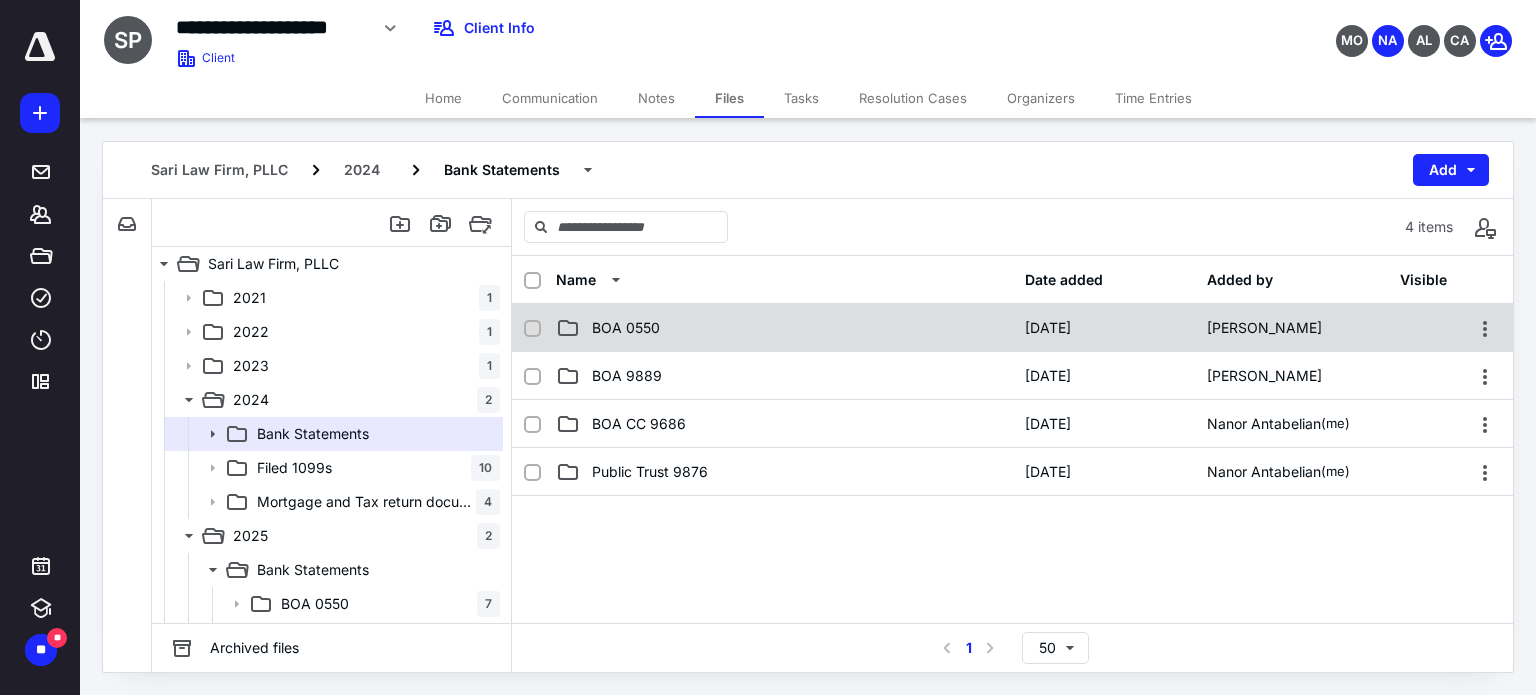 click on "BOA 0550" at bounding box center [784, 328] 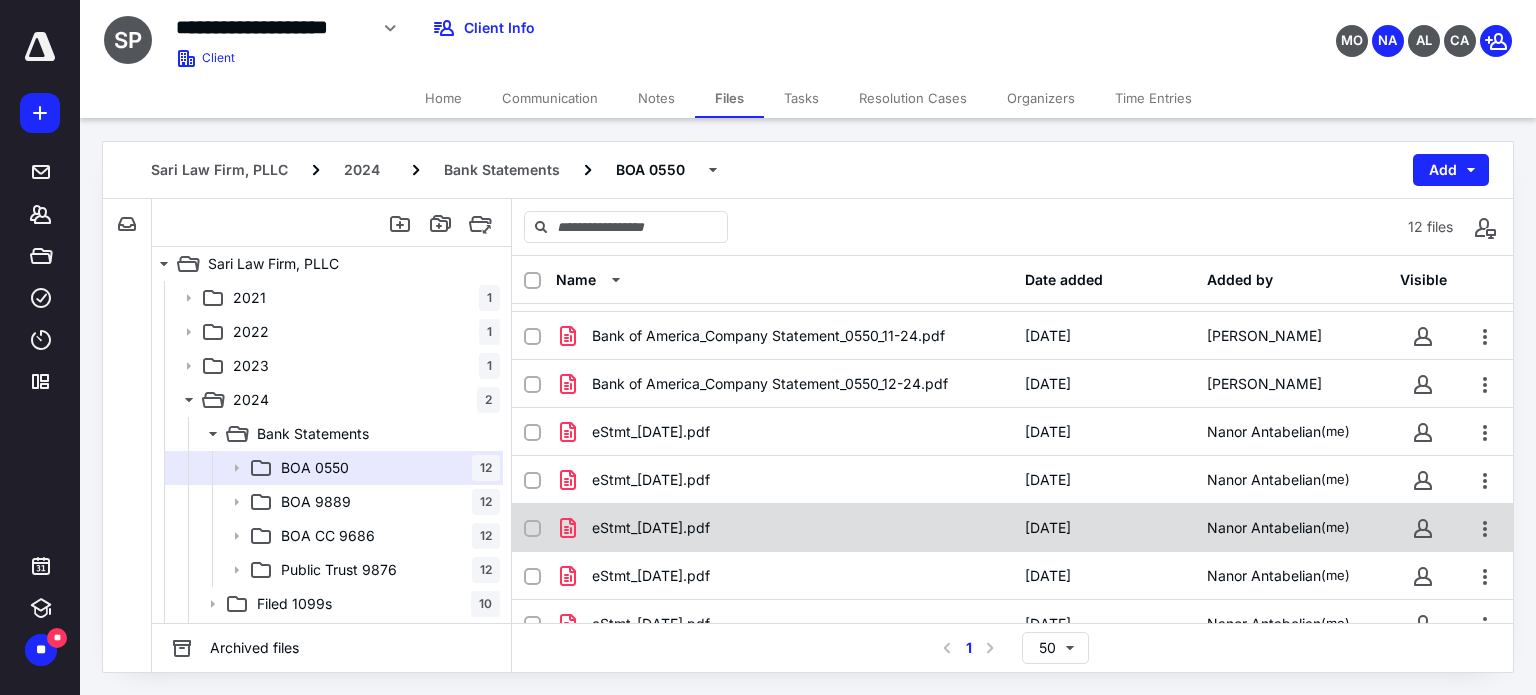 scroll, scrollTop: 200, scrollLeft: 0, axis: vertical 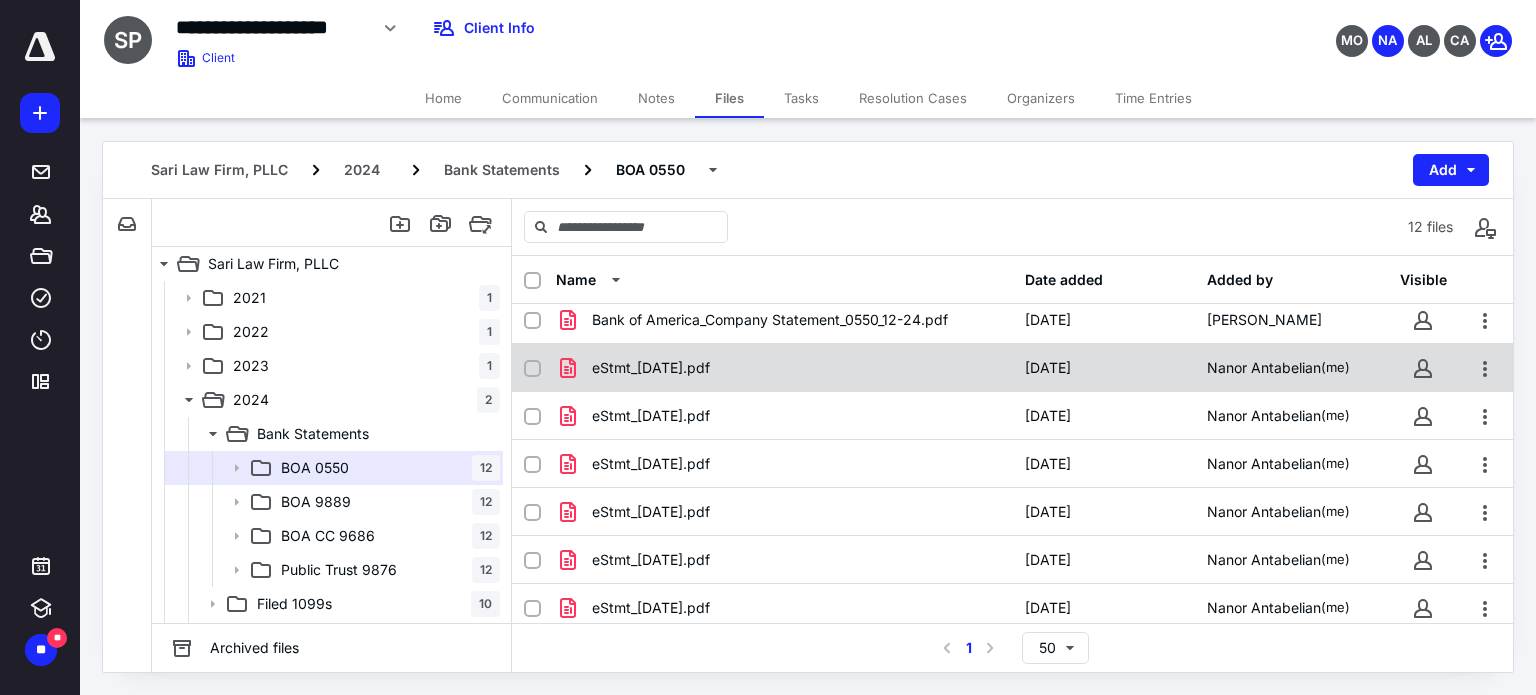 click on "eStmt_[DATE].pdf [DATE] [PERSON_NAME]  (me)" at bounding box center (1012, 368) 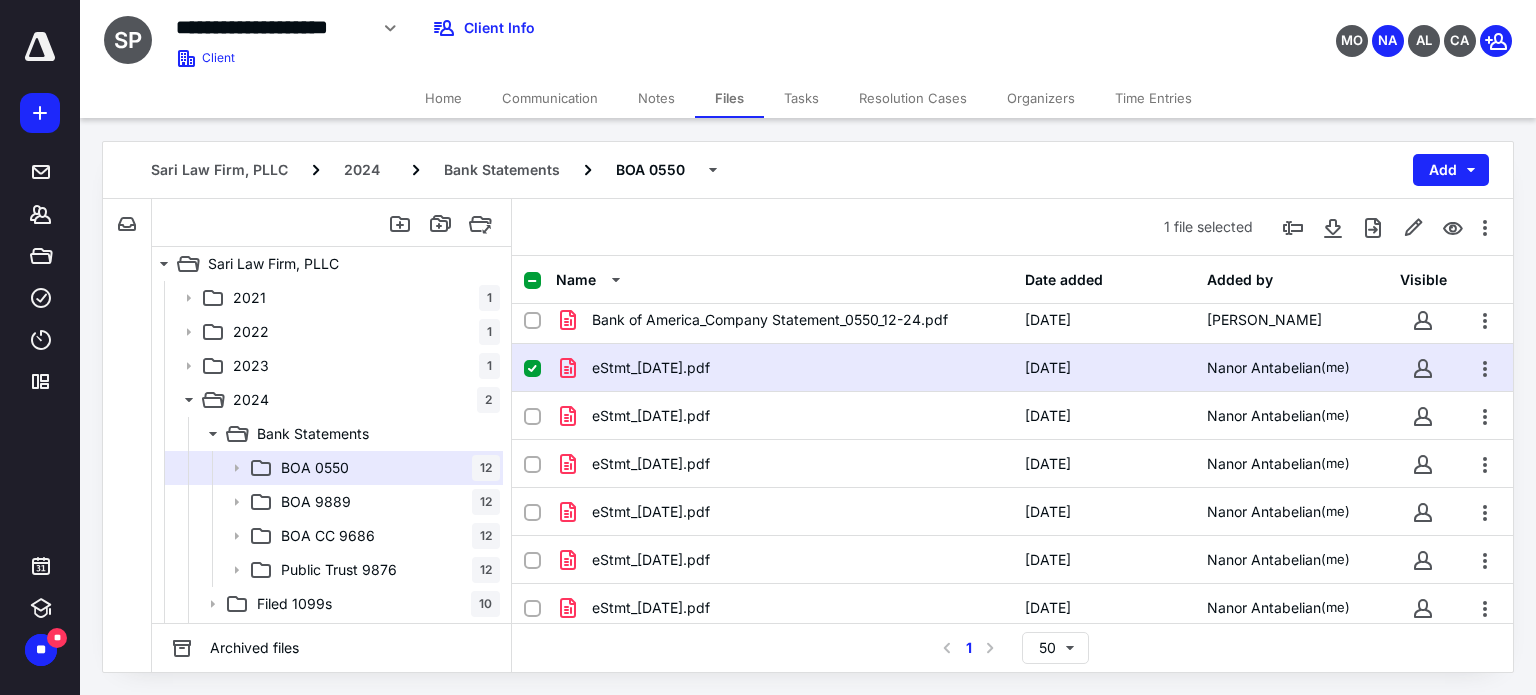 click on "eStmt_[DATE].pdf [DATE] [PERSON_NAME]  (me)" at bounding box center (1012, 368) 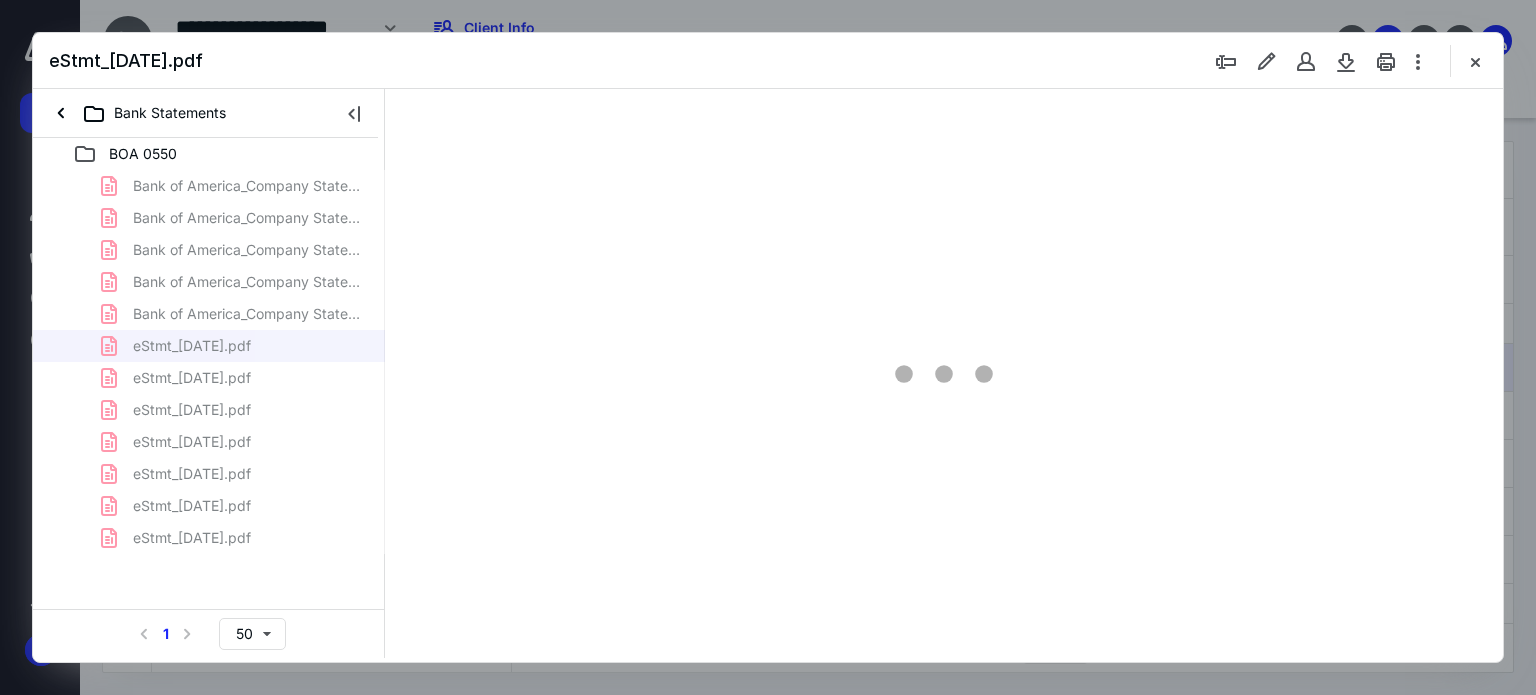 scroll, scrollTop: 0, scrollLeft: 0, axis: both 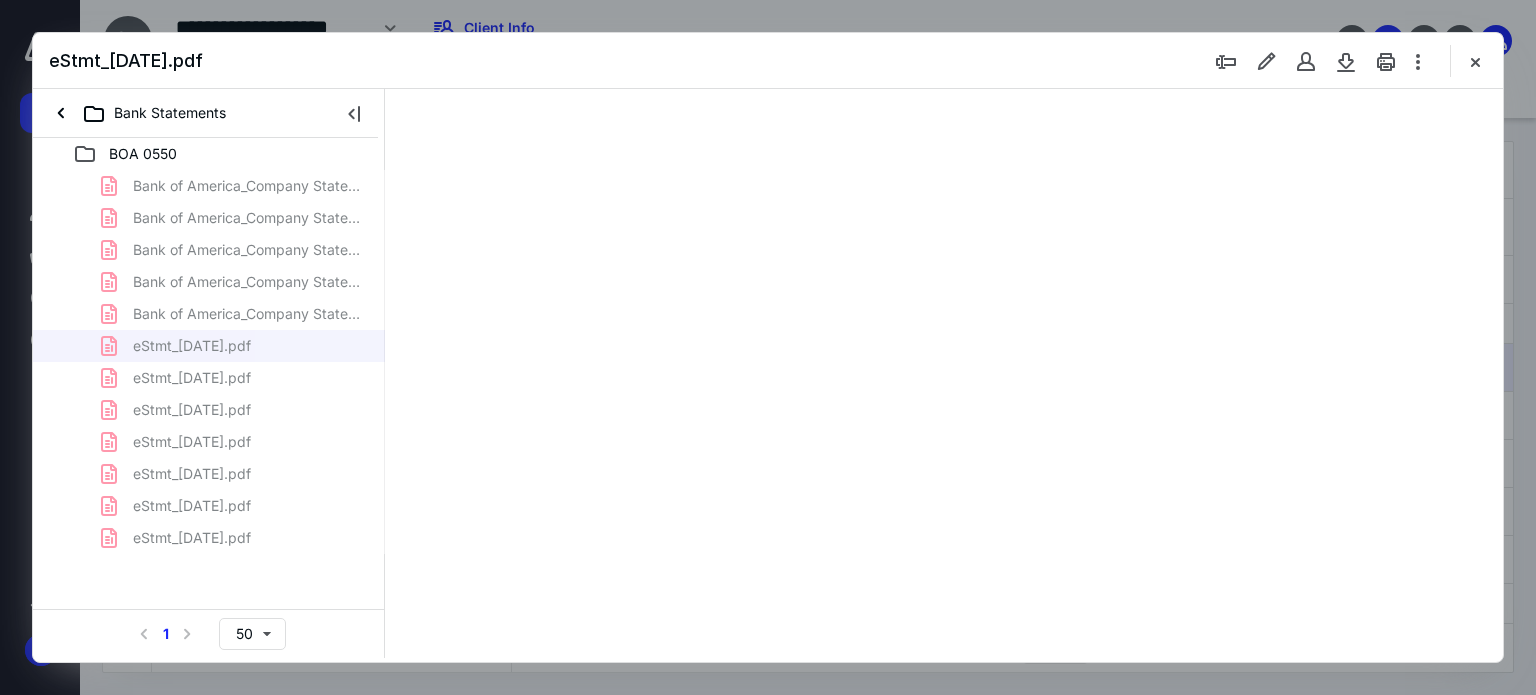 type on "62" 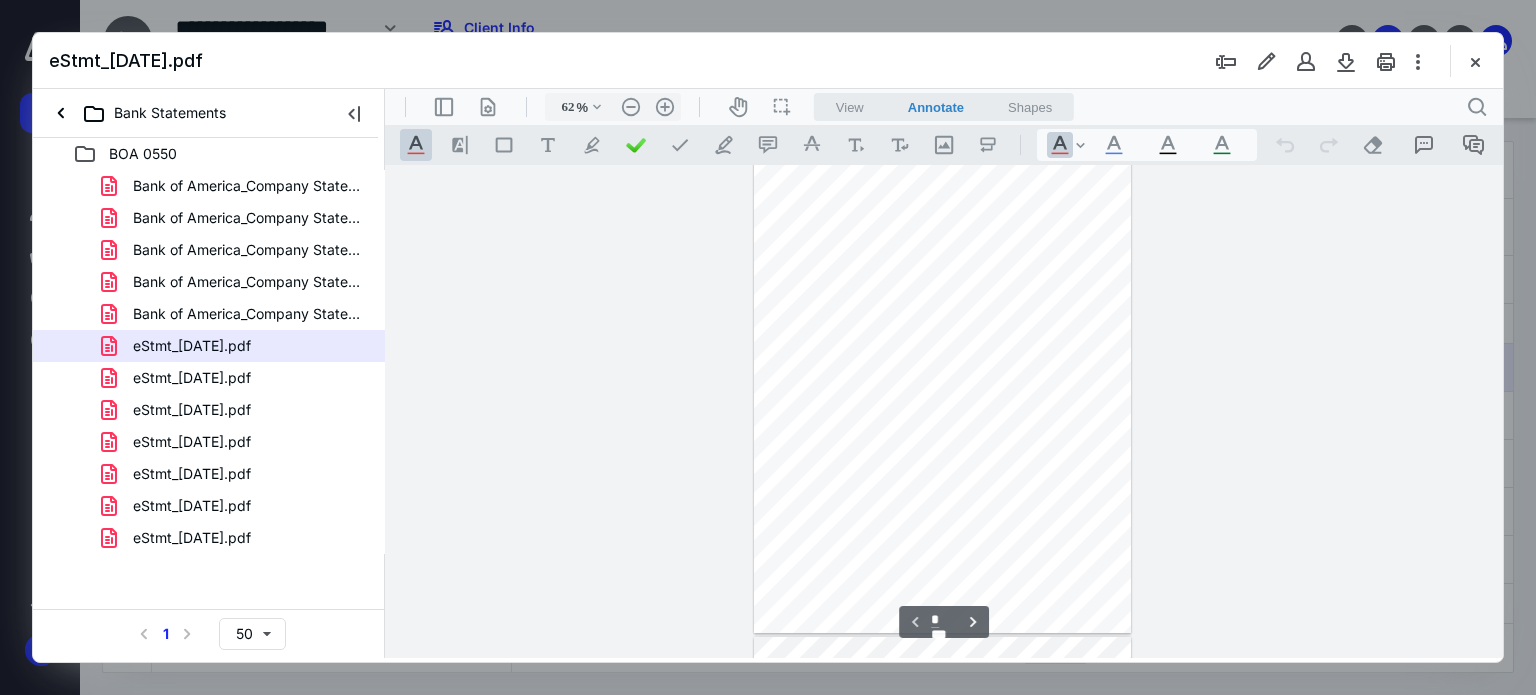 scroll, scrollTop: 0, scrollLeft: 0, axis: both 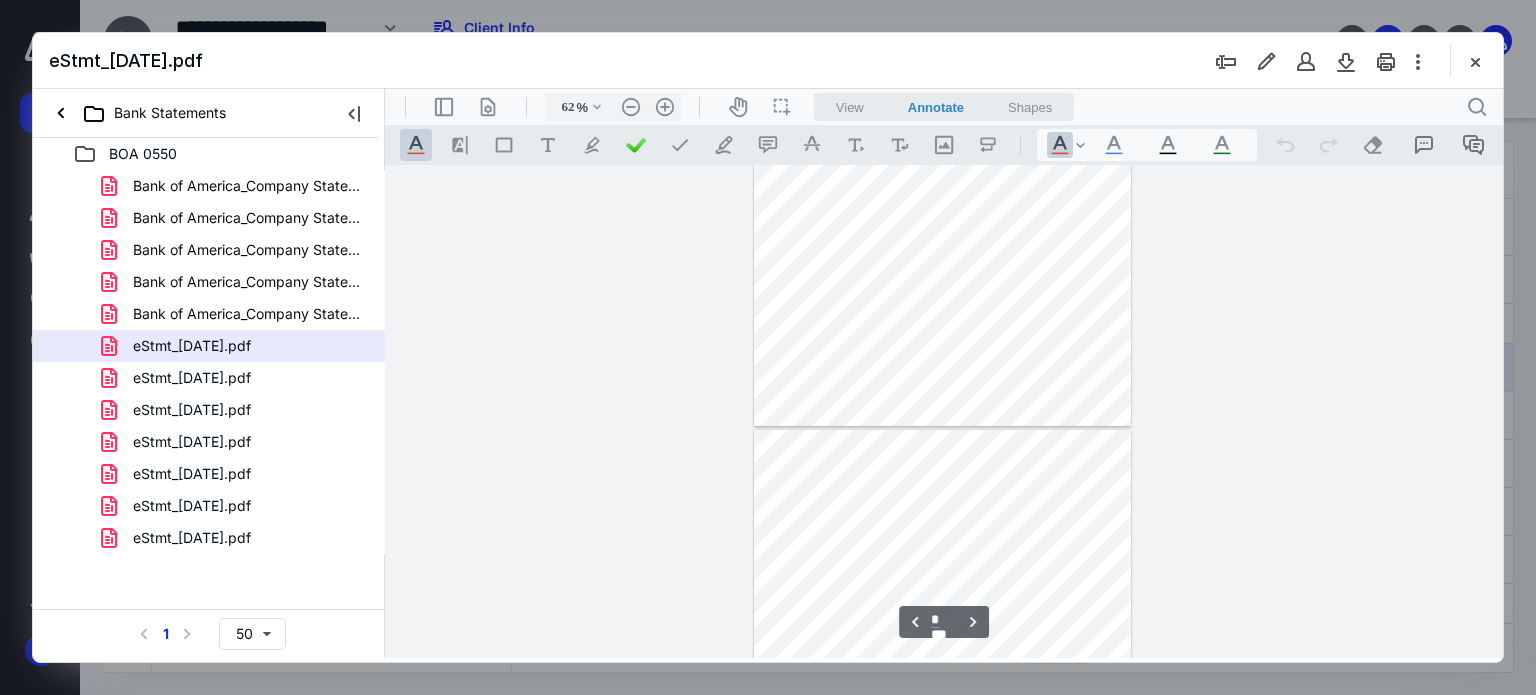 type on "*" 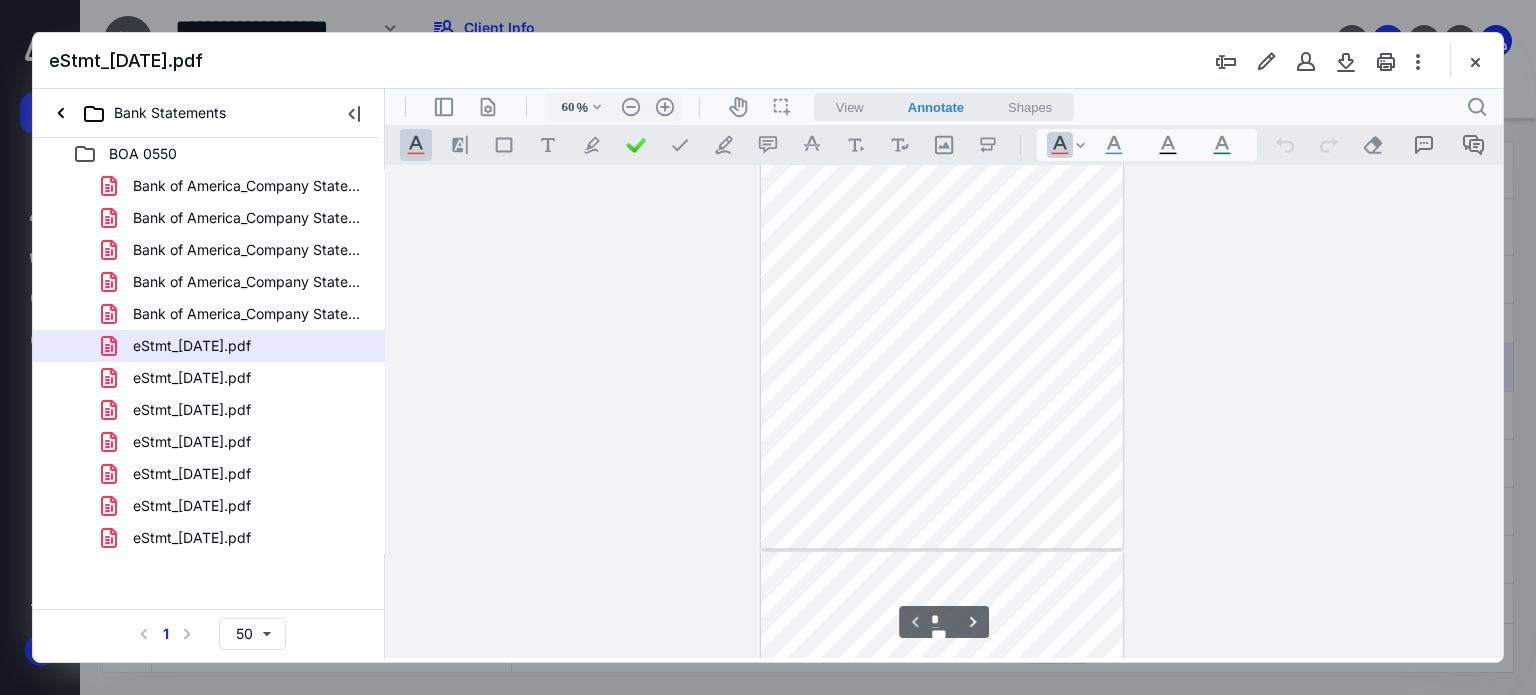 scroll, scrollTop: 0, scrollLeft: 0, axis: both 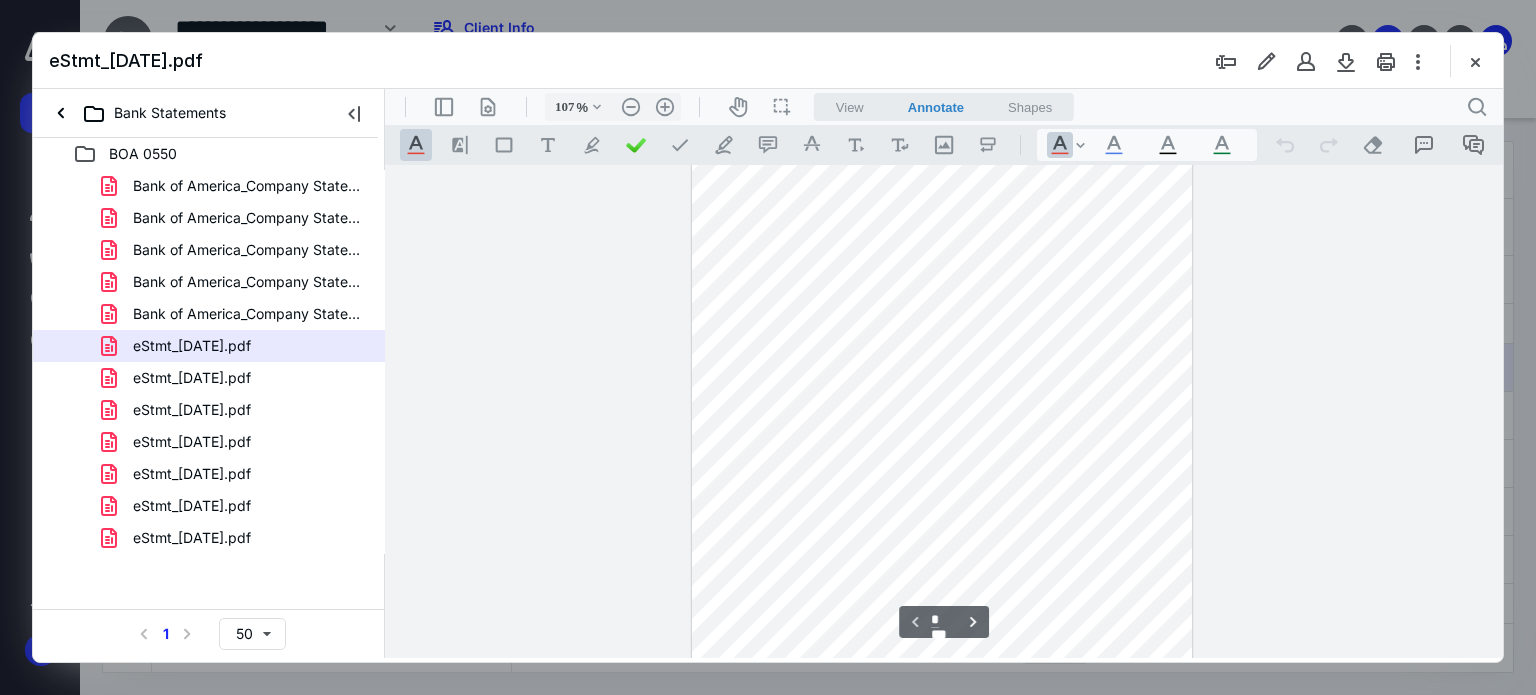 type on "132" 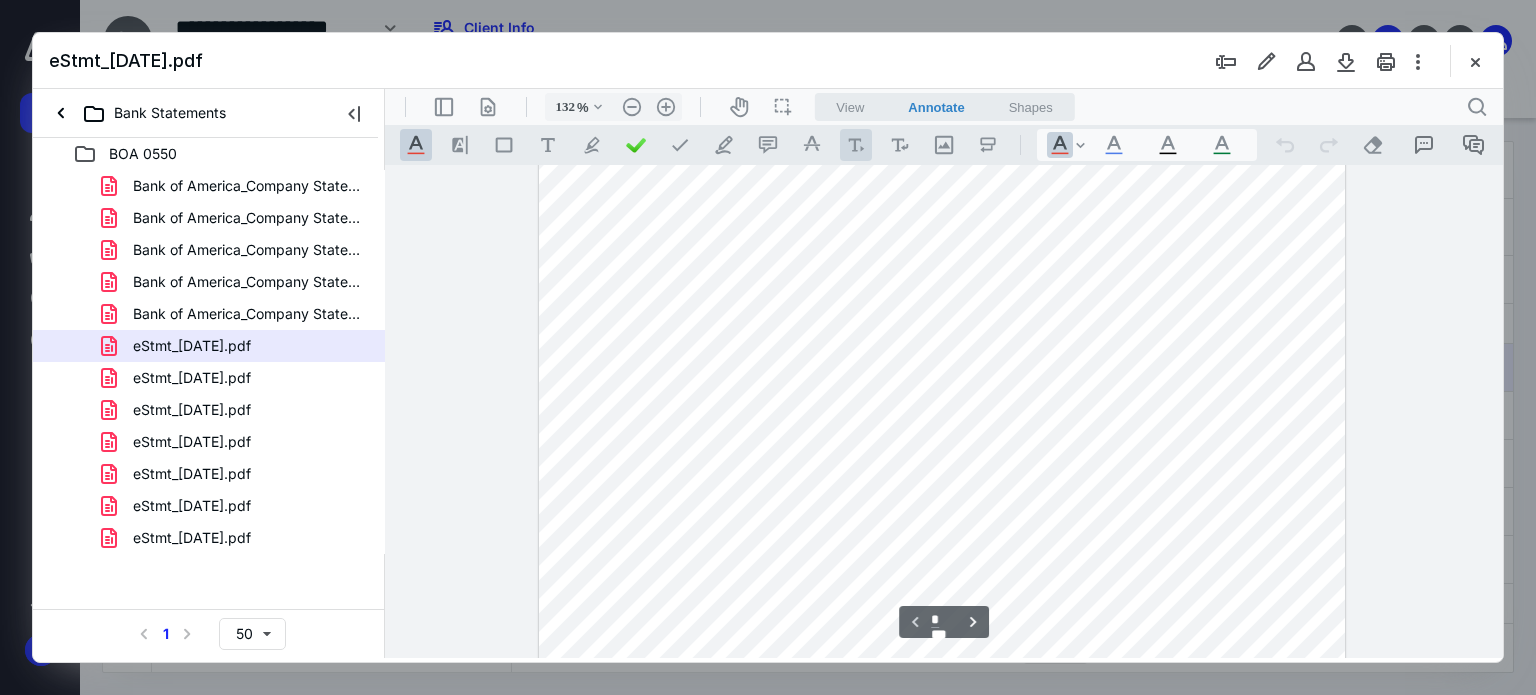 scroll, scrollTop: 102, scrollLeft: 0, axis: vertical 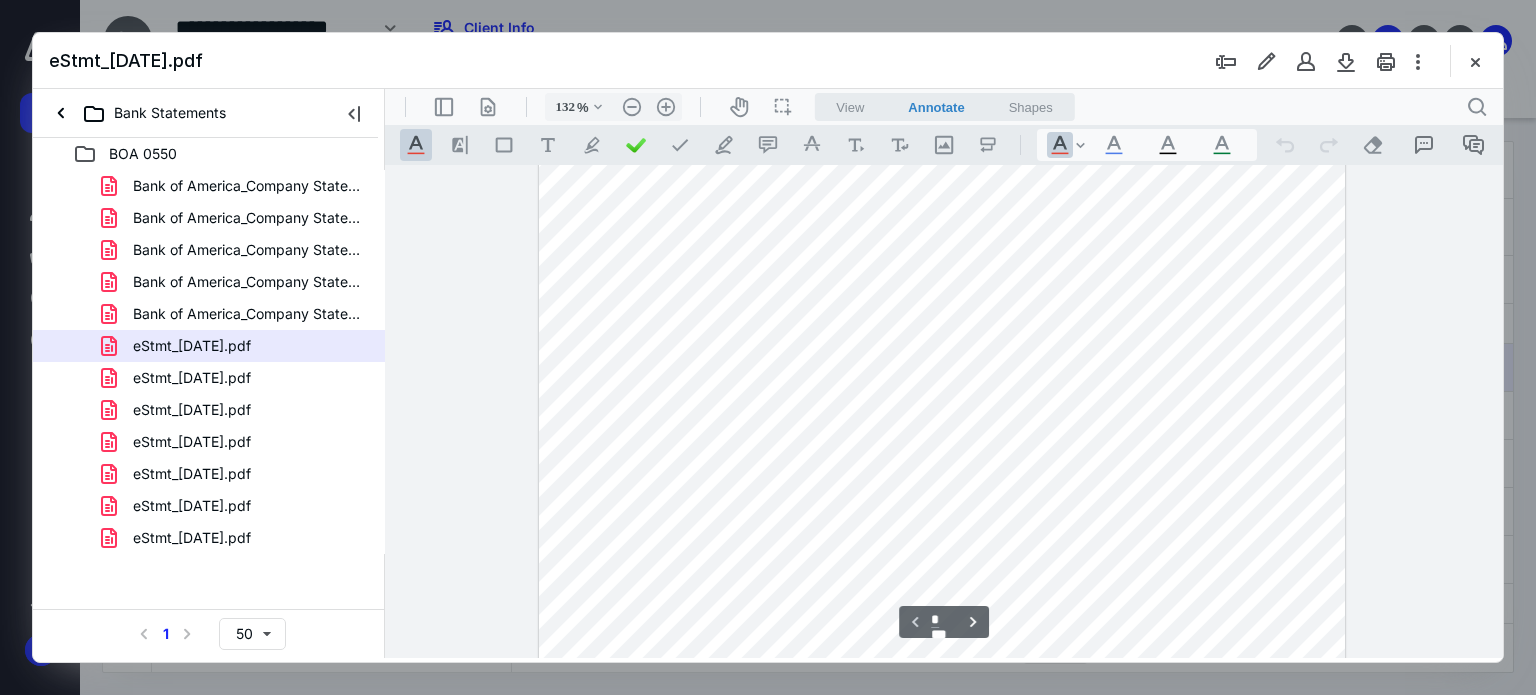 drag, startPoint x: 783, startPoint y: 109, endPoint x: 803, endPoint y: 113, distance: 20.396078 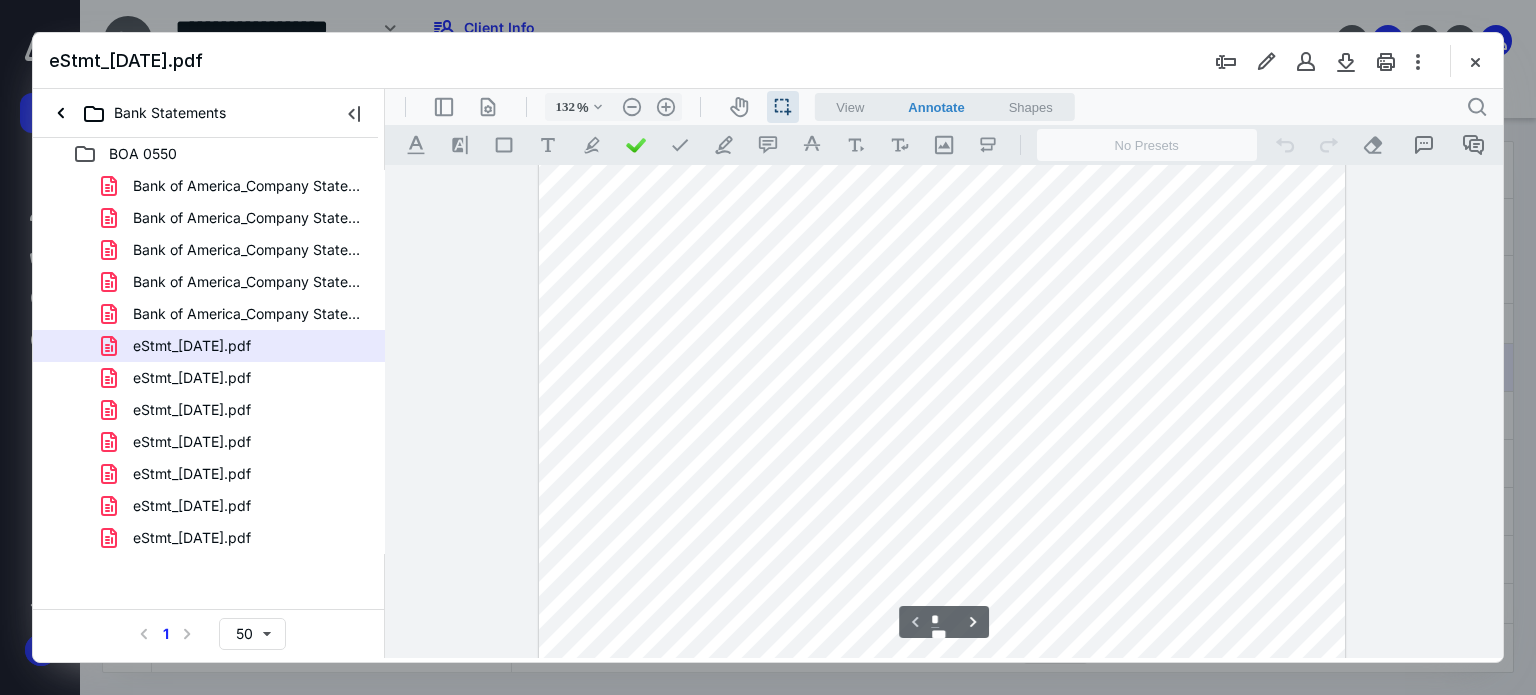 drag, startPoint x: 1249, startPoint y: 429, endPoint x: 1314, endPoint y: 429, distance: 65 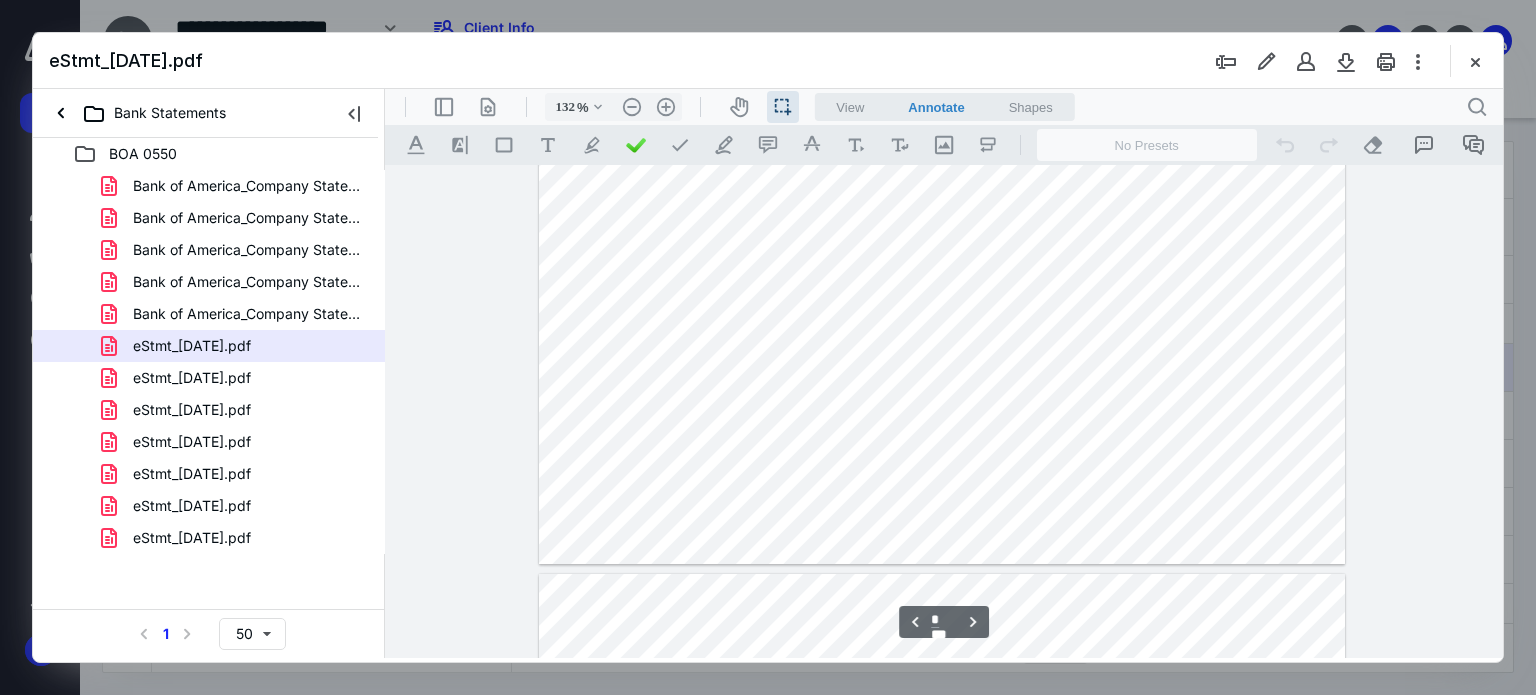 type on "*" 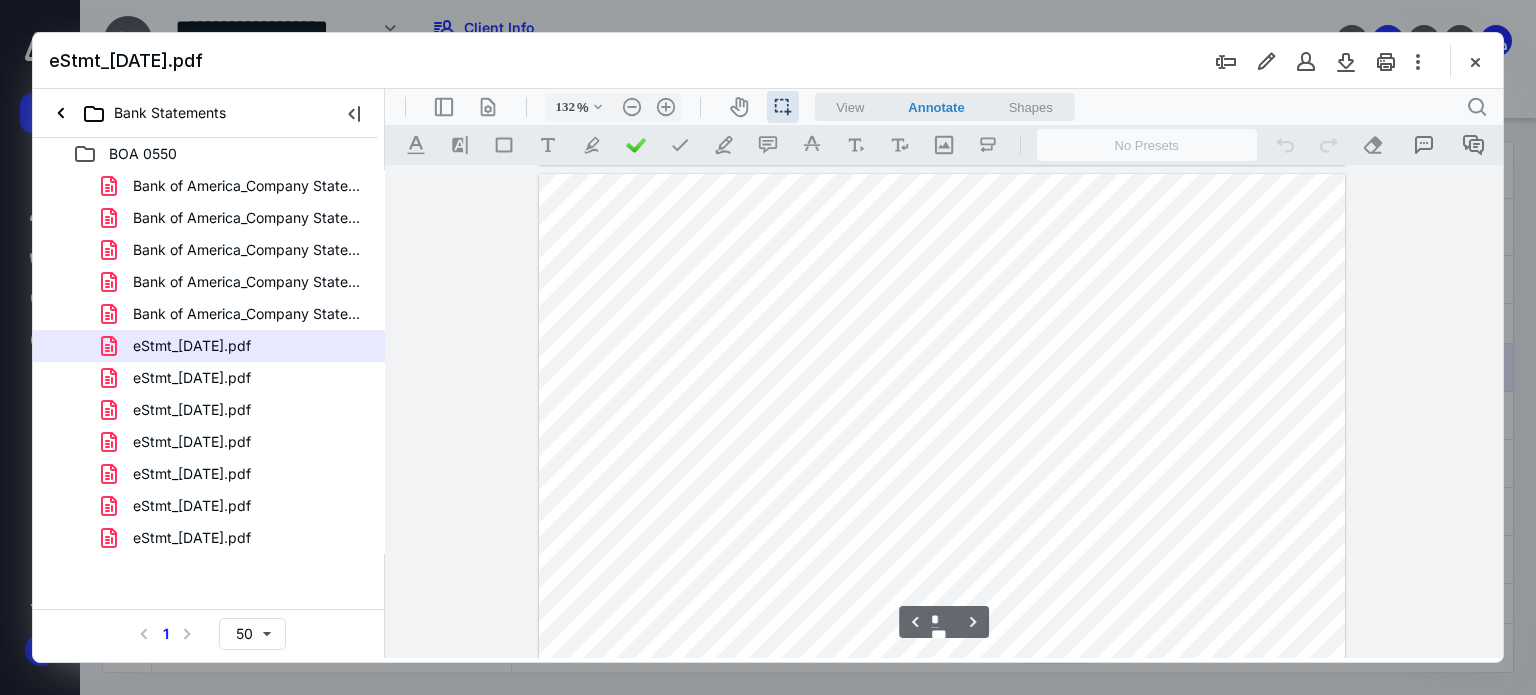 type on "157" 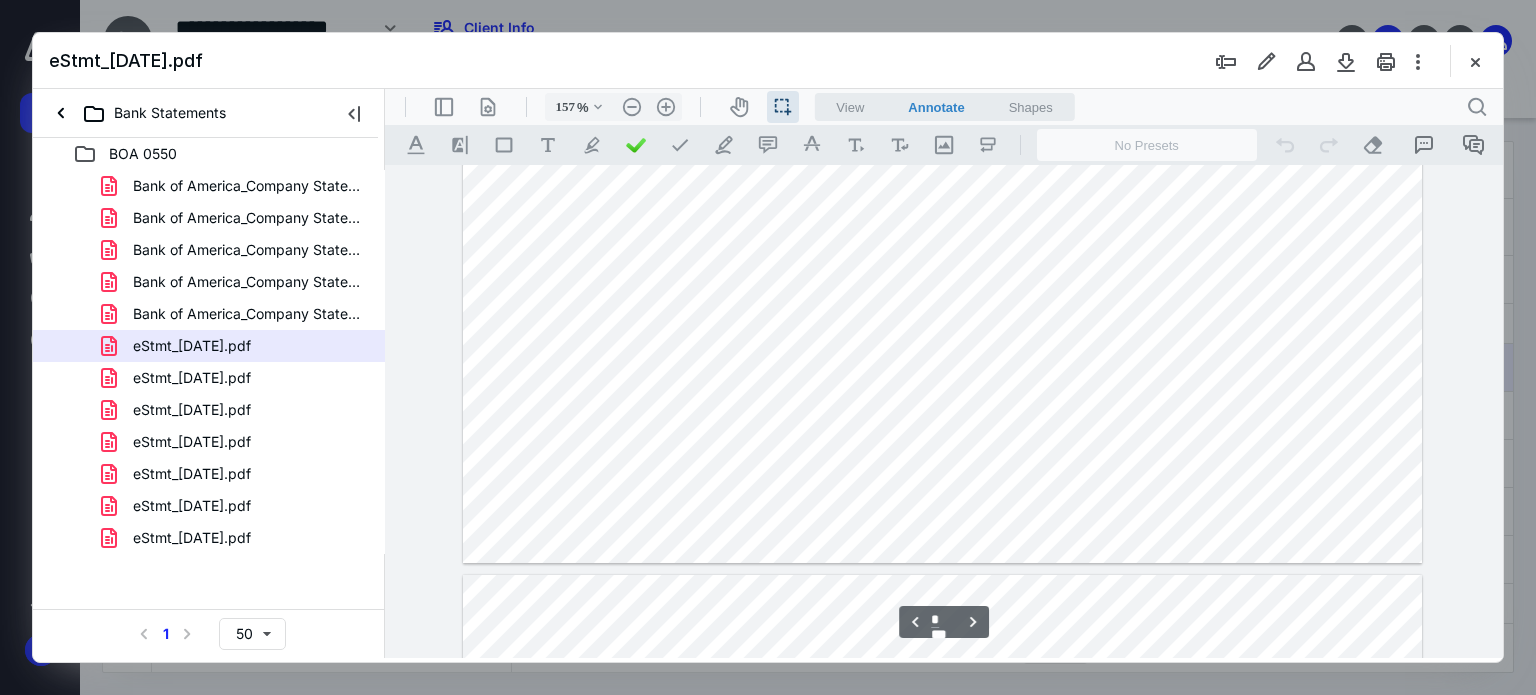 scroll, scrollTop: 2539, scrollLeft: 0, axis: vertical 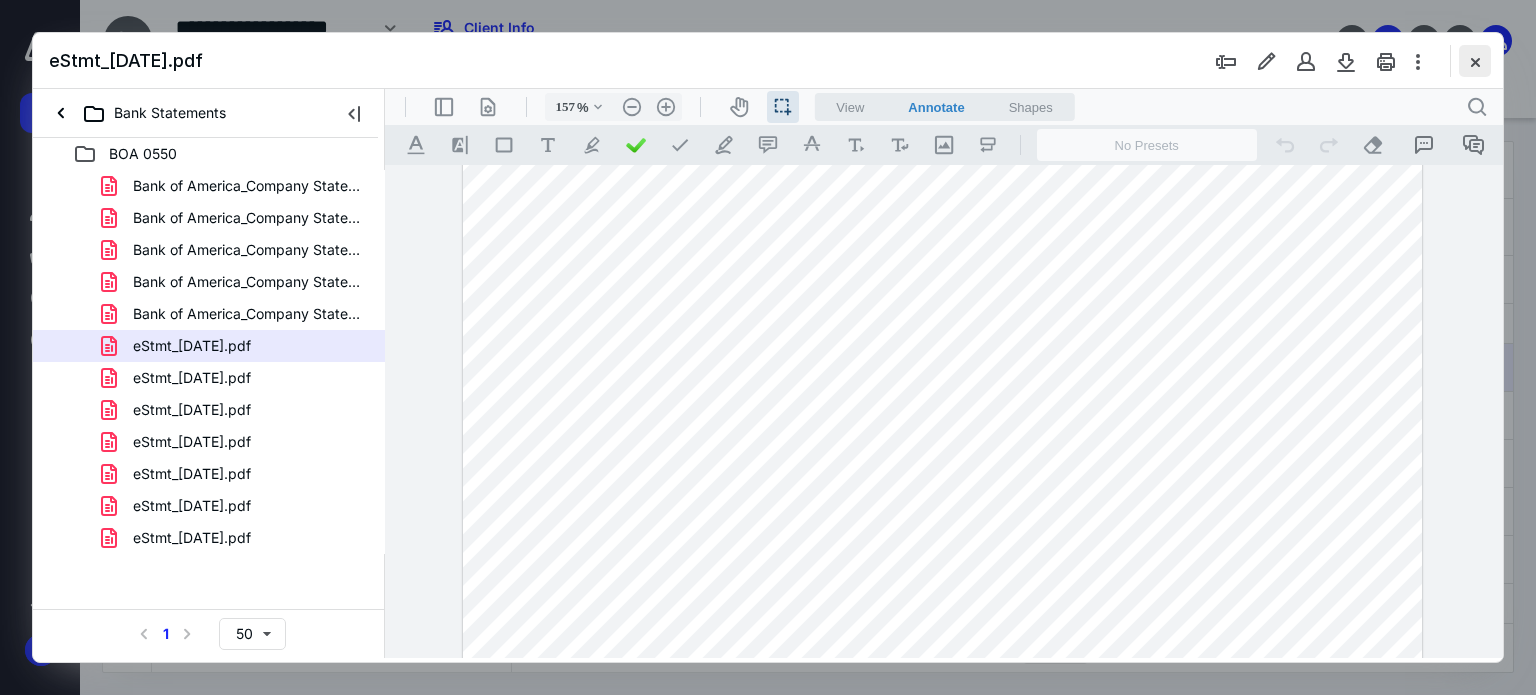 click at bounding box center (1475, 61) 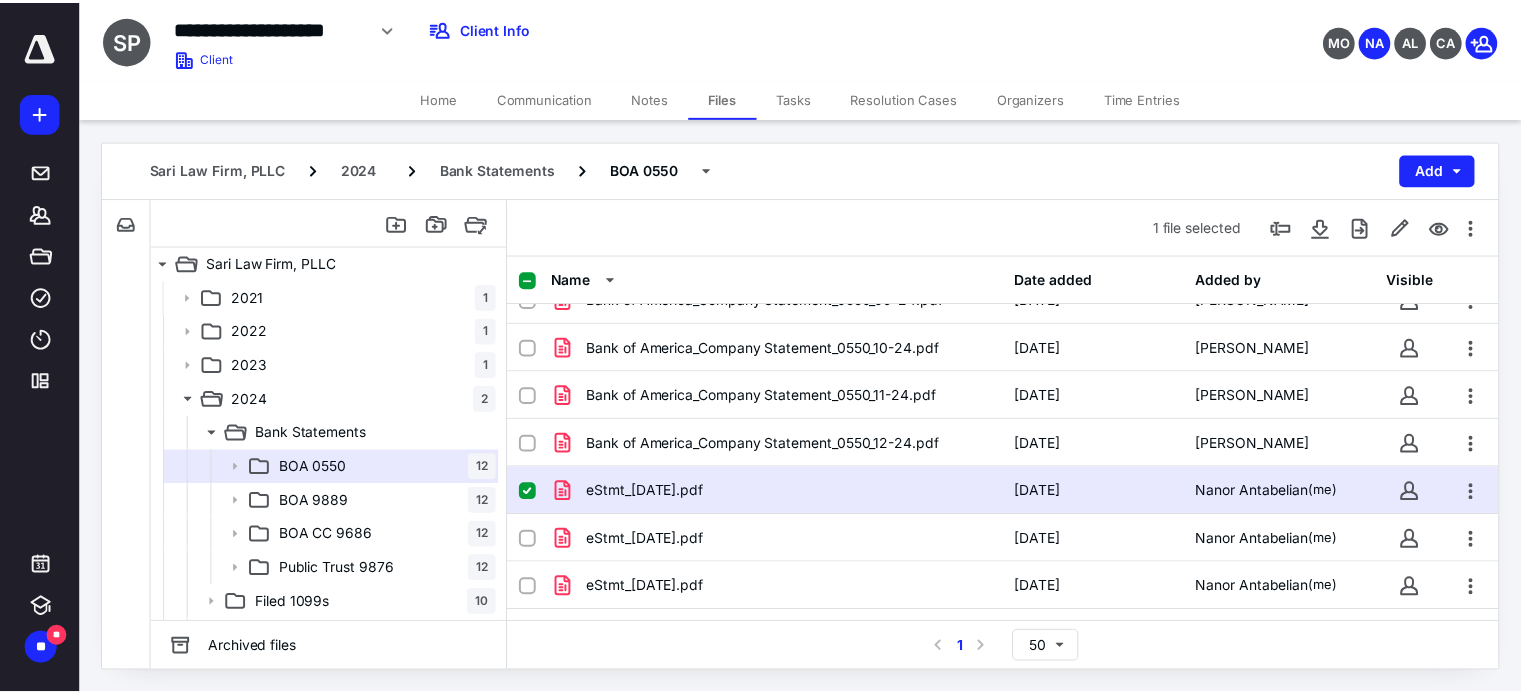 scroll, scrollTop: 0, scrollLeft: 0, axis: both 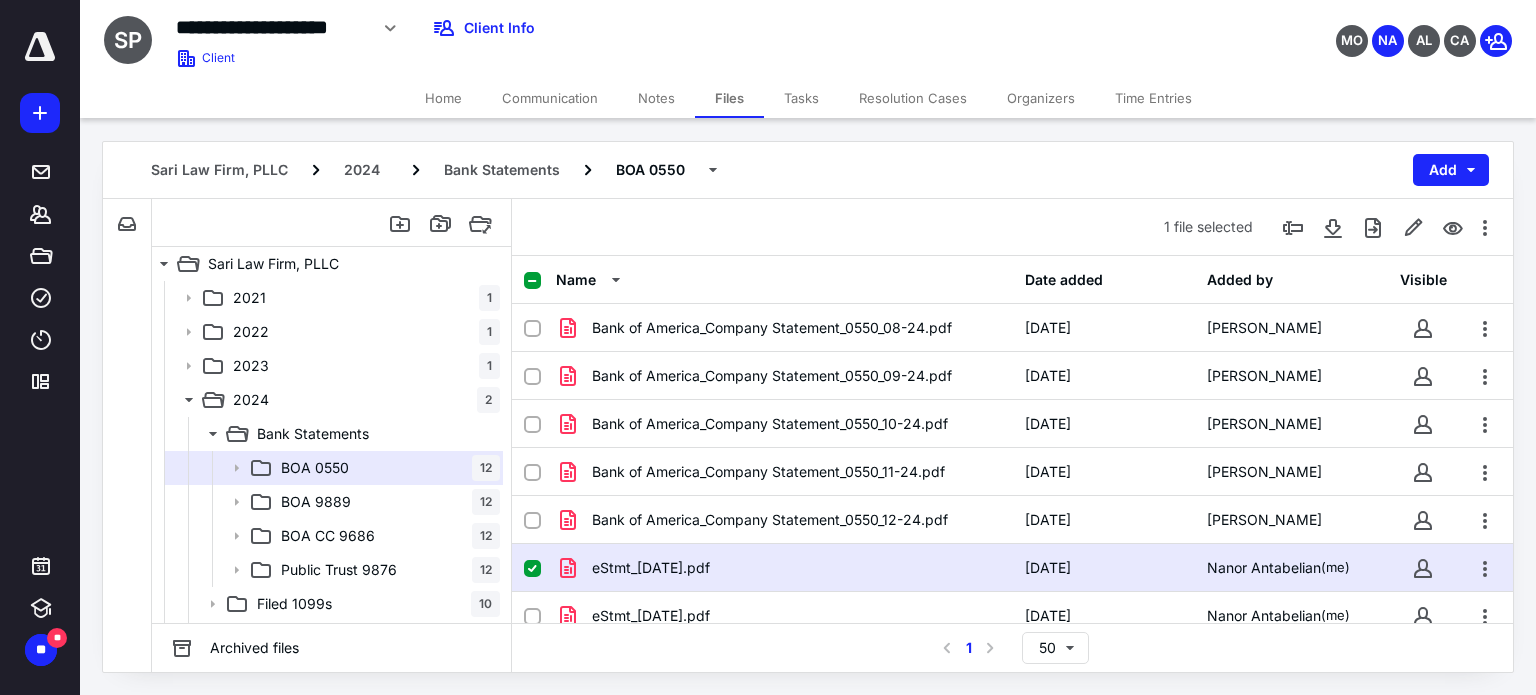click on "Time Entries" at bounding box center (1153, 98) 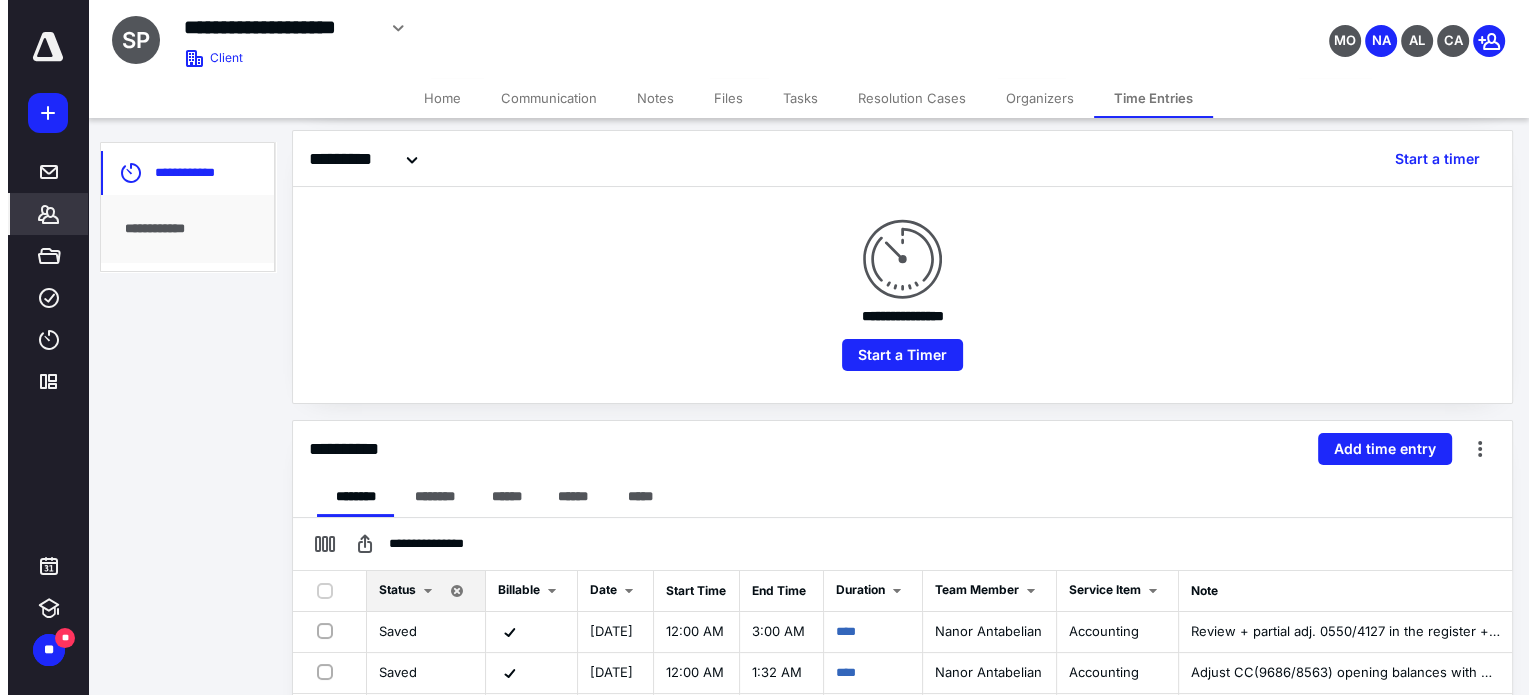 scroll, scrollTop: 300, scrollLeft: 0, axis: vertical 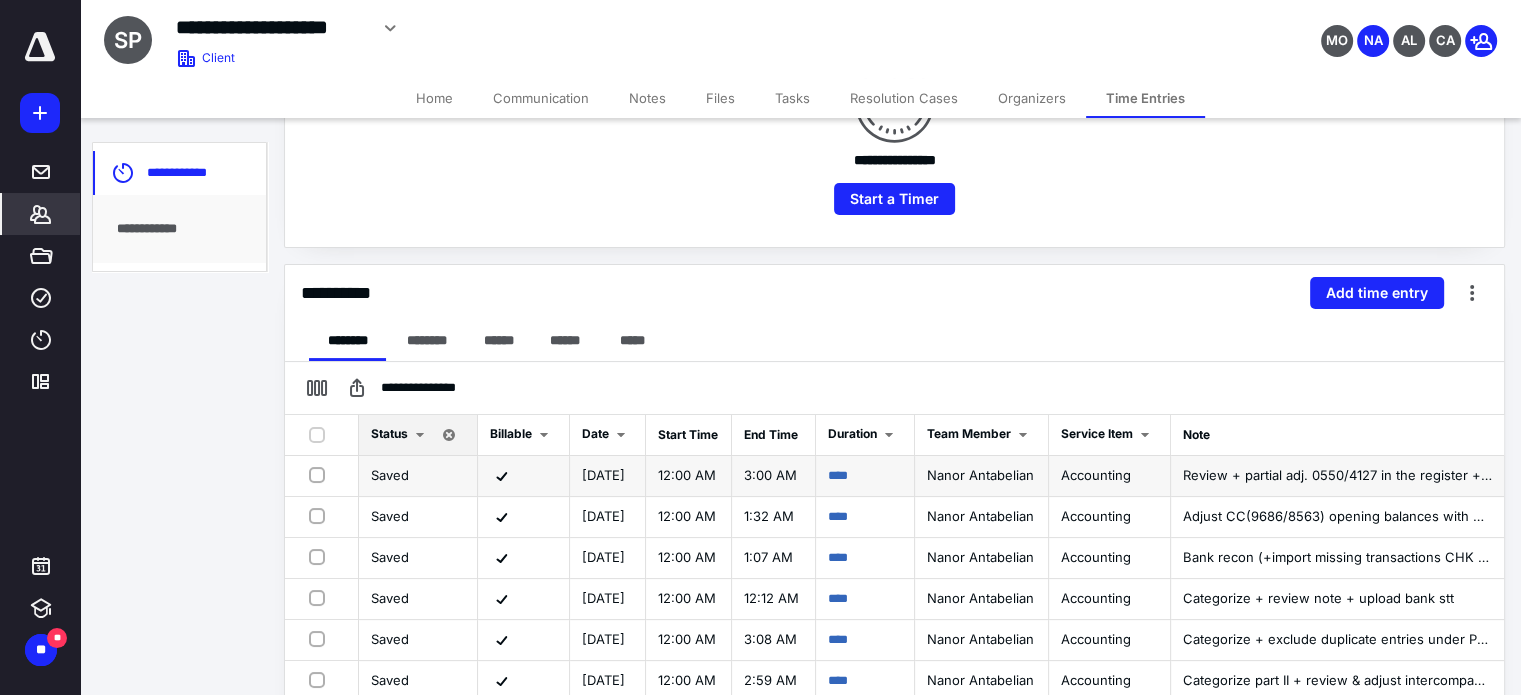drag, startPoint x: 827, startPoint y: 483, endPoint x: 840, endPoint y: 483, distance: 13 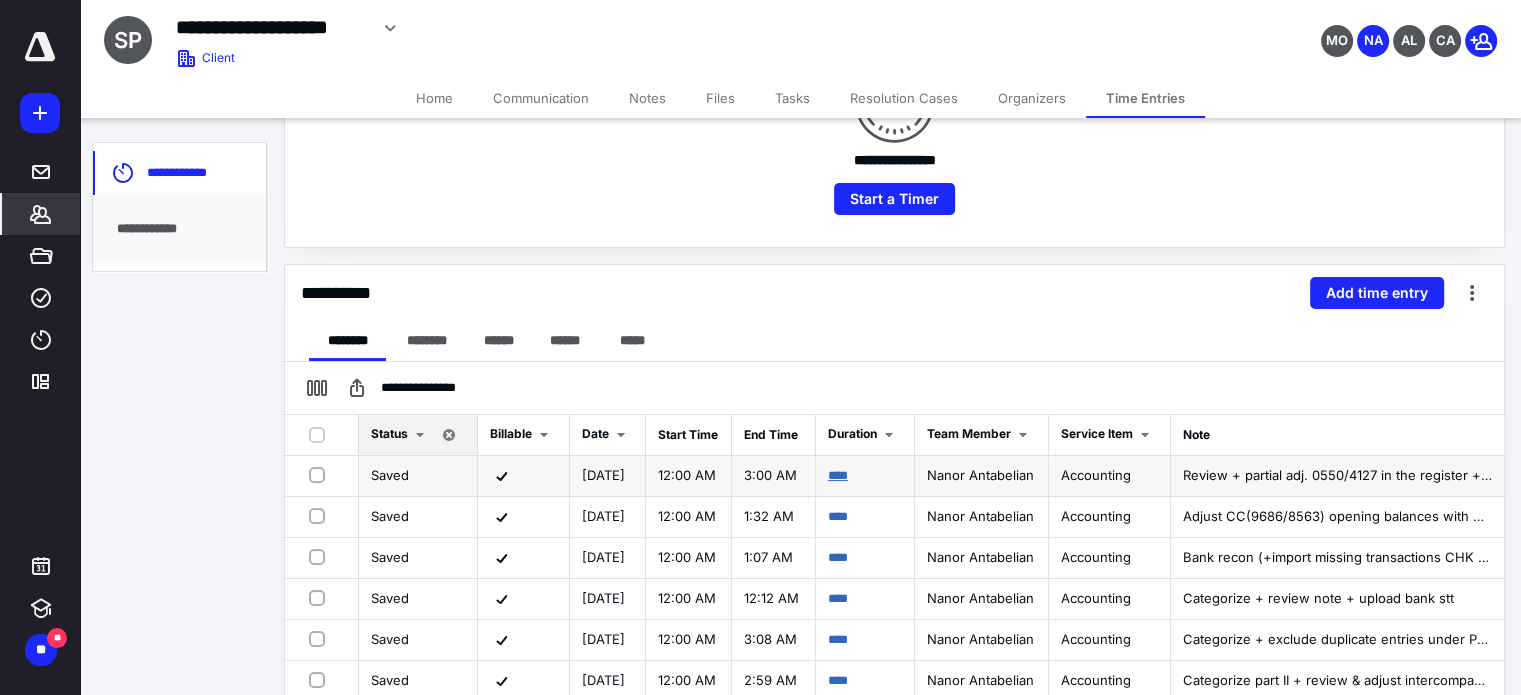click on "****" at bounding box center (838, 475) 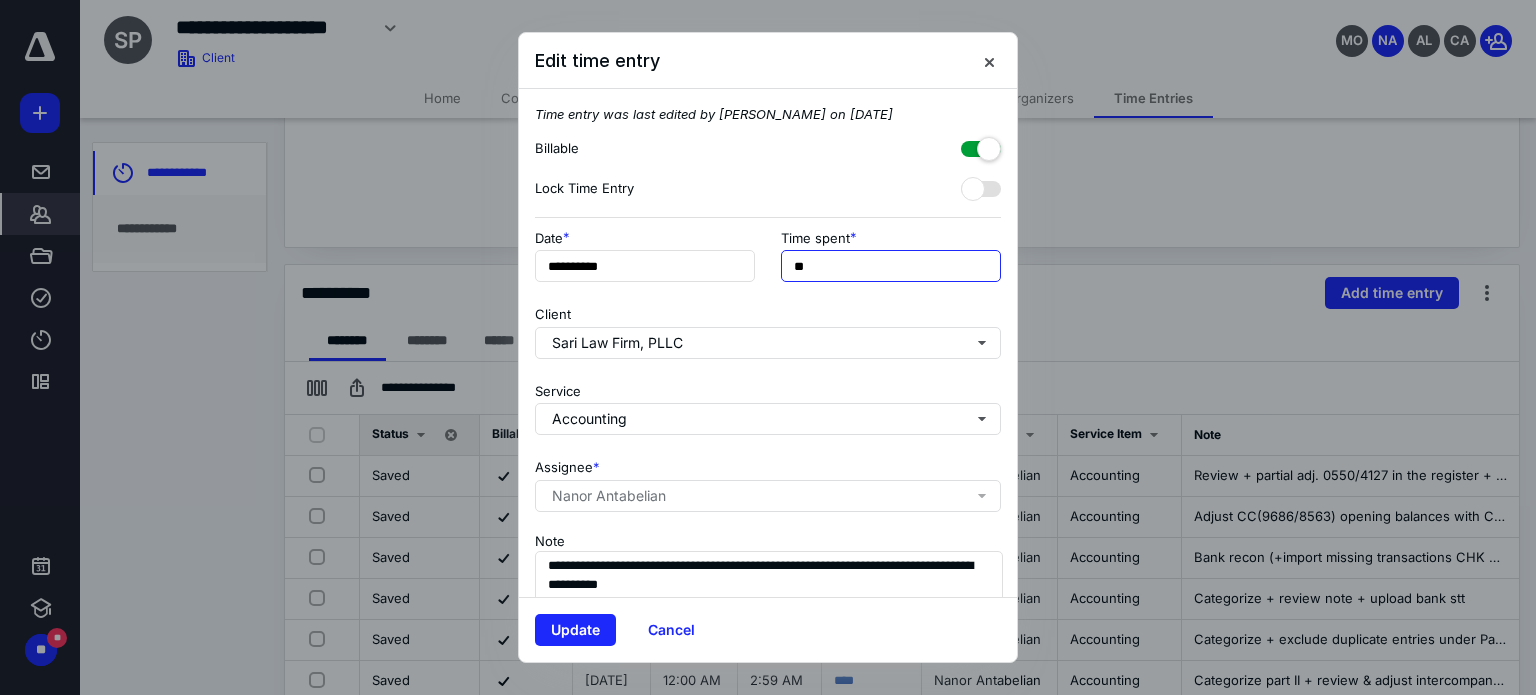 click on "**" at bounding box center [891, 266] 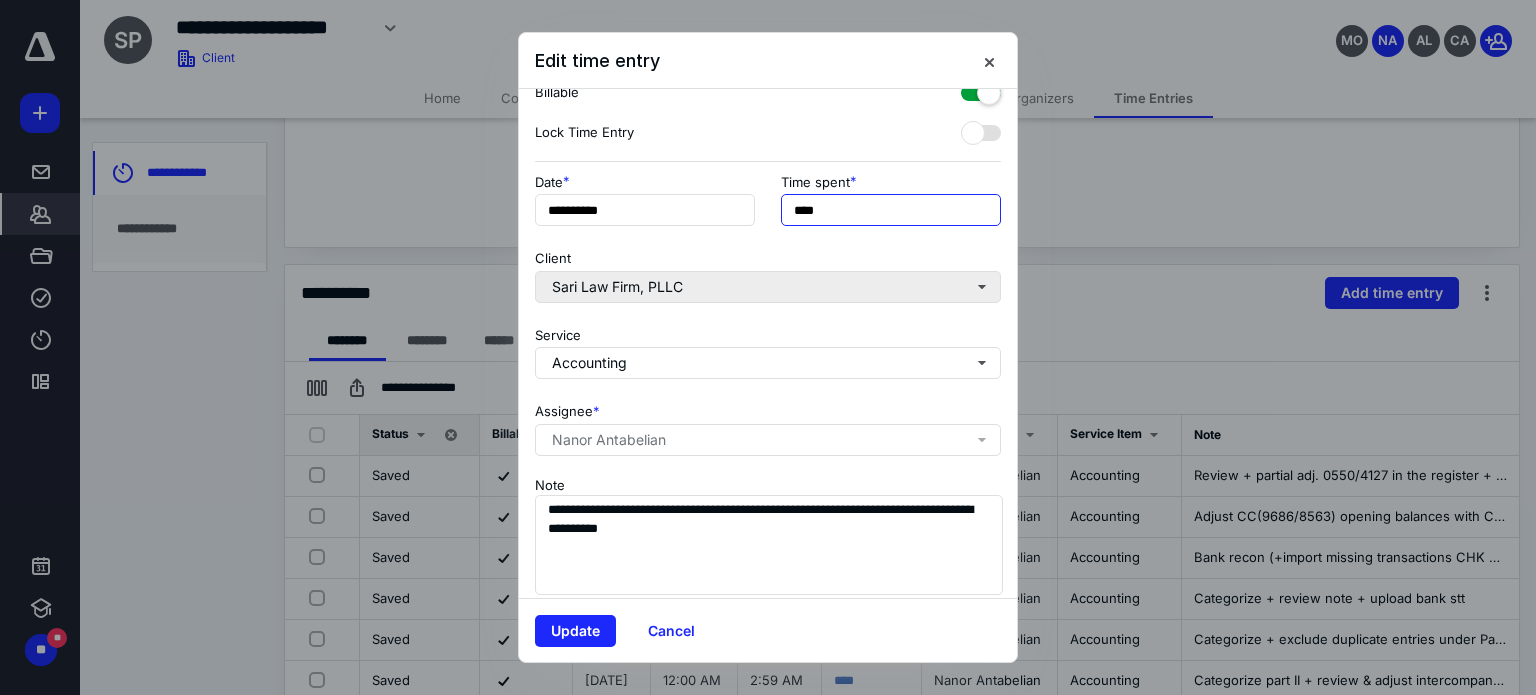 scroll, scrollTop: 84, scrollLeft: 0, axis: vertical 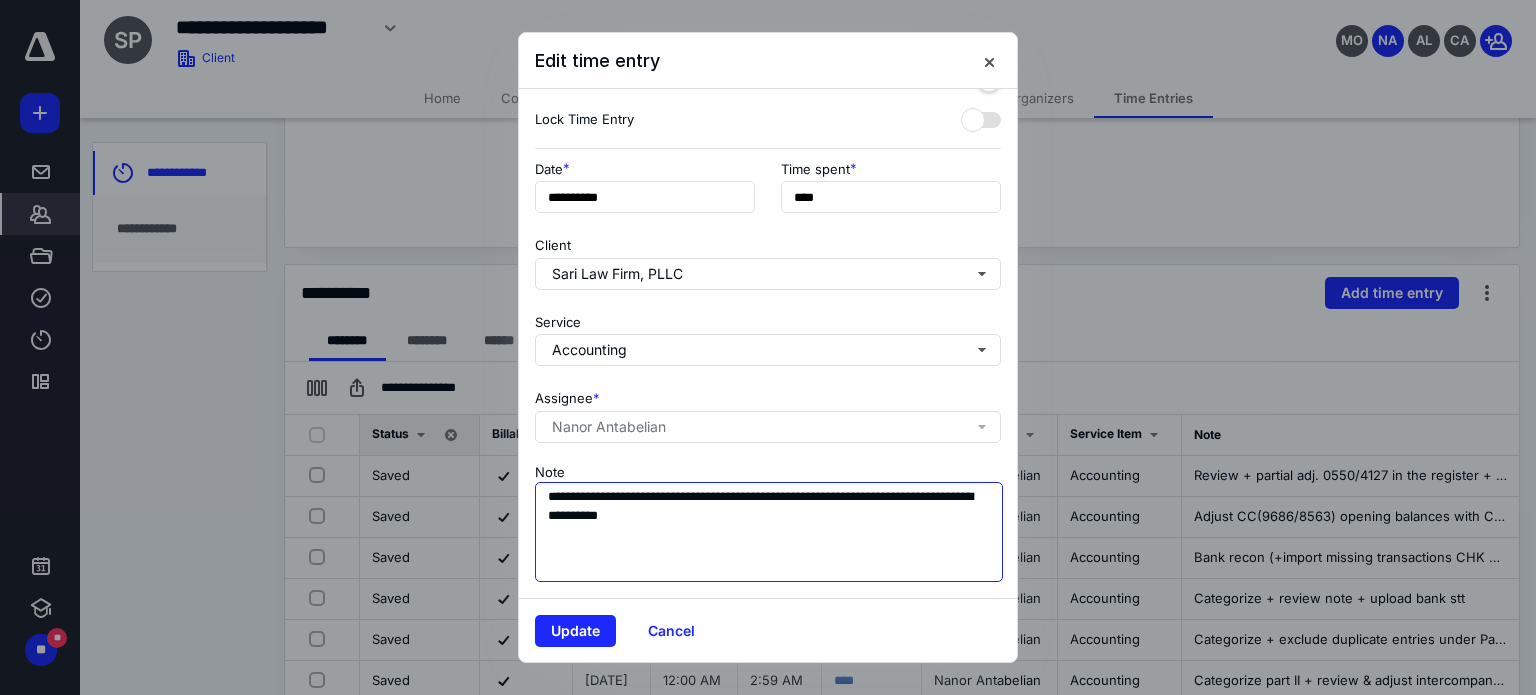 type on "******" 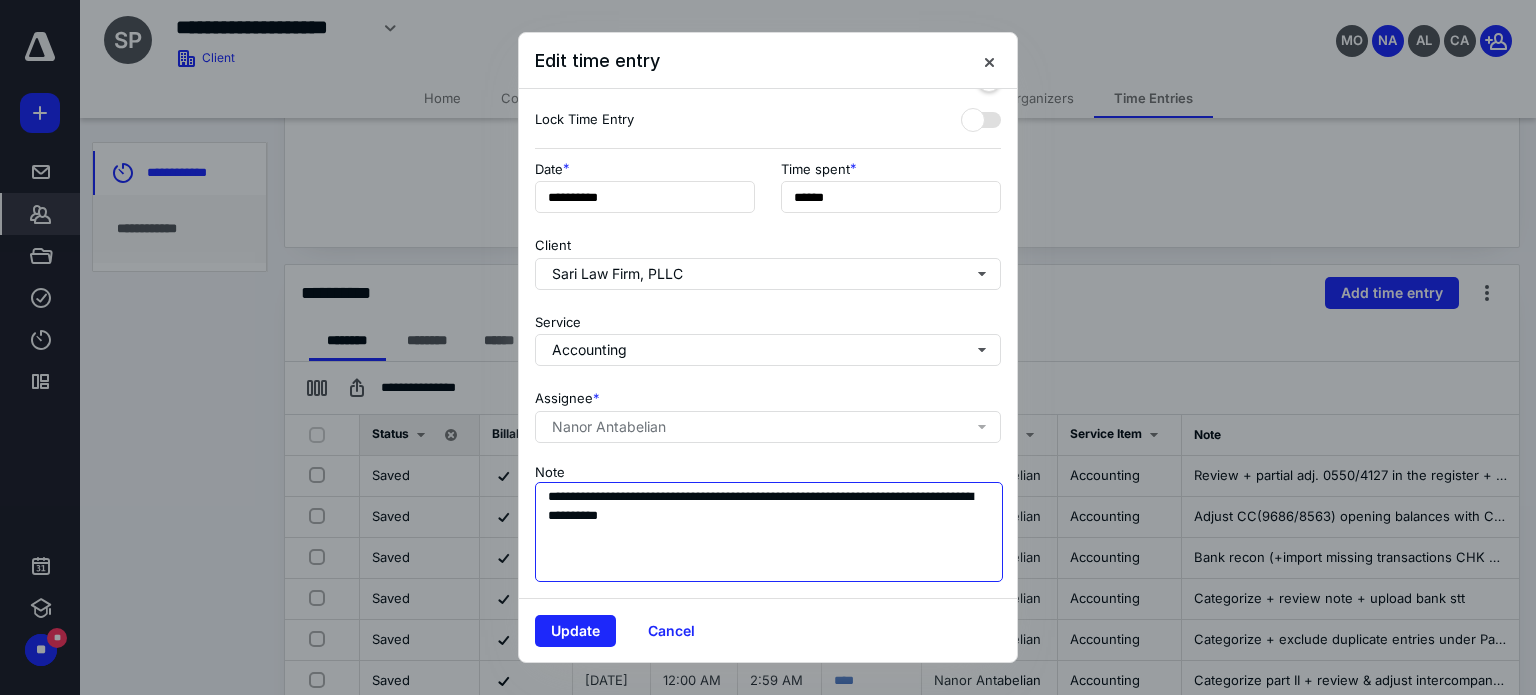 click on "**********" at bounding box center [769, 532] 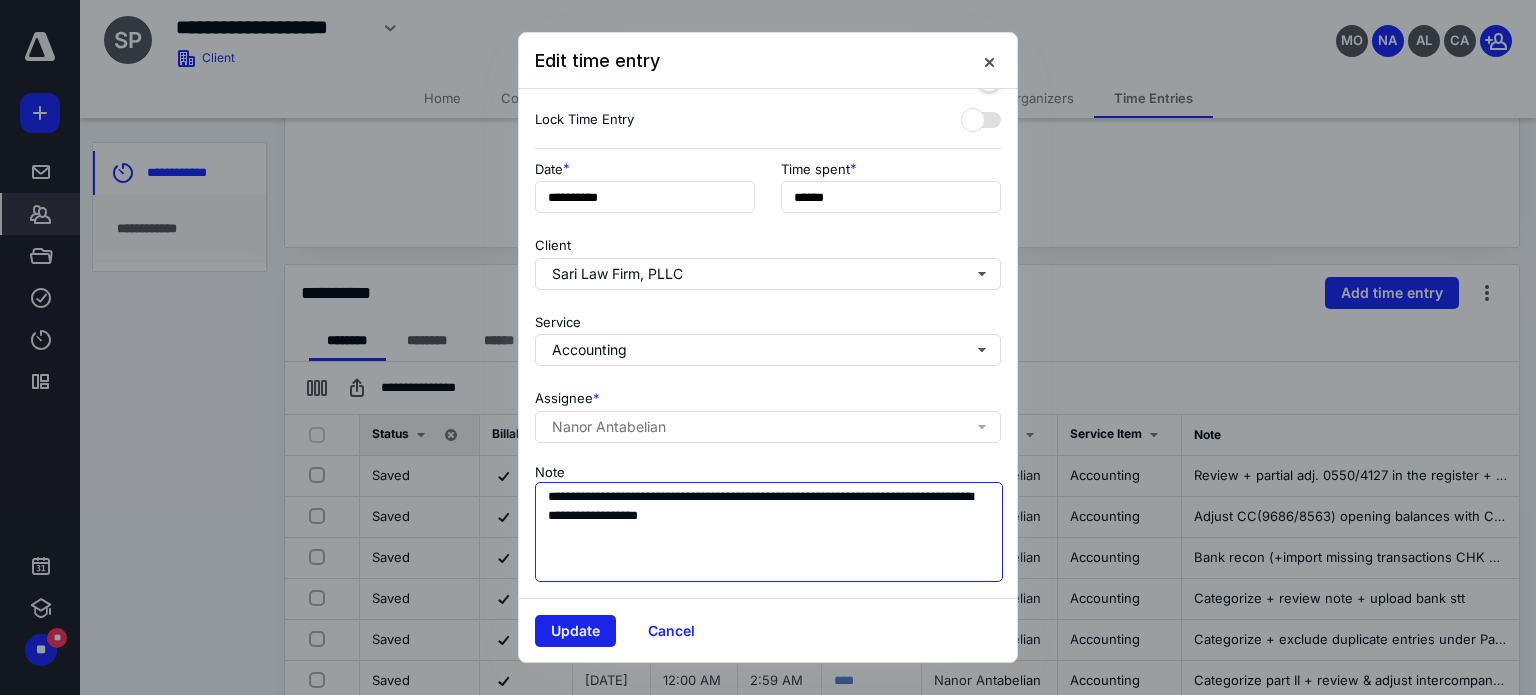 type on "**********" 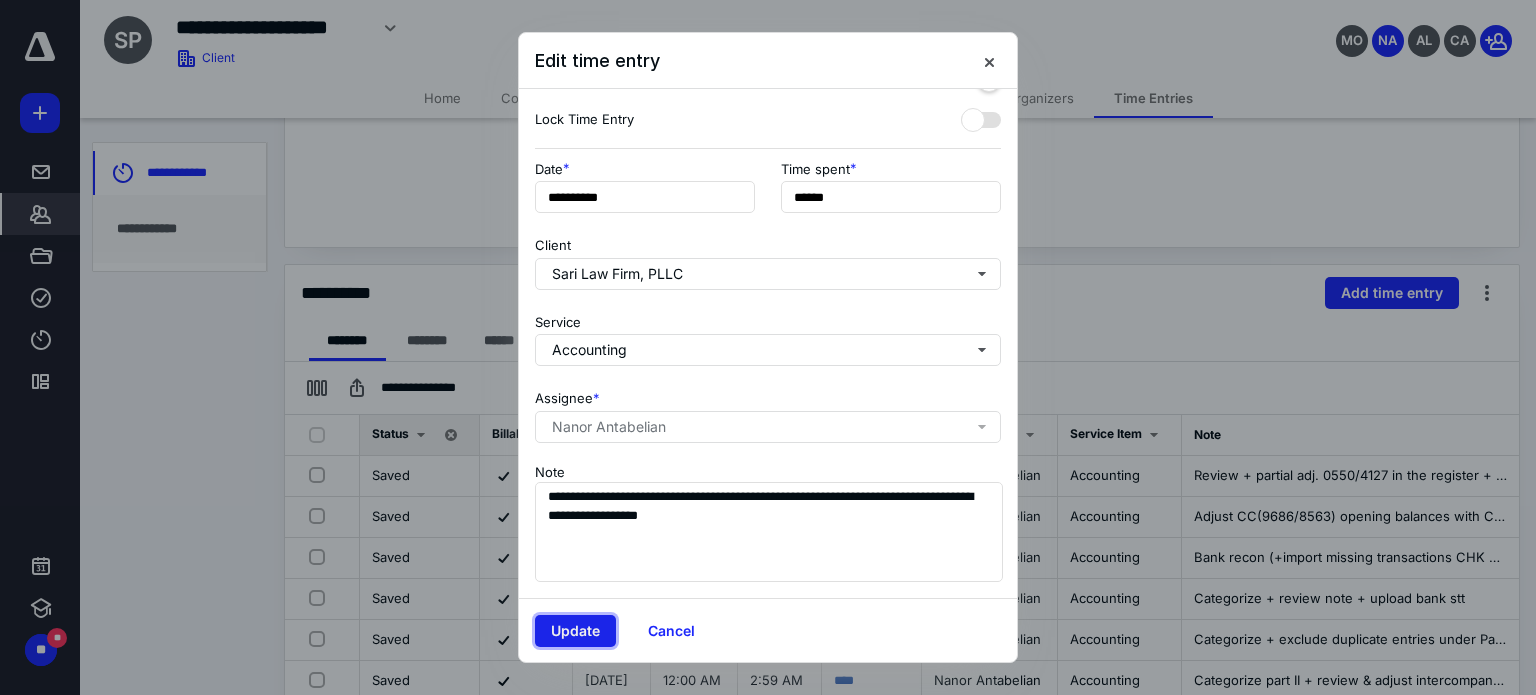 click on "Update" at bounding box center (575, 631) 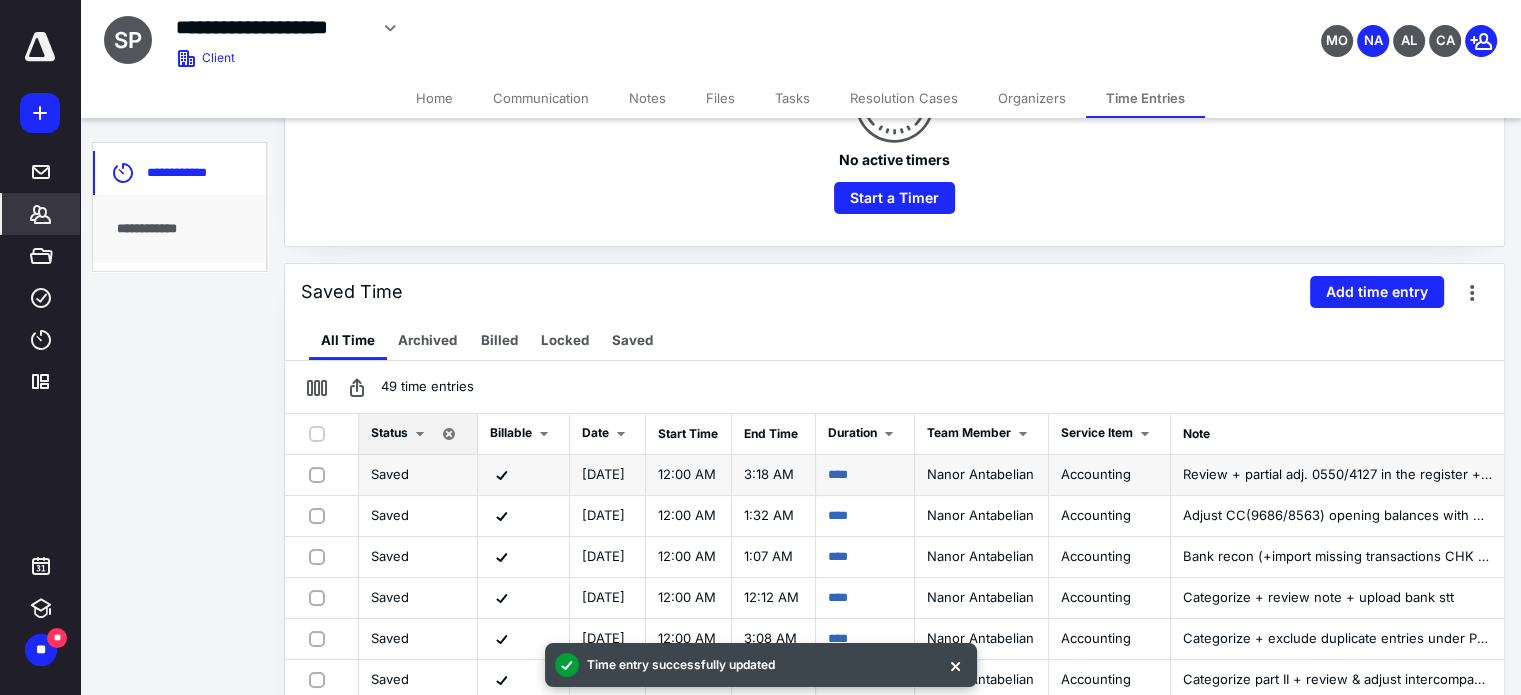 click on "****" at bounding box center [865, 475] 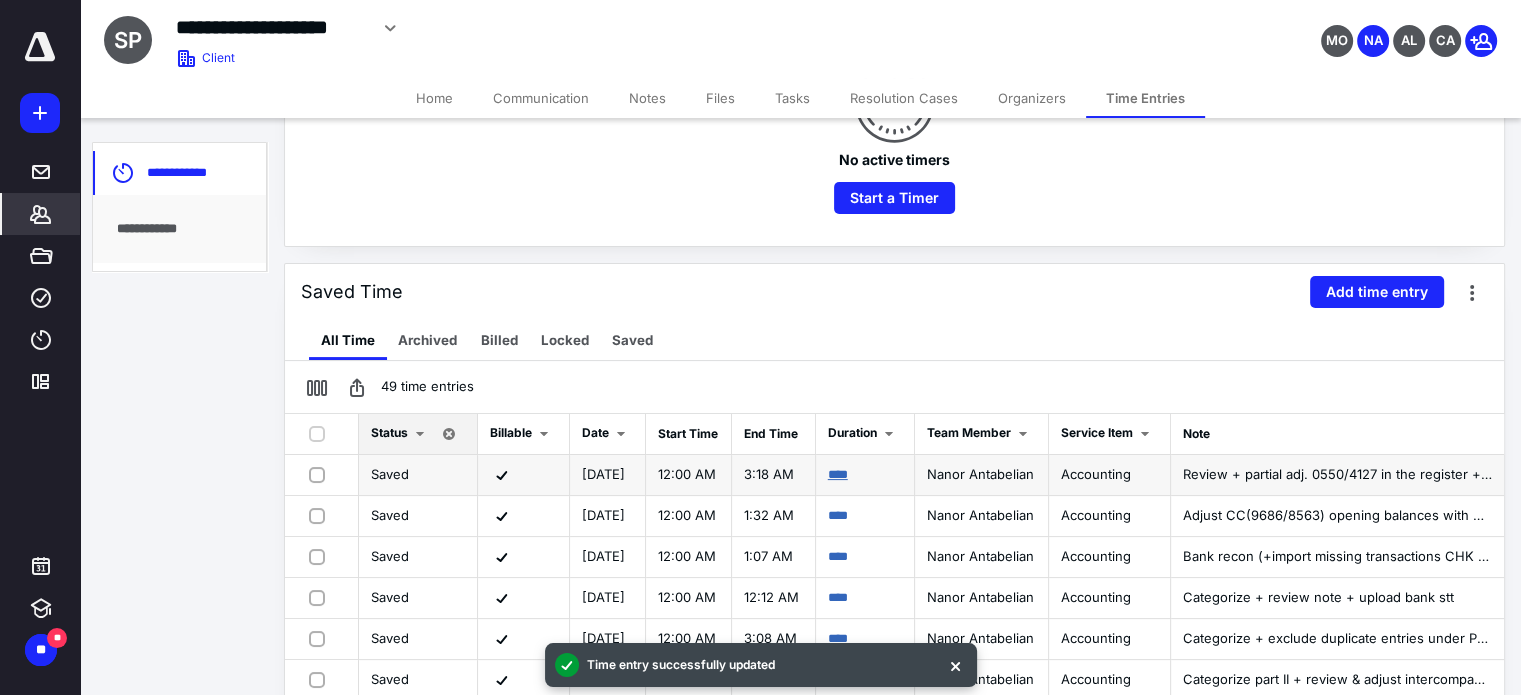 click on "****" at bounding box center (838, 474) 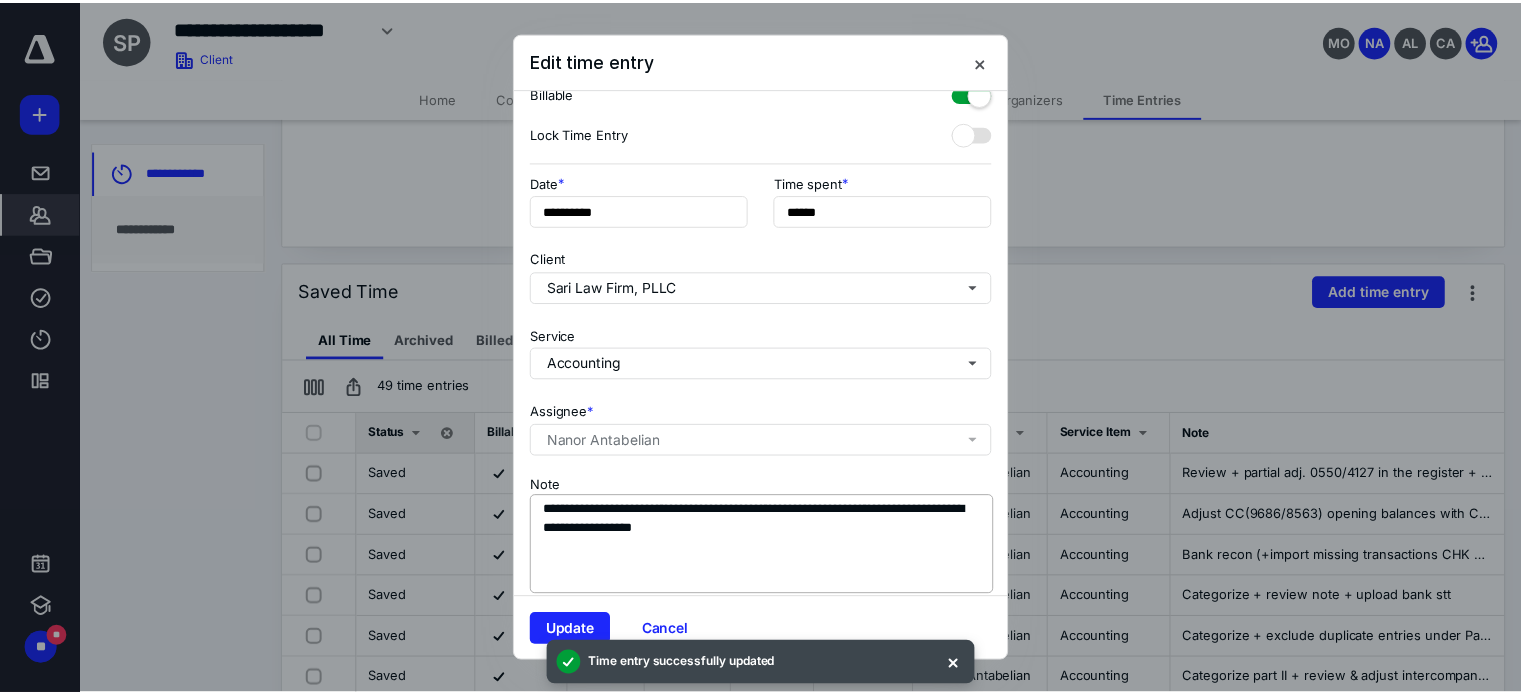 scroll, scrollTop: 84, scrollLeft: 0, axis: vertical 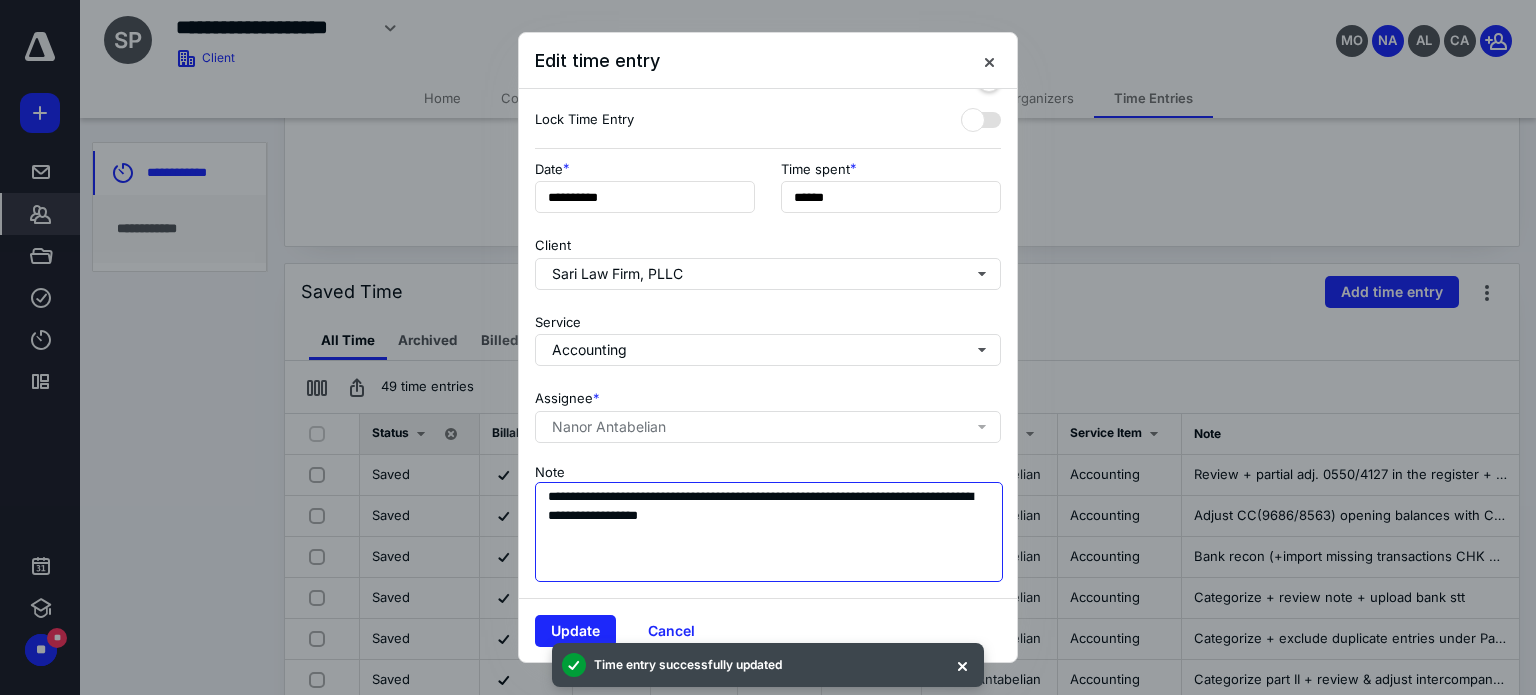 click on "**********" at bounding box center (769, 532) 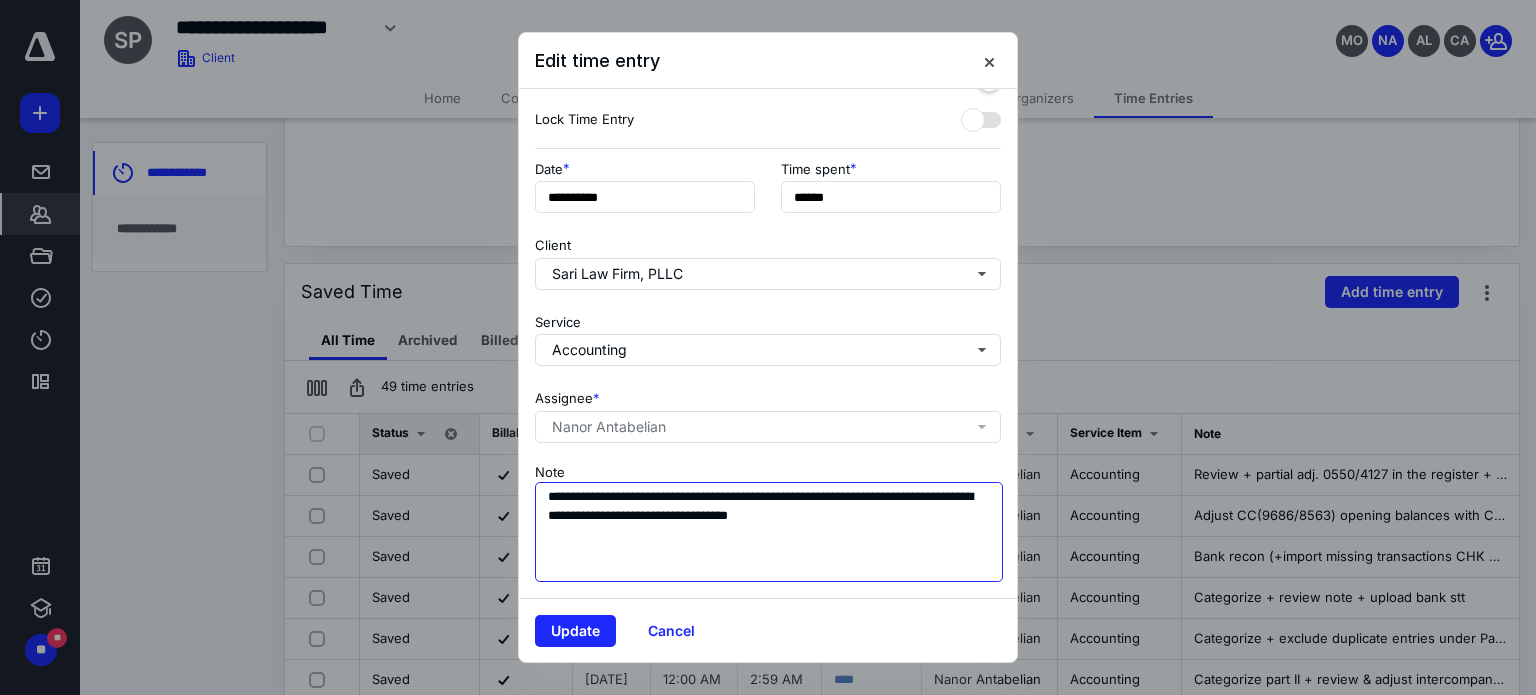 click on "**********" at bounding box center [769, 532] 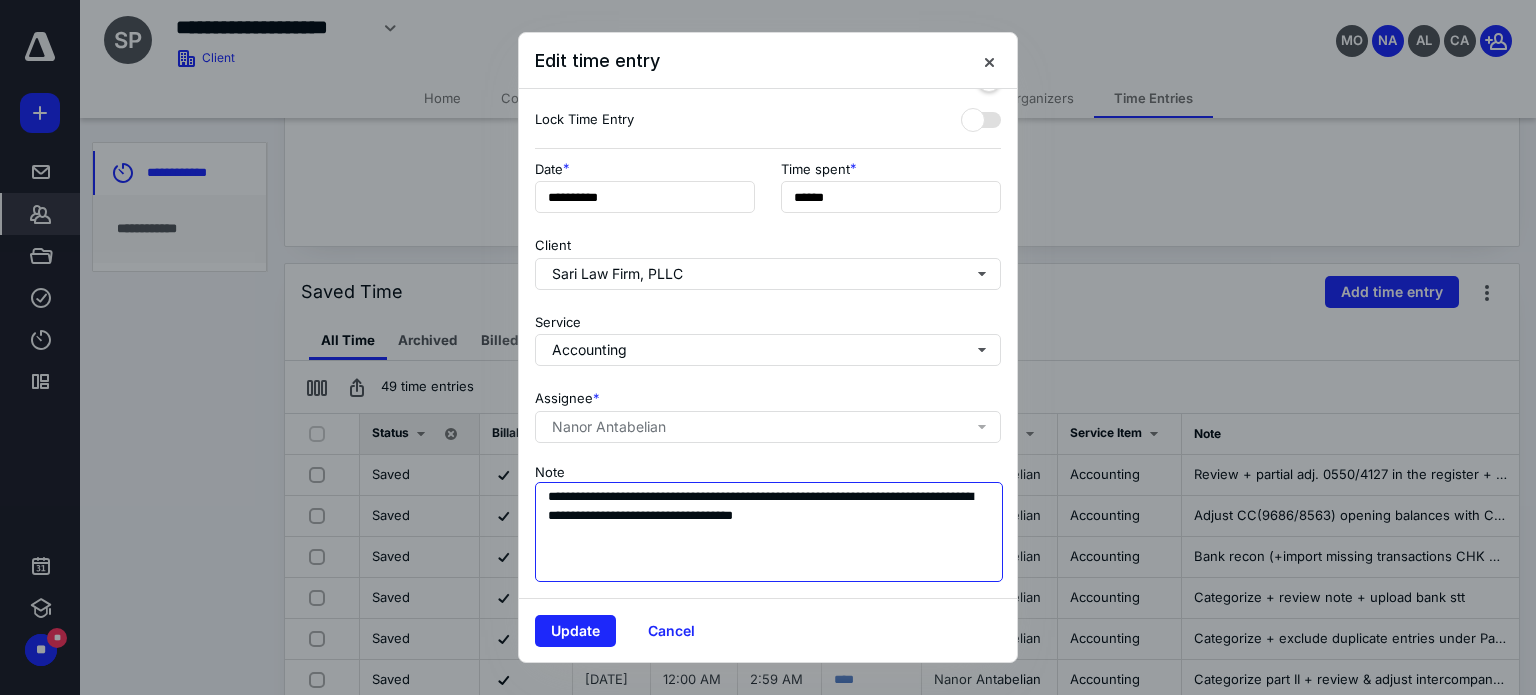 click on "**********" at bounding box center [769, 532] 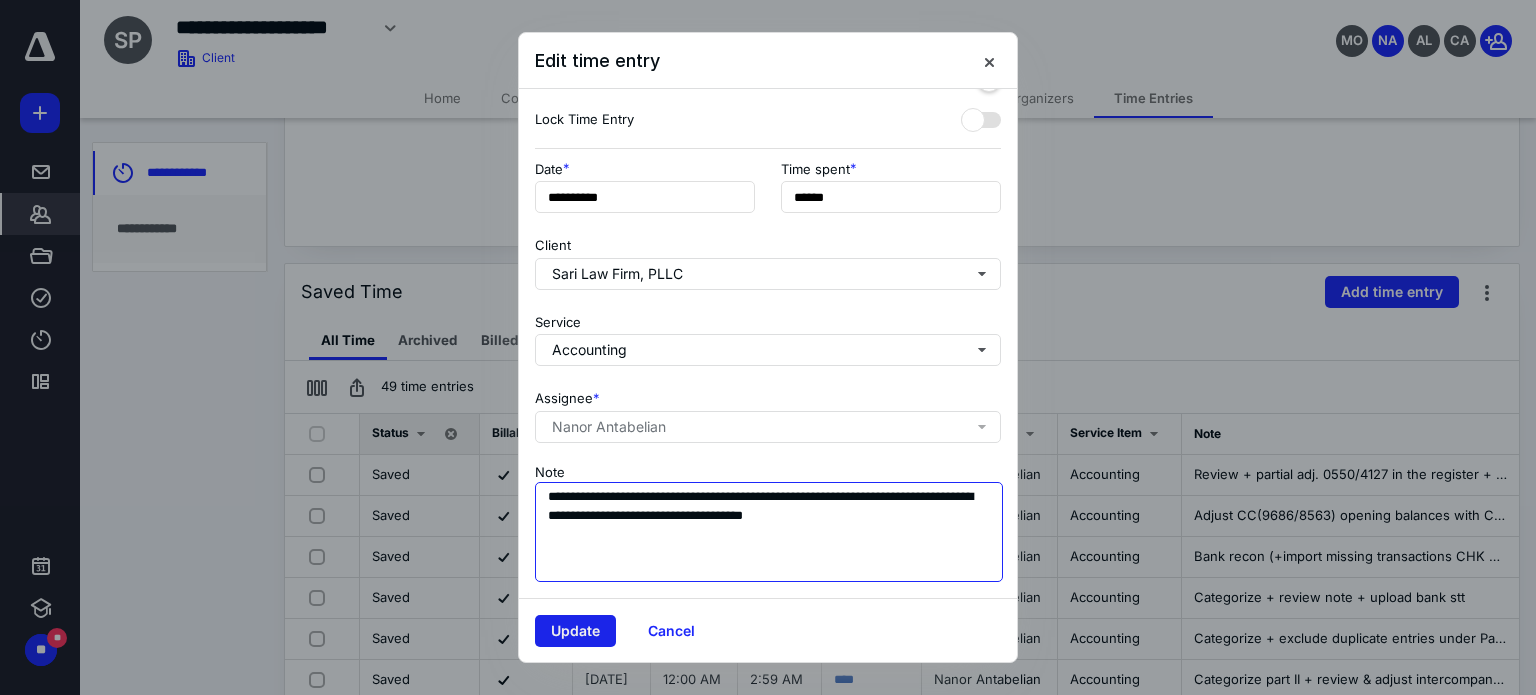 type on "**********" 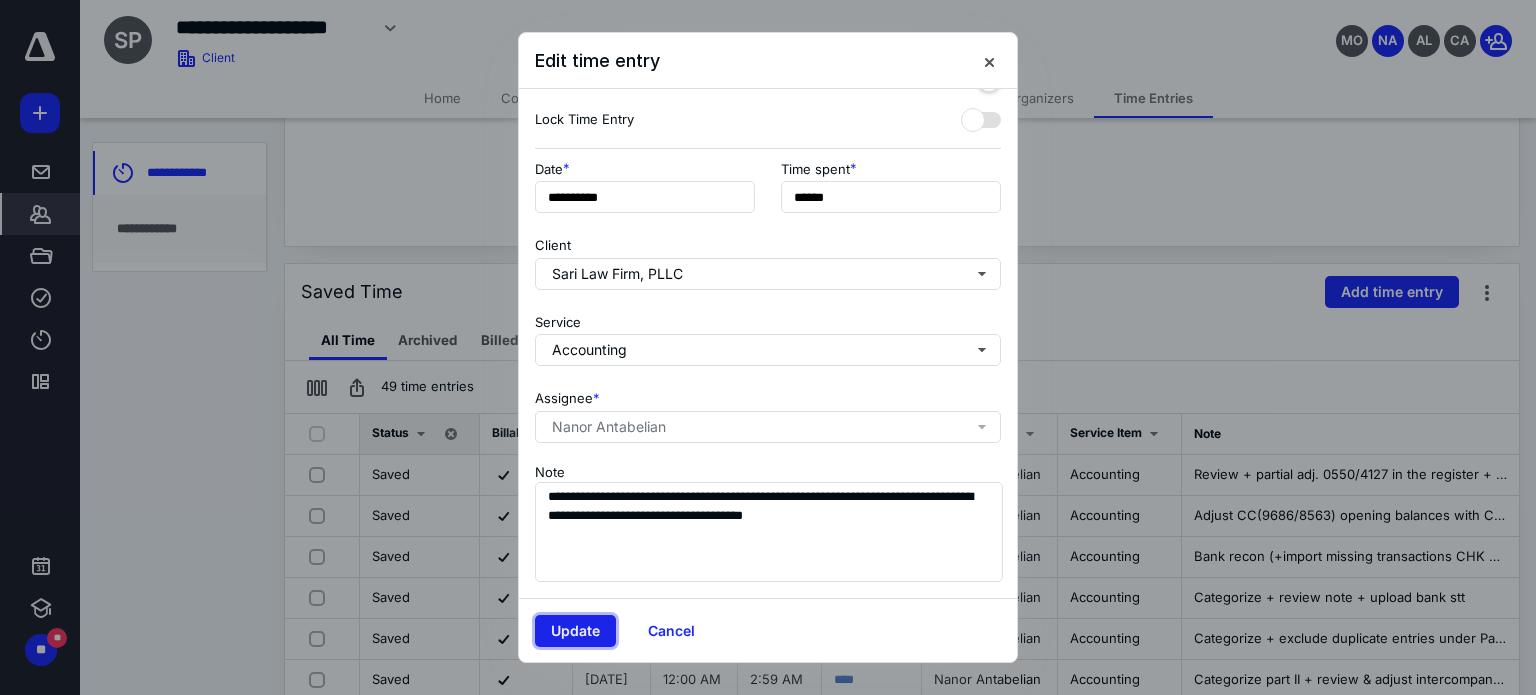 click on "Update" at bounding box center [575, 631] 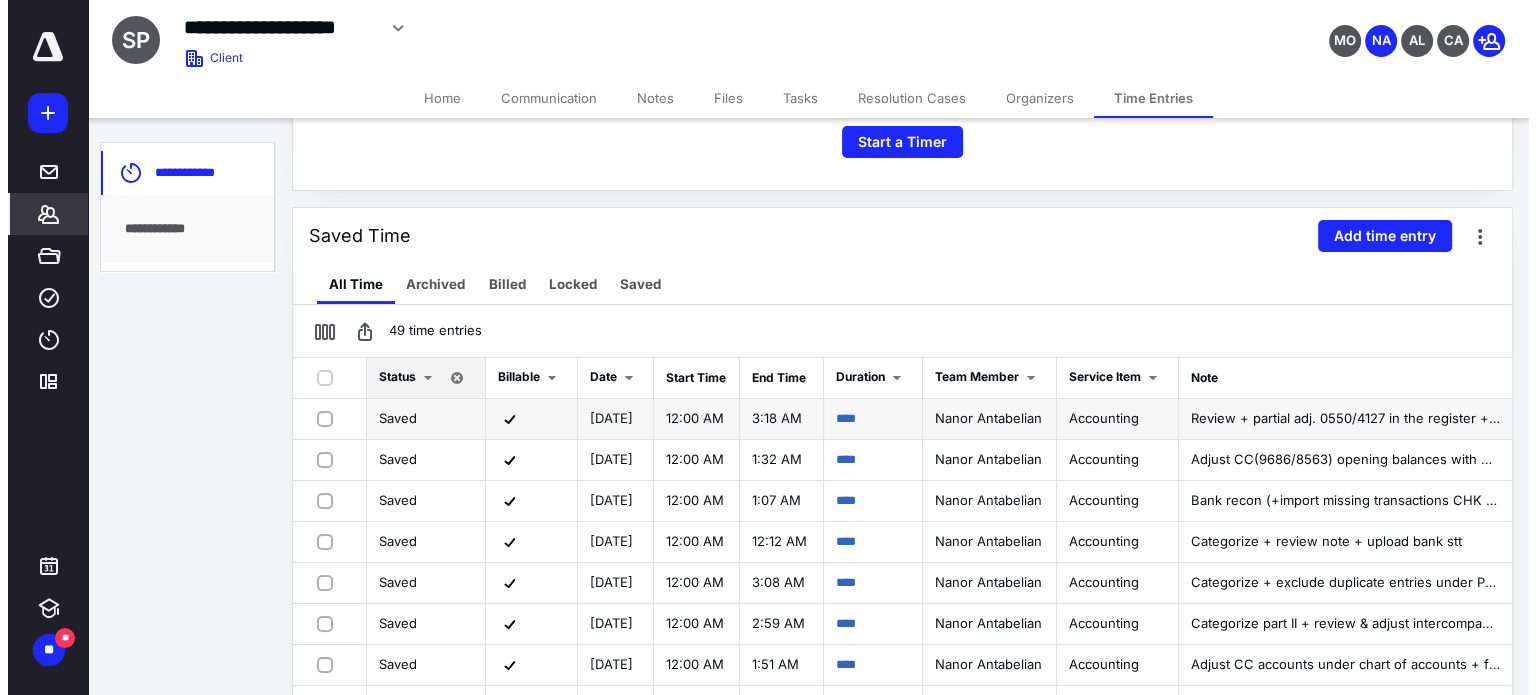 scroll, scrollTop: 400, scrollLeft: 0, axis: vertical 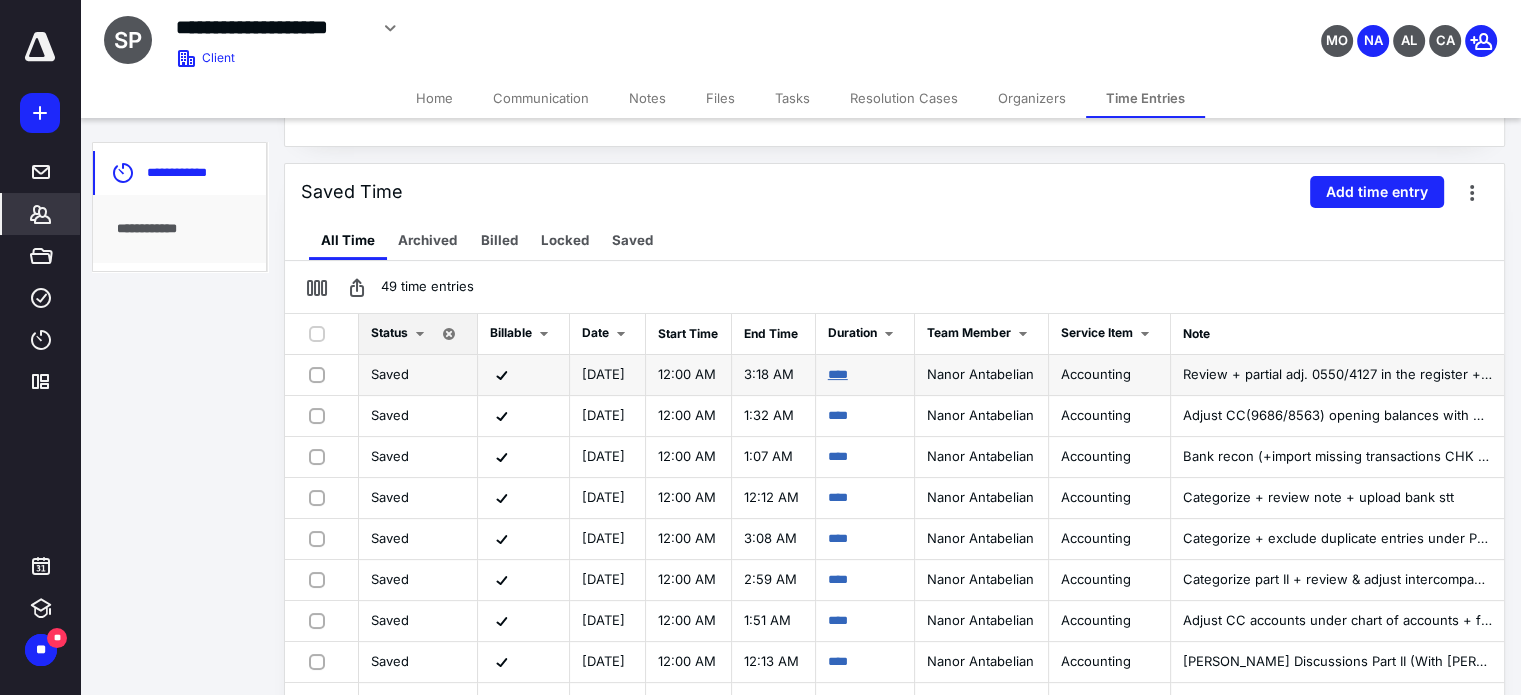 click on "****" at bounding box center [838, 374] 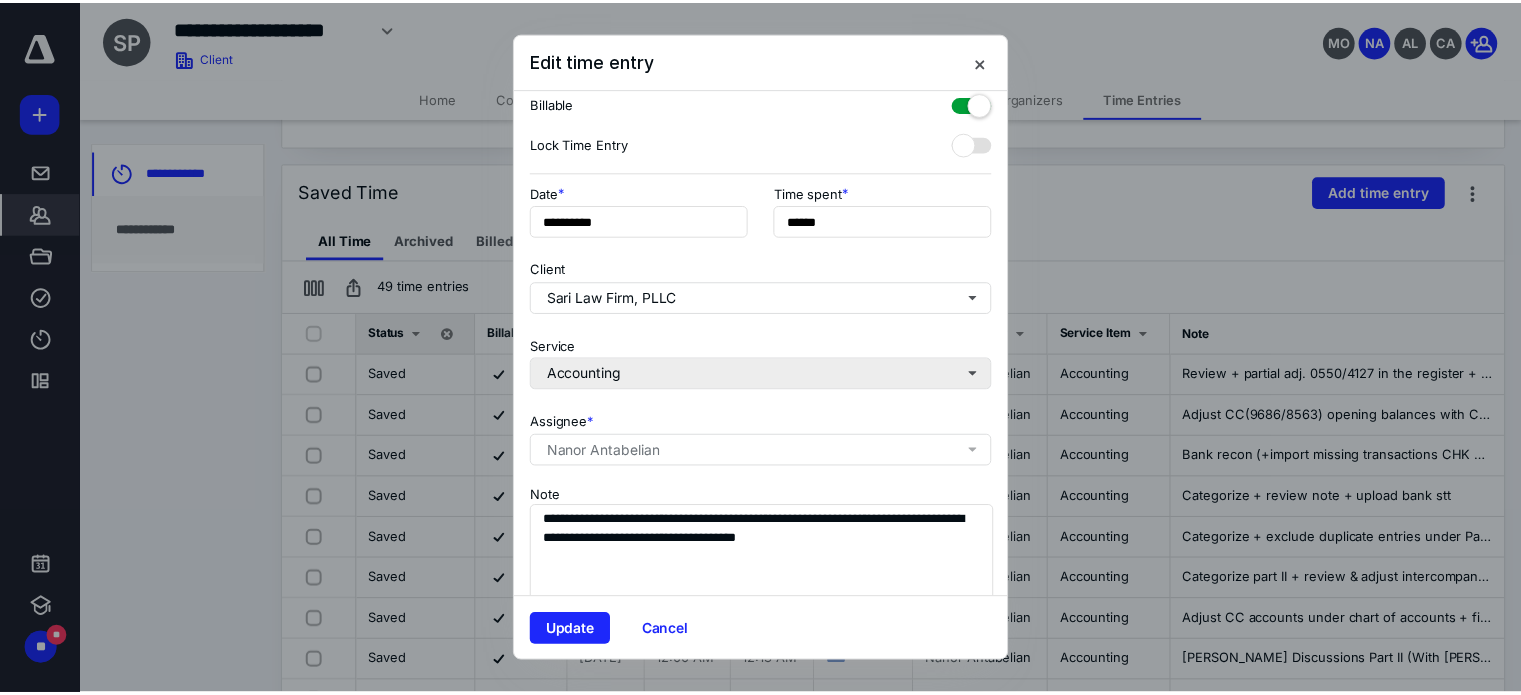 scroll, scrollTop: 84, scrollLeft: 0, axis: vertical 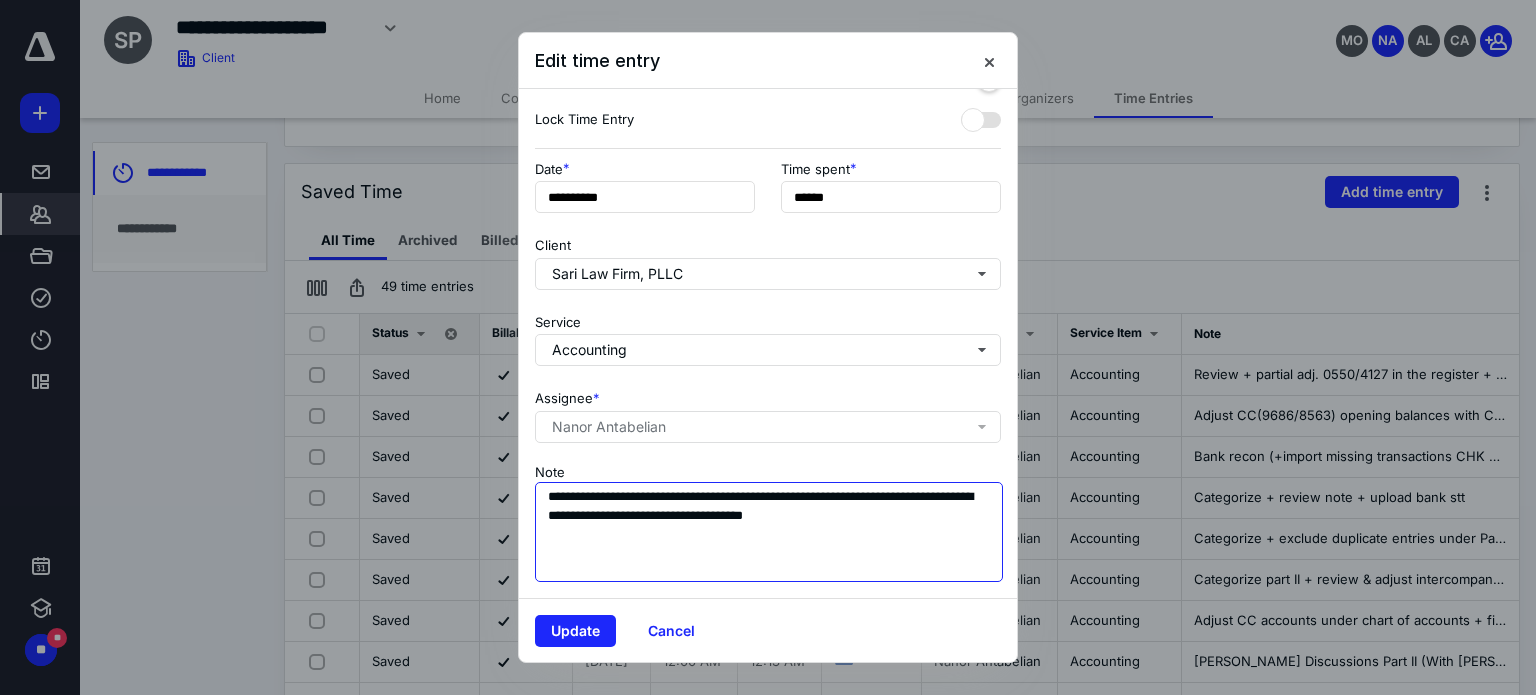 drag, startPoint x: 842, startPoint y: 479, endPoint x: 485, endPoint y: 492, distance: 357.2366 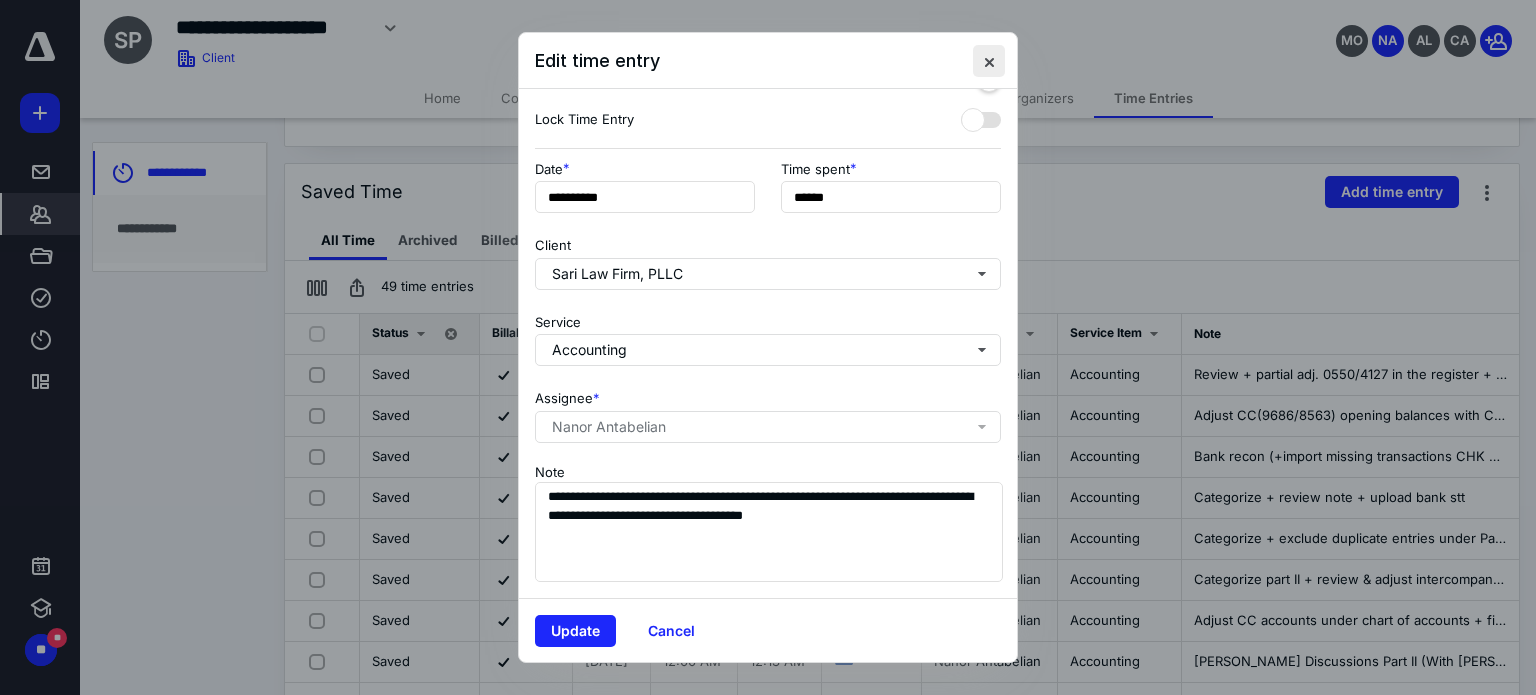 click at bounding box center [989, 61] 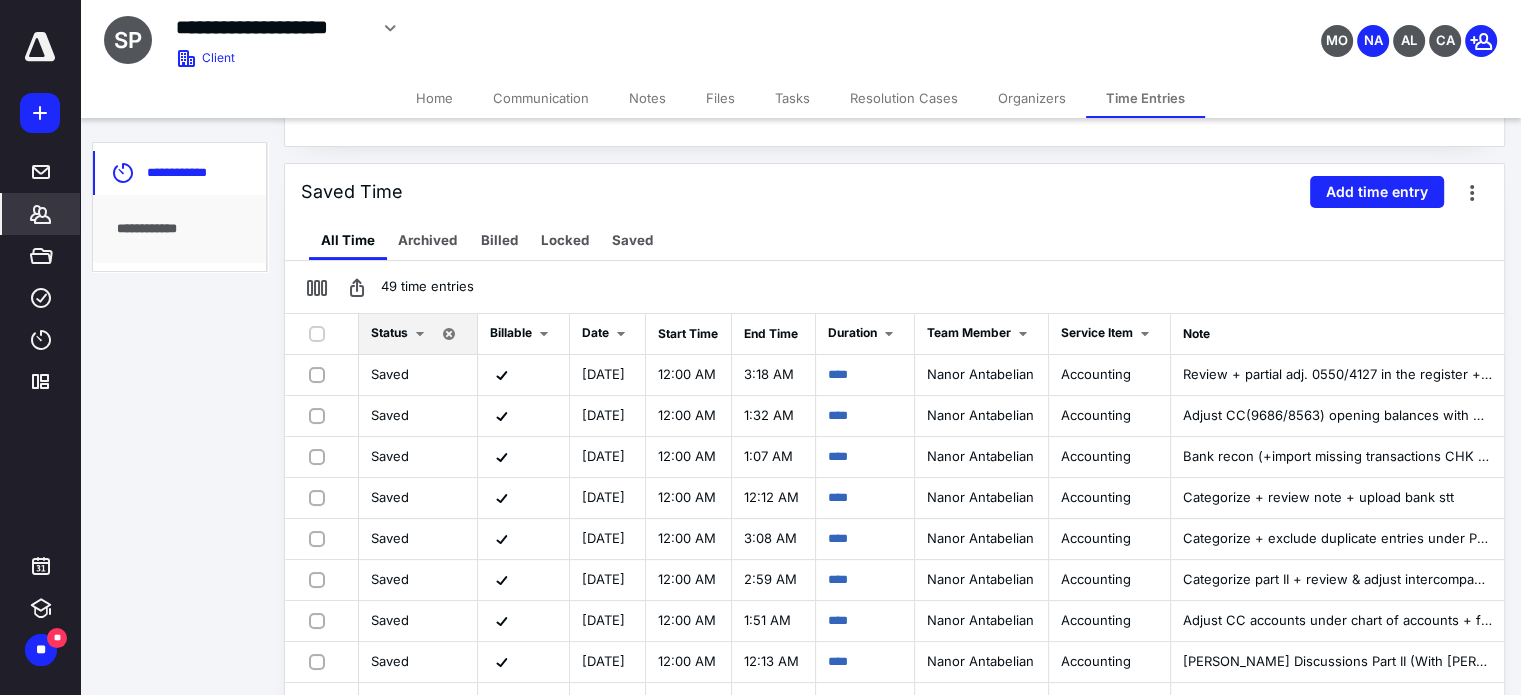 click on "Files" at bounding box center [720, 98] 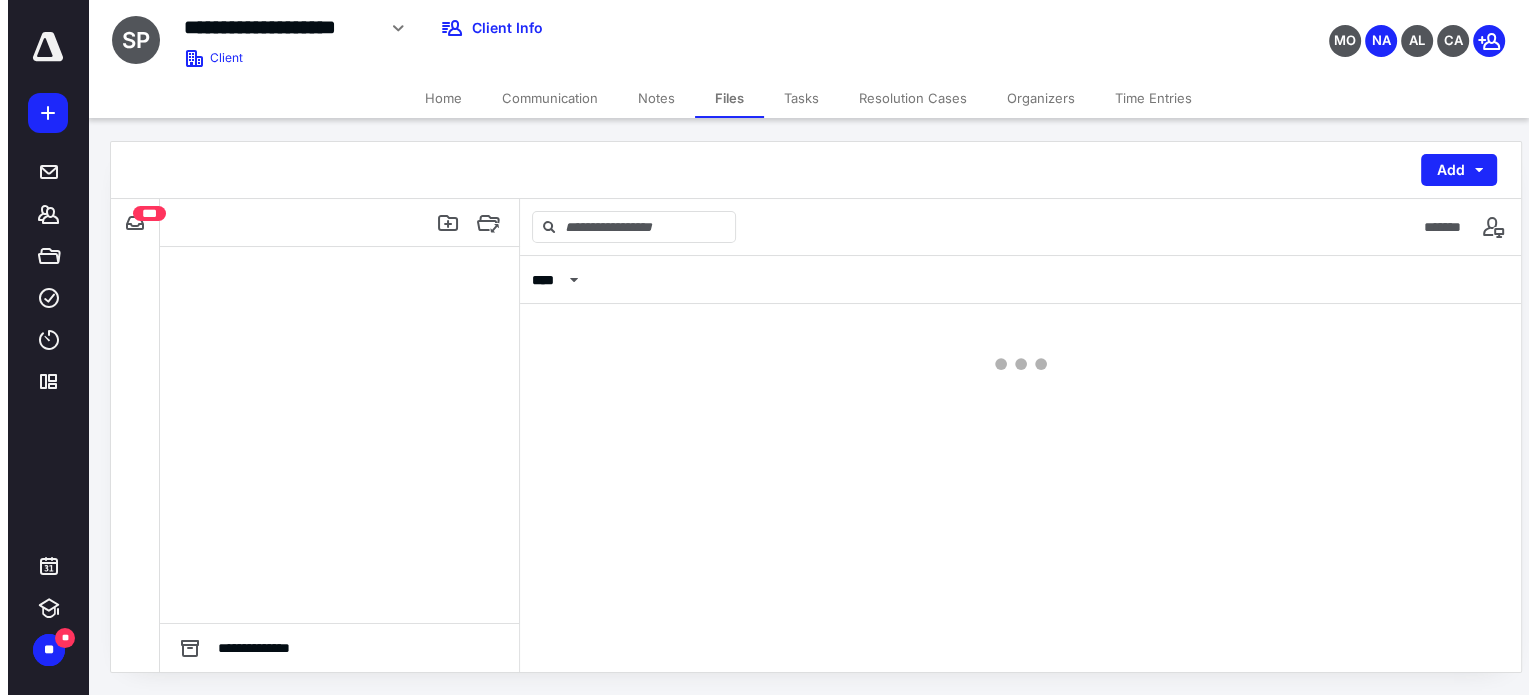 scroll, scrollTop: 0, scrollLeft: 0, axis: both 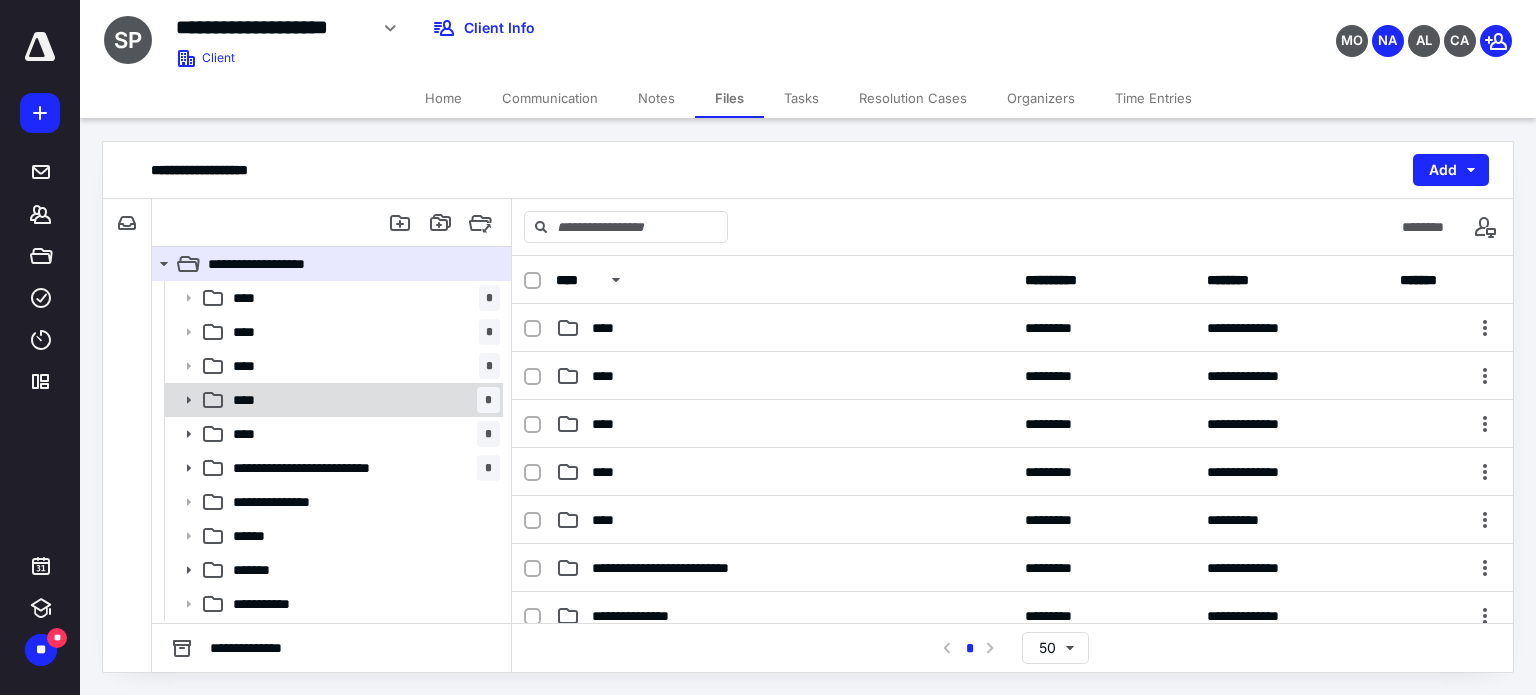 click on "**** *" at bounding box center [362, 400] 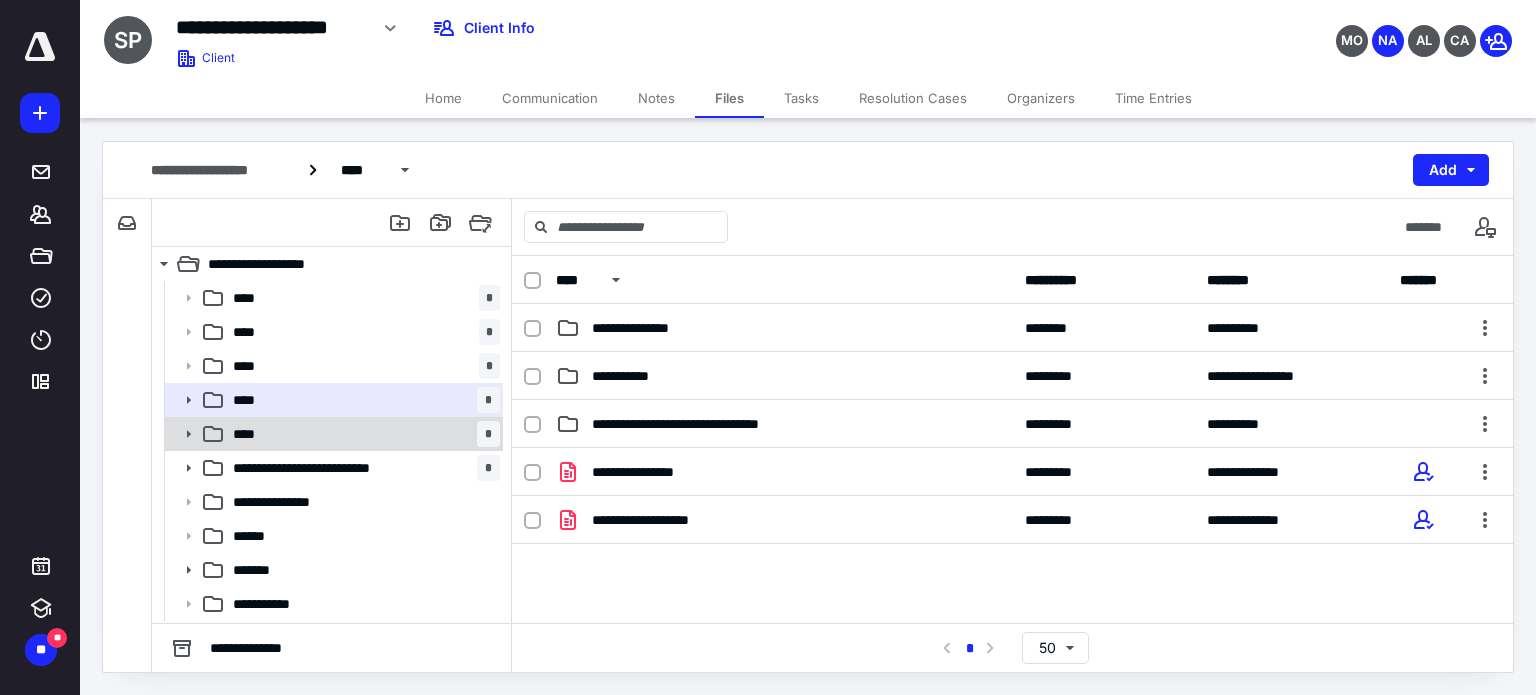 click on "**** *" at bounding box center [362, 434] 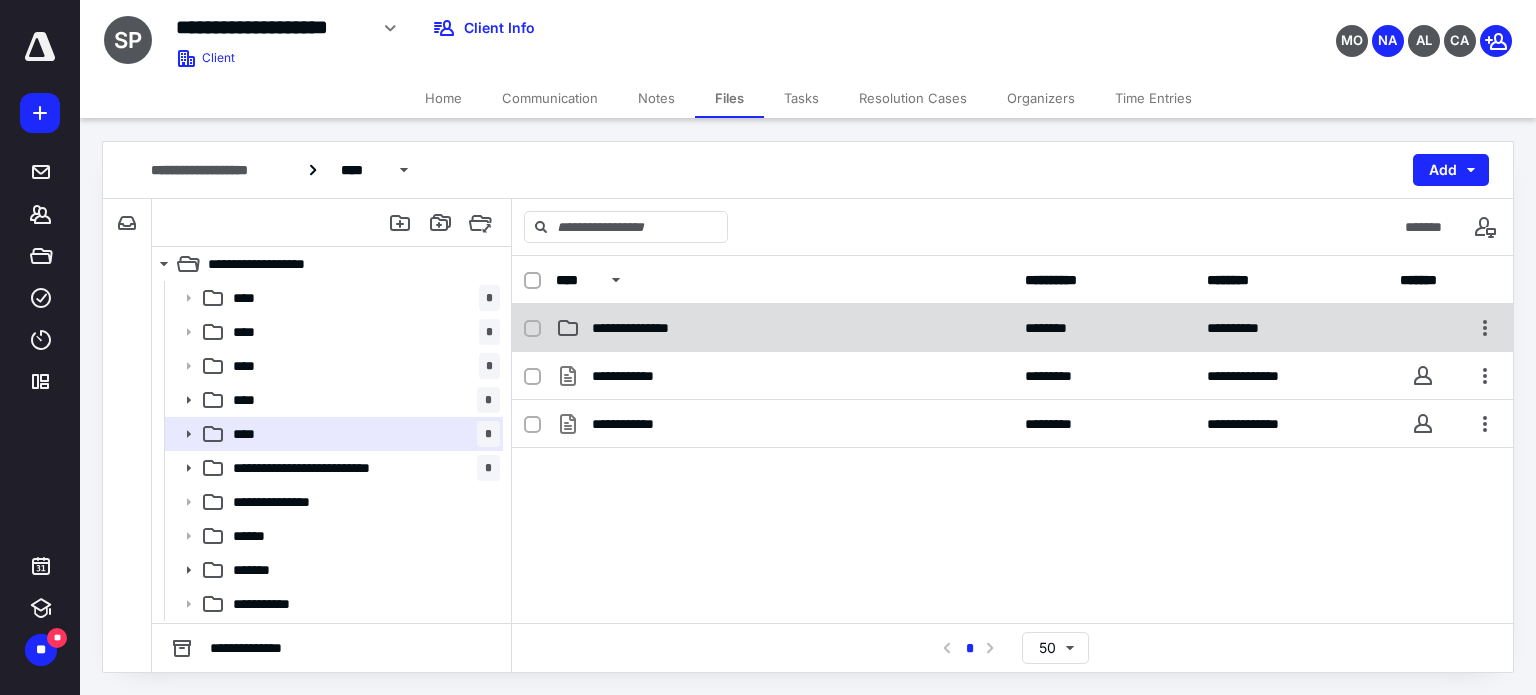 click on "**********" at bounding box center [648, 328] 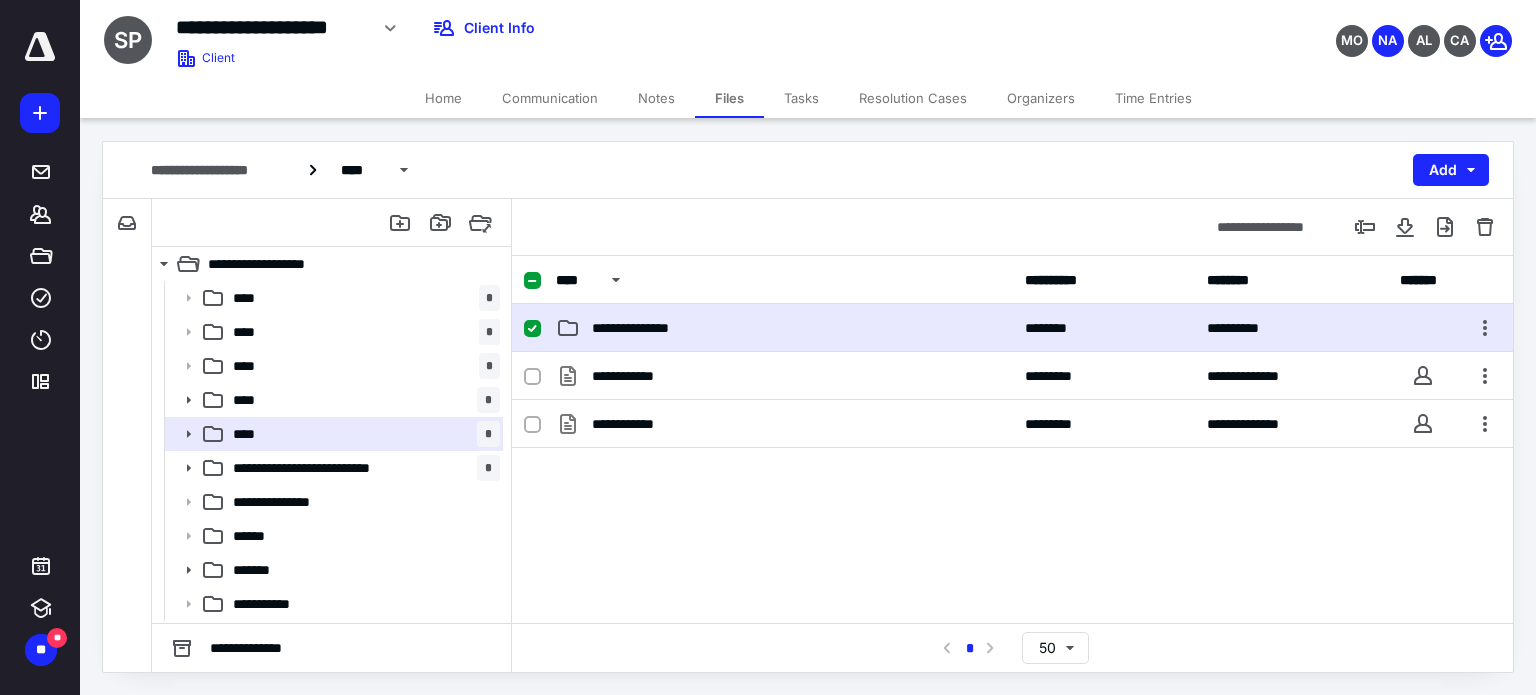 click on "**********" at bounding box center (648, 328) 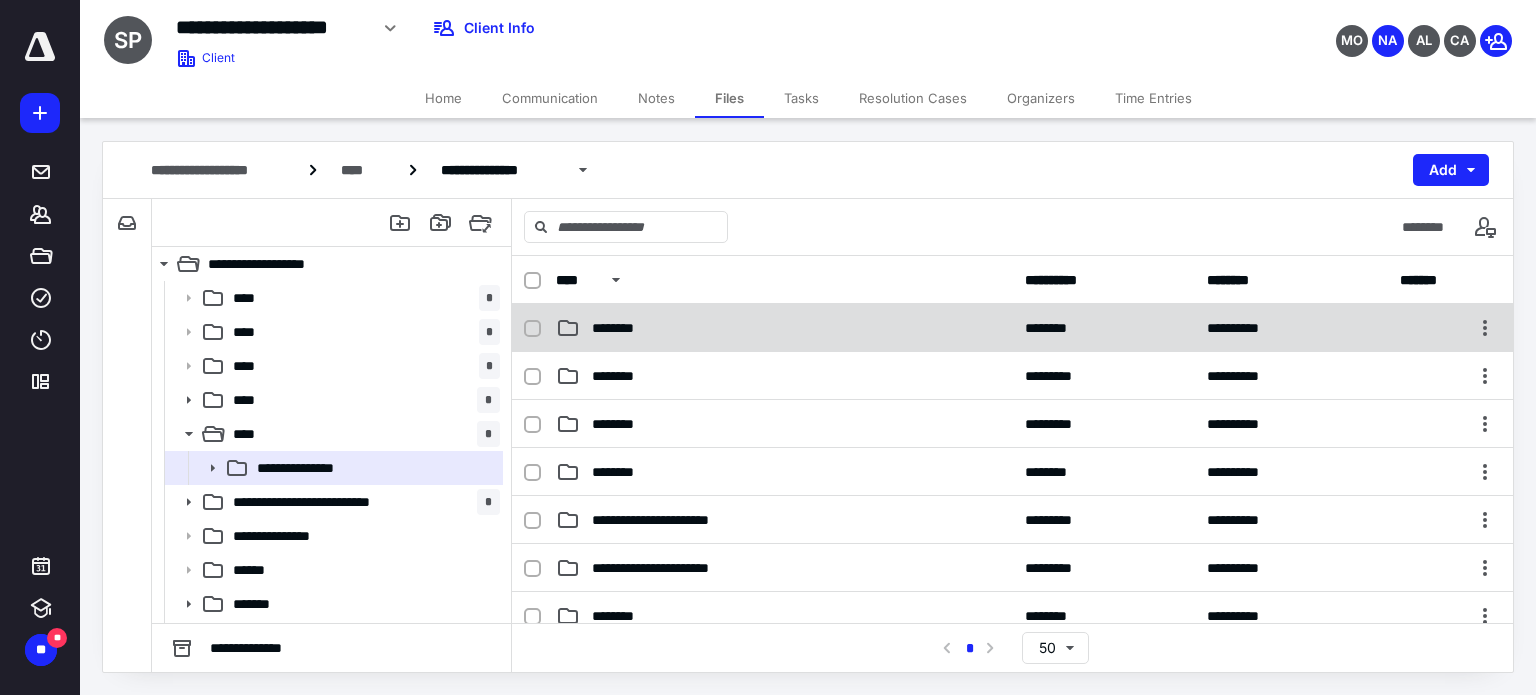 click on "********" at bounding box center (784, 328) 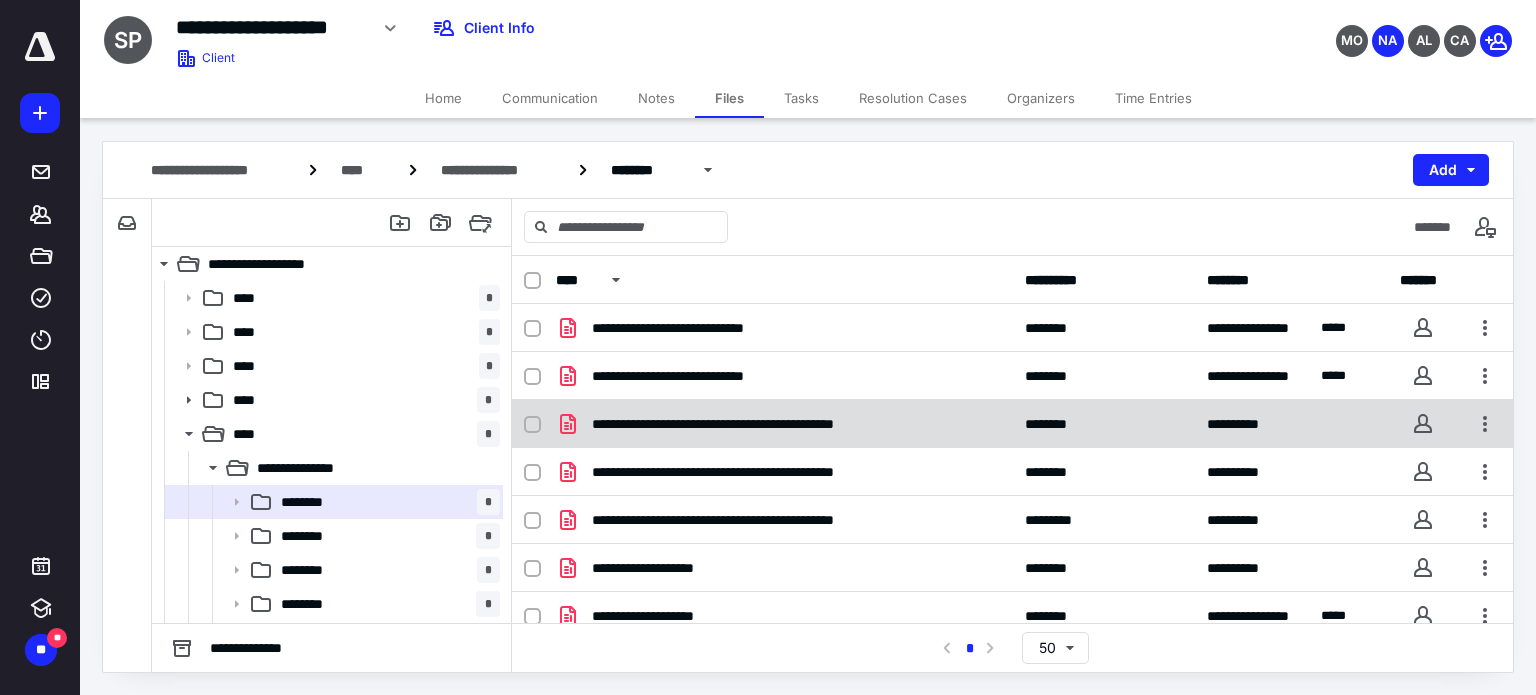 click on "**********" at bounding box center (771, 424) 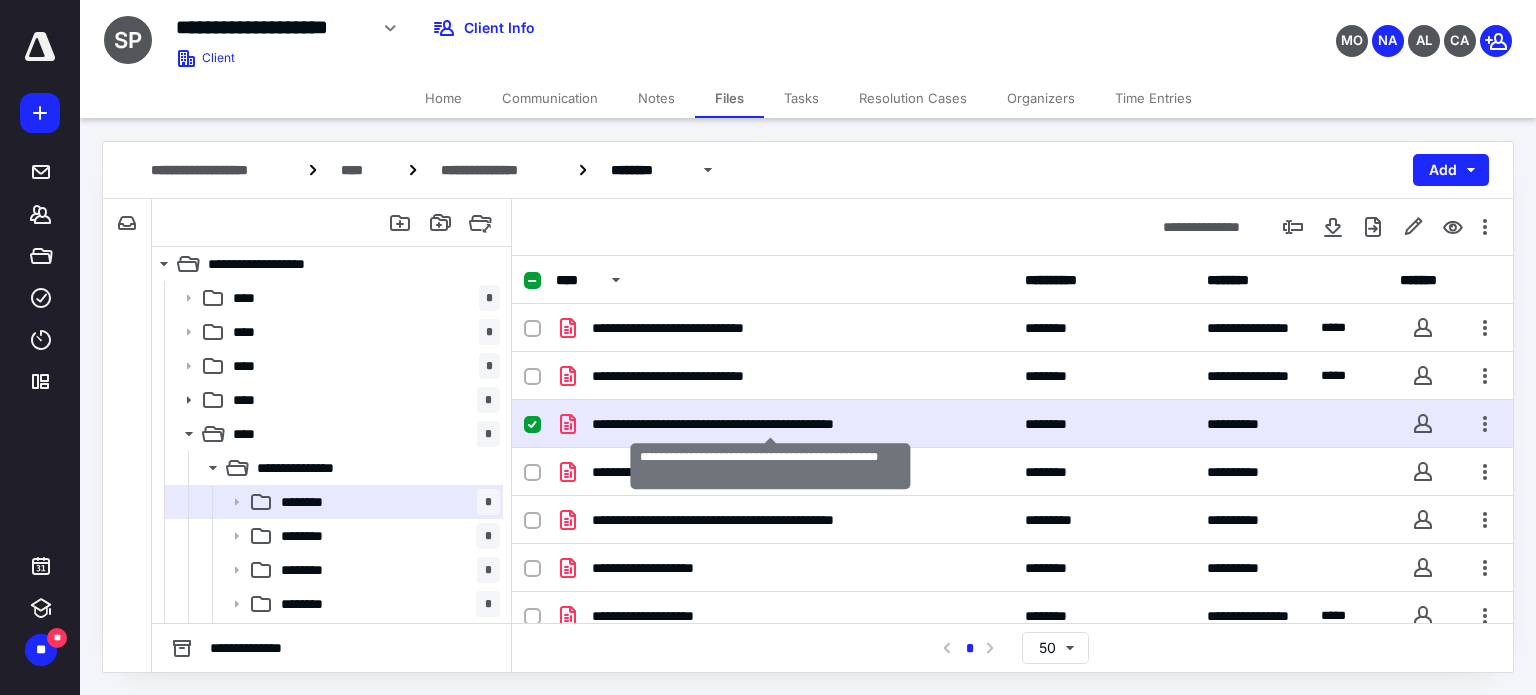 click on "**********" at bounding box center [771, 424] 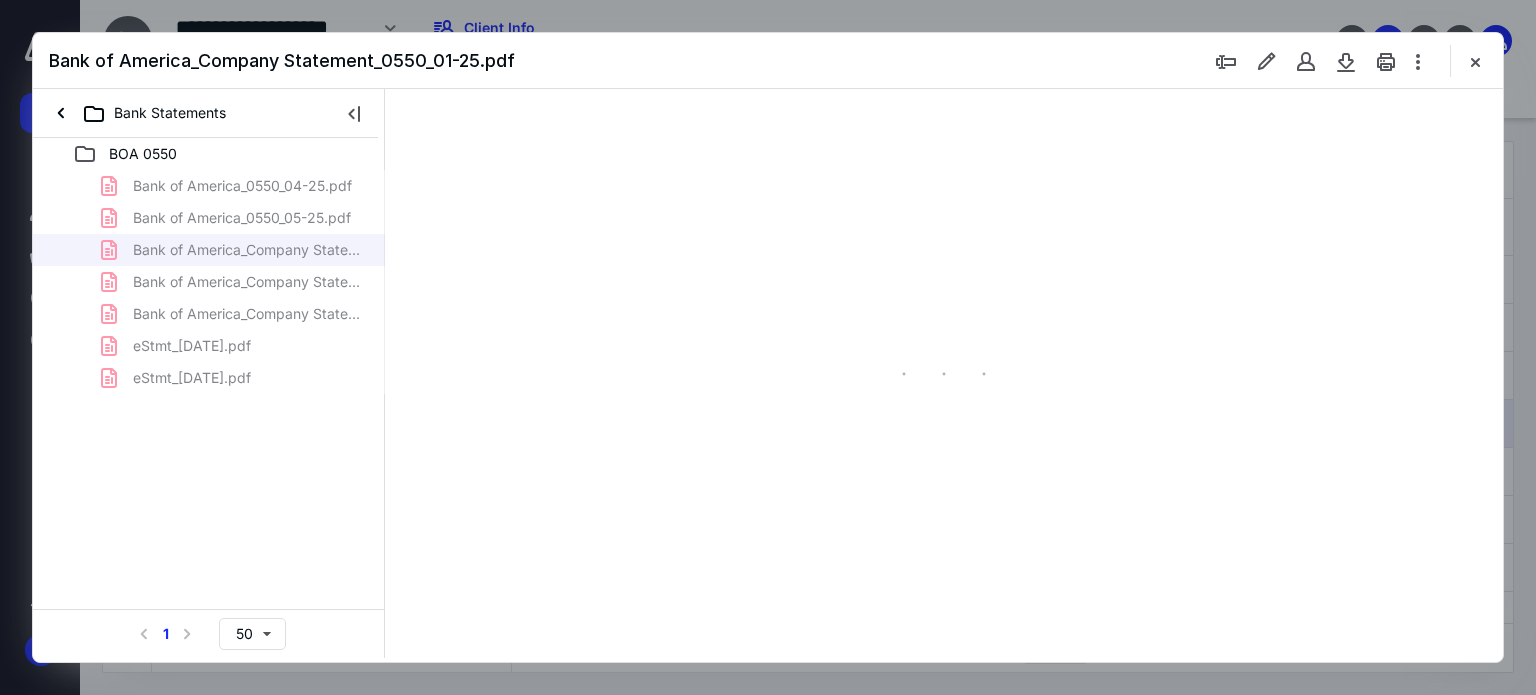 scroll, scrollTop: 0, scrollLeft: 0, axis: both 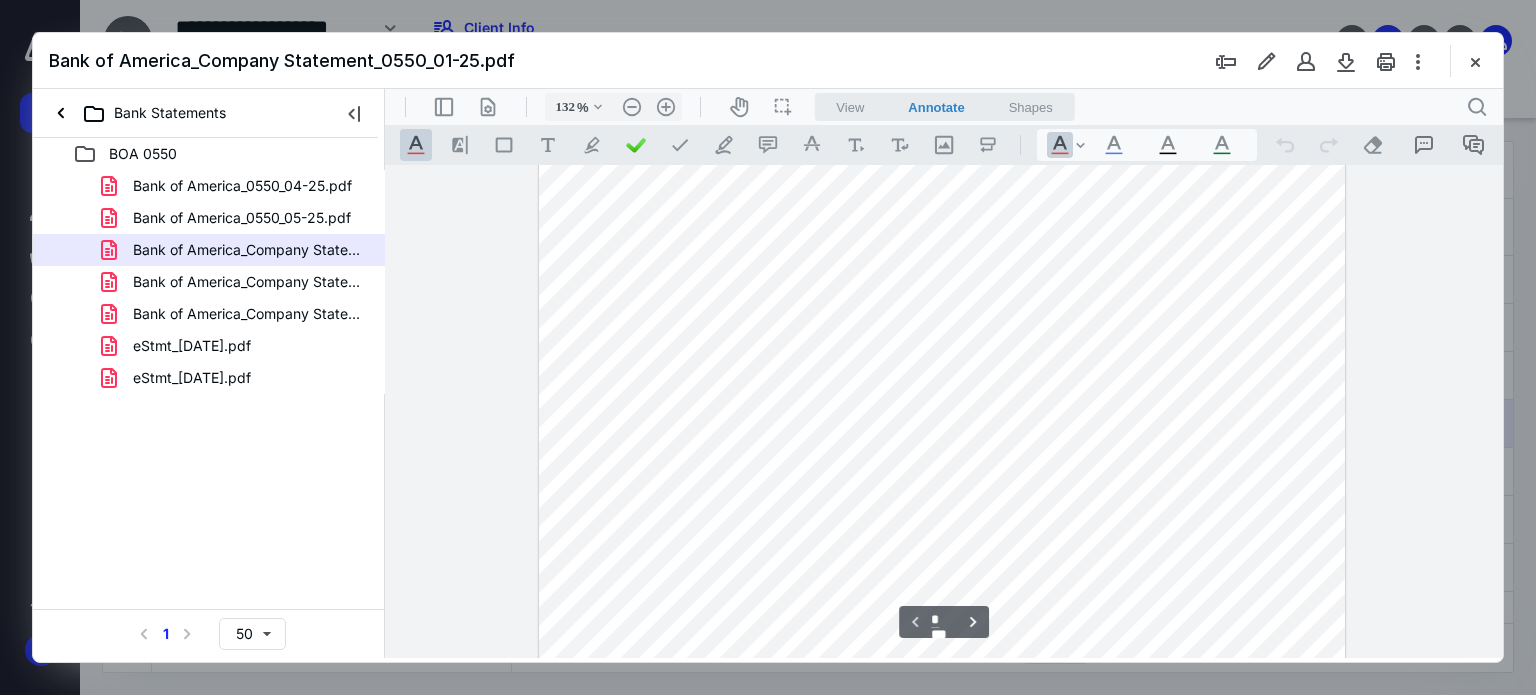 type on "207" 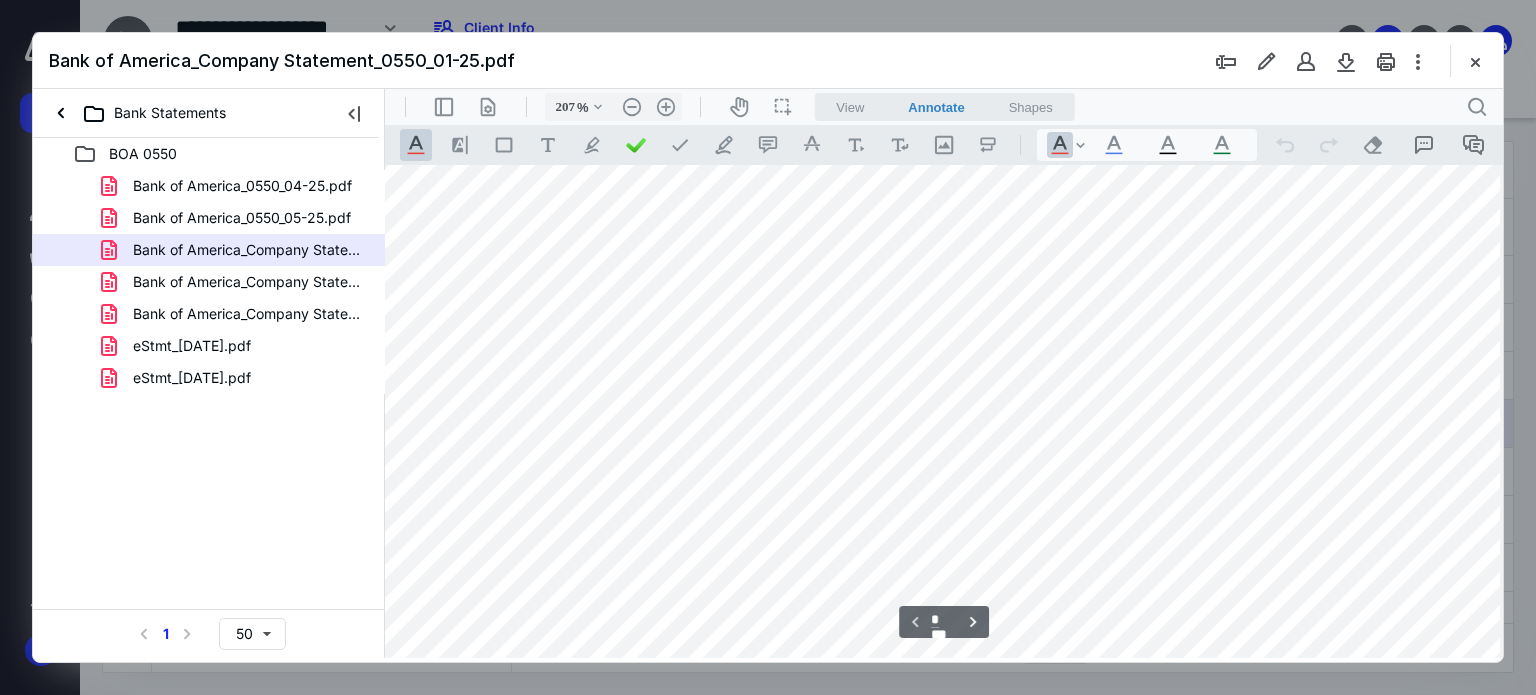scroll, scrollTop: 284, scrollLeft: 109, axis: both 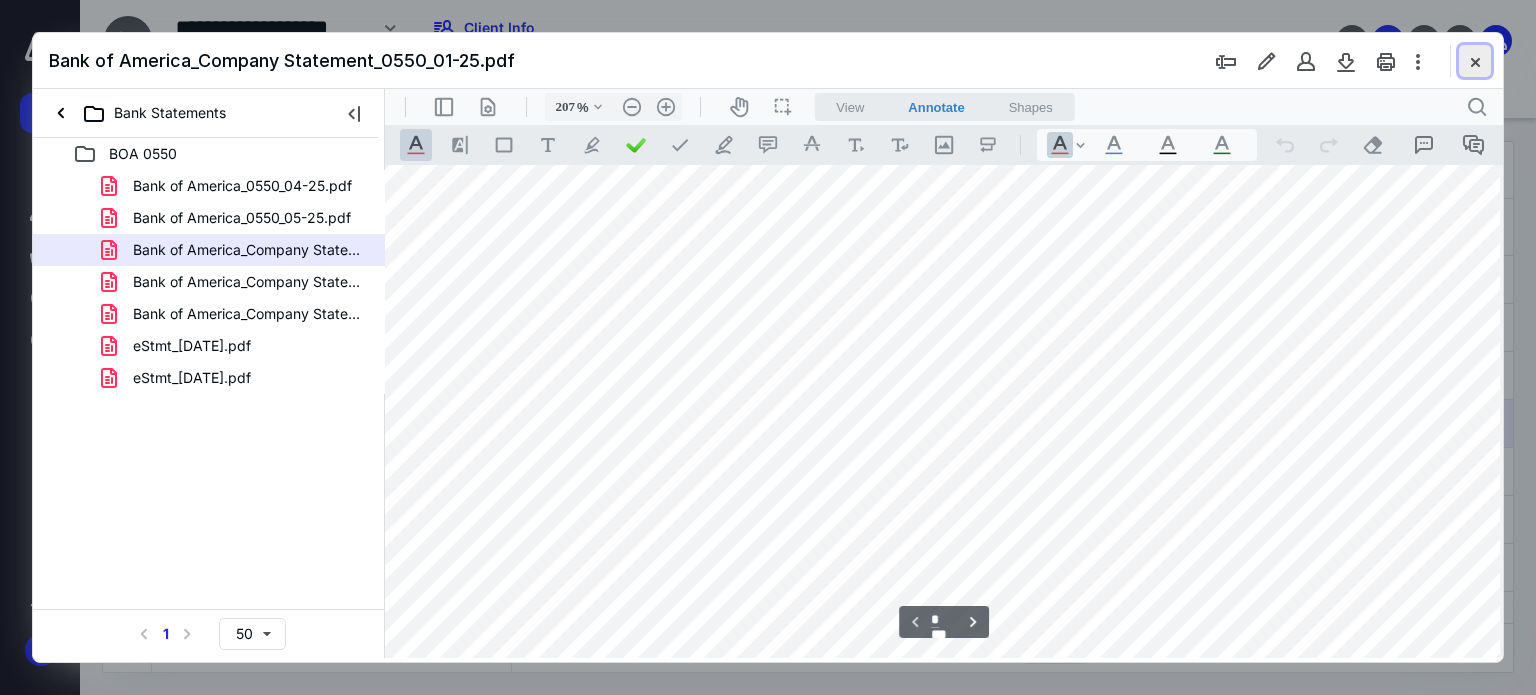 click at bounding box center [1475, 61] 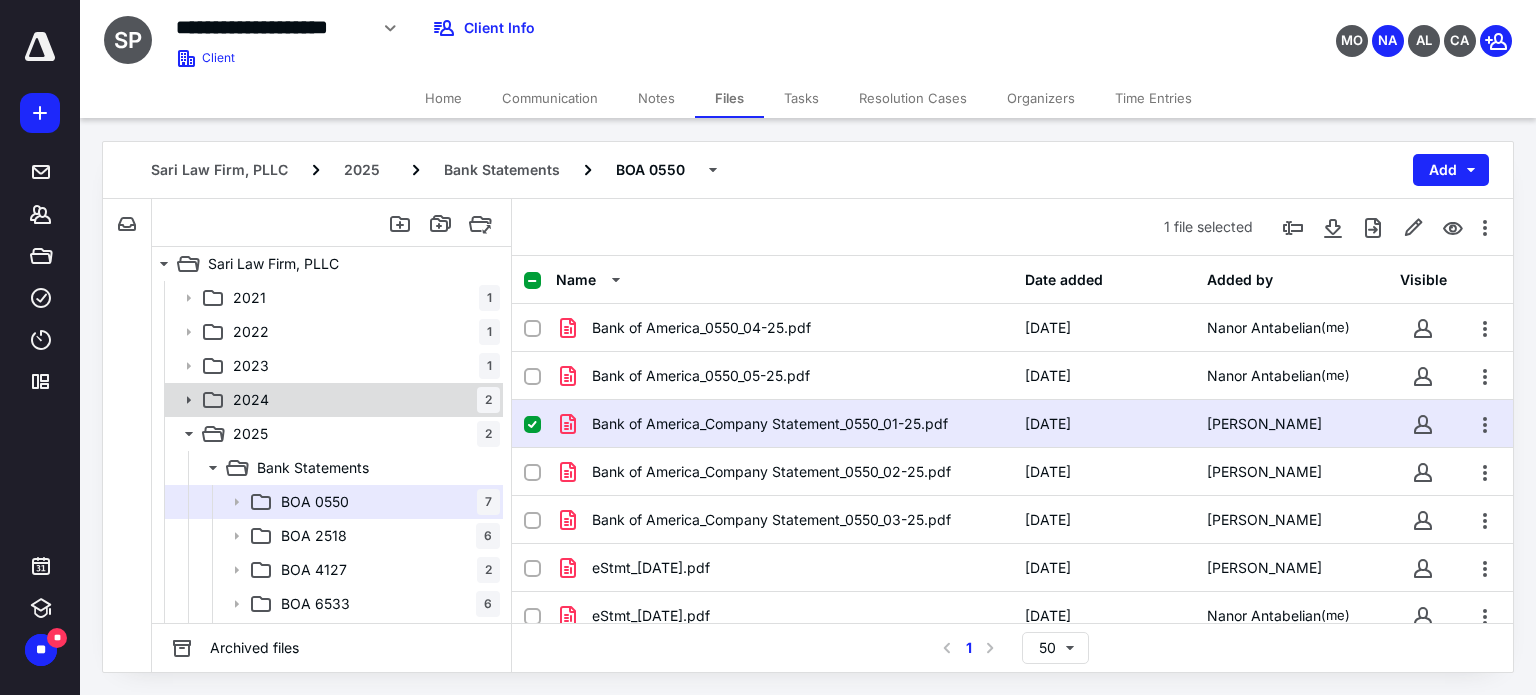 click on "2024" at bounding box center [251, 400] 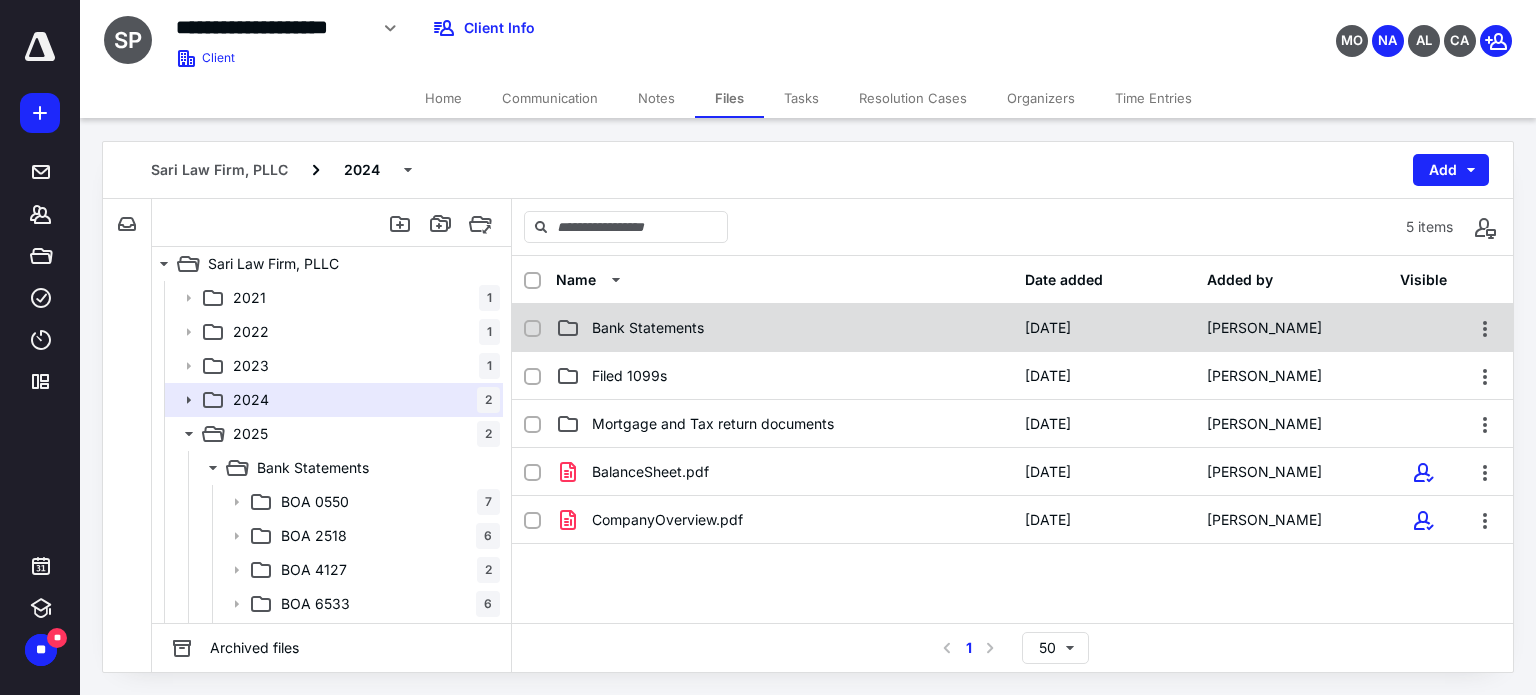 click on "Bank Statements" at bounding box center (784, 328) 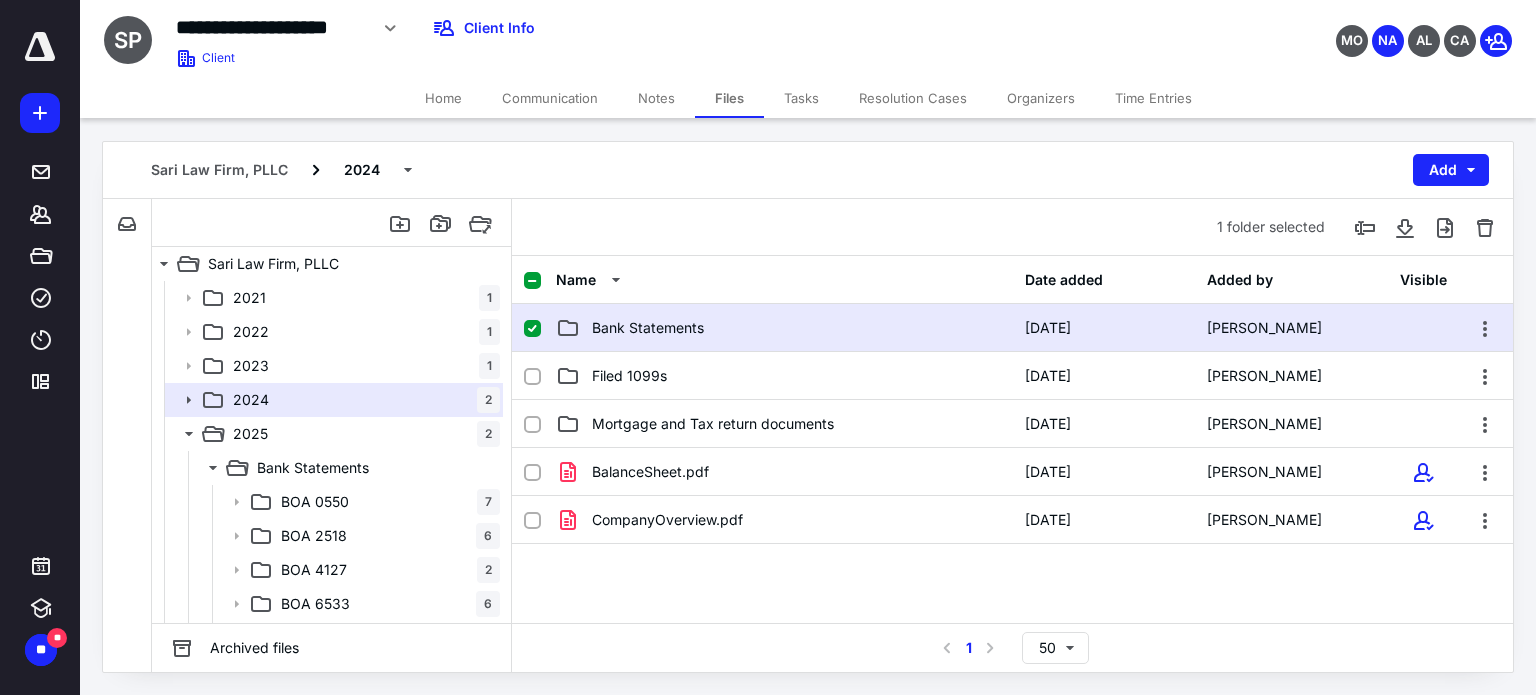 click on "Bank Statements" at bounding box center [784, 328] 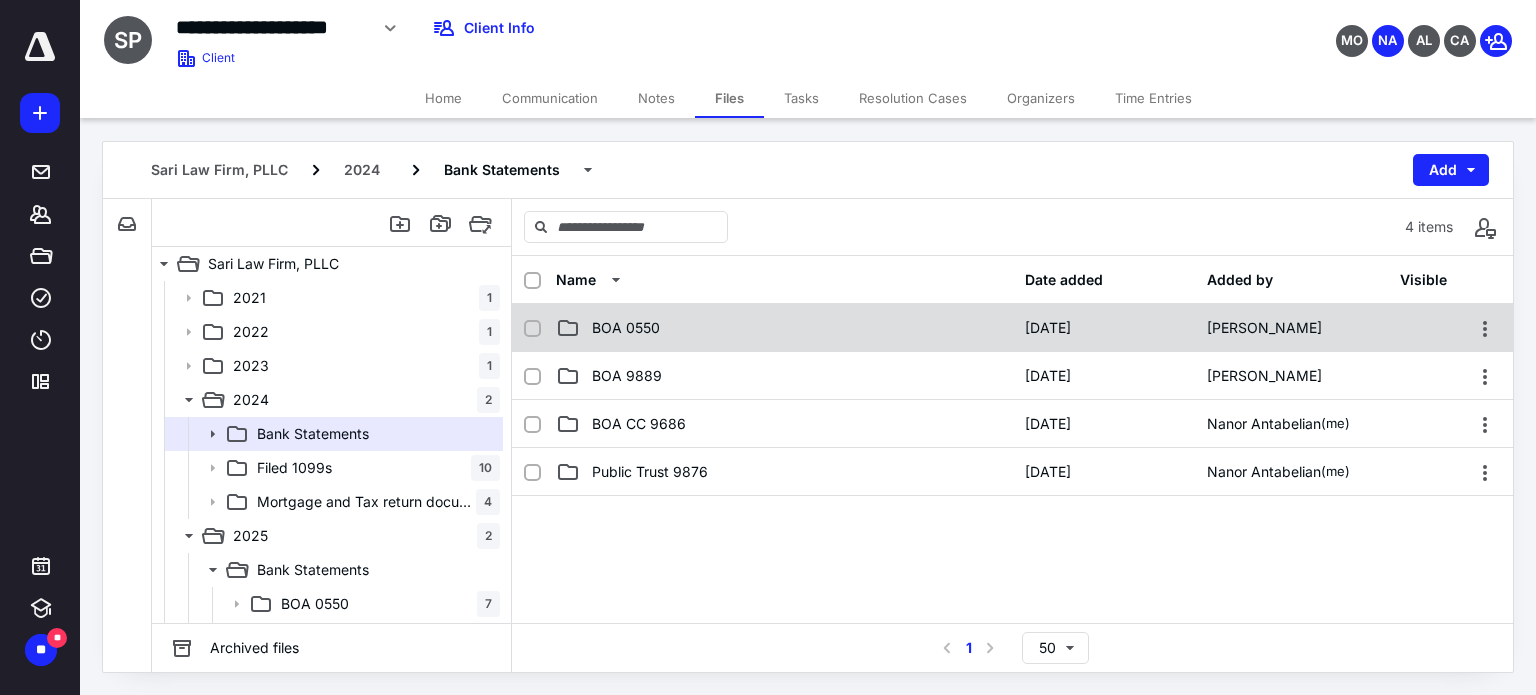 click on "BOA 0550" at bounding box center [784, 328] 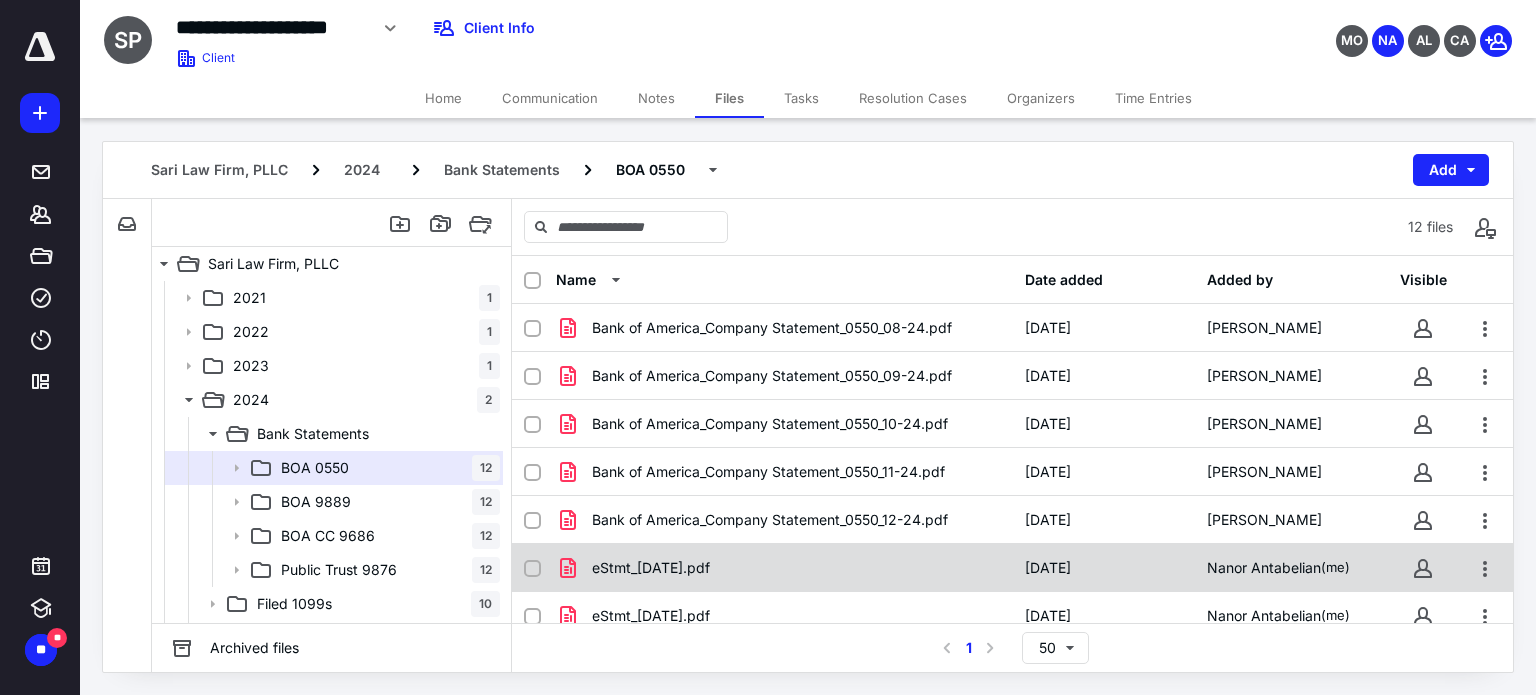 click on "eStmt_[DATE].pdf" at bounding box center [784, 568] 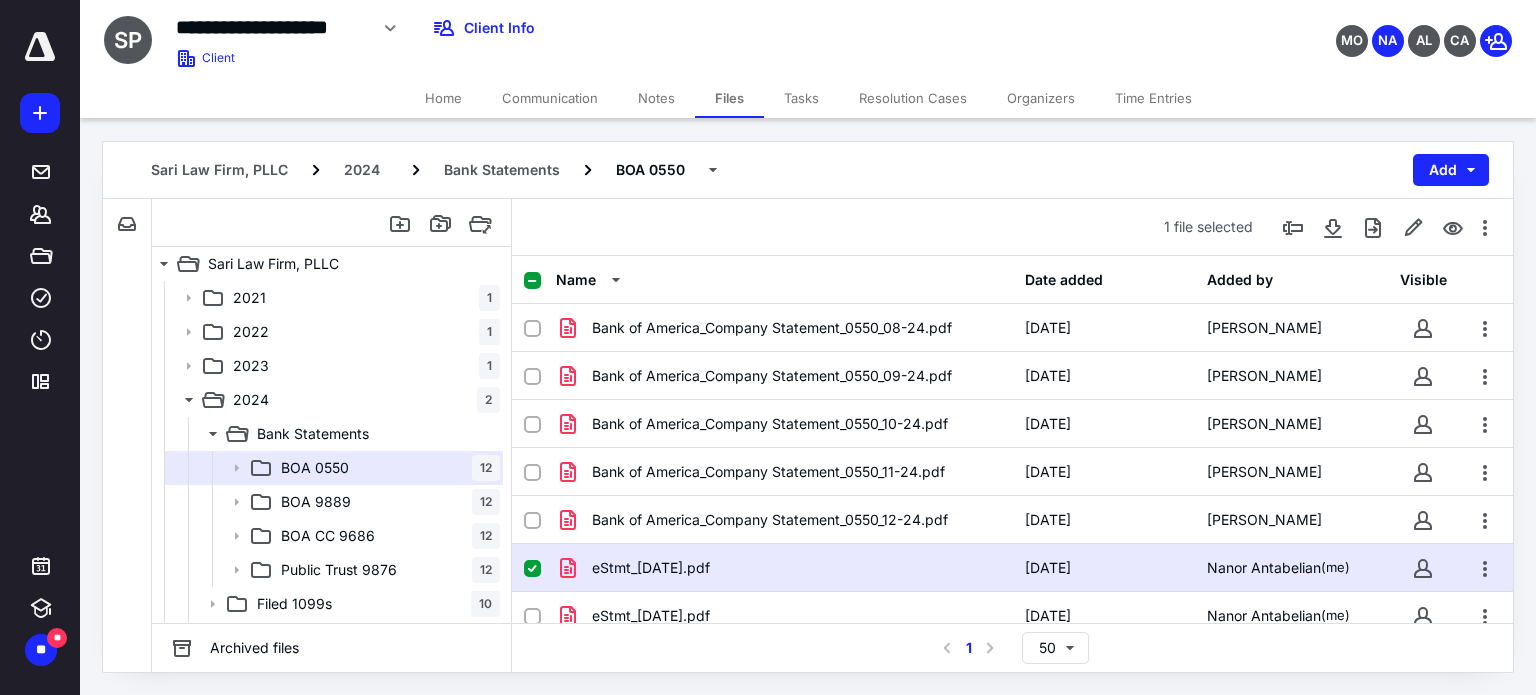 click on "eStmt_[DATE].pdf" at bounding box center (784, 568) 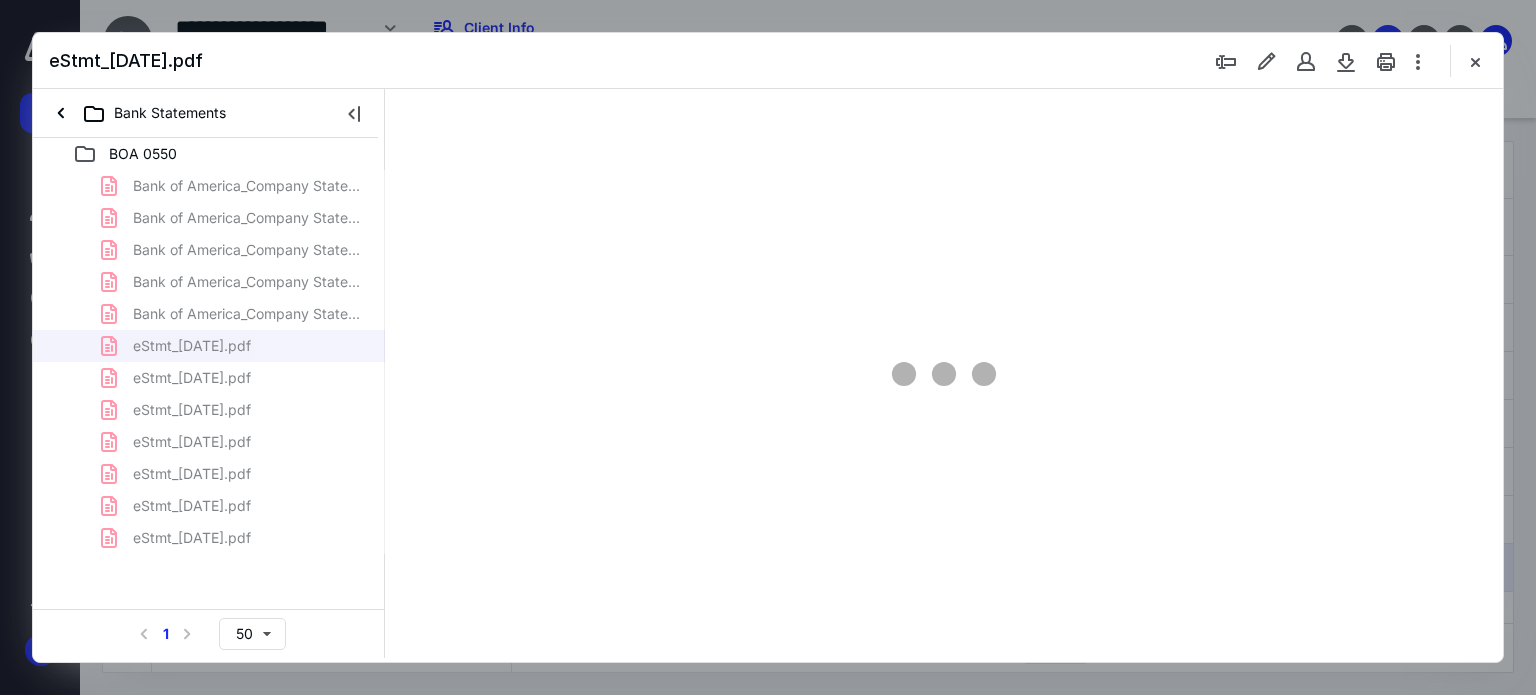 scroll, scrollTop: 0, scrollLeft: 0, axis: both 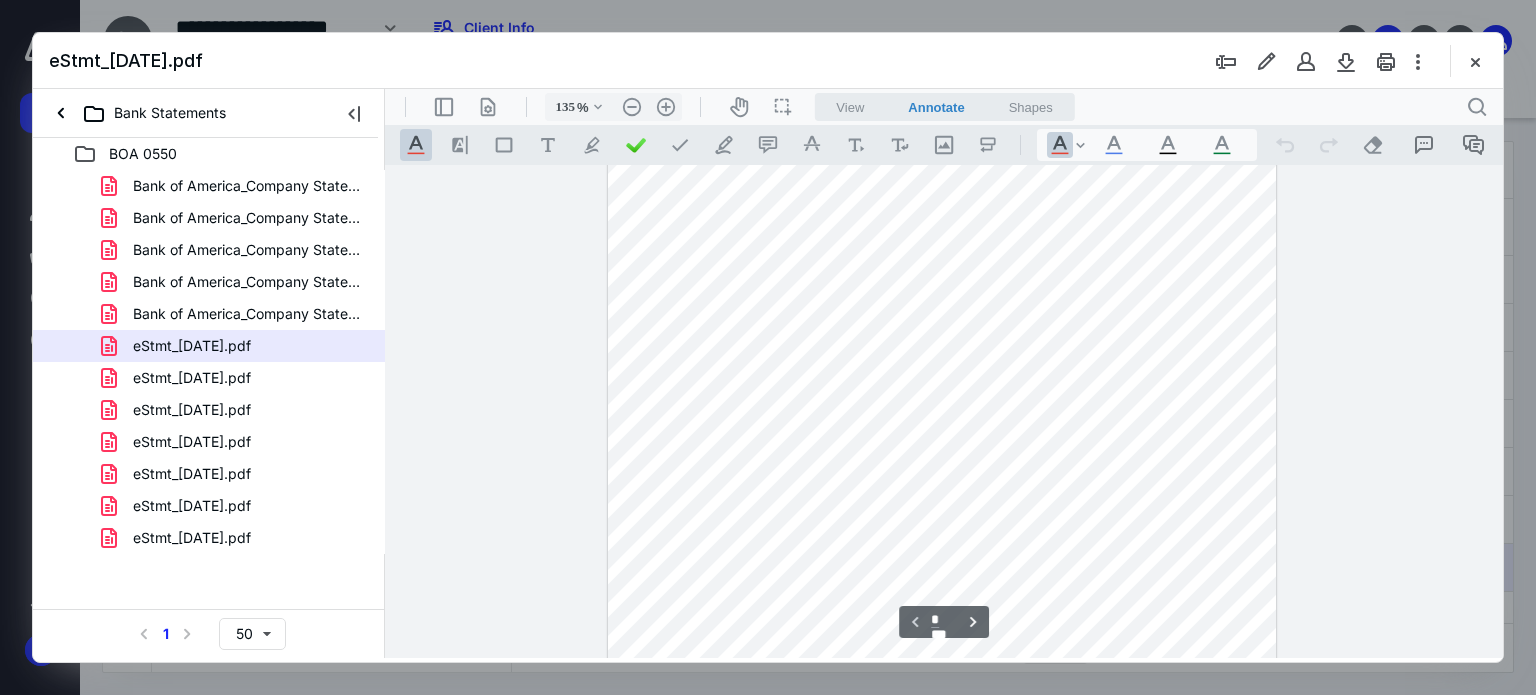 type on "160" 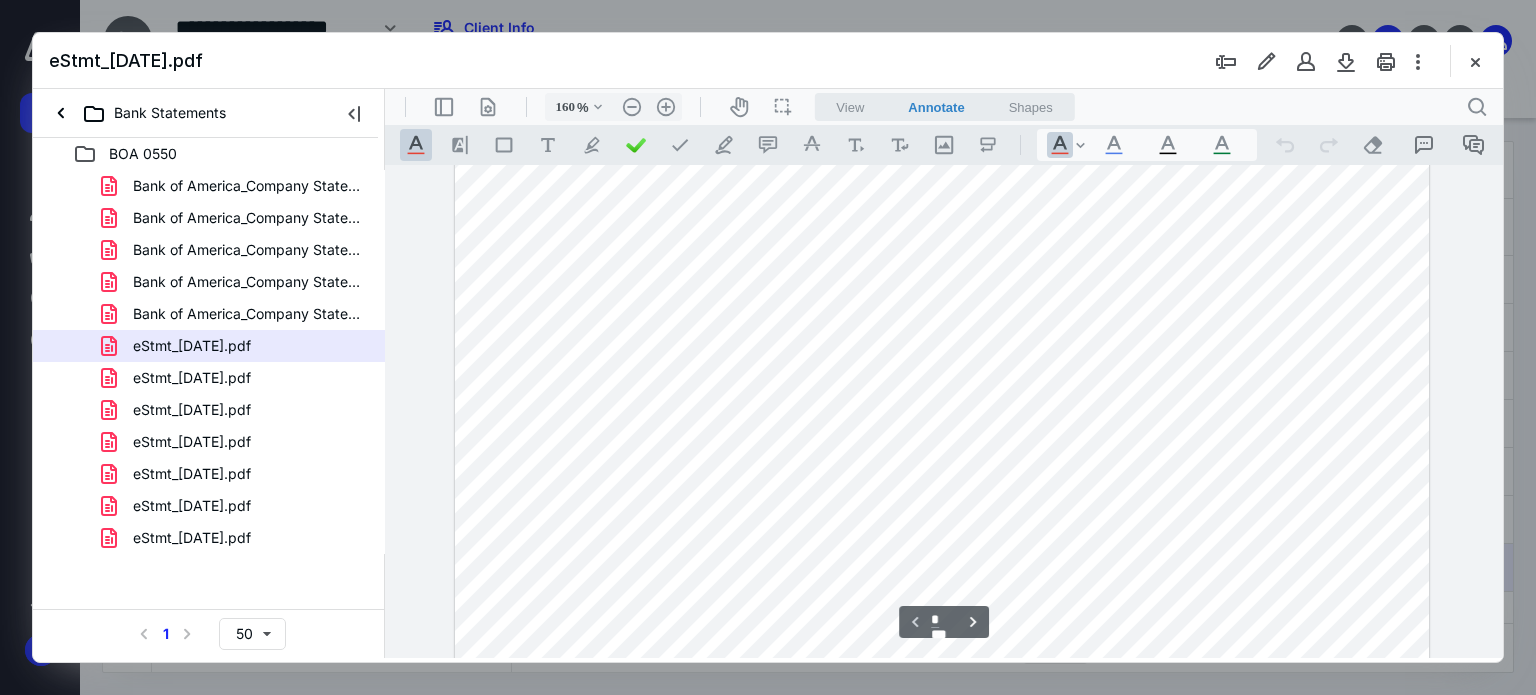 scroll, scrollTop: 152, scrollLeft: 0, axis: vertical 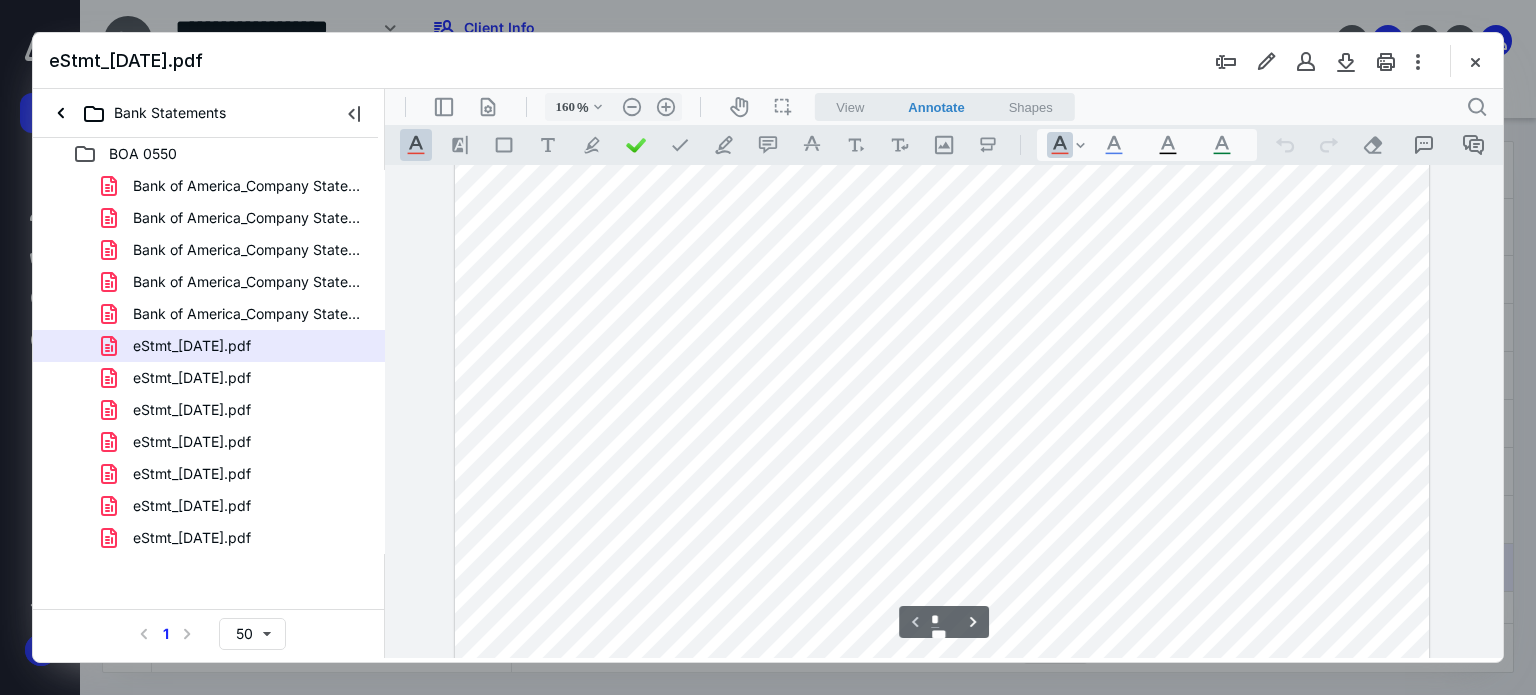 click on ".cls-1{fill:#abb0c4;} icon - header - sidebar - line .cls-1{fill:#abb0c4;} icon - header - page manipulation - line 160 % .cls-1{fill:#abb0c4;} icon - chevron - down .cls-1{fill:#abb0c4;} icon - header - zoom - out - line Current zoom is   160 % .cls-1{fill:#abb0c4;} icon - header - zoom - in - line icon-header-pan20 icon / operation / multi select View Annotate Shapes Annotate .cls-1{fill:#abb0c4;} icon - chevron - down View Annotate Shapes .cls-1{fill:#abb0c4;} icon - header - search" at bounding box center (944, 107) 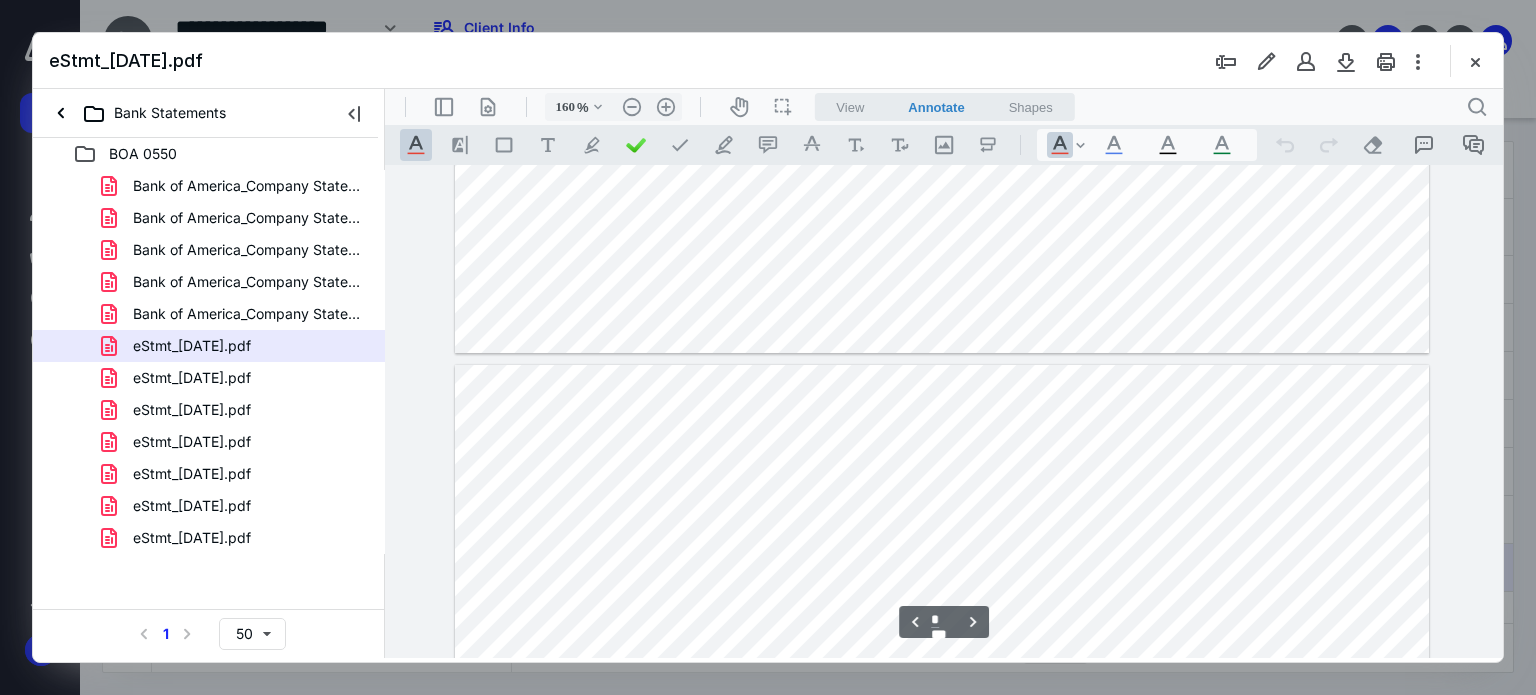 scroll, scrollTop: 2652, scrollLeft: 0, axis: vertical 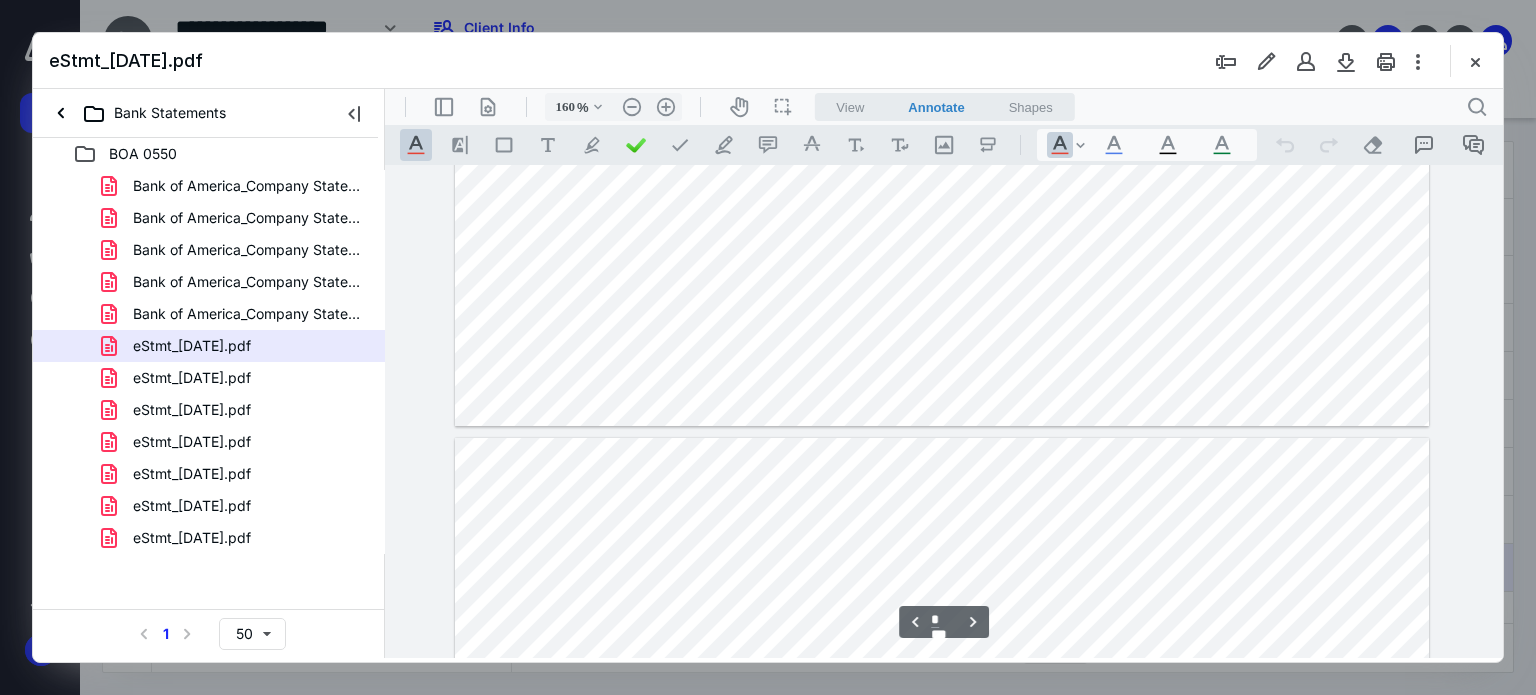 type on "*" 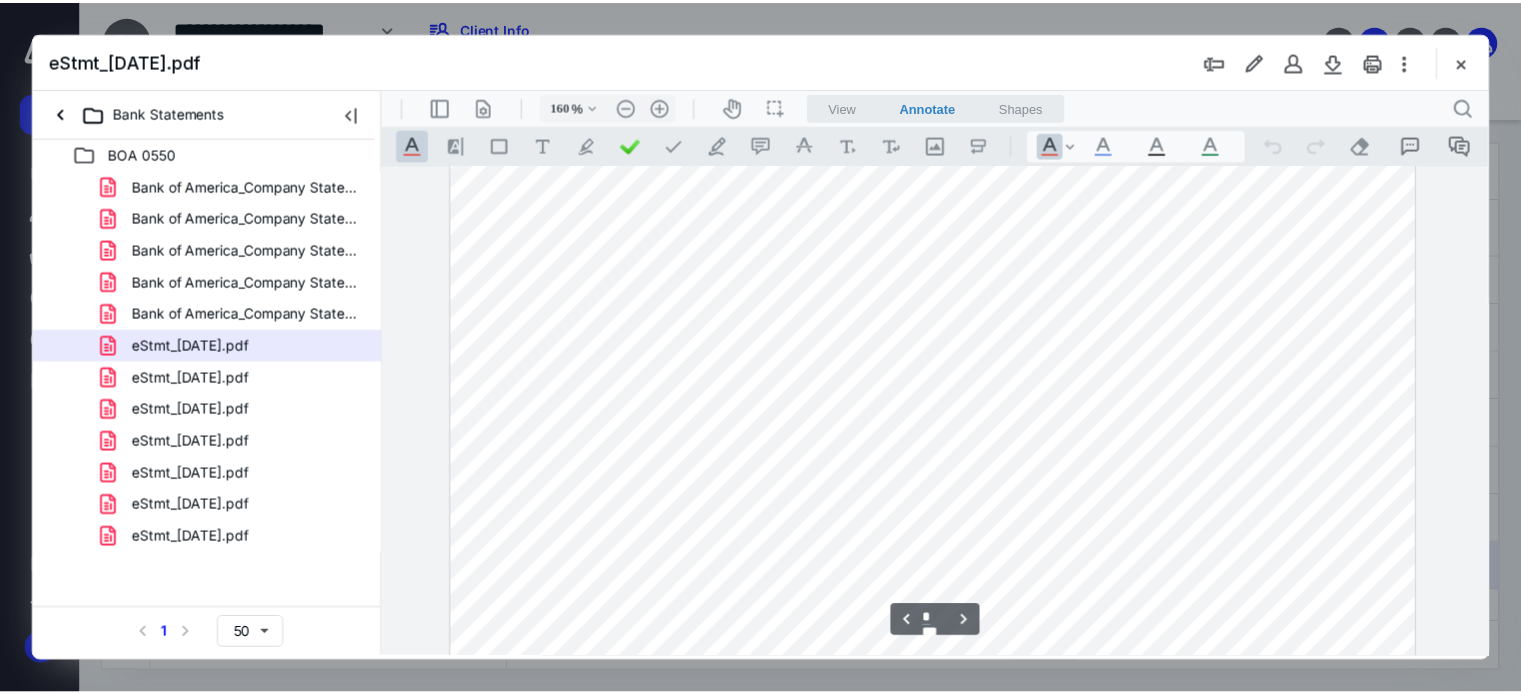 scroll, scrollTop: 3652, scrollLeft: 0, axis: vertical 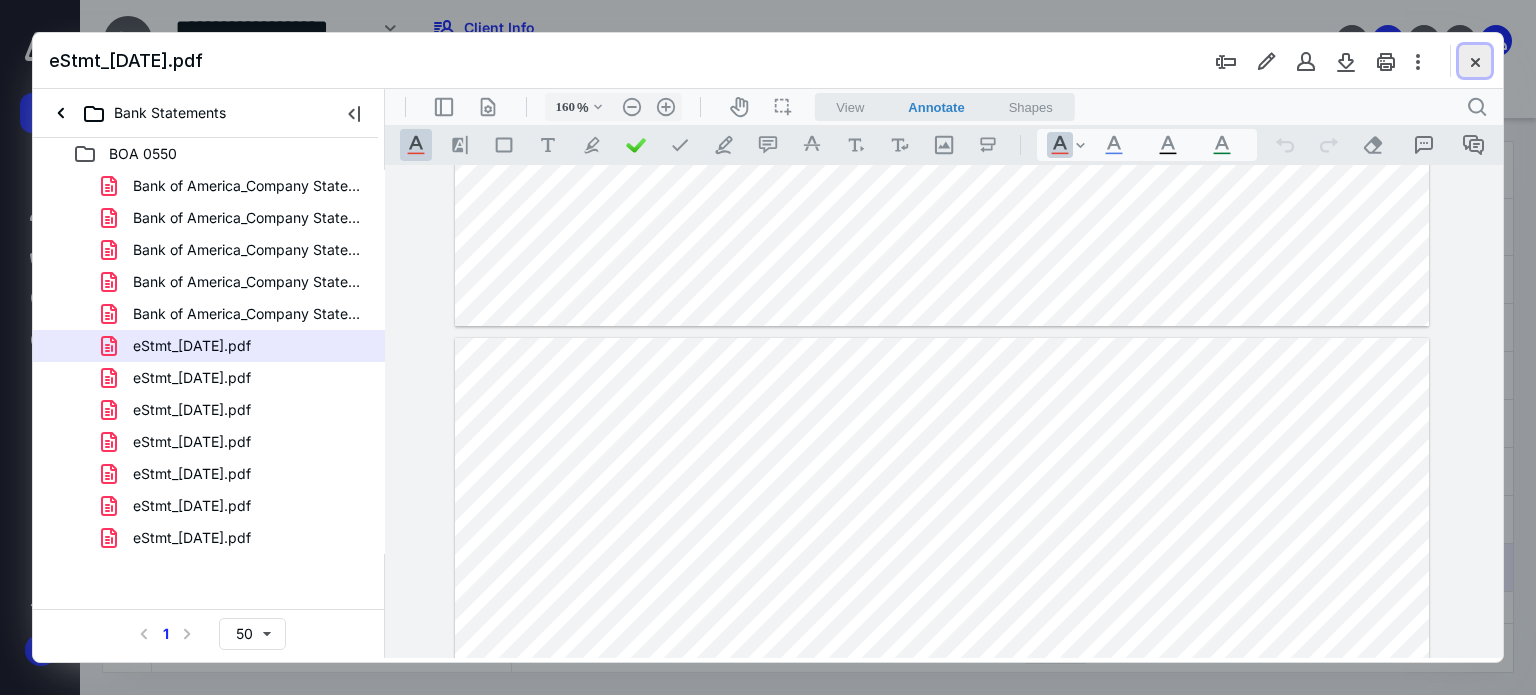 click at bounding box center [1475, 61] 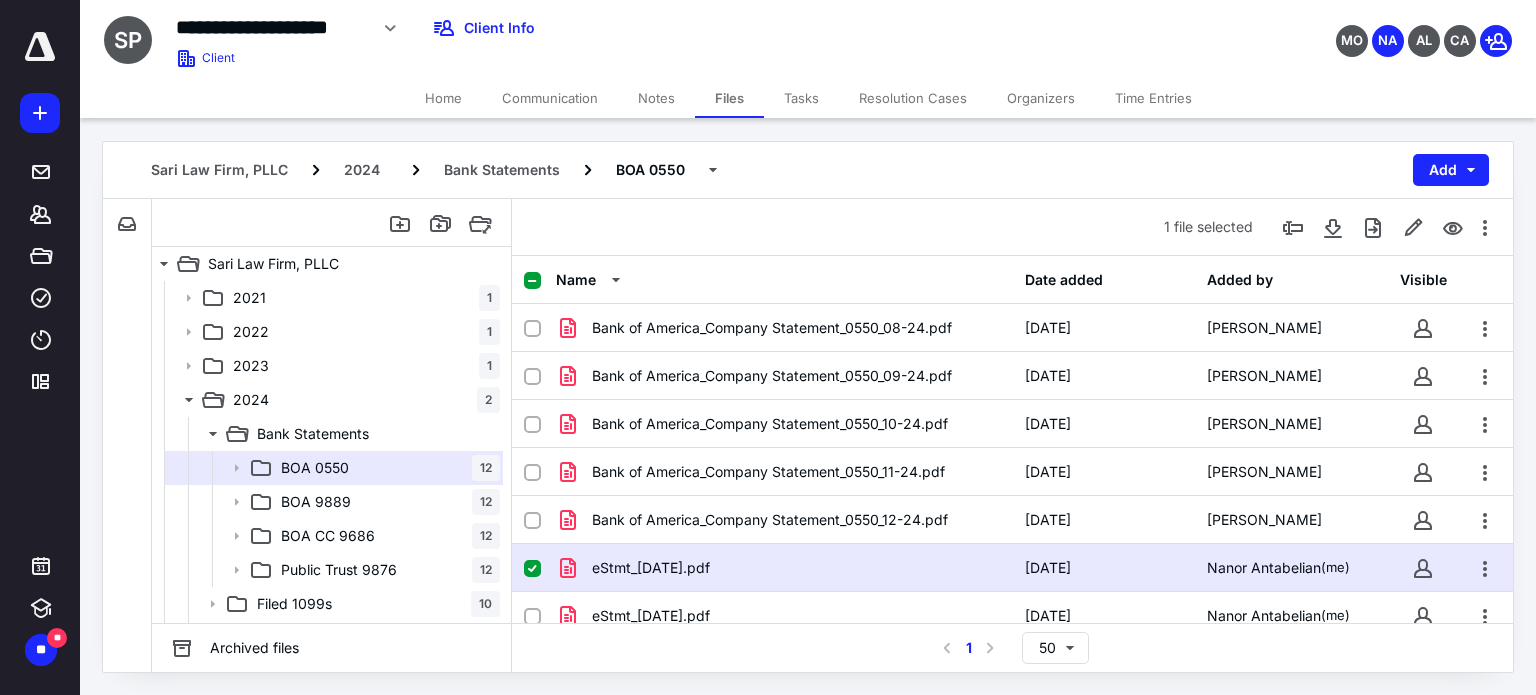 click on "Time Entries" at bounding box center (1153, 98) 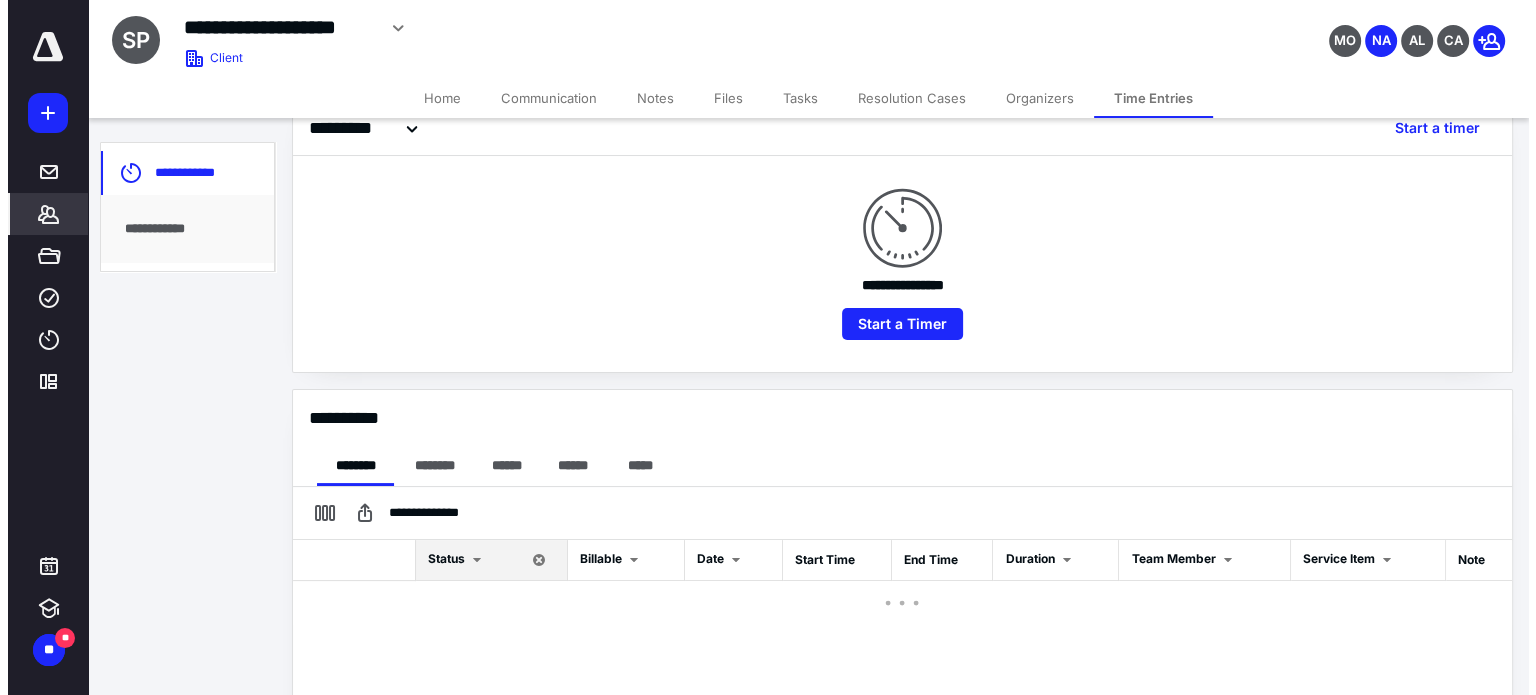 scroll, scrollTop: 300, scrollLeft: 0, axis: vertical 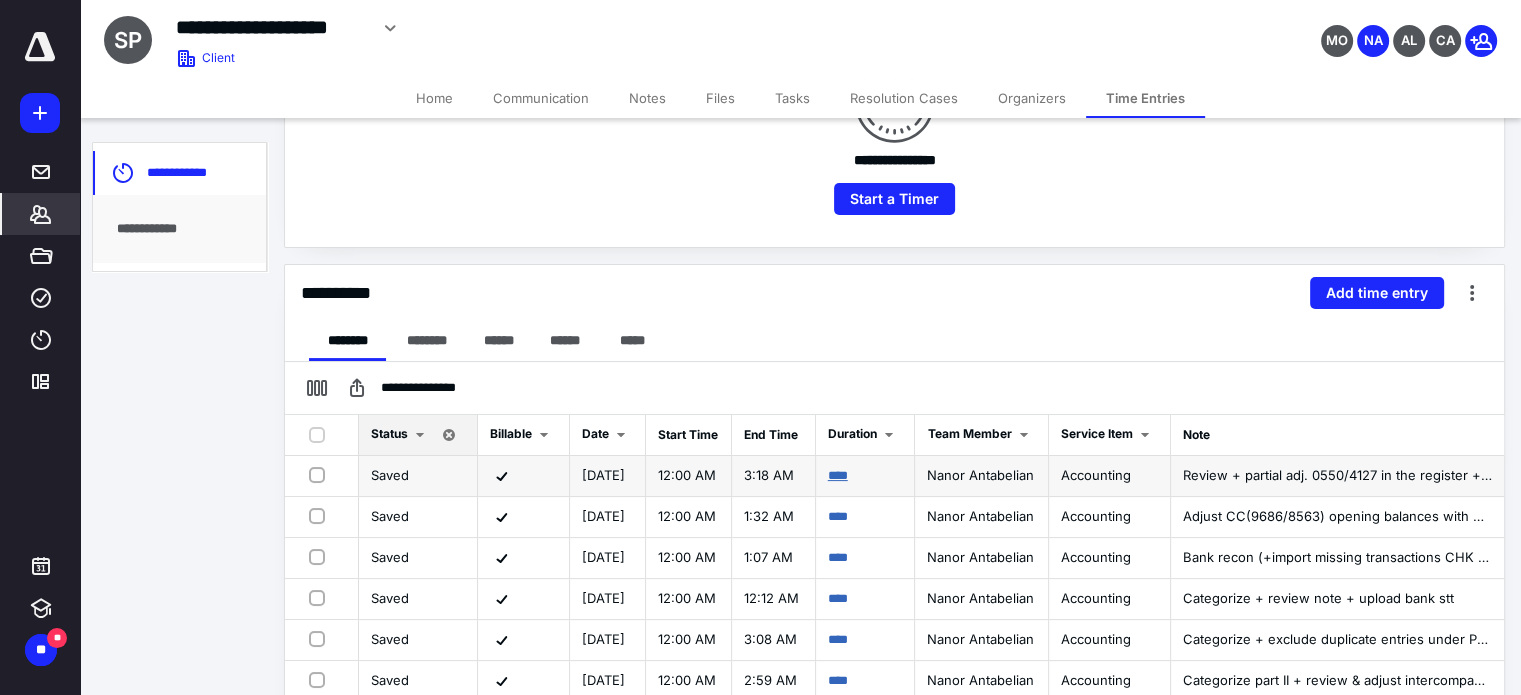 click on "****" at bounding box center (838, 475) 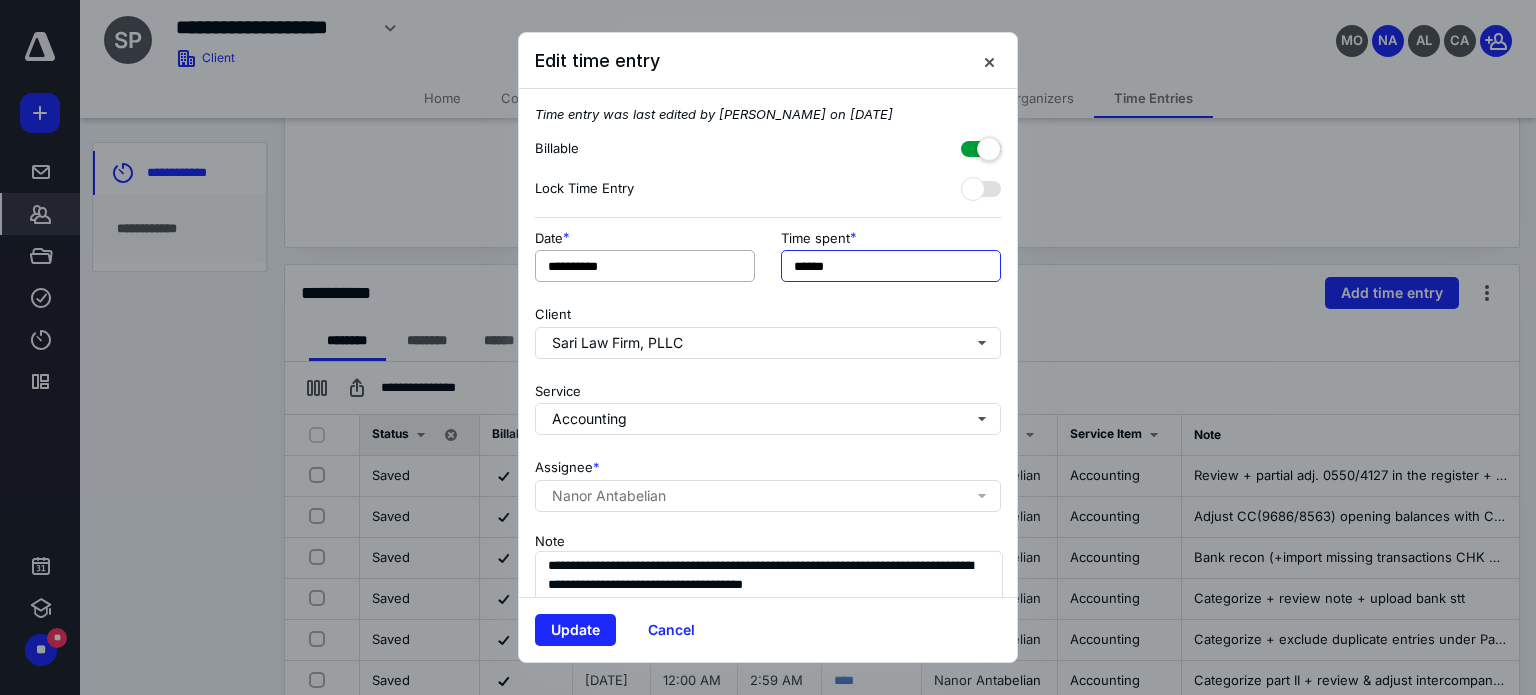 drag, startPoint x: 857, startPoint y: 271, endPoint x: 726, endPoint y: 273, distance: 131.01526 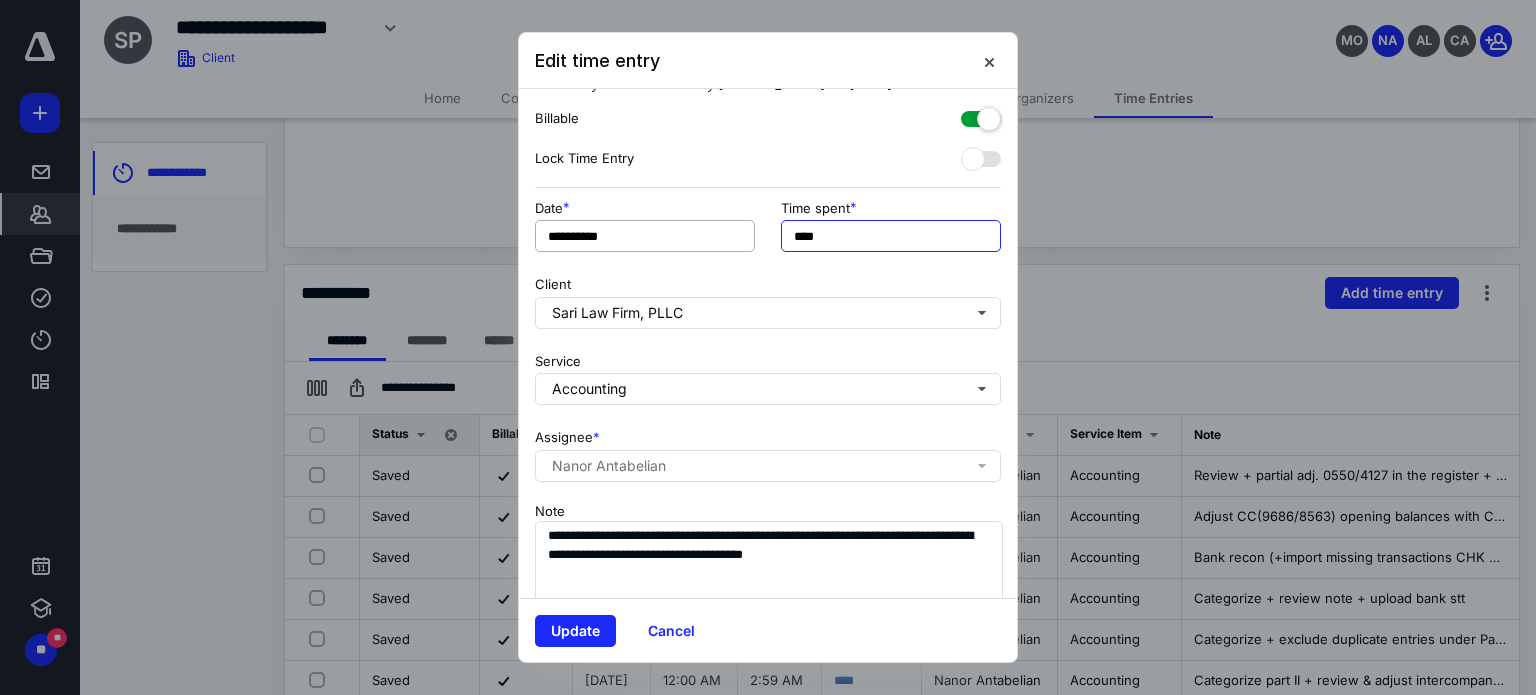 scroll, scrollTop: 84, scrollLeft: 0, axis: vertical 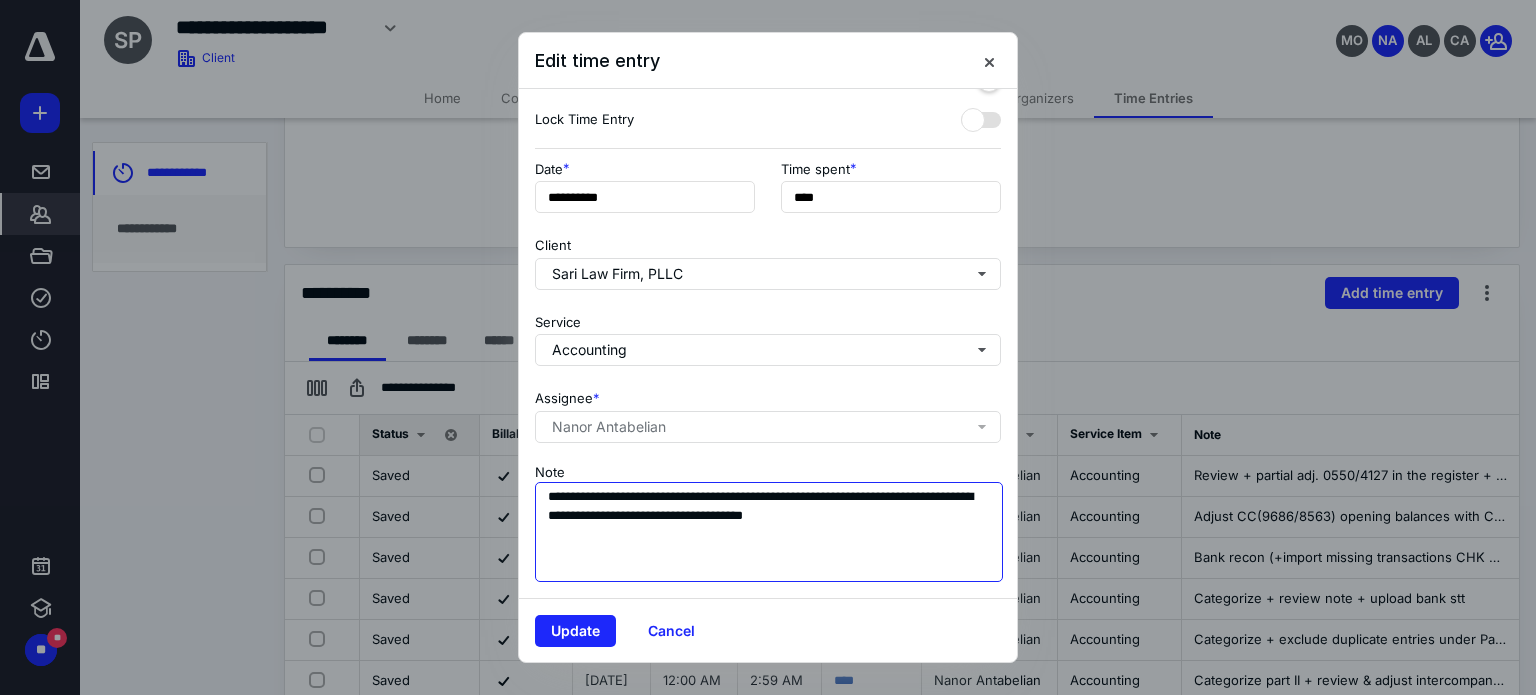 type on "******" 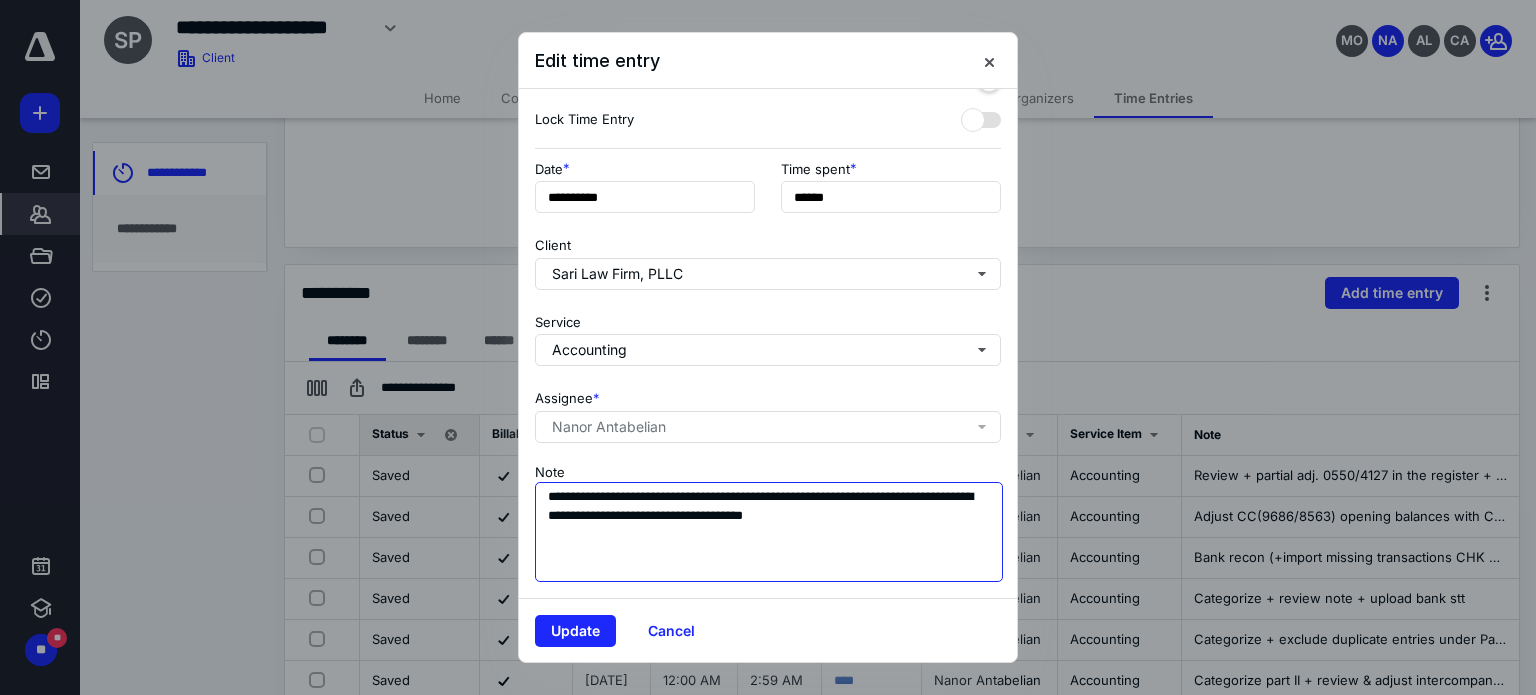 click on "**********" at bounding box center (769, 532) 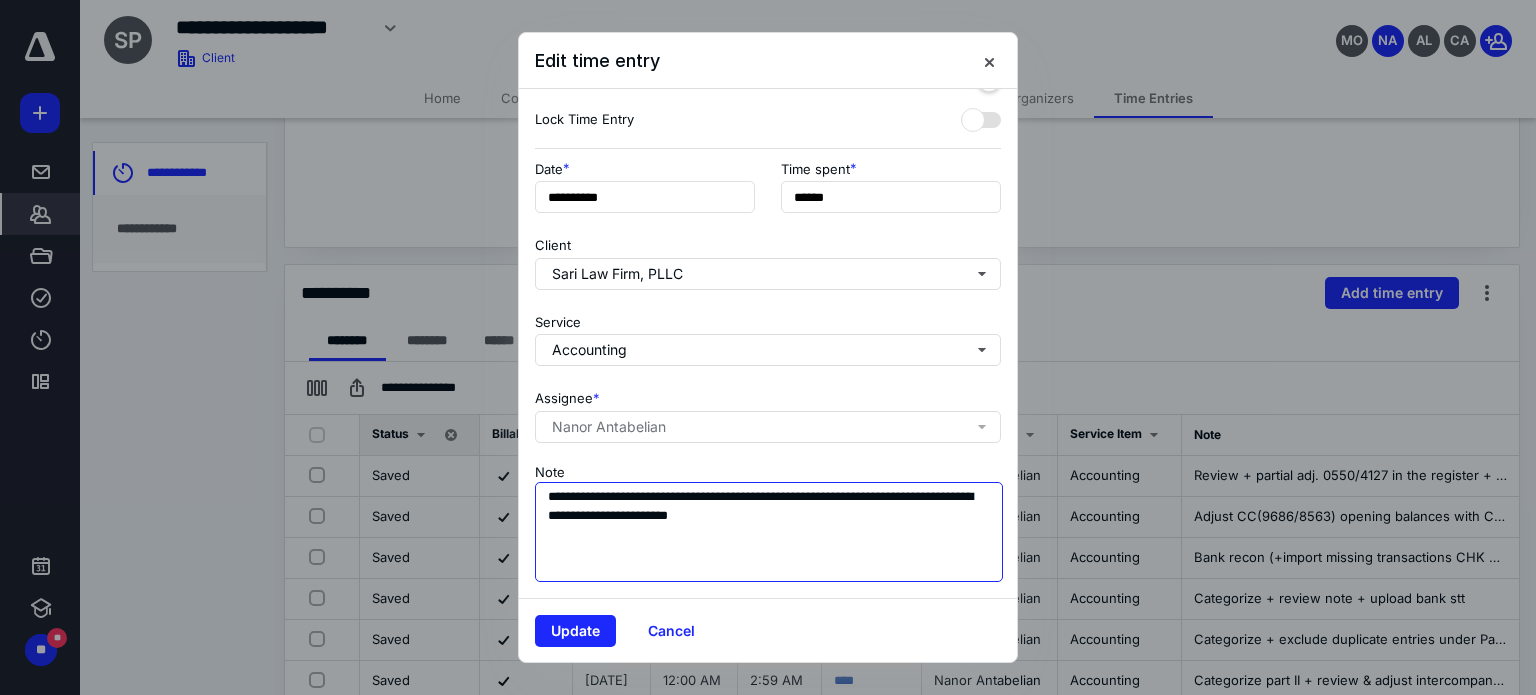 drag, startPoint x: 744, startPoint y: 482, endPoint x: 692, endPoint y: 484, distance: 52.03845 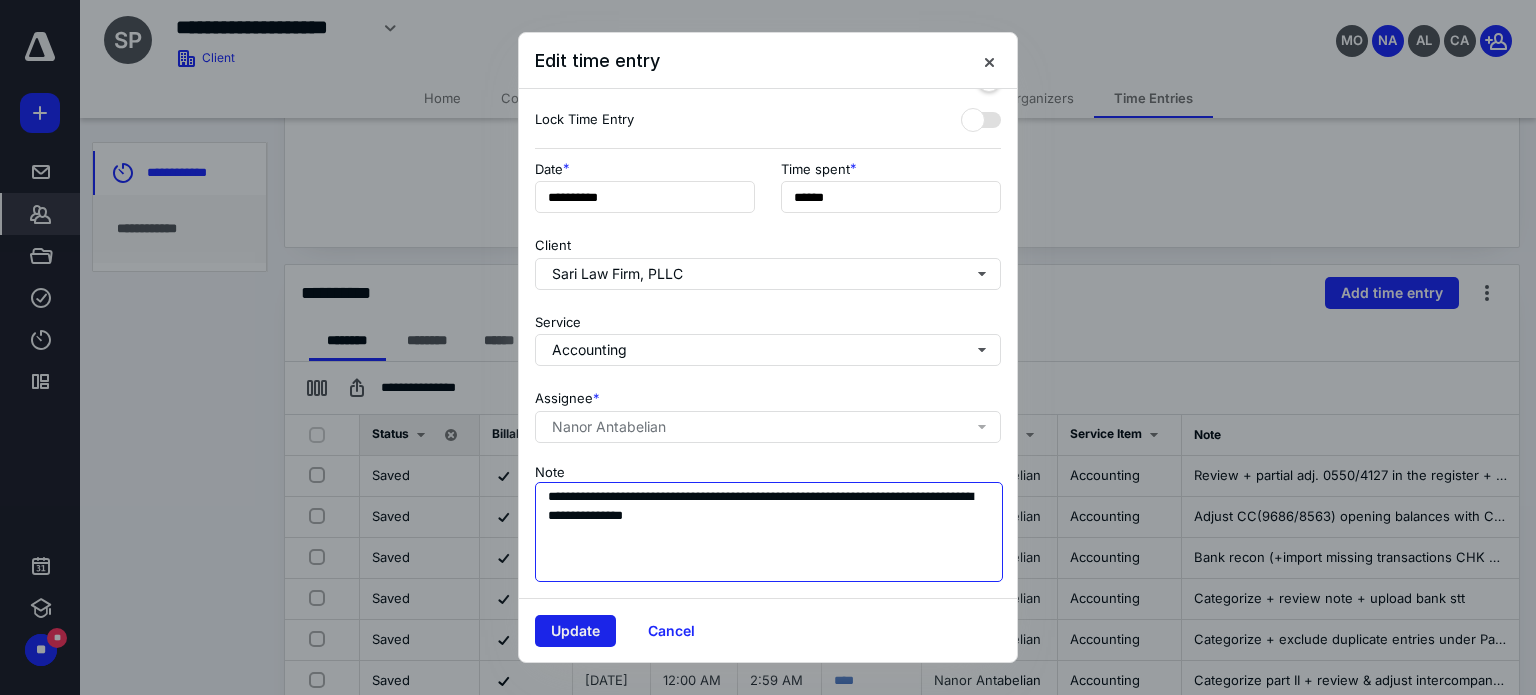 type on "**********" 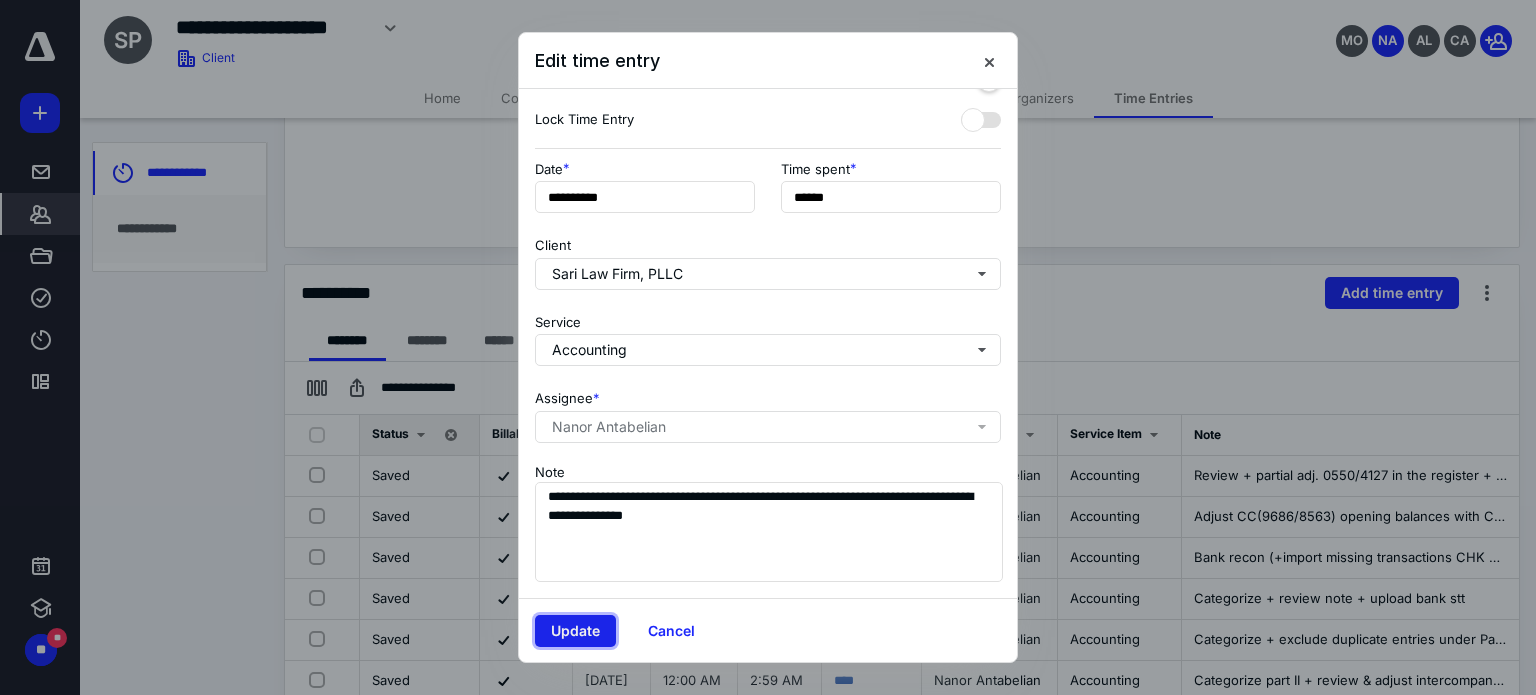 click on "Update" at bounding box center (575, 631) 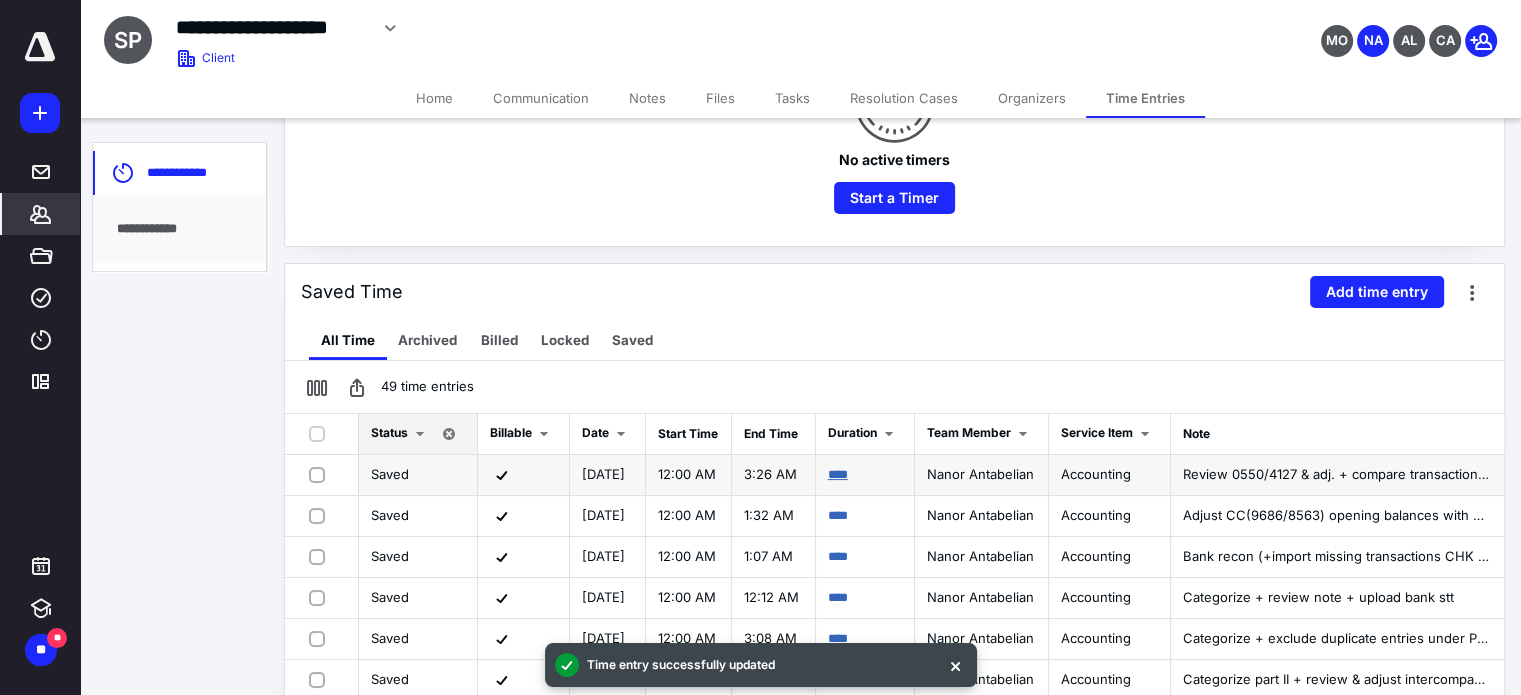 click on "****" at bounding box center (838, 474) 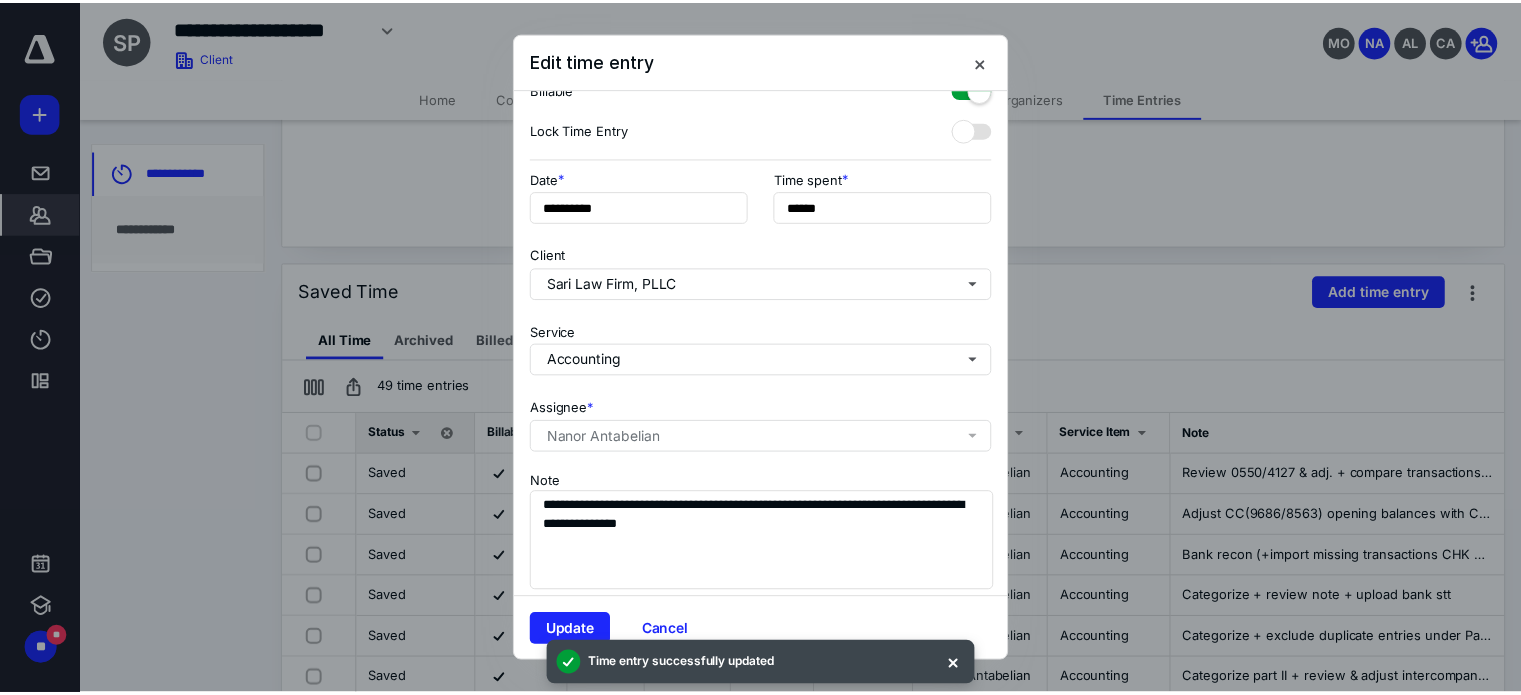 scroll, scrollTop: 84, scrollLeft: 0, axis: vertical 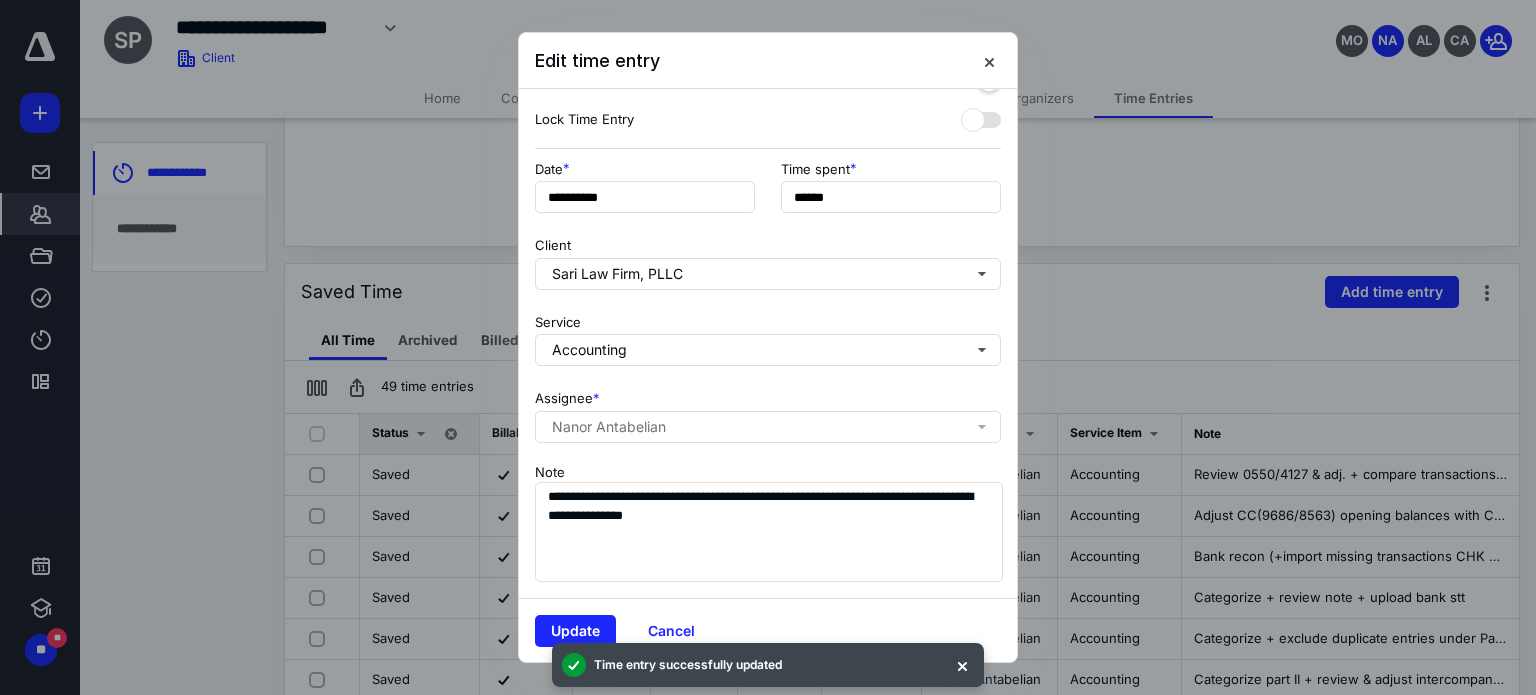 drag, startPoint x: 988, startPoint y: 62, endPoint x: 999, endPoint y: 108, distance: 47.296936 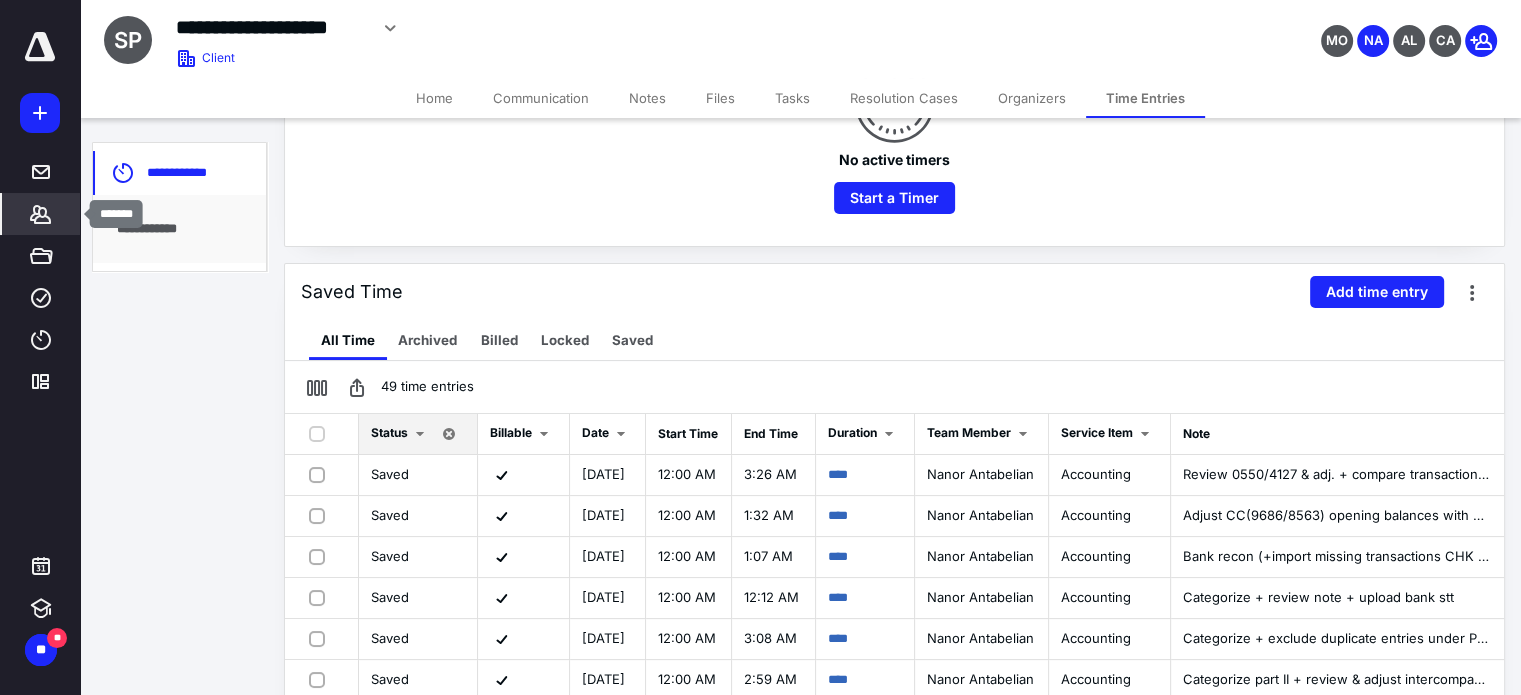 click on "*******" at bounding box center (41, 214) 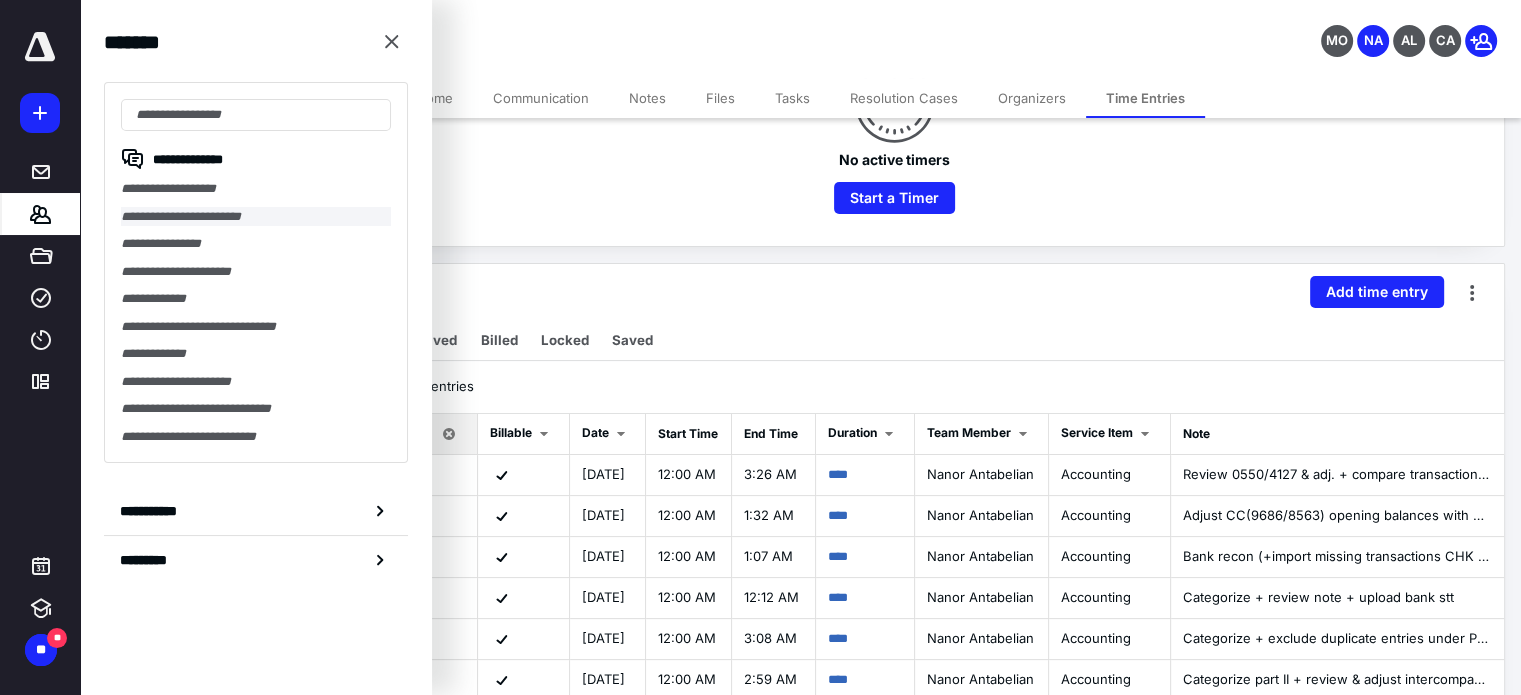 click on "**********" at bounding box center [256, 217] 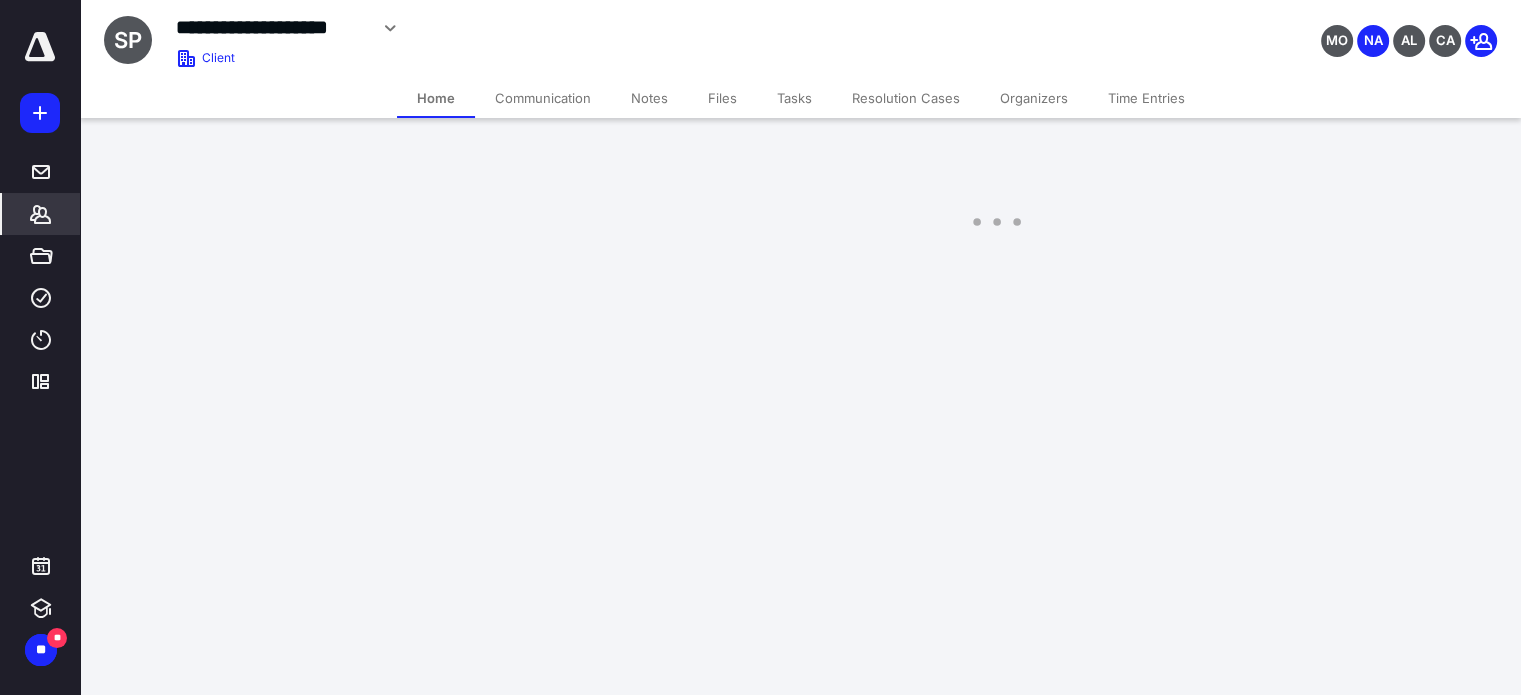 scroll, scrollTop: 0, scrollLeft: 0, axis: both 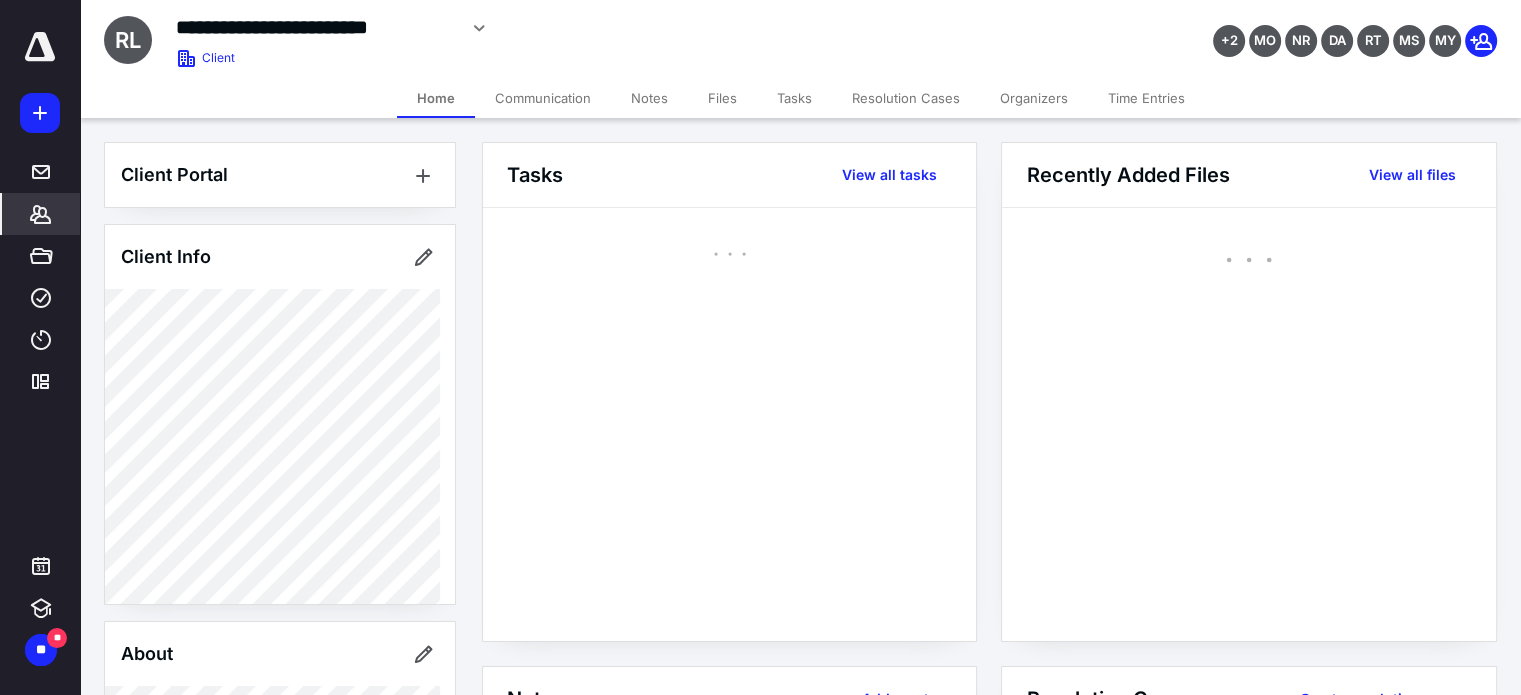 click on "Time Entries" at bounding box center [1146, 98] 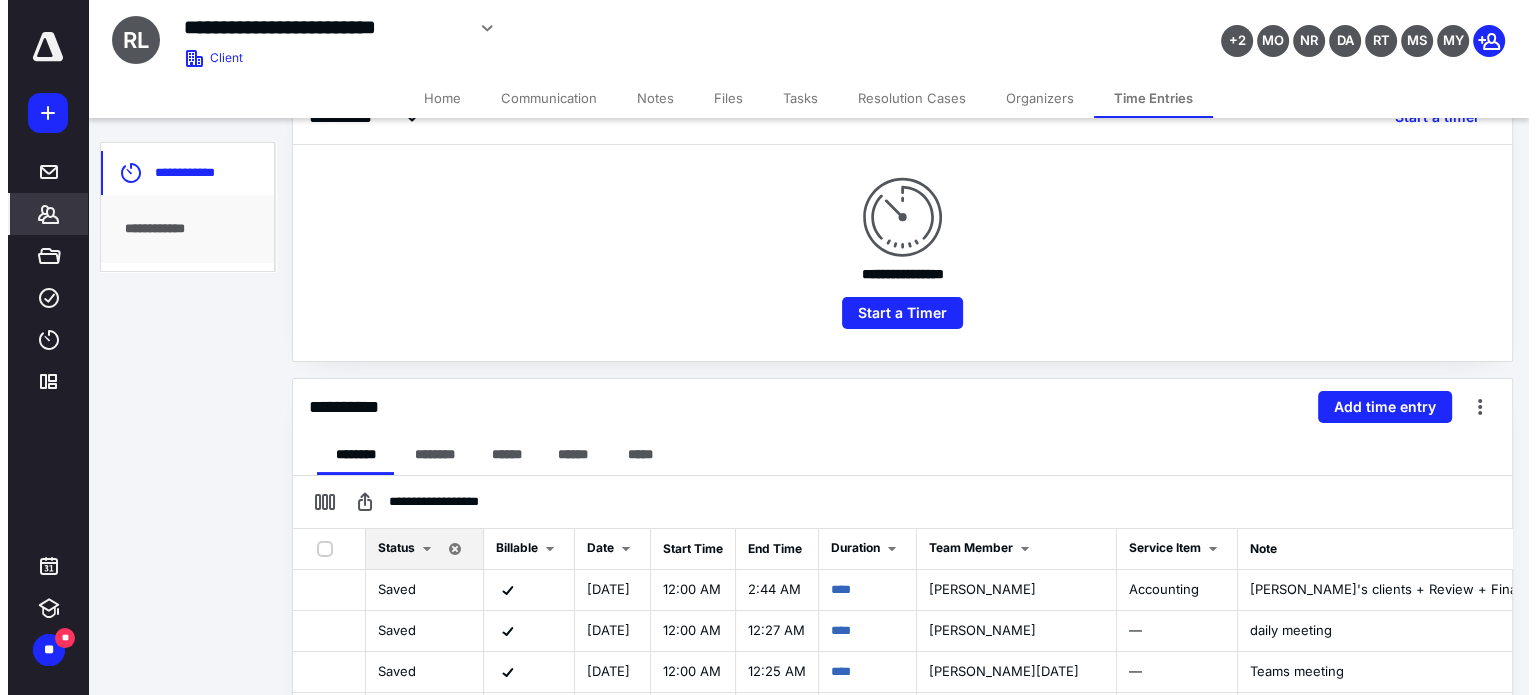 scroll, scrollTop: 400, scrollLeft: 0, axis: vertical 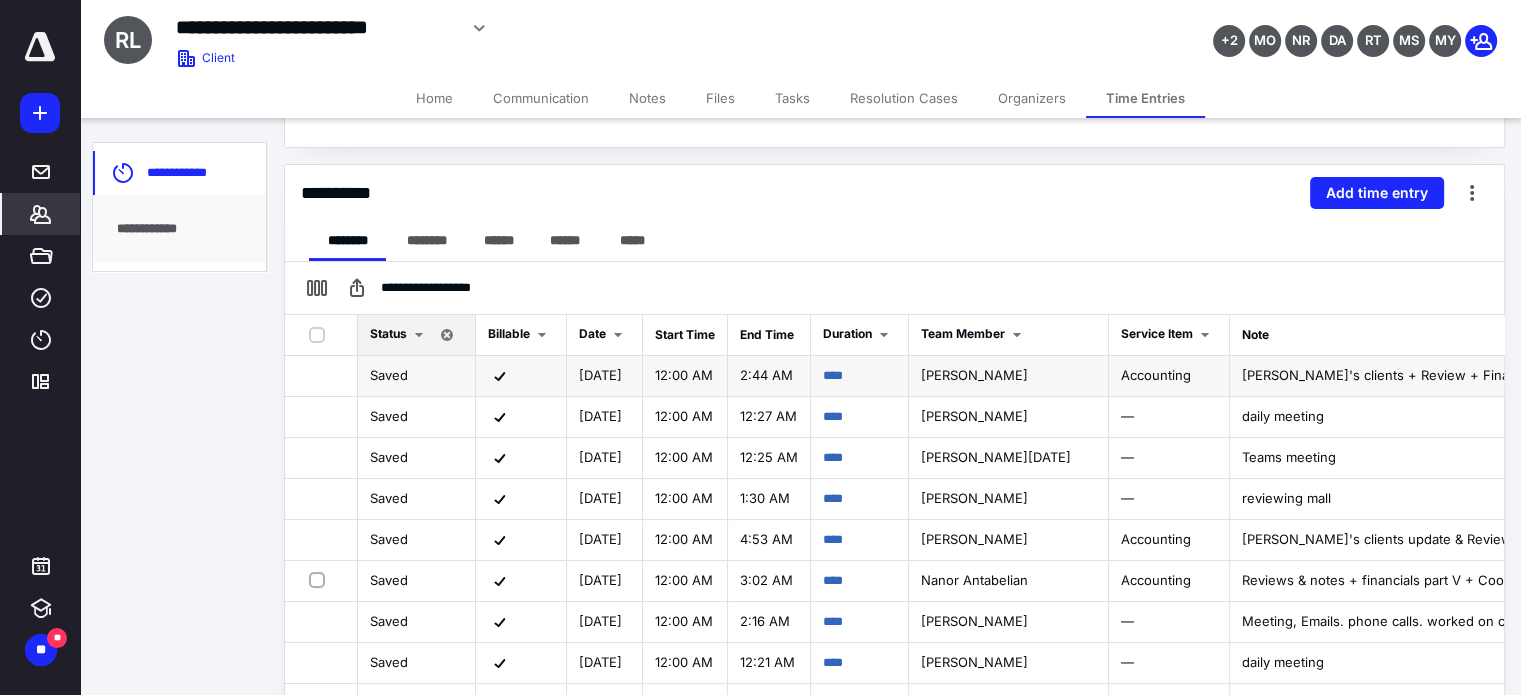 click on "****" at bounding box center [860, 376] 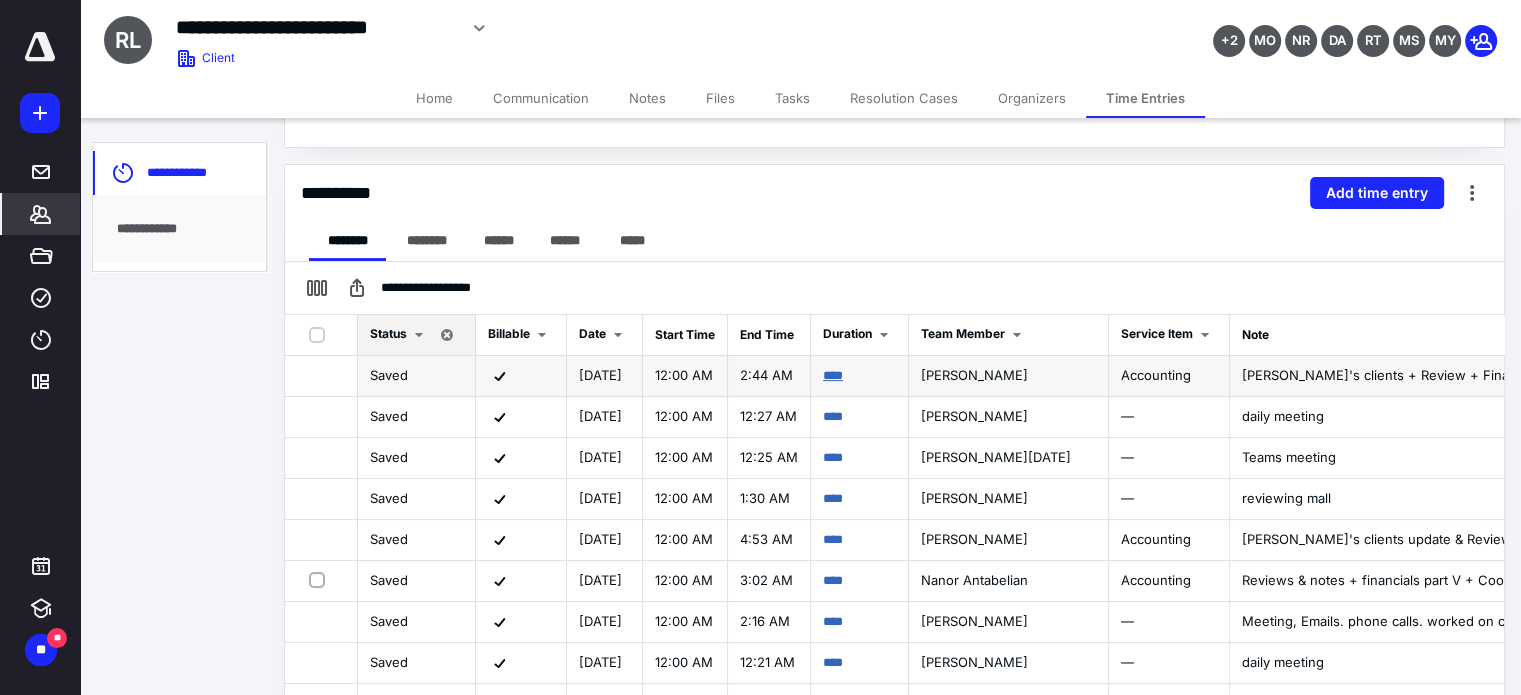 click on "****" at bounding box center [833, 375] 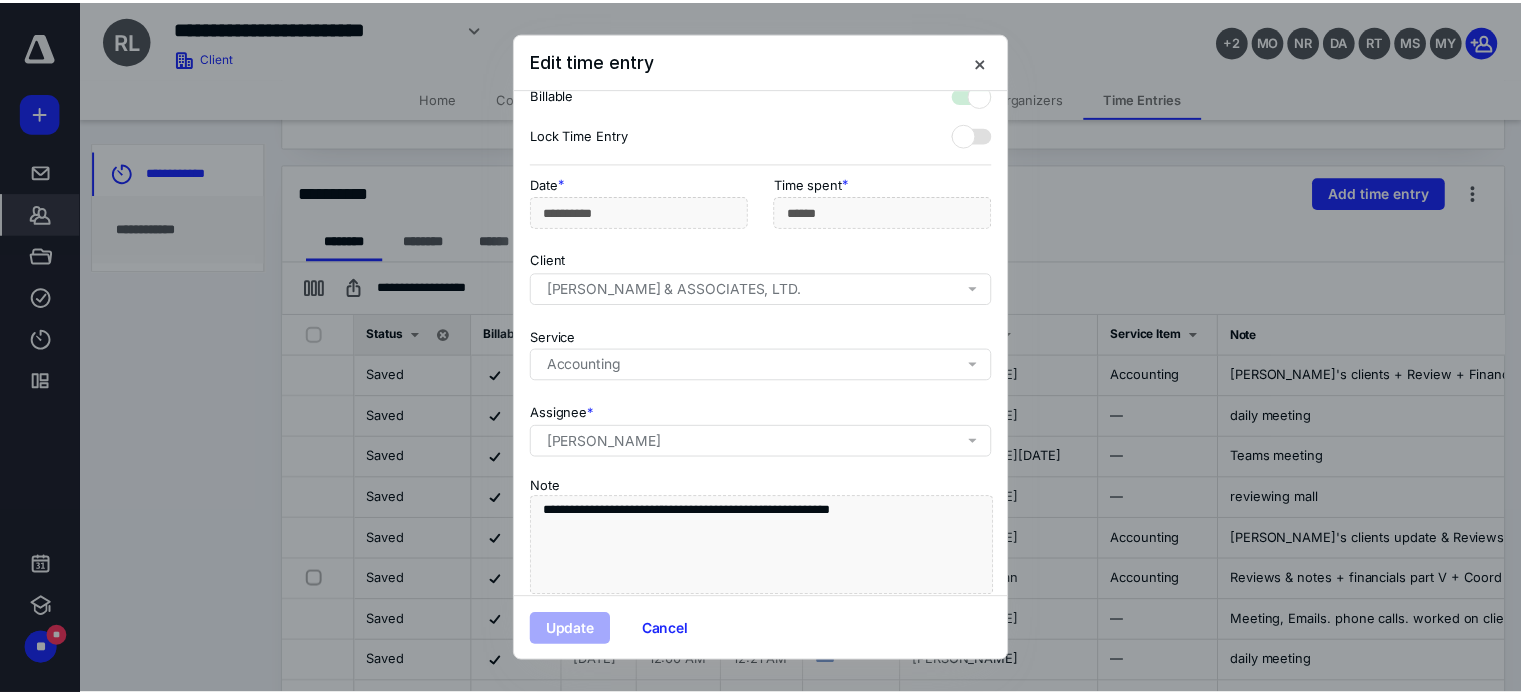 scroll, scrollTop: 84, scrollLeft: 0, axis: vertical 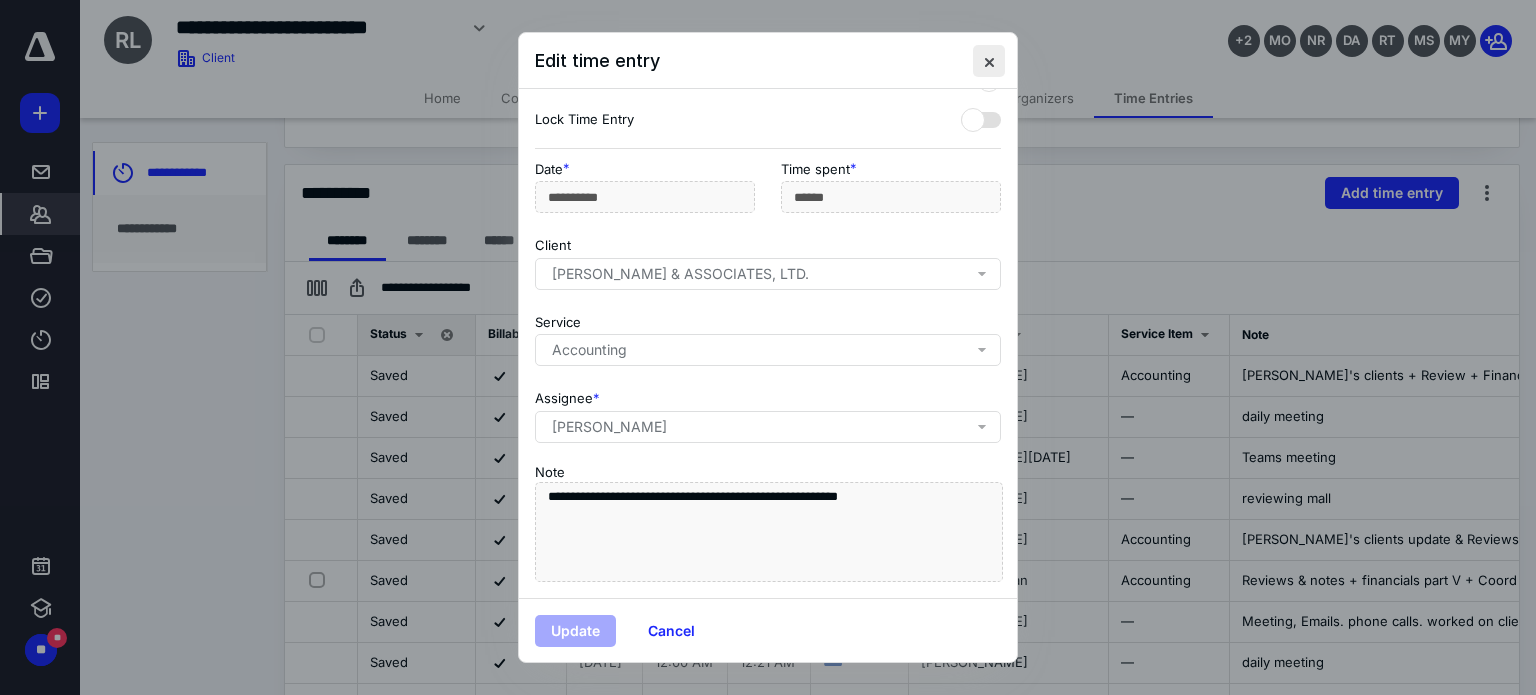click at bounding box center [989, 61] 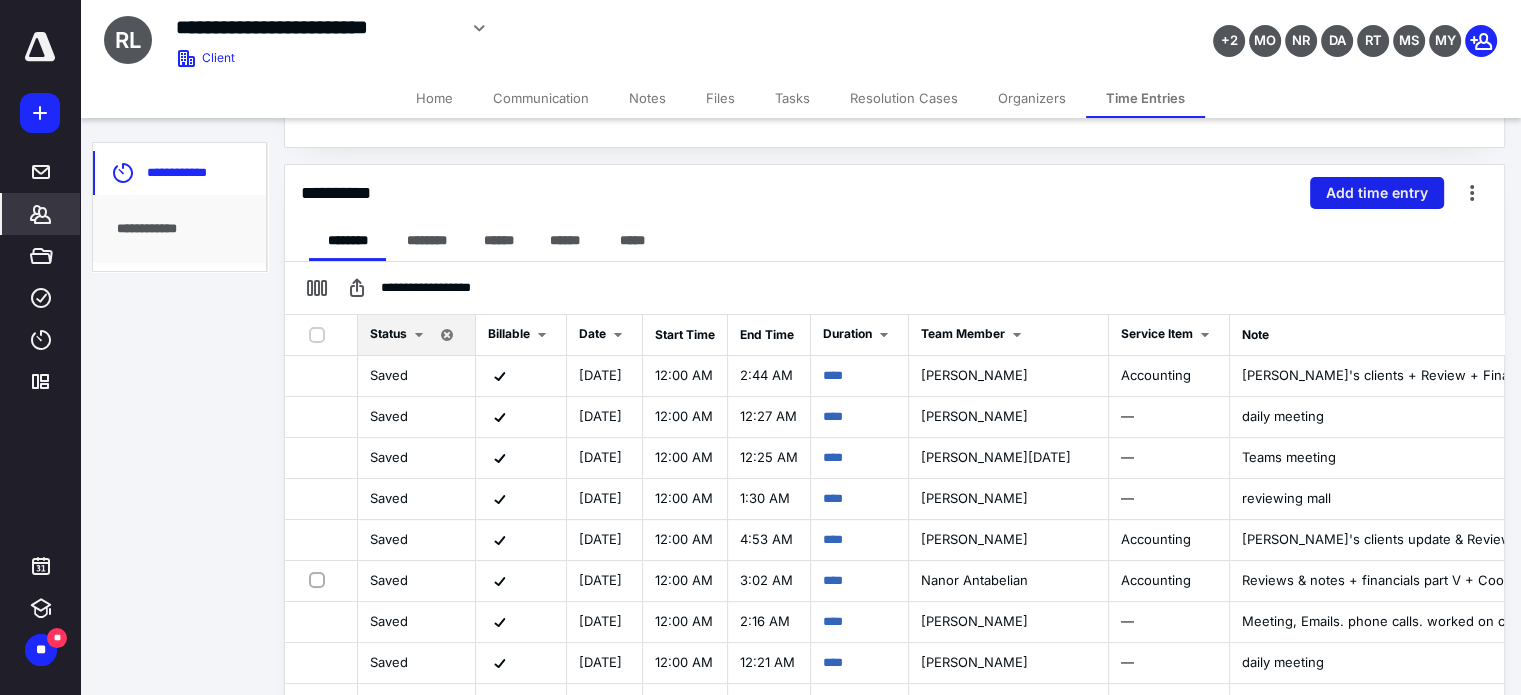 click on "Add time entry" at bounding box center (1377, 193) 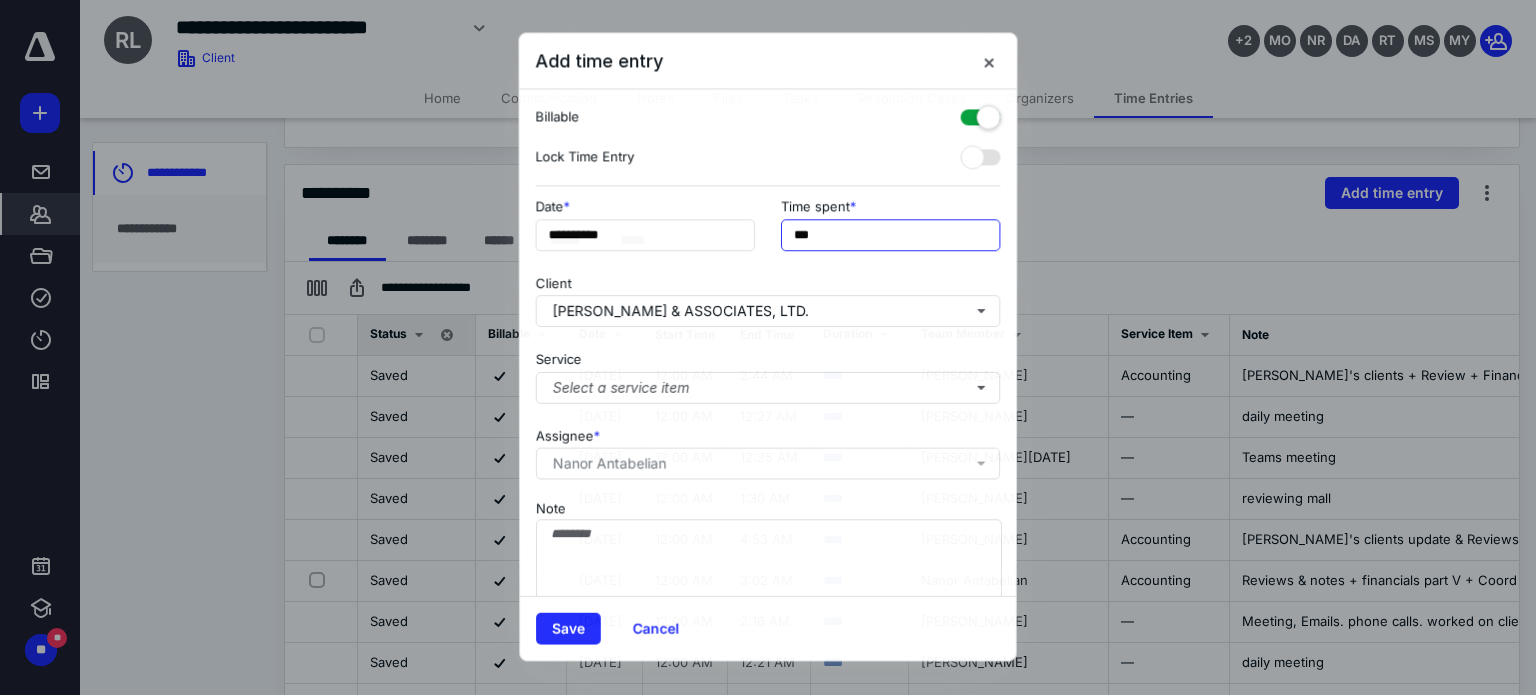 click on "Time spent * ***" at bounding box center [890, 222] 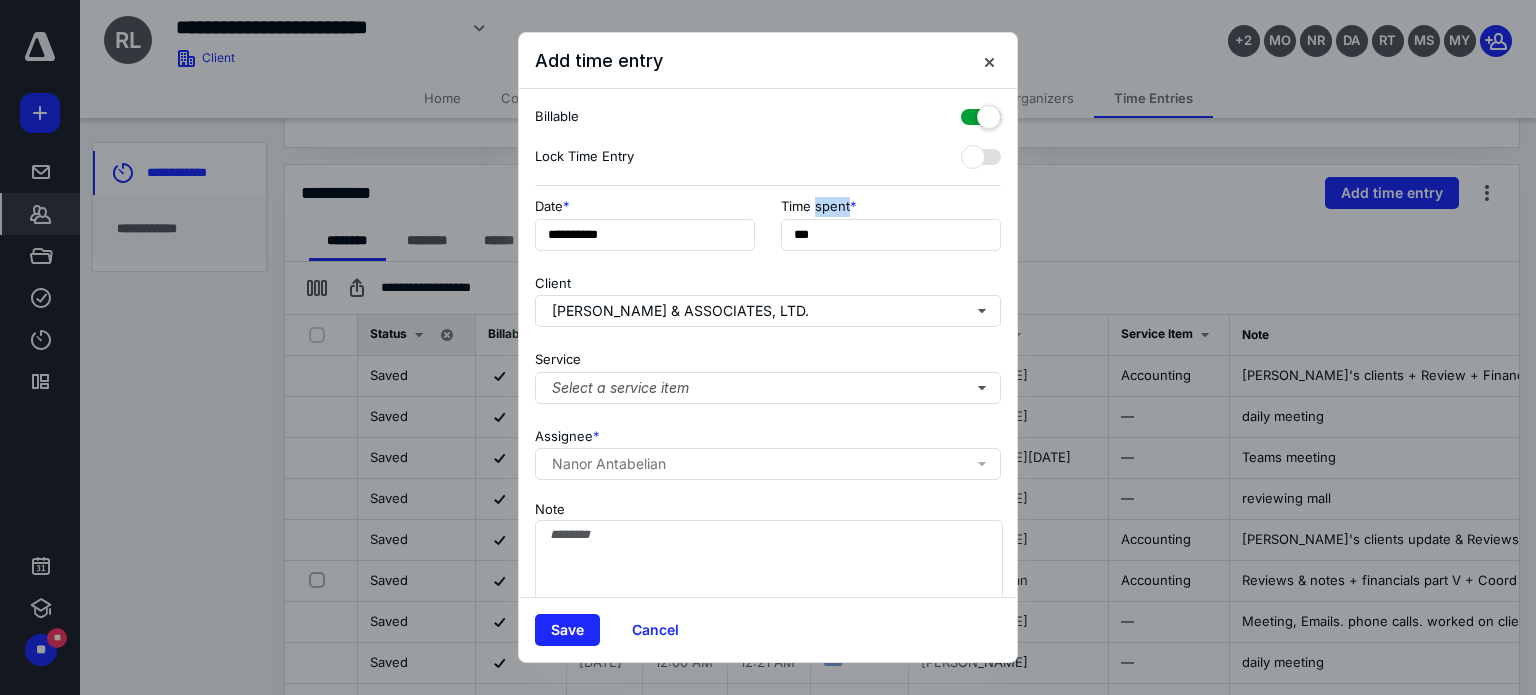 click on "Time spent *" at bounding box center (891, 206) 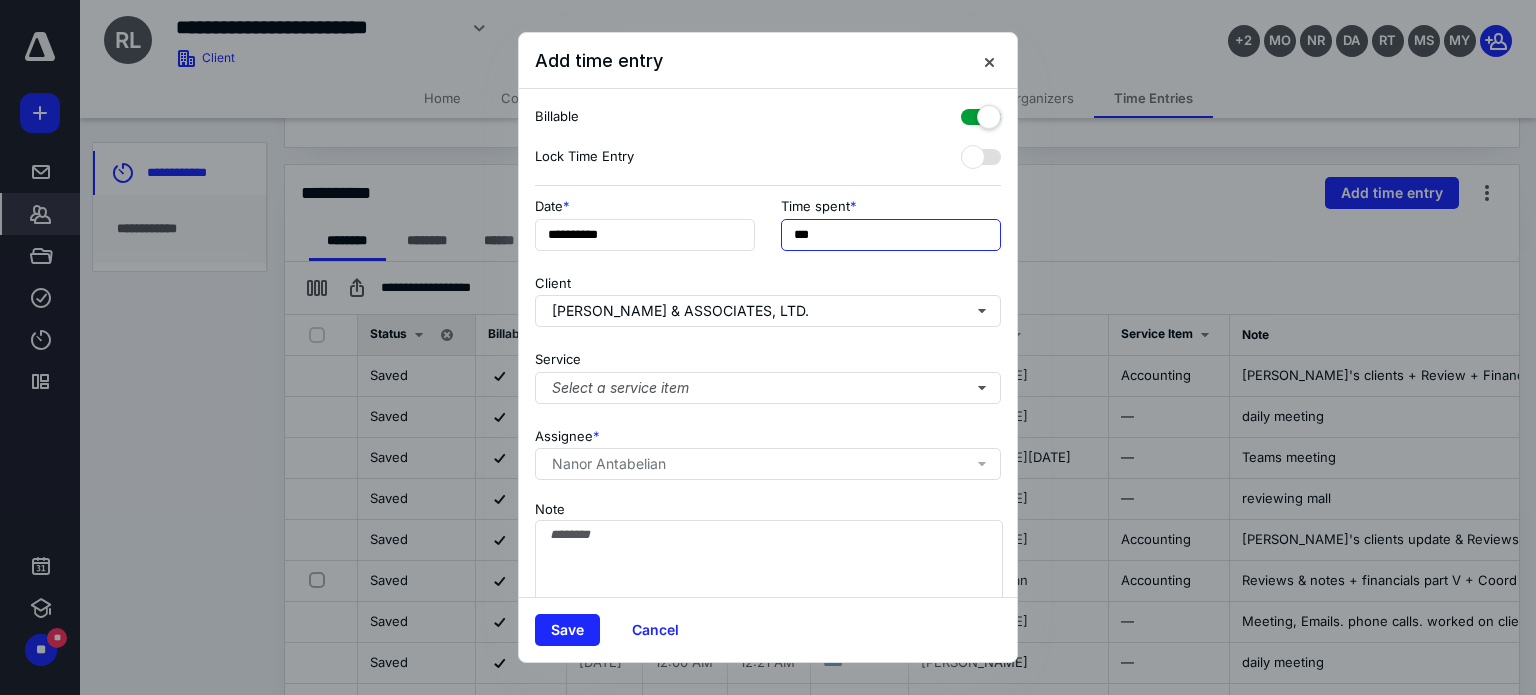 click on "***" at bounding box center (891, 235) 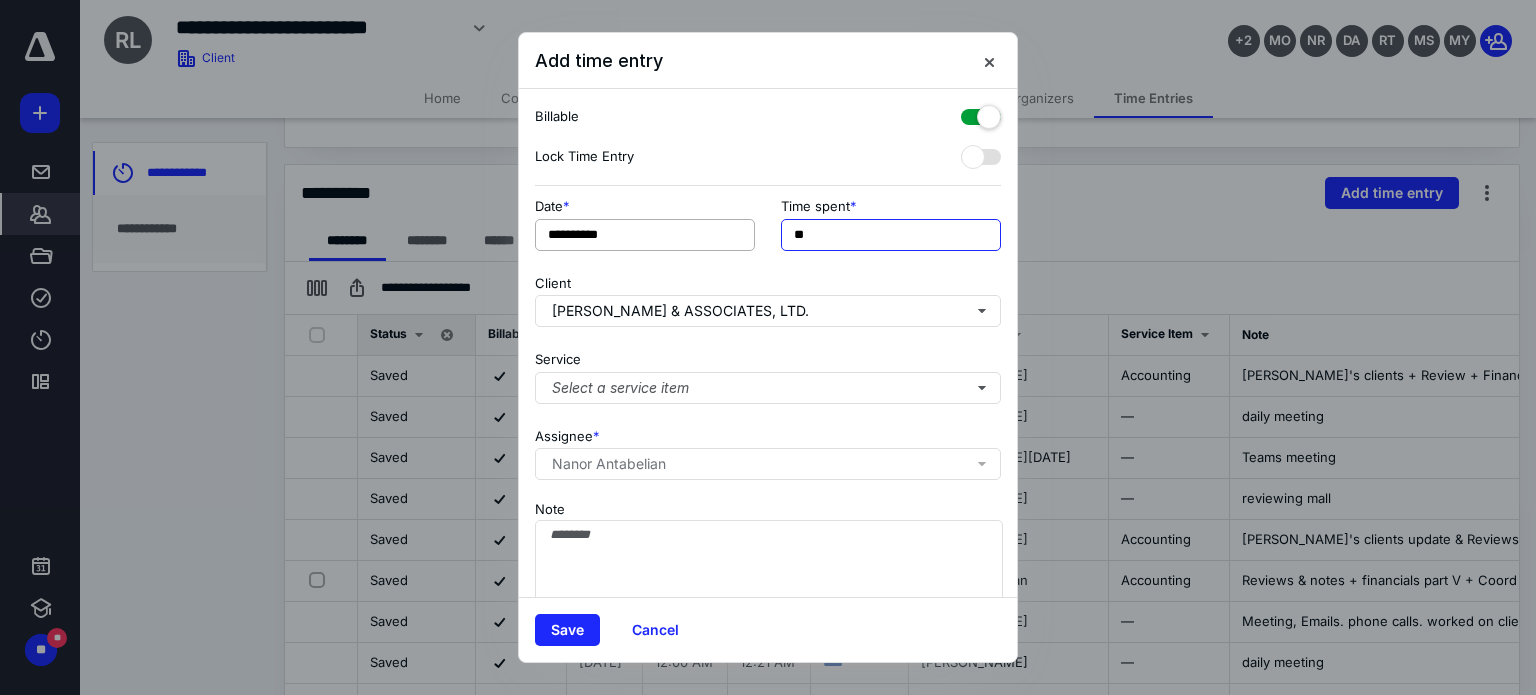 drag, startPoint x: 849, startPoint y: 234, endPoint x: 726, endPoint y: 225, distance: 123.32883 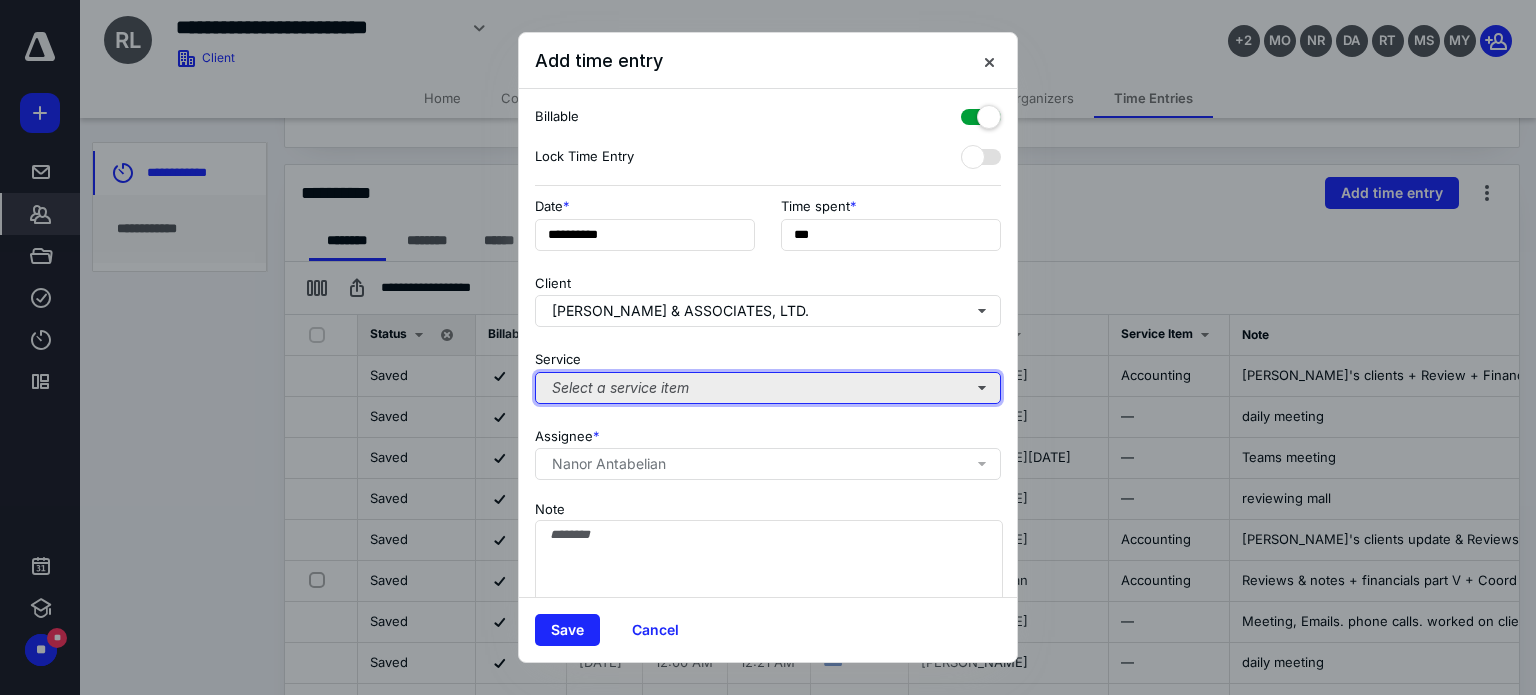 type on "******" 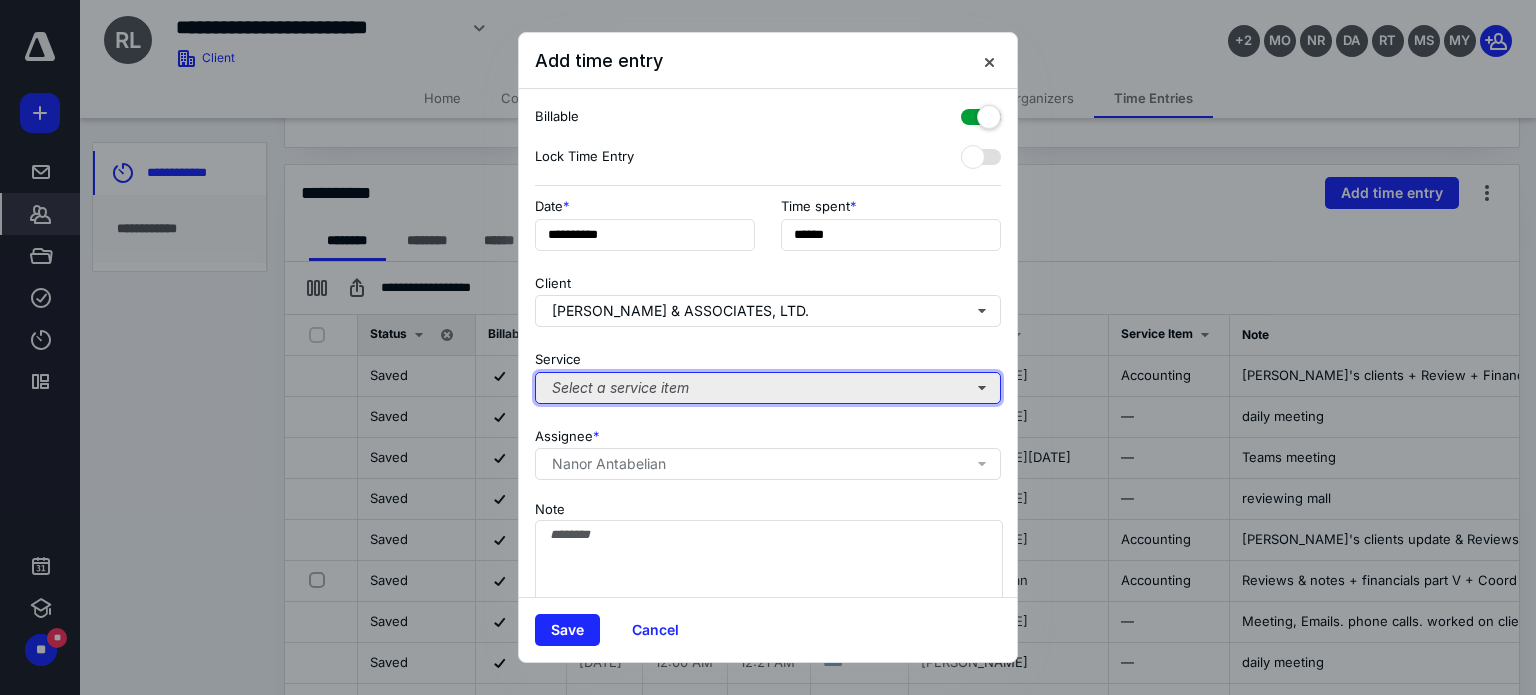 click on "Select a service item" at bounding box center (768, 388) 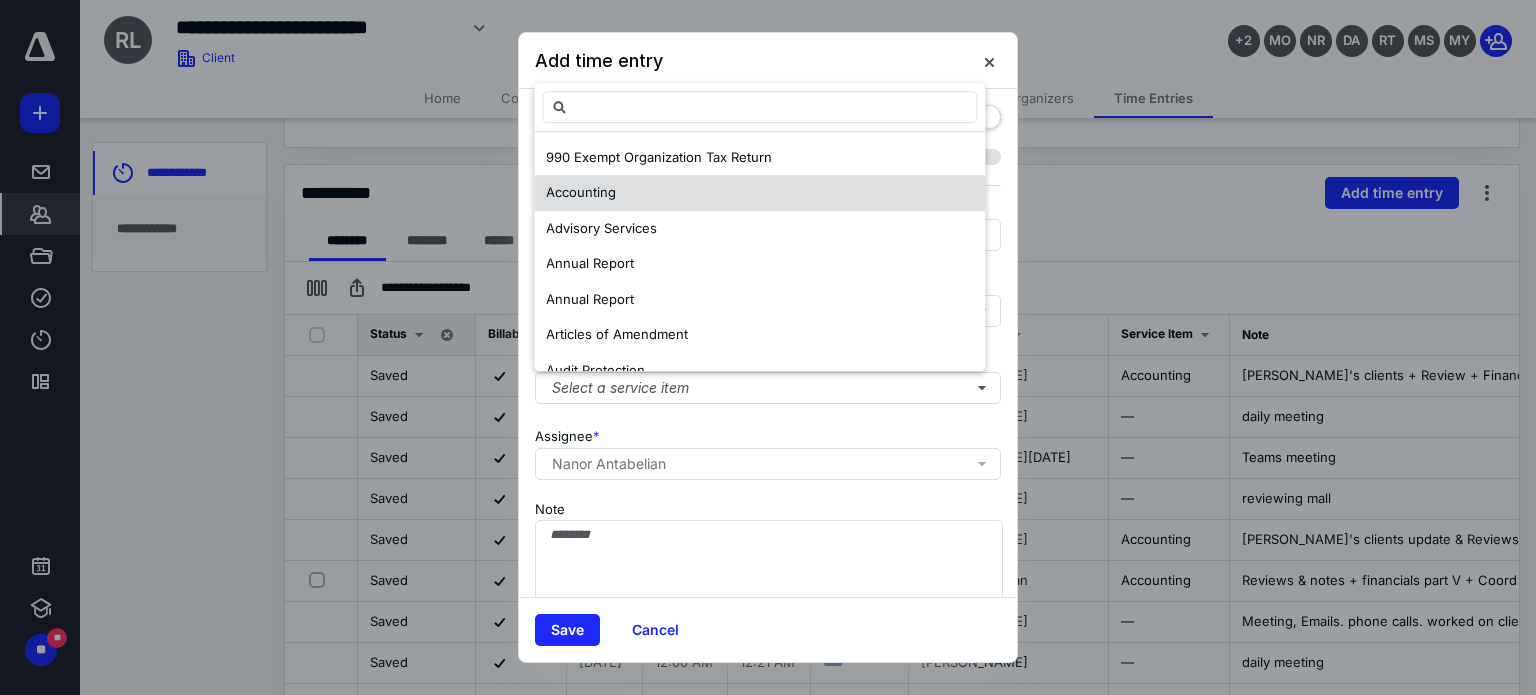 click on "Accounting" at bounding box center [581, 193] 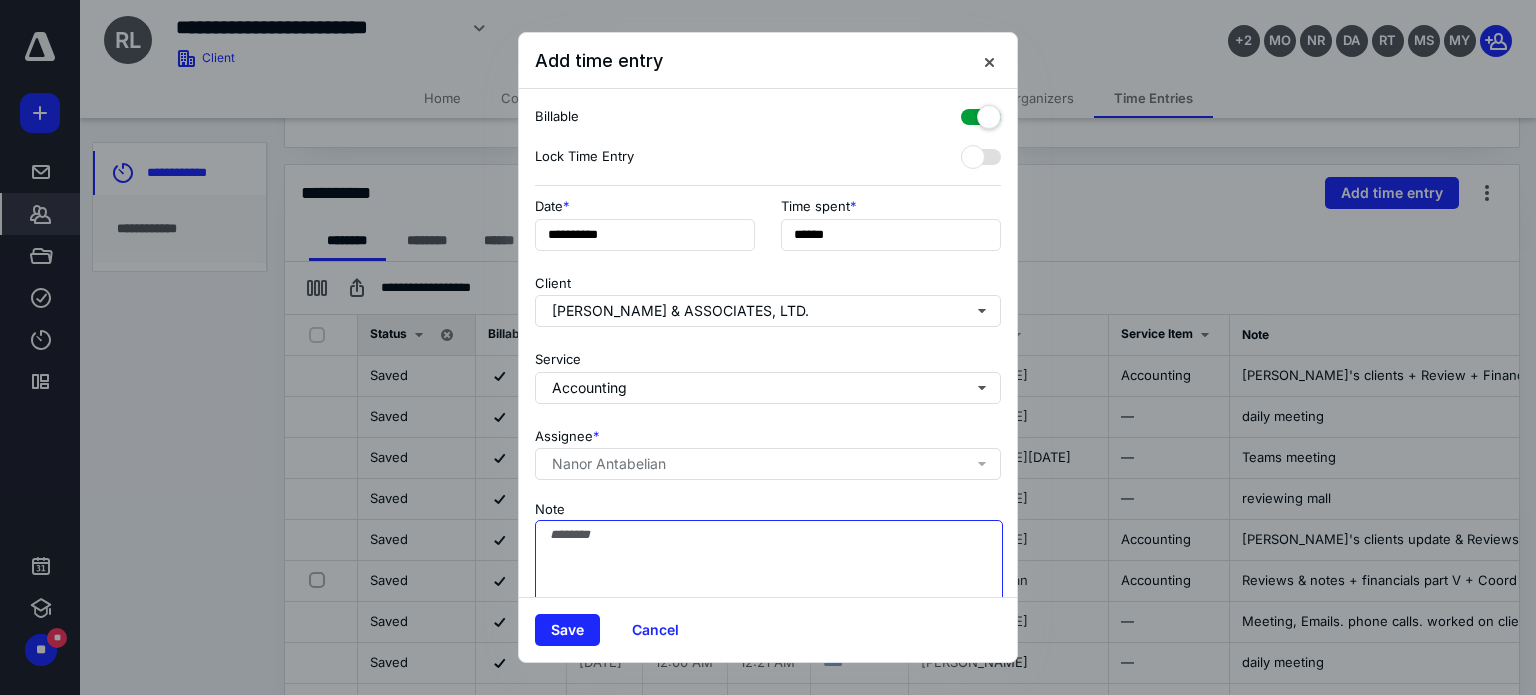 click on "Note" at bounding box center [769, 570] 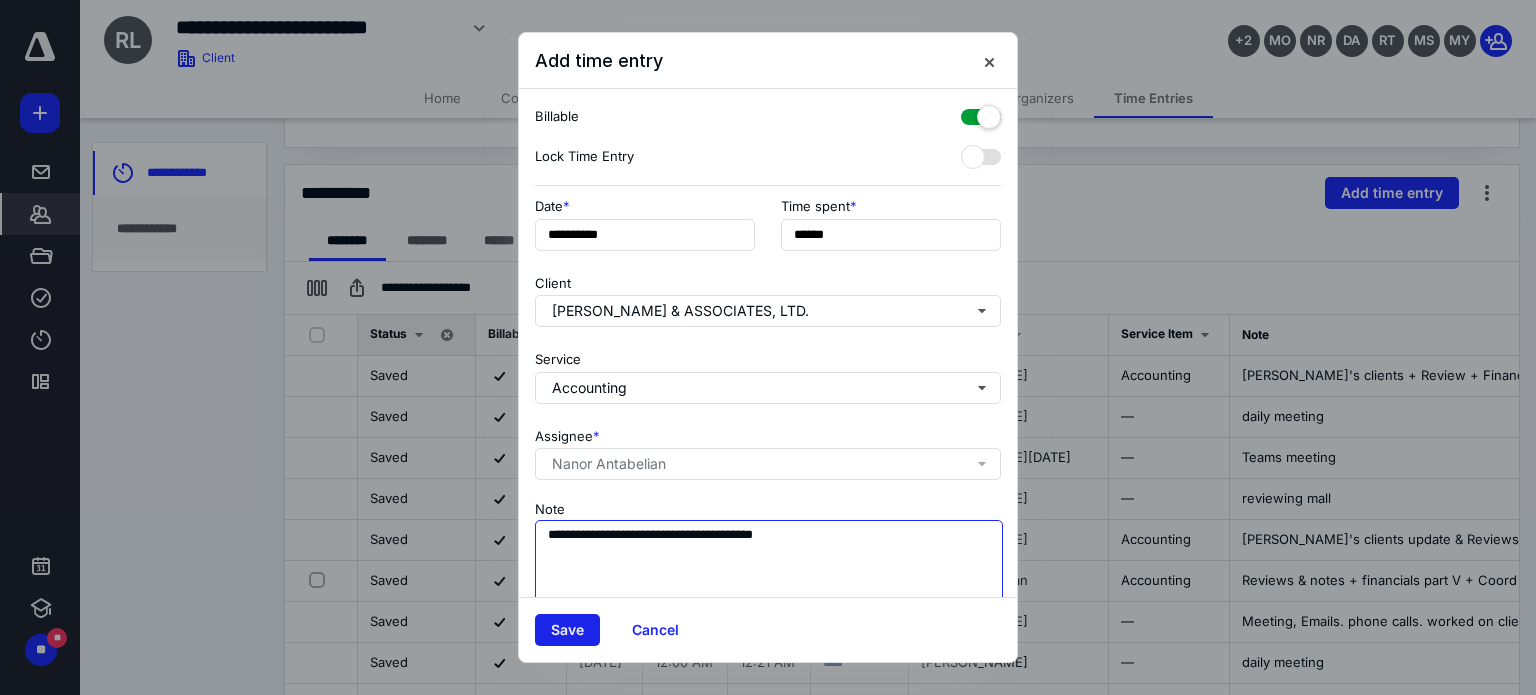 type on "**********" 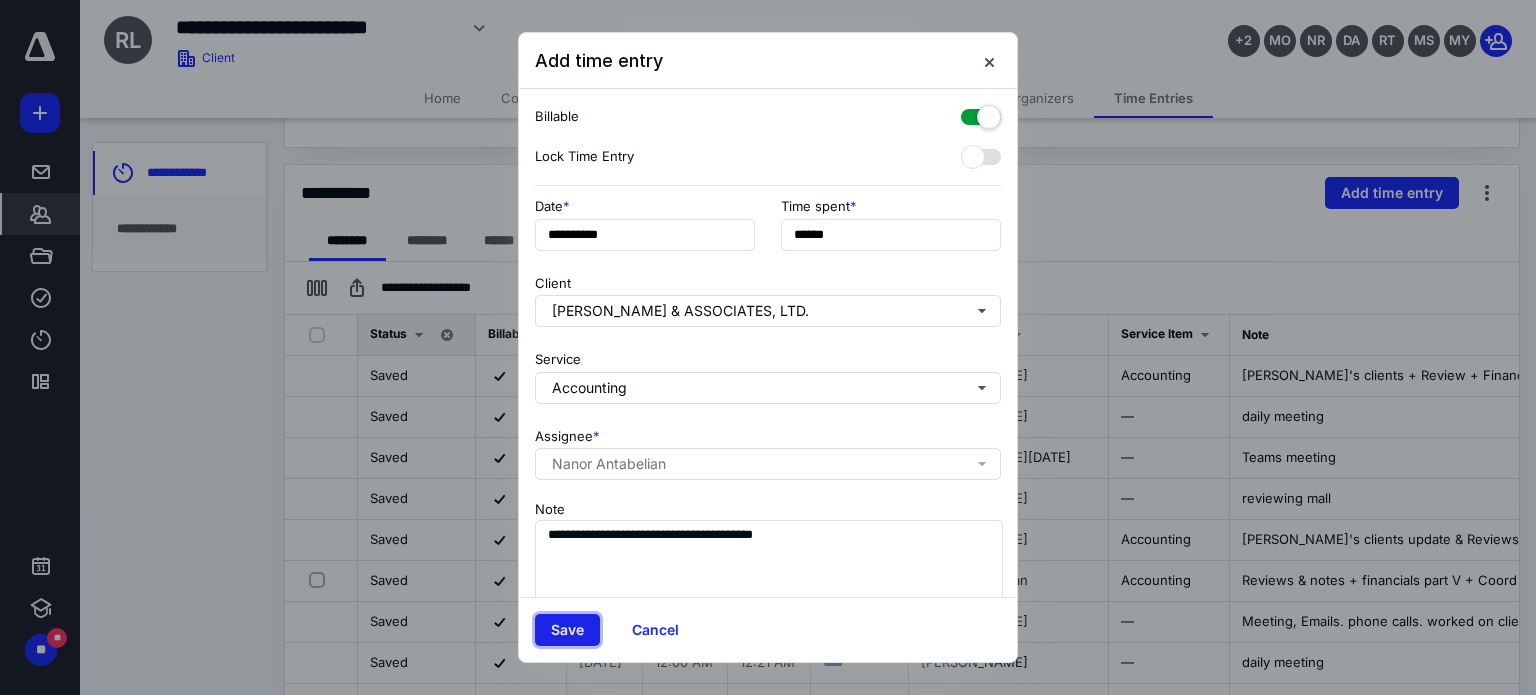 click on "Save" at bounding box center [567, 630] 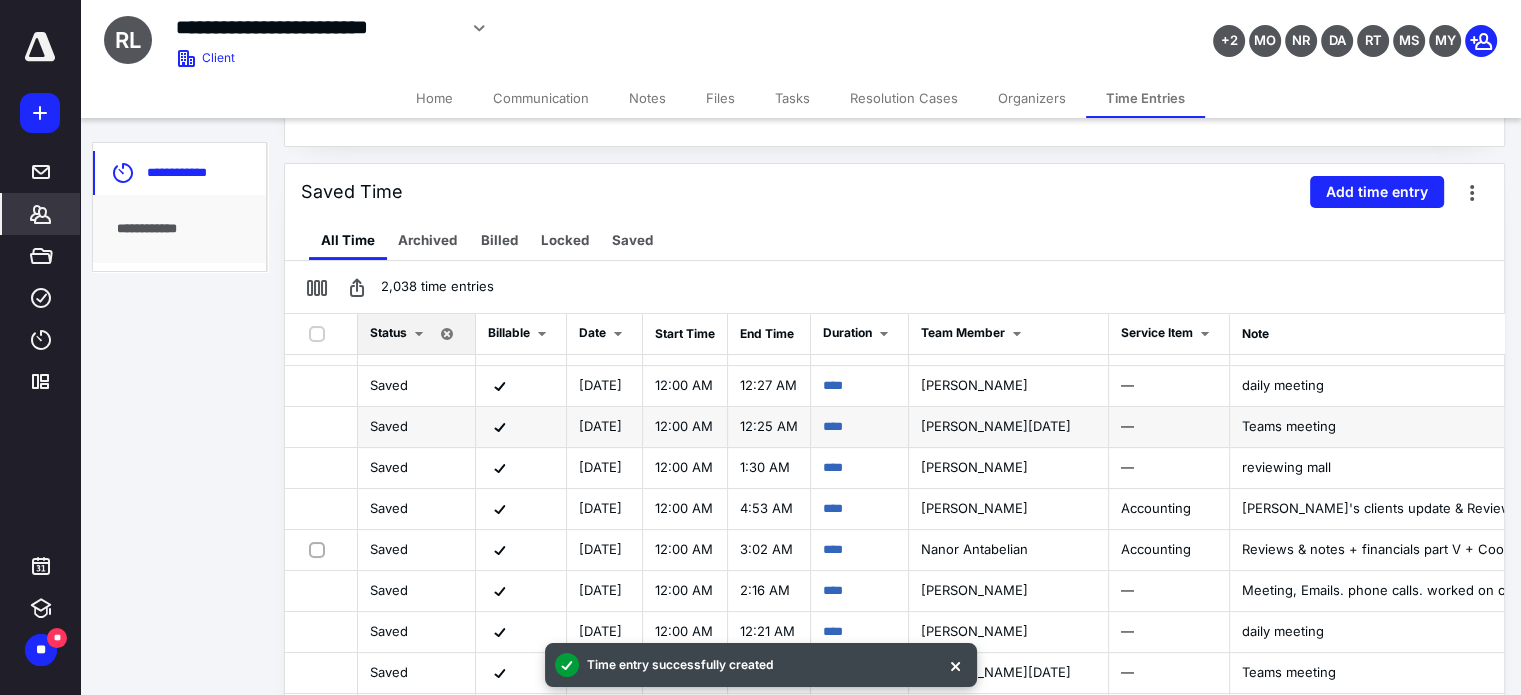 scroll, scrollTop: 100, scrollLeft: 0, axis: vertical 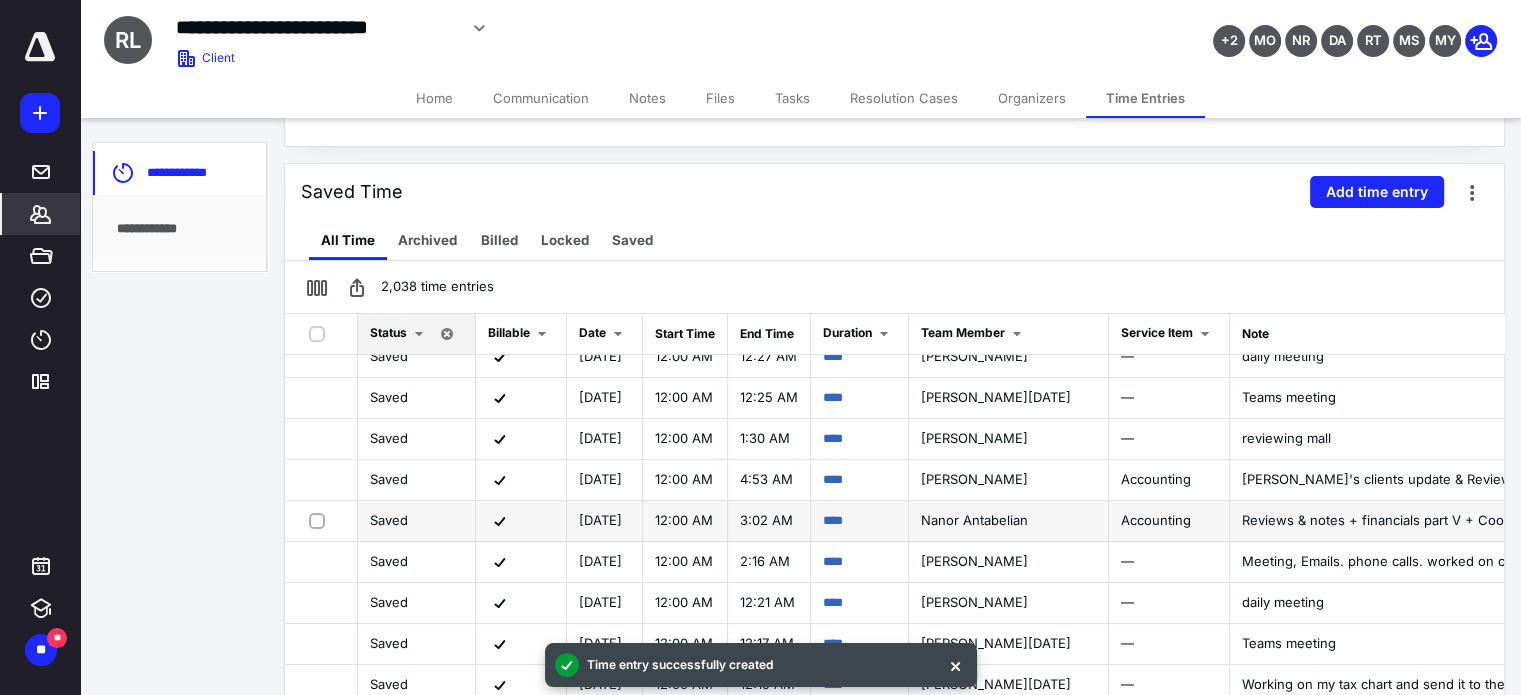 click on "****" at bounding box center (860, 521) 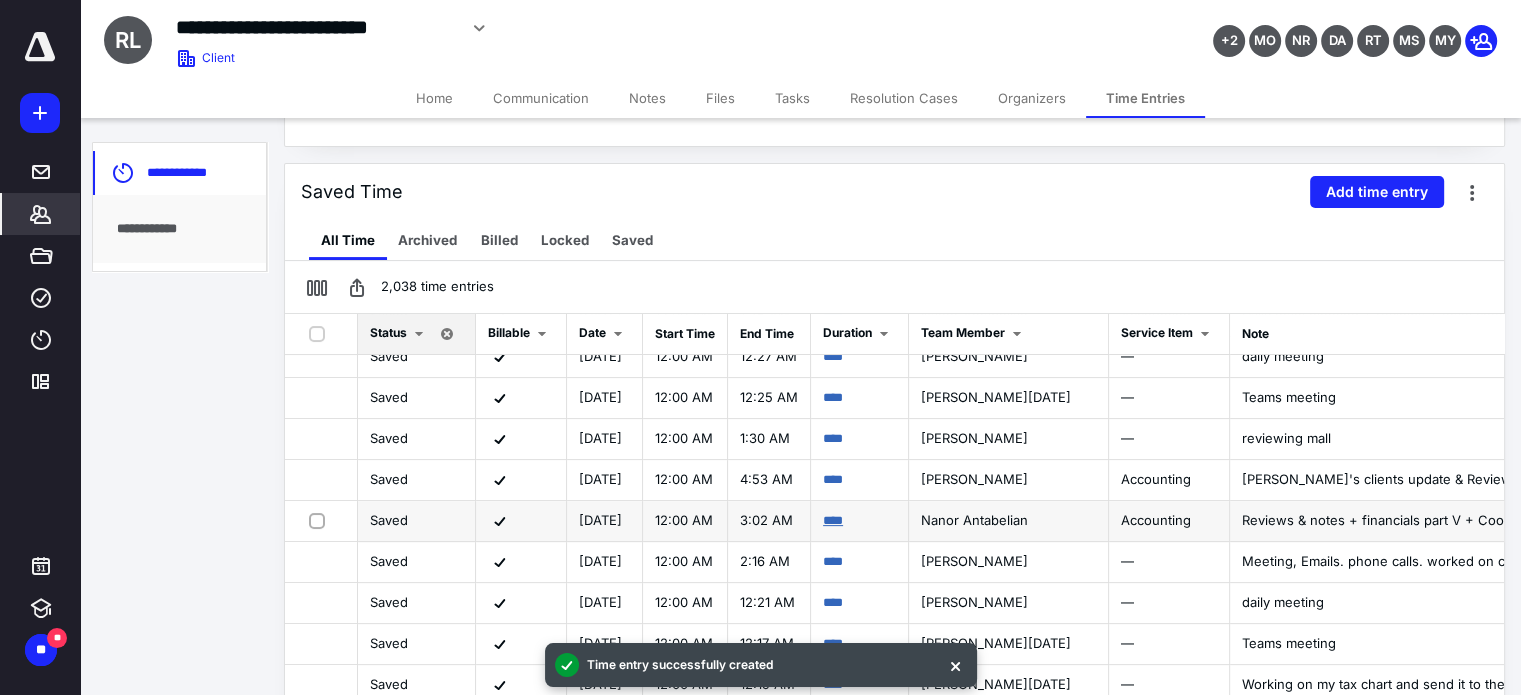 click on "****" at bounding box center (833, 520) 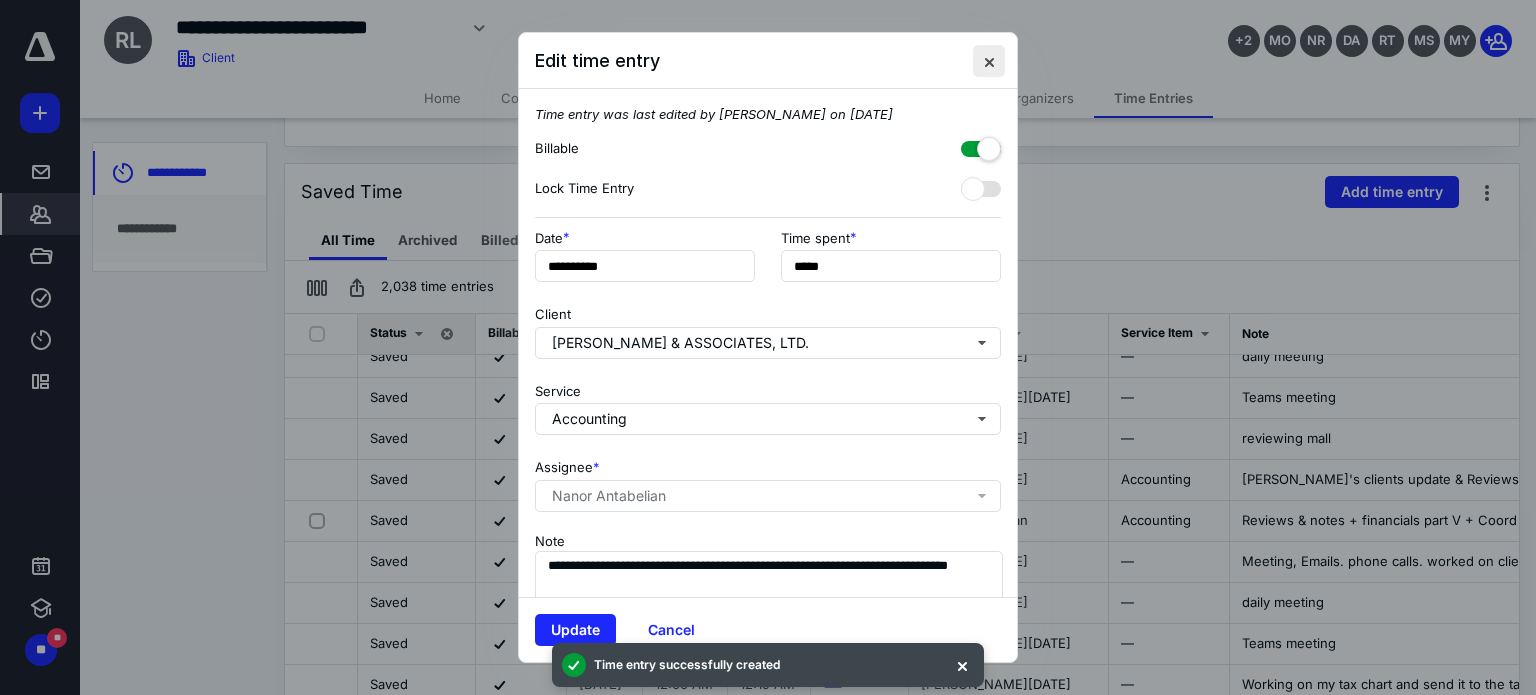 click at bounding box center [989, 61] 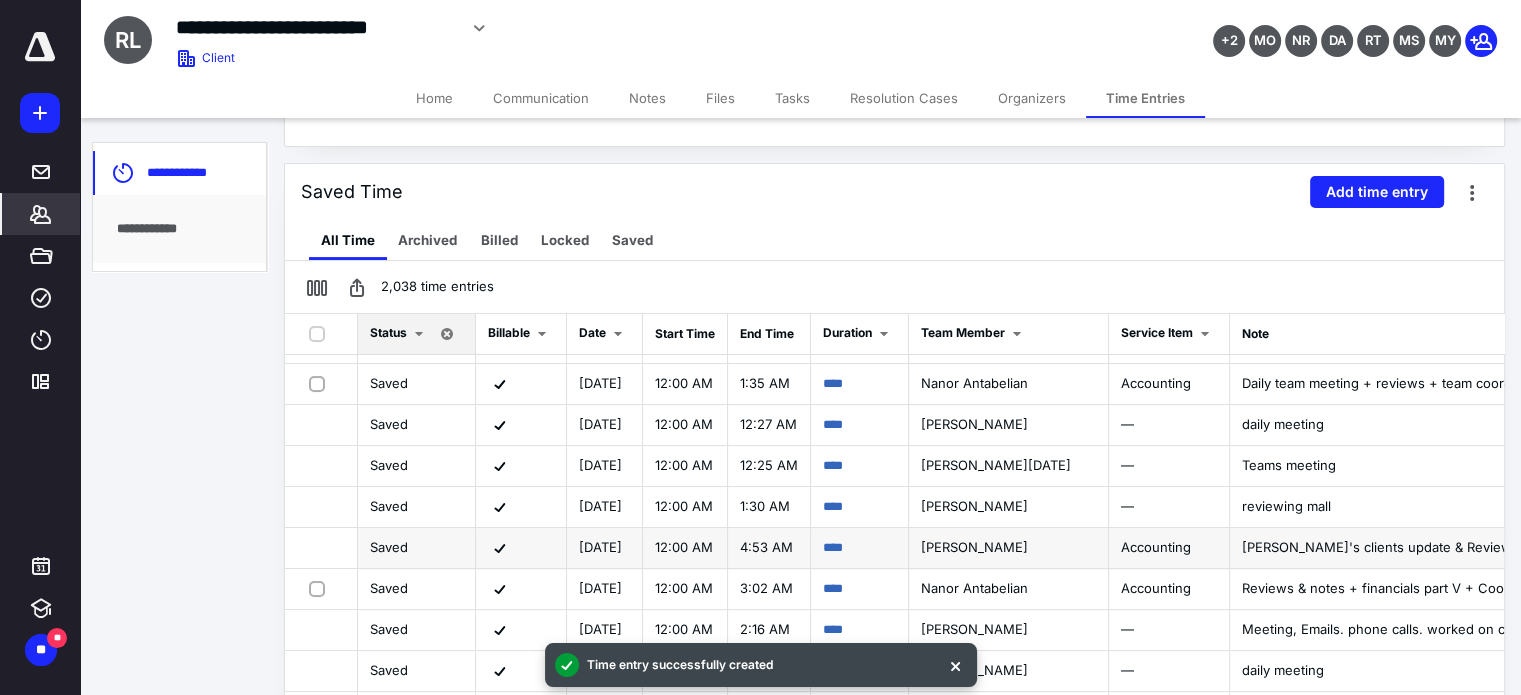 scroll, scrollTop: 0, scrollLeft: 0, axis: both 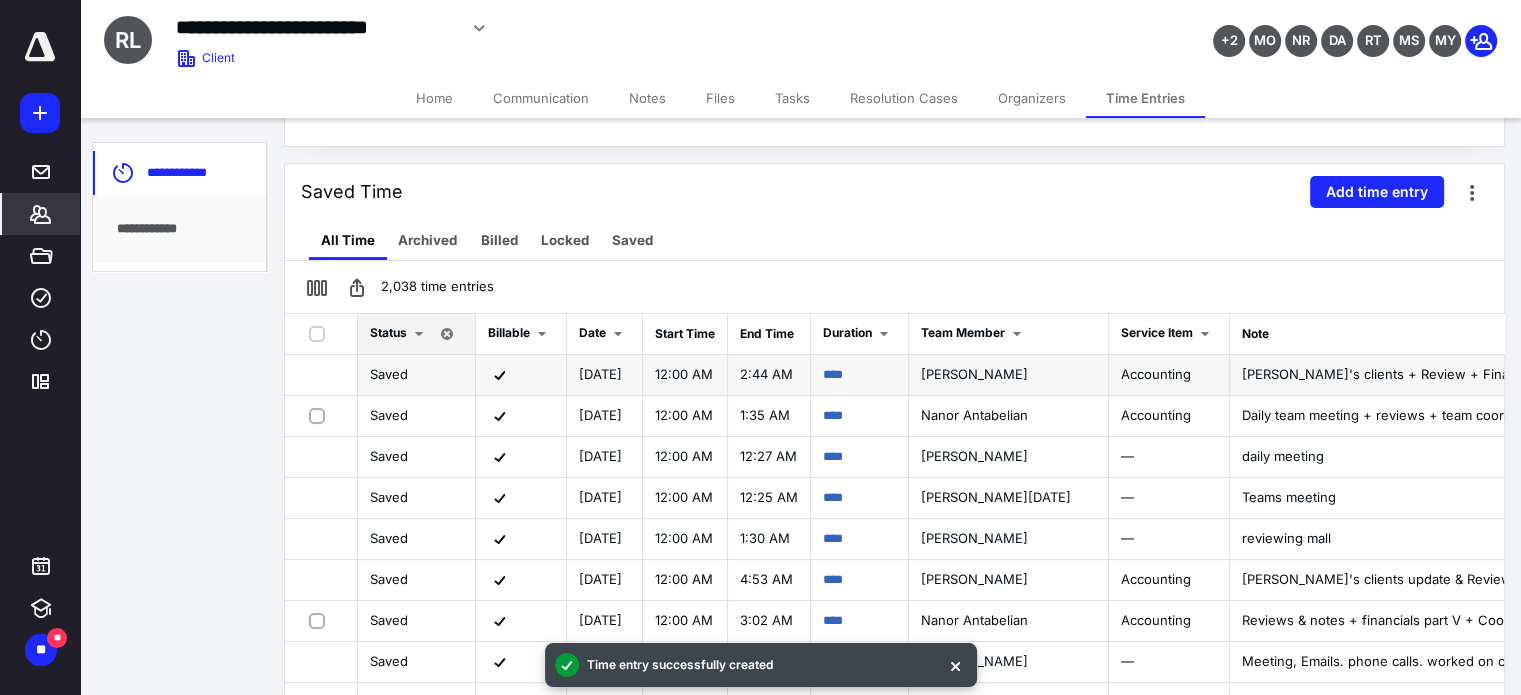 click on "****" at bounding box center [860, 375] 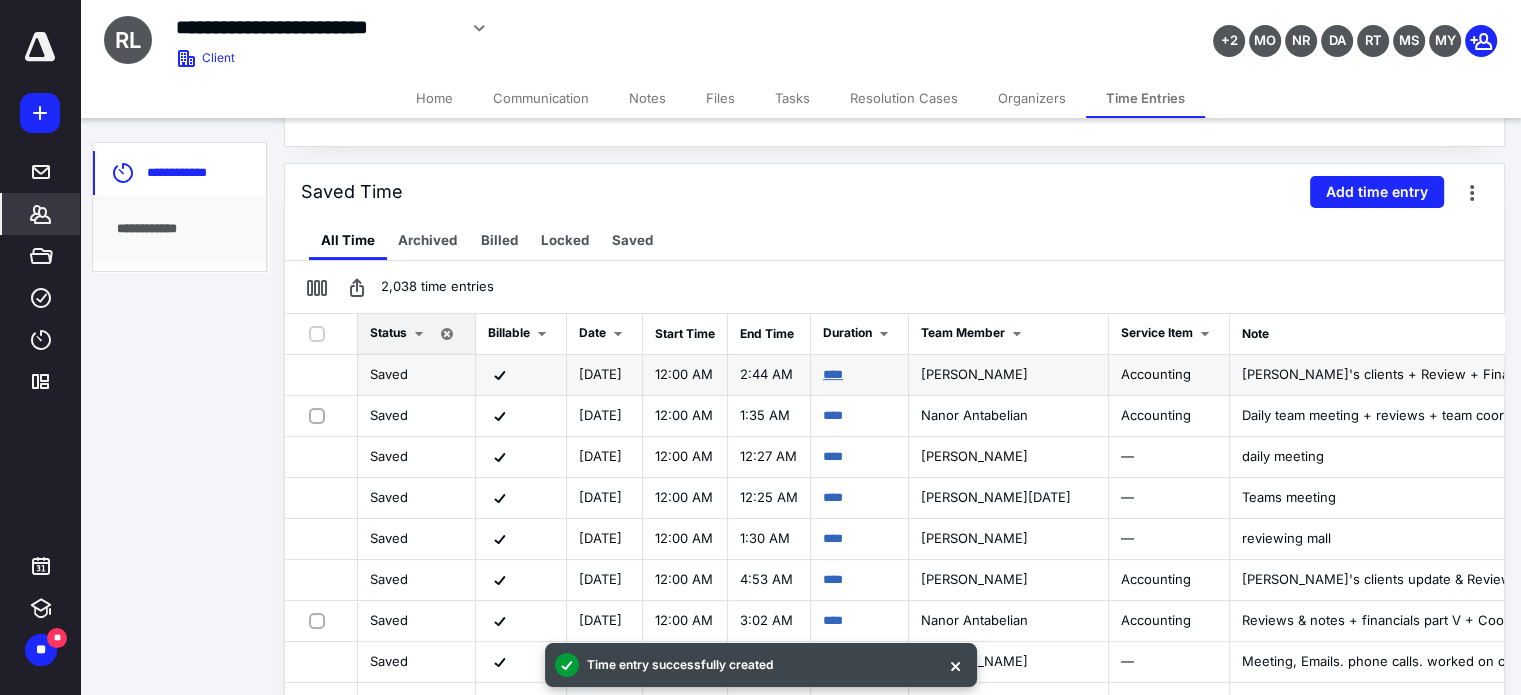 click on "****" at bounding box center [833, 374] 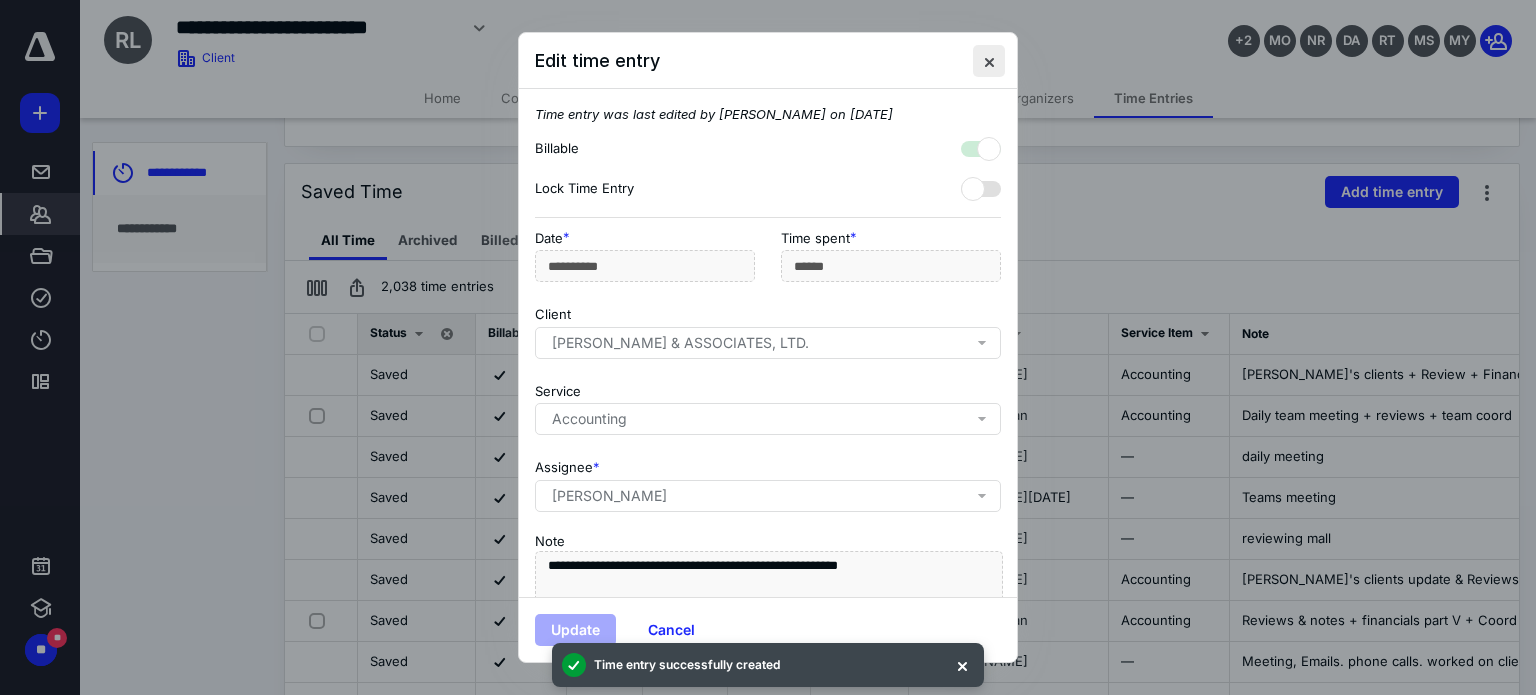 click at bounding box center (989, 61) 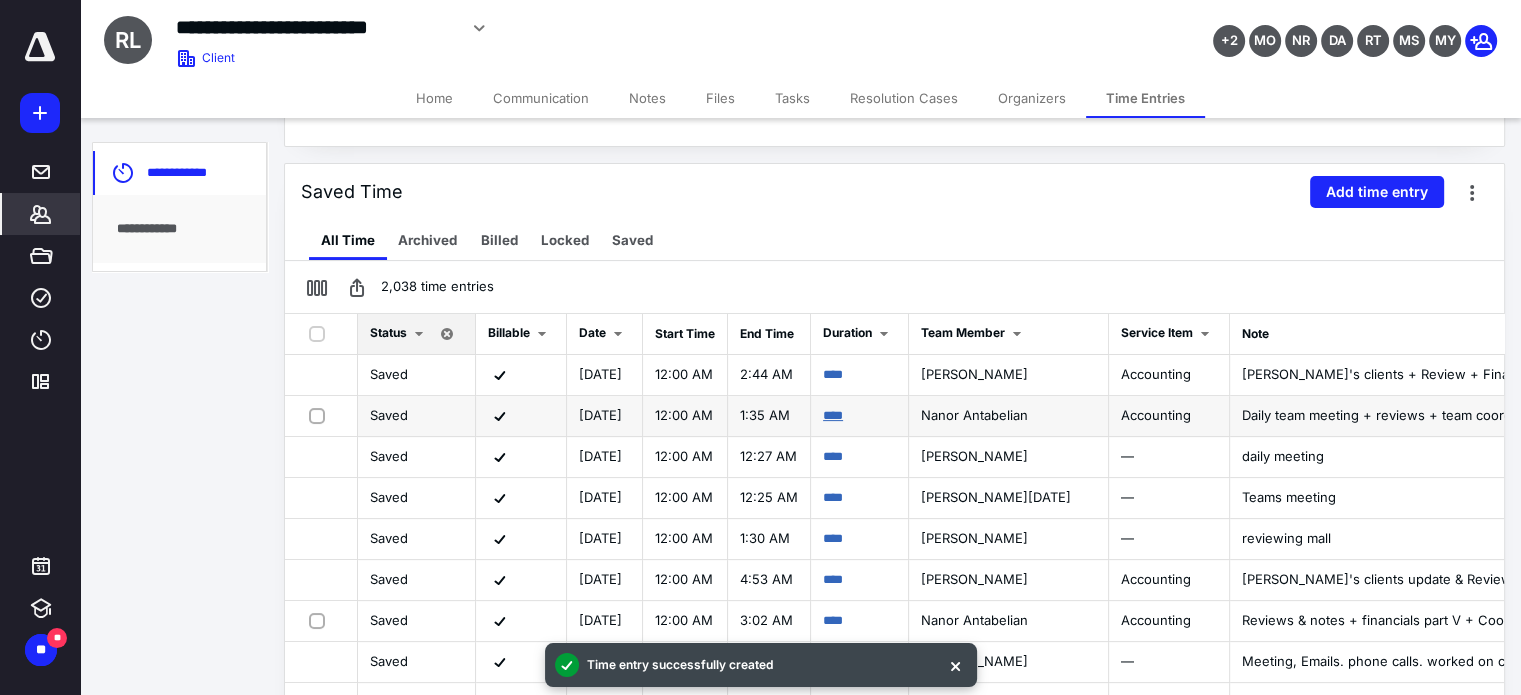 click on "****" at bounding box center (833, 415) 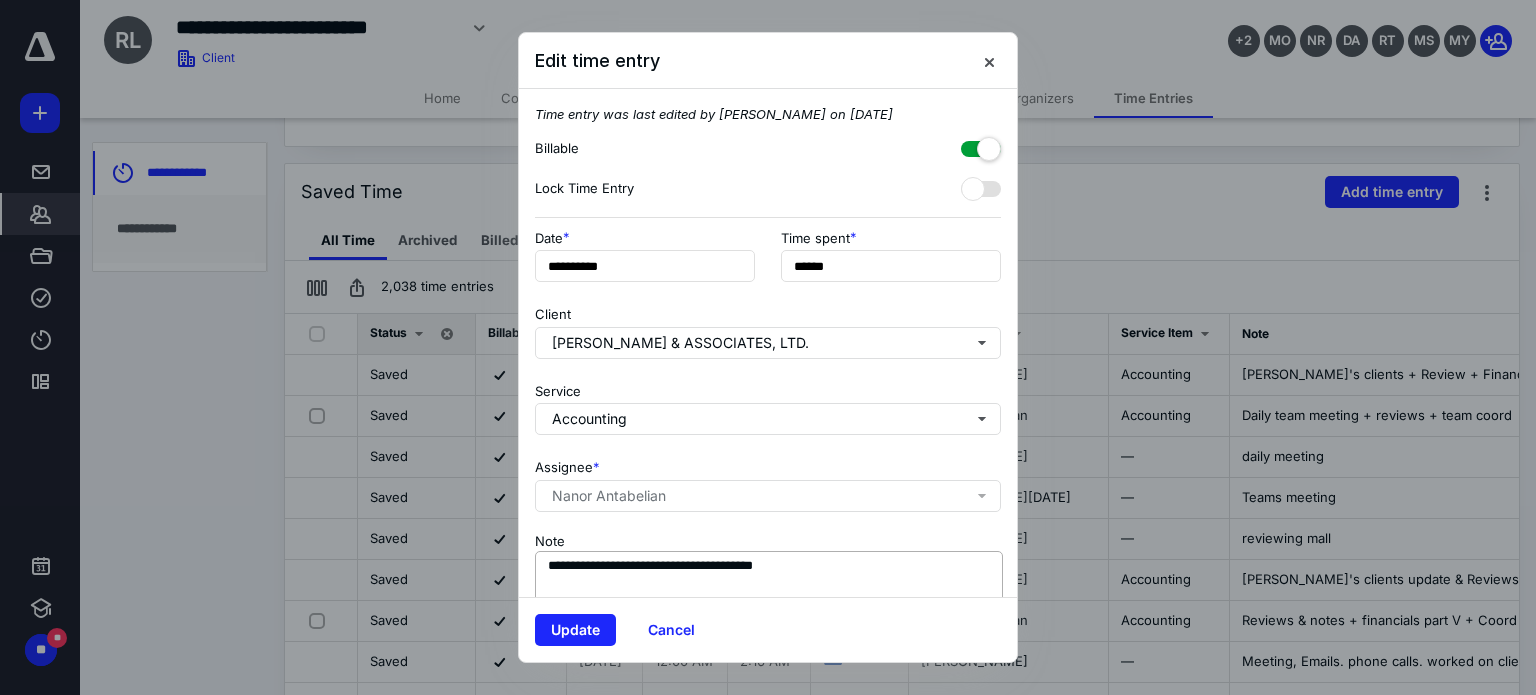 click on "**********" at bounding box center [768, 590] 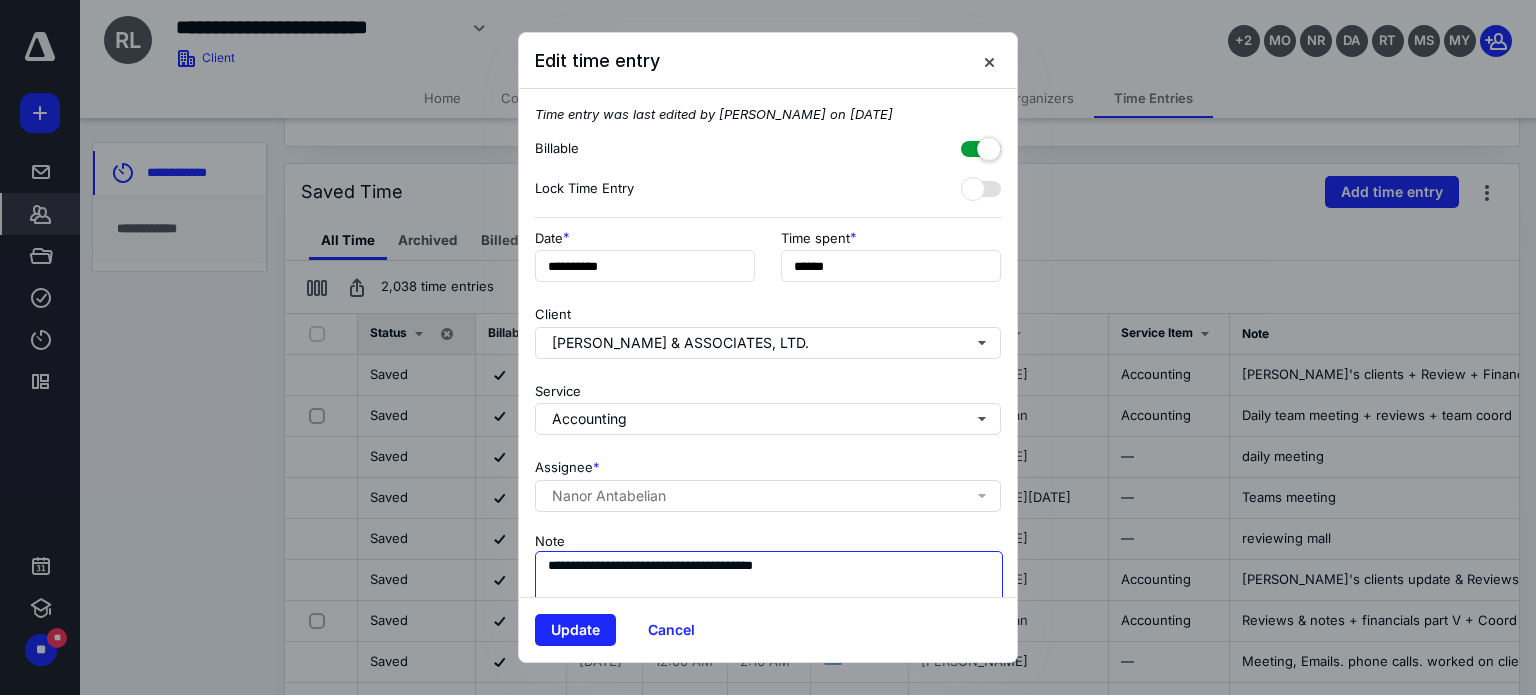 click on "**********" at bounding box center [769, 601] 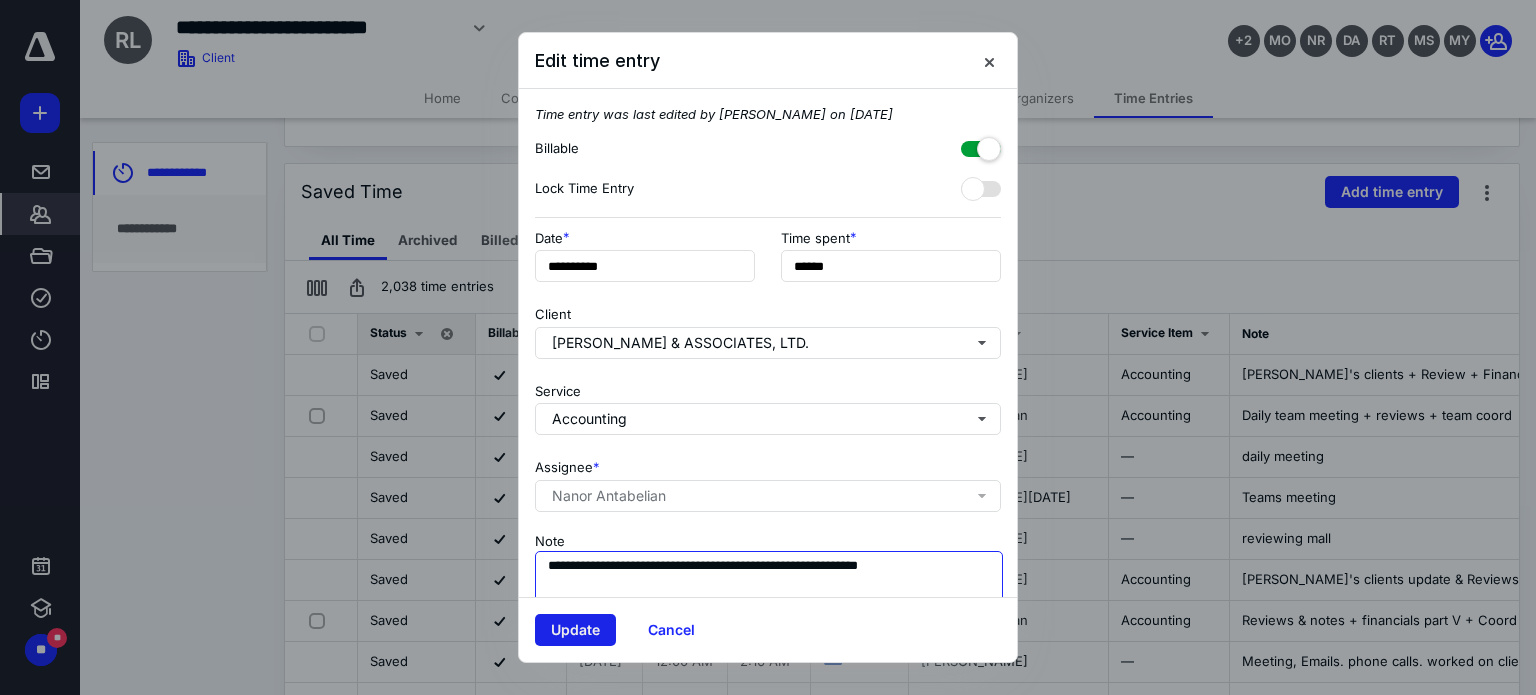 type on "**********" 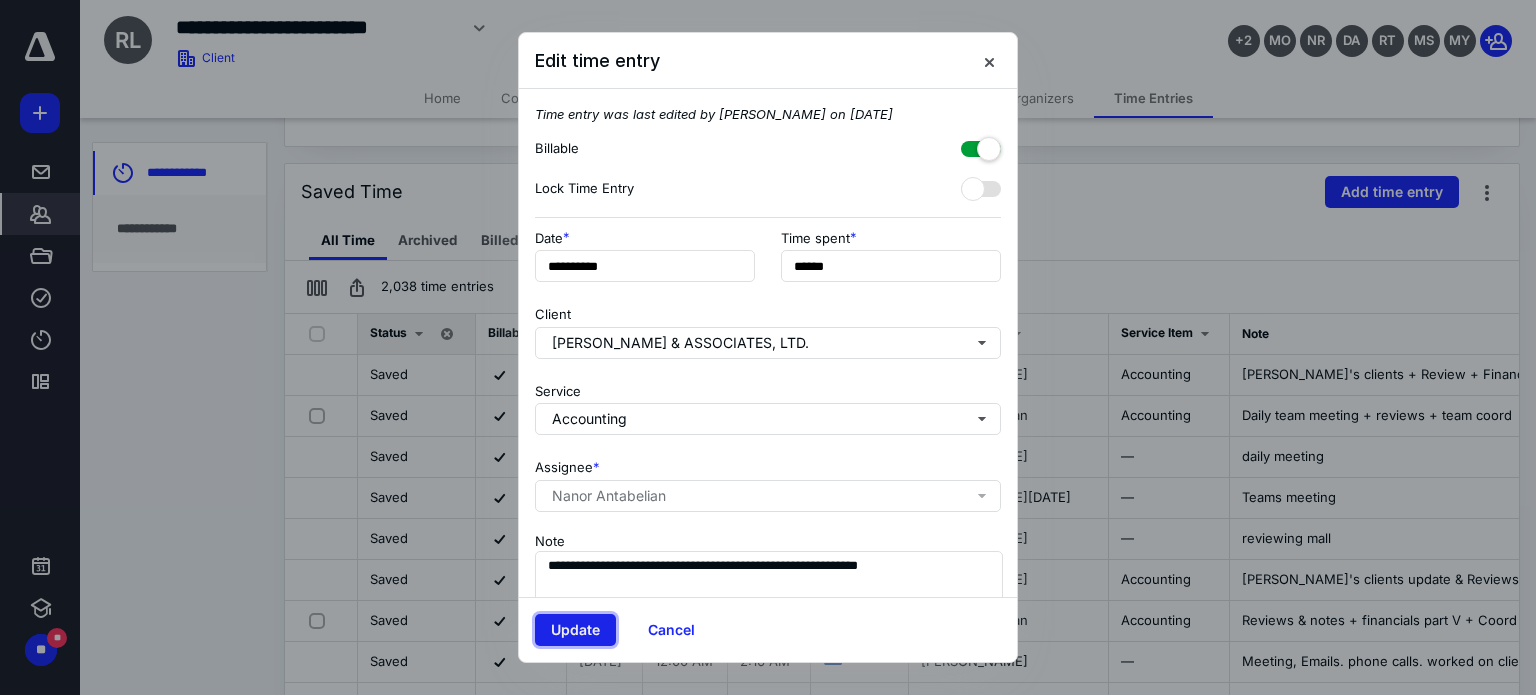 click on "Update" at bounding box center (575, 630) 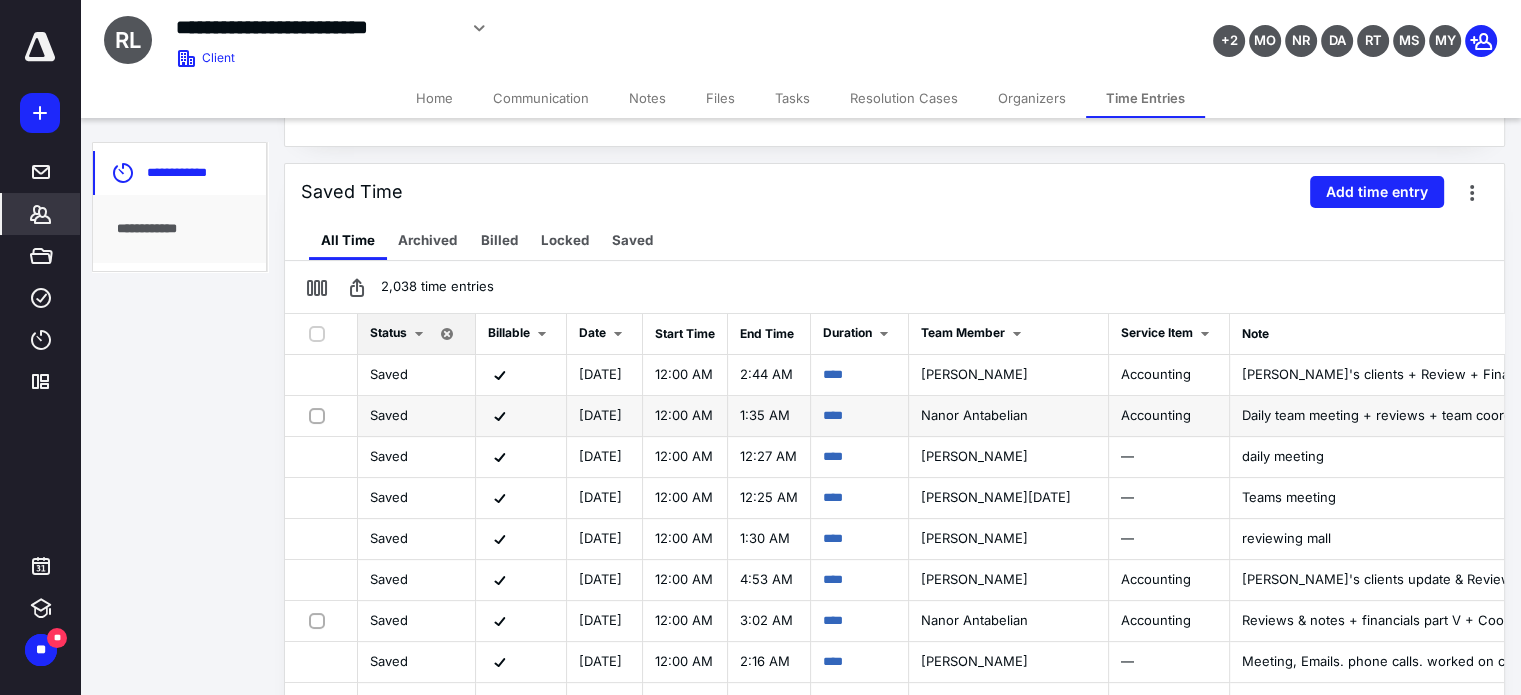 click on "****" at bounding box center [860, 416] 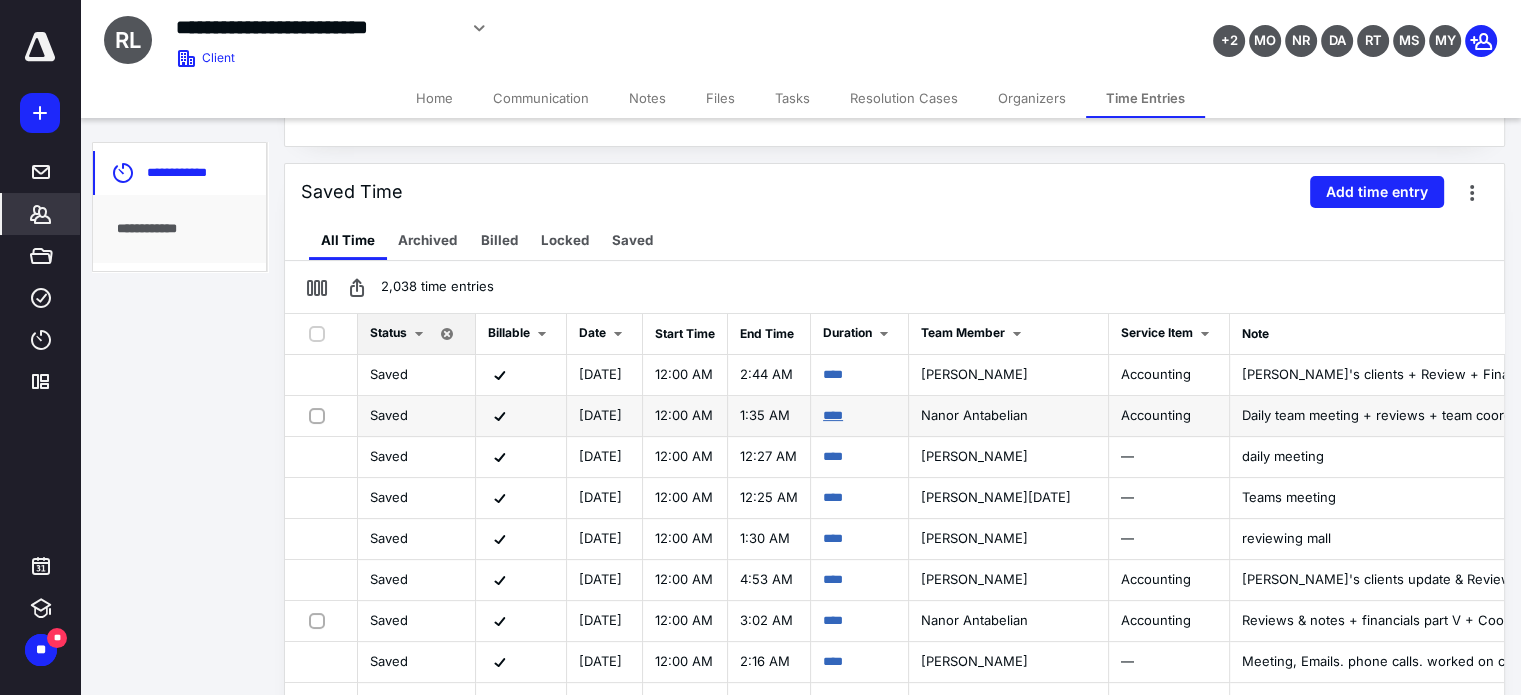 click on "****" at bounding box center (833, 415) 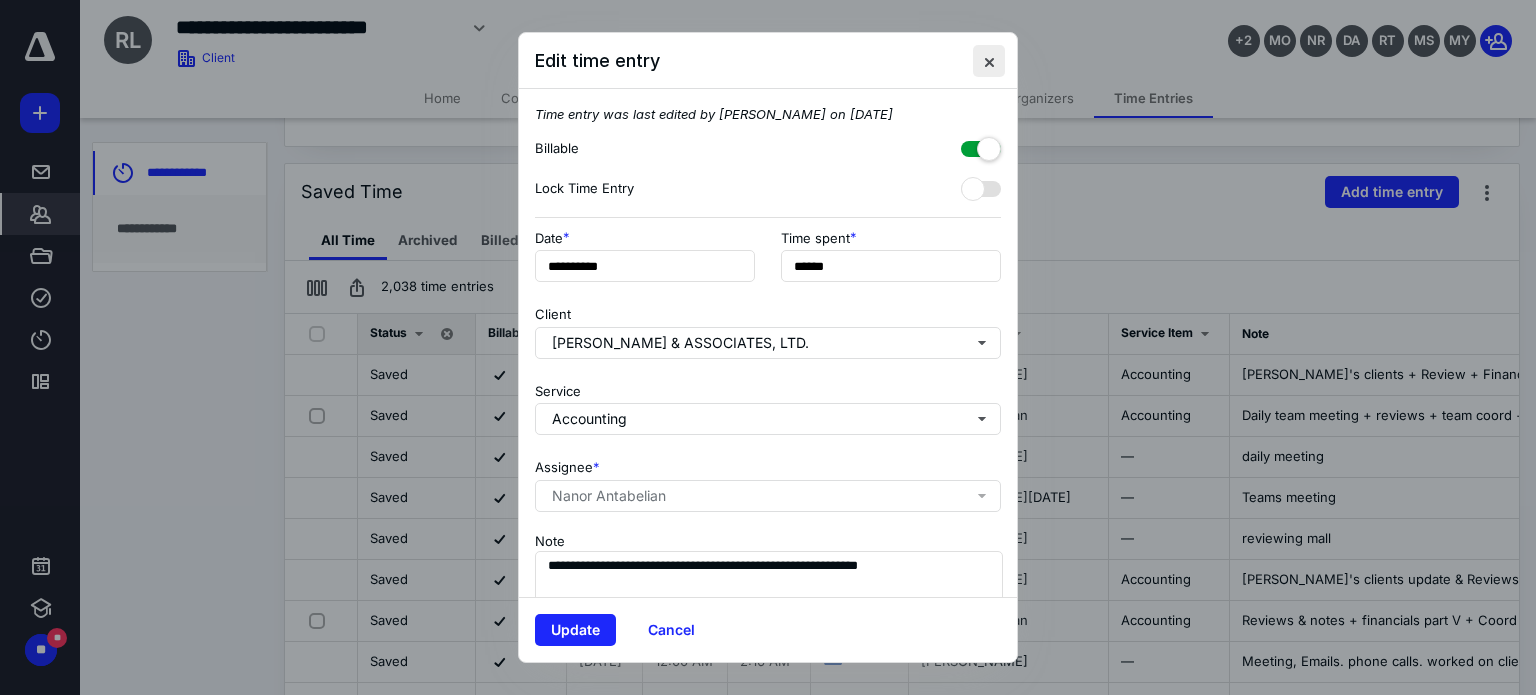 click at bounding box center [989, 61] 